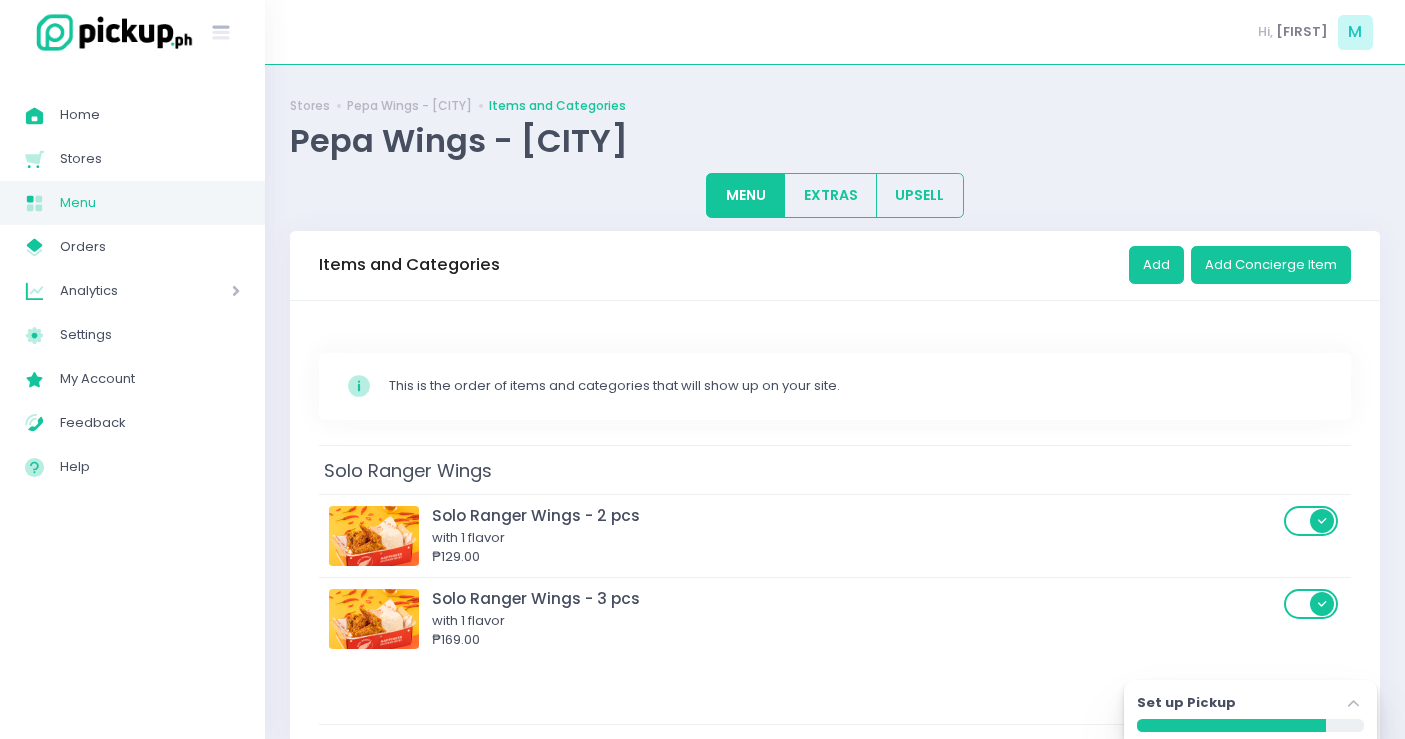 scroll, scrollTop: 0, scrollLeft: 0, axis: both 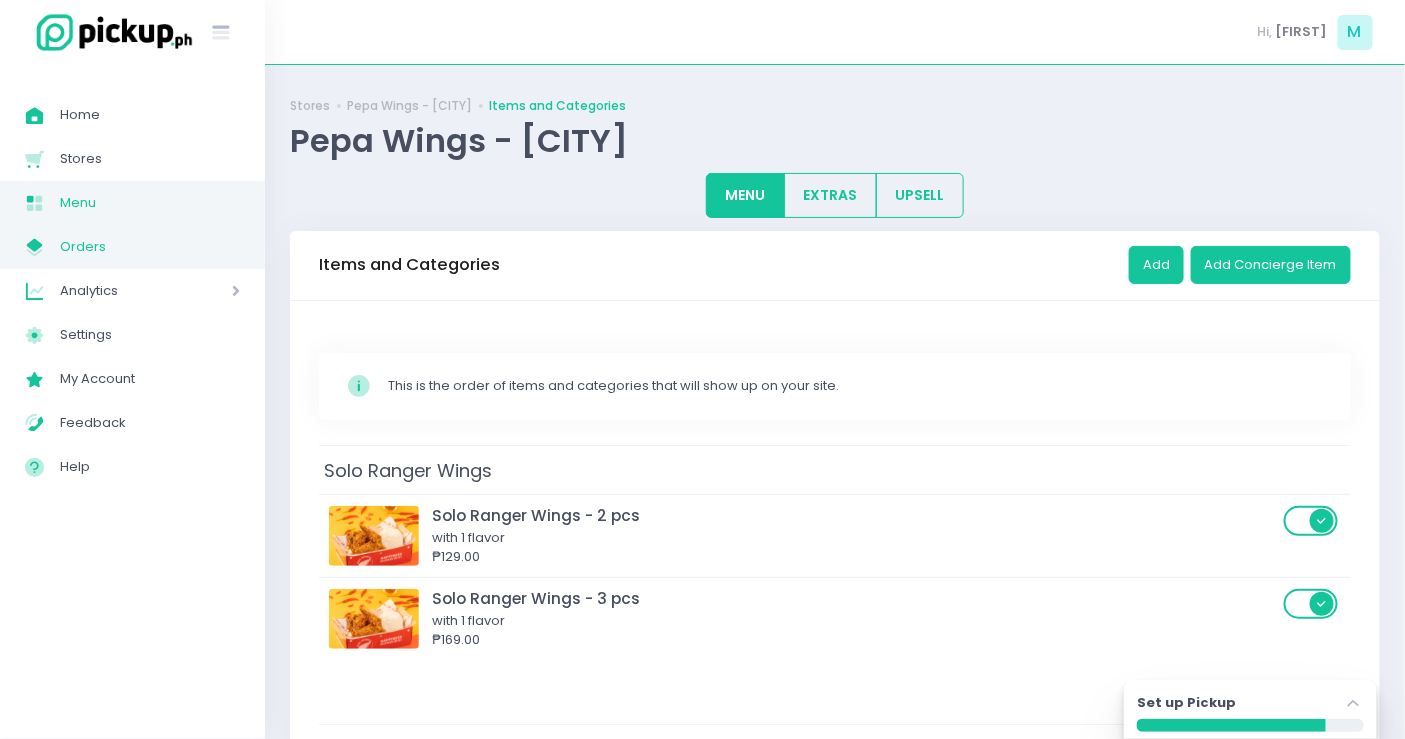 click on "Orders" at bounding box center [150, 247] 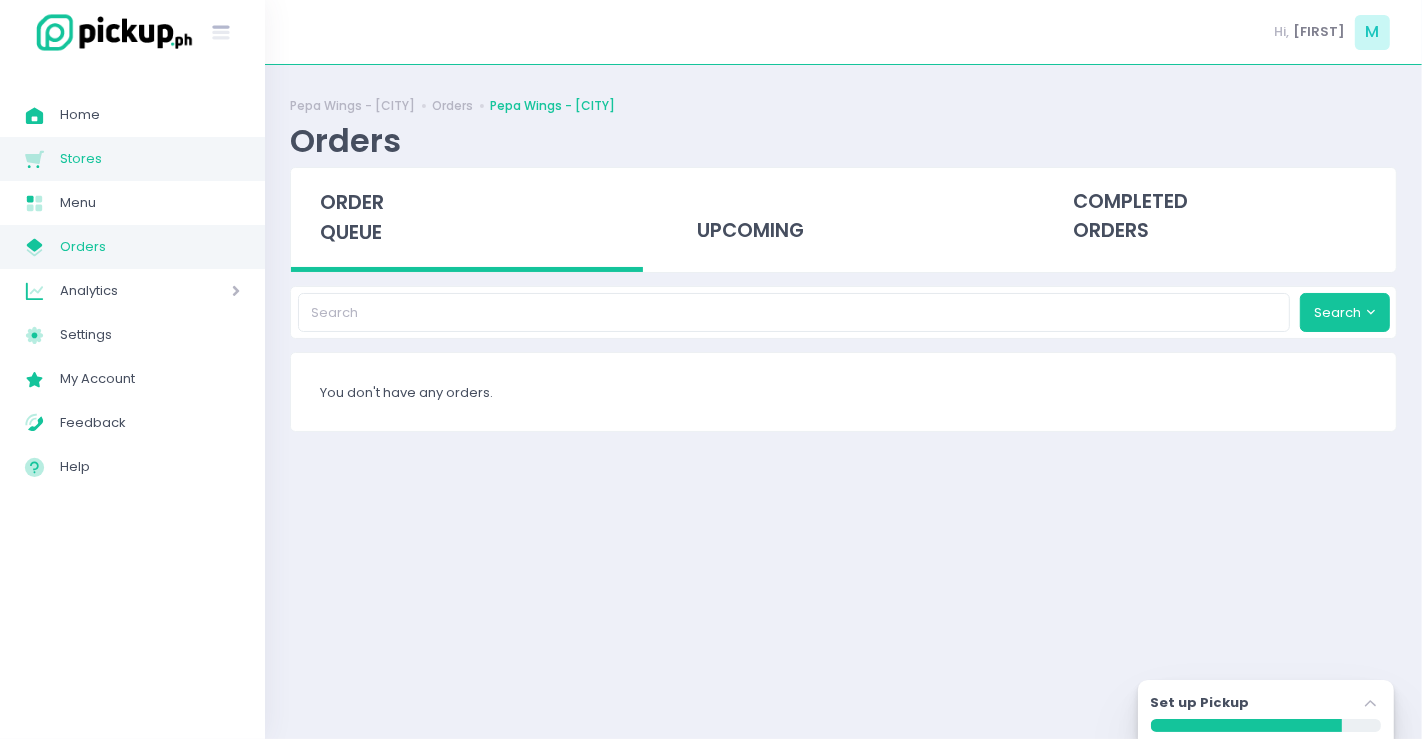 click on "Stores" at bounding box center [150, 159] 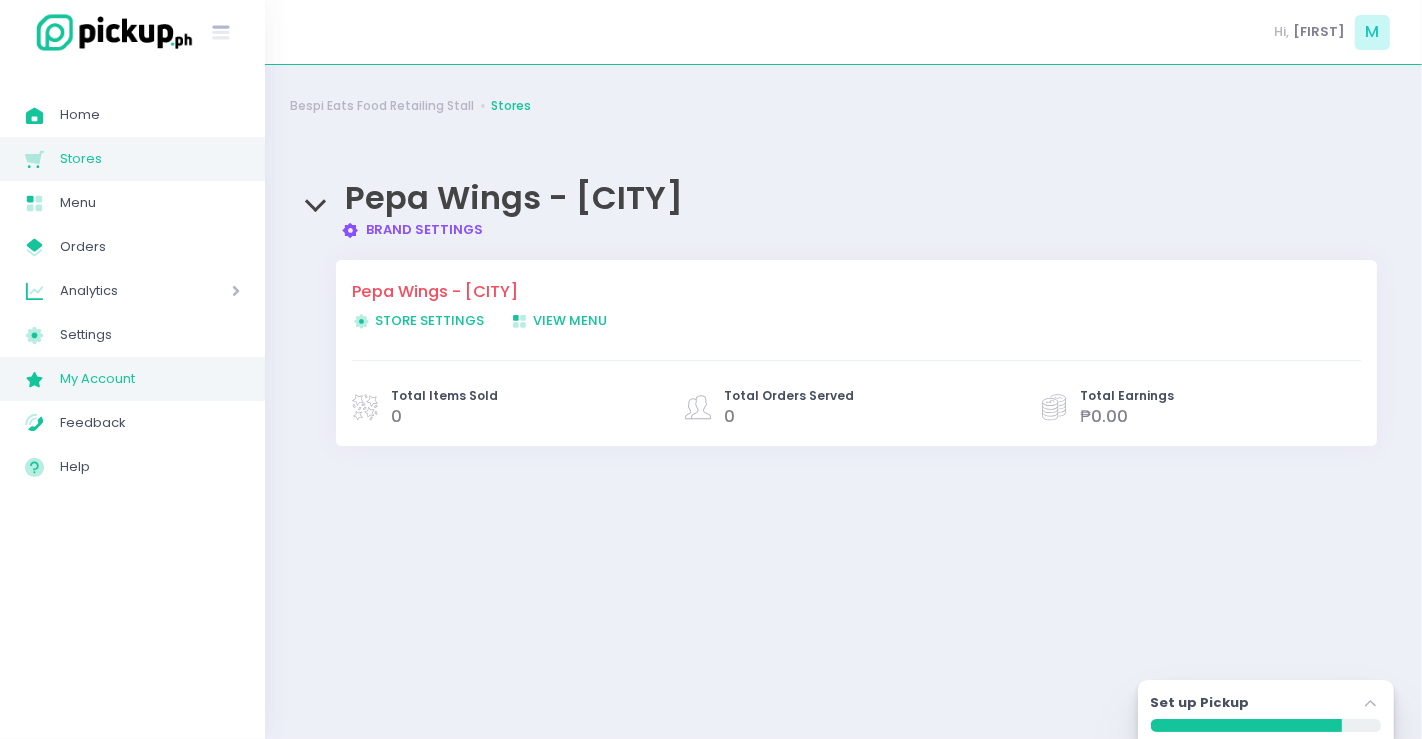 click on "My Account Created with Sketch. My Account" at bounding box center (132, 379) 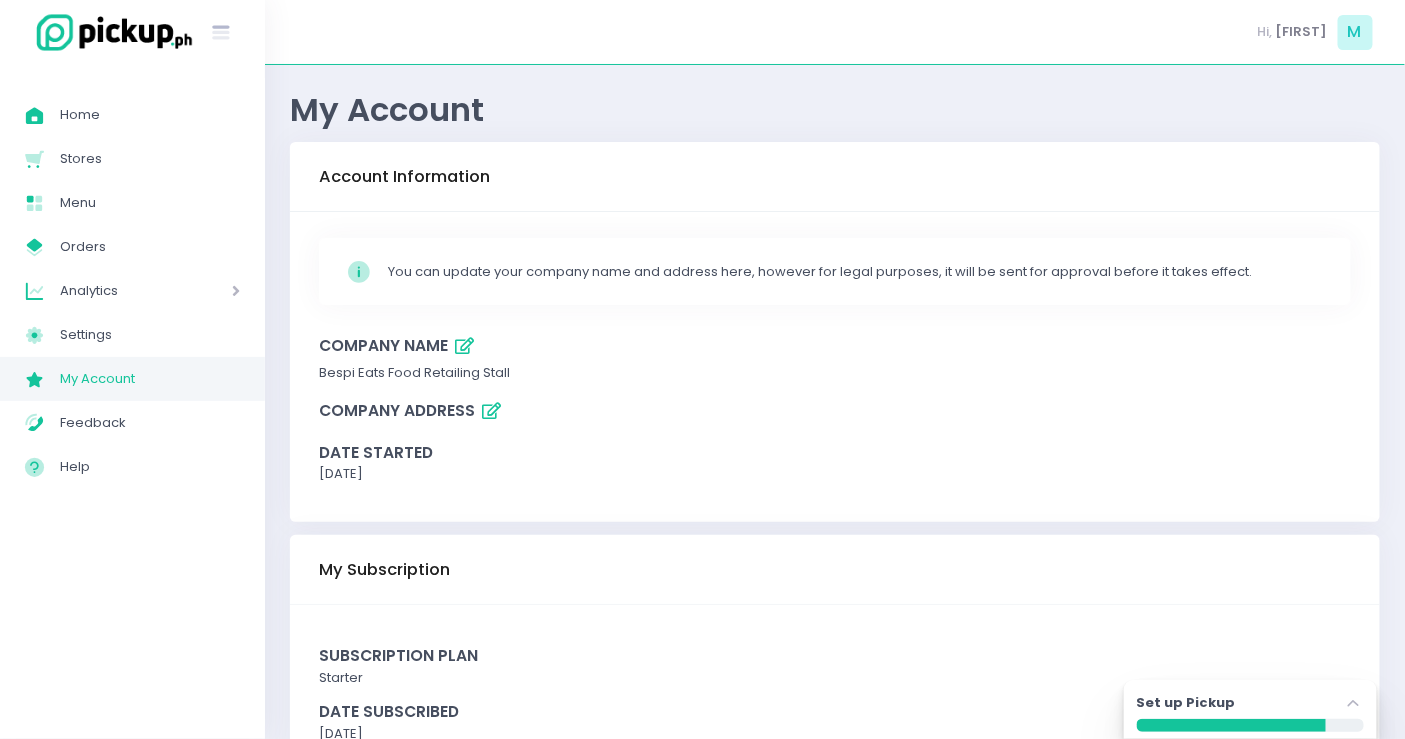 scroll, scrollTop: 80, scrollLeft: 0, axis: vertical 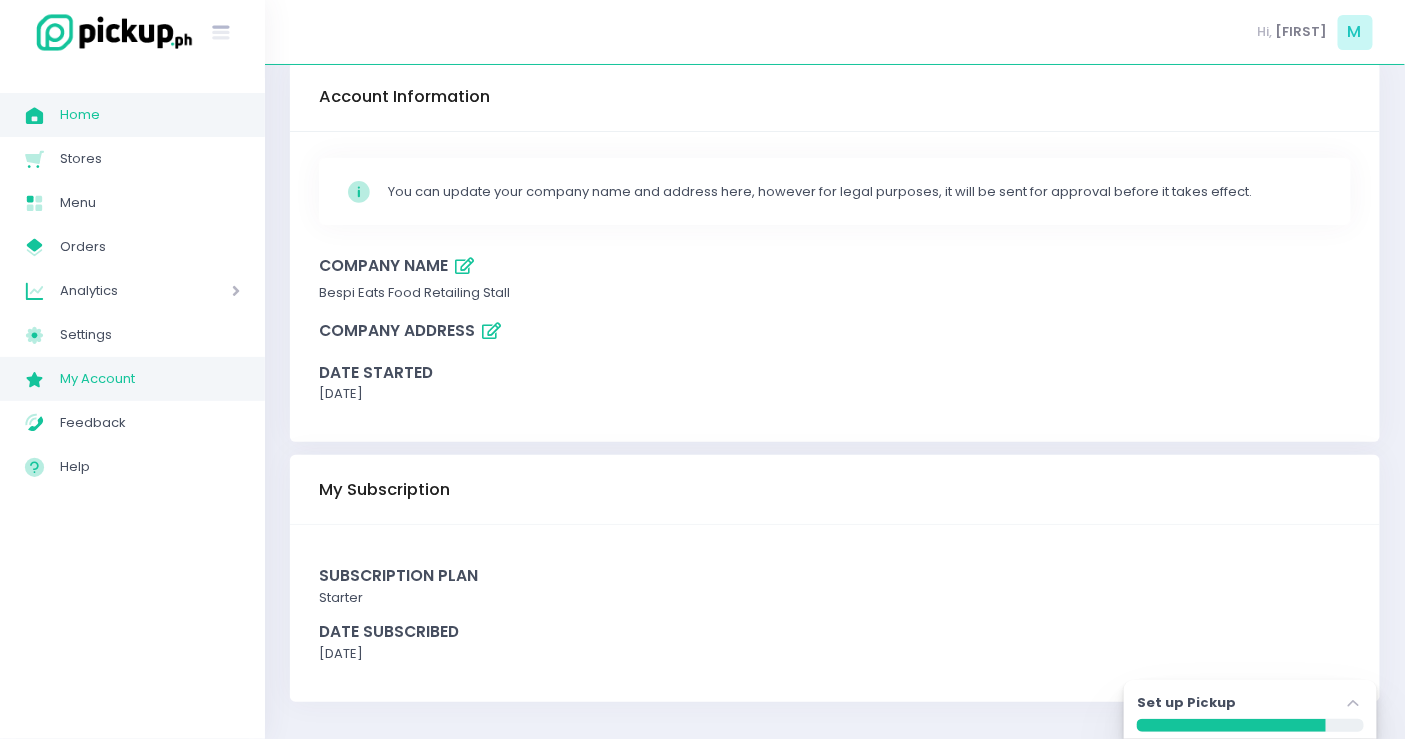 click on "Home" at bounding box center (150, 115) 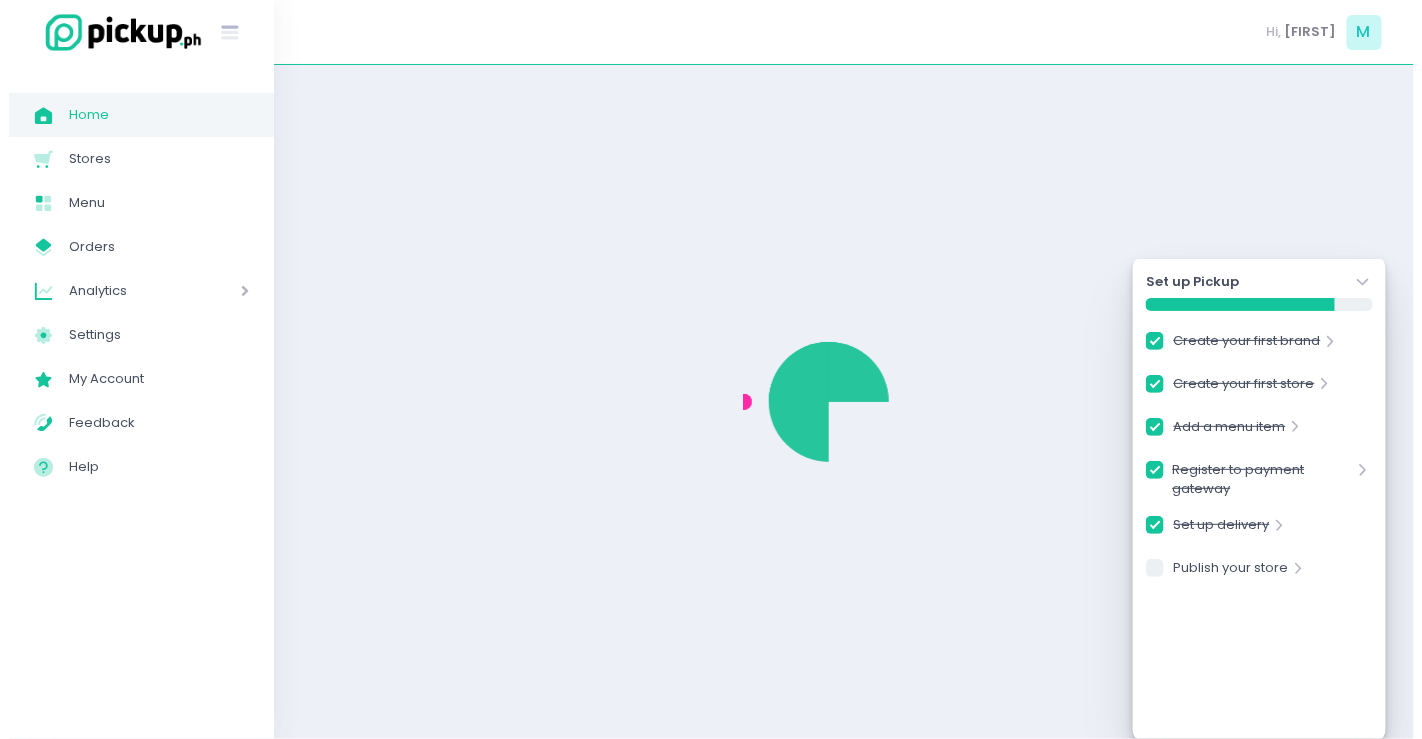scroll, scrollTop: 0, scrollLeft: 0, axis: both 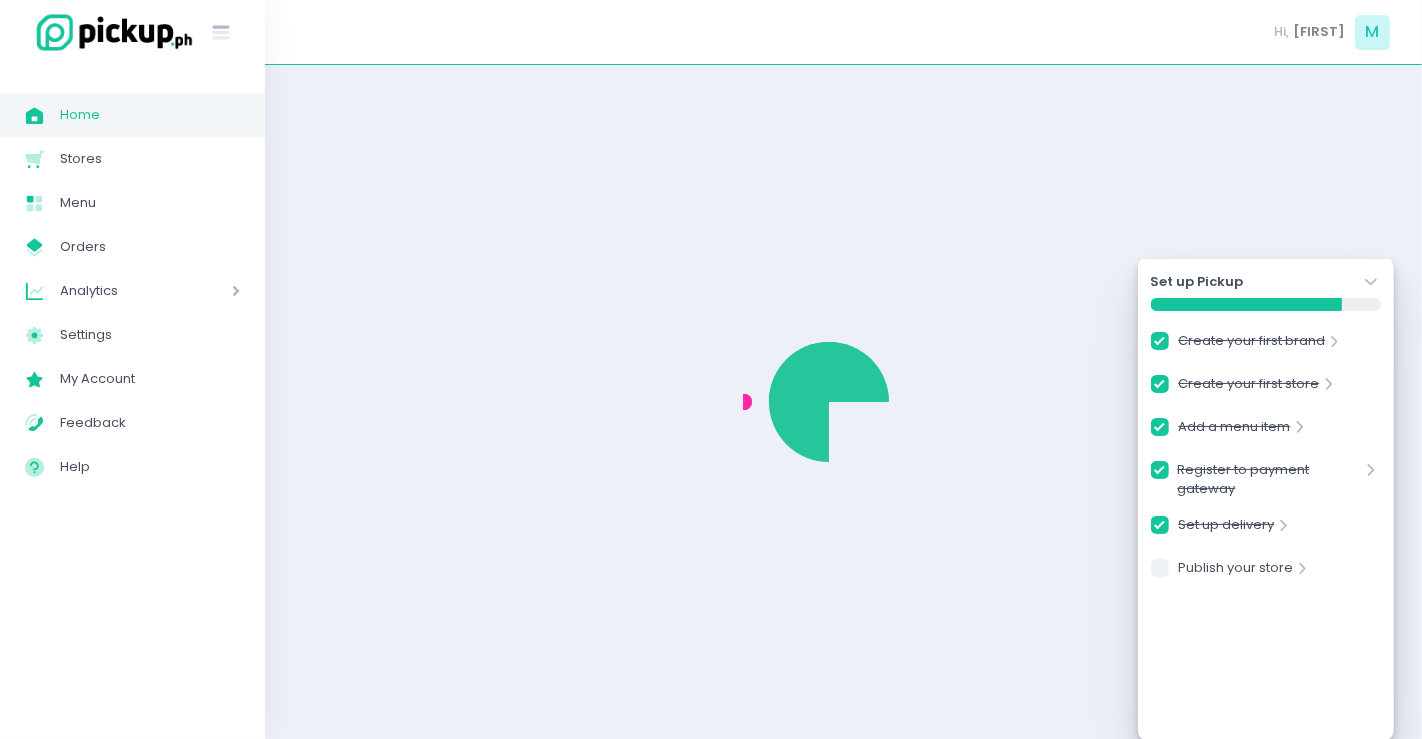 checkbox on "true" 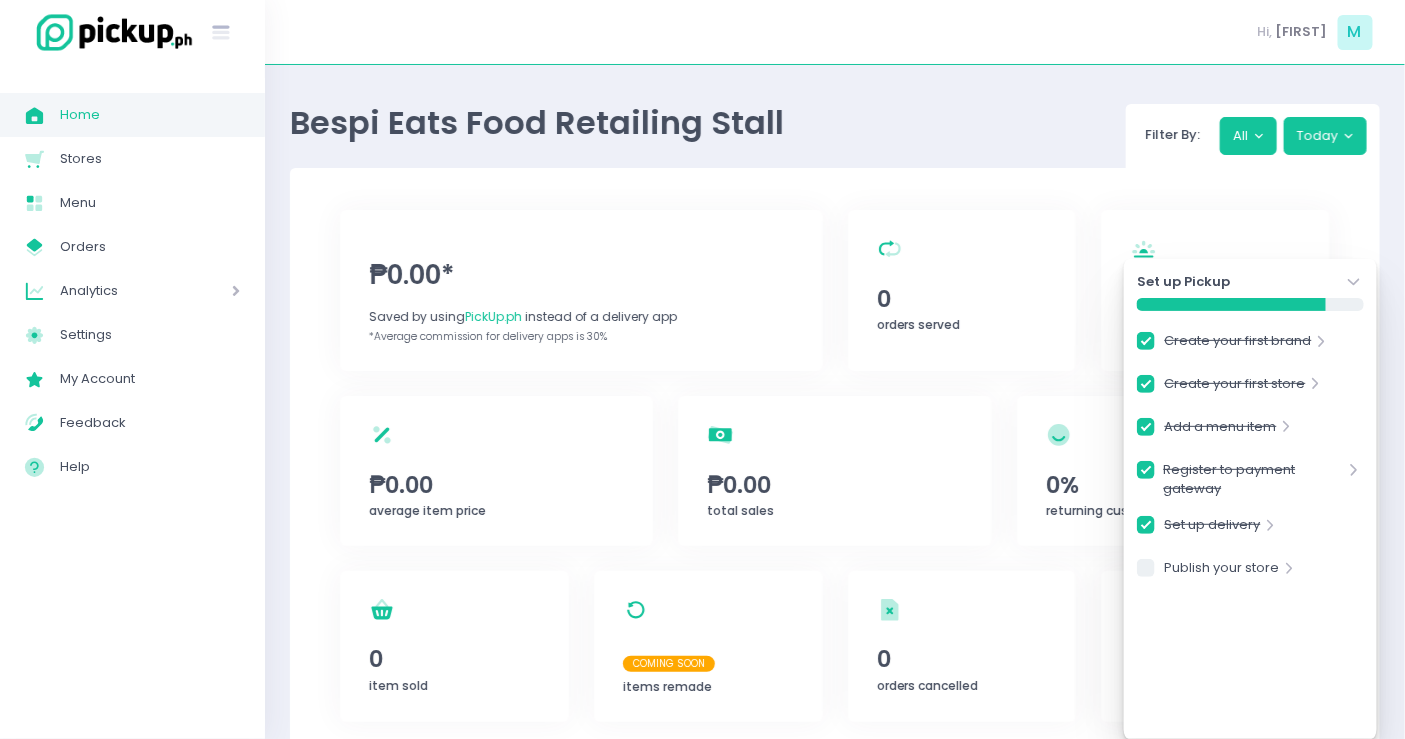 click 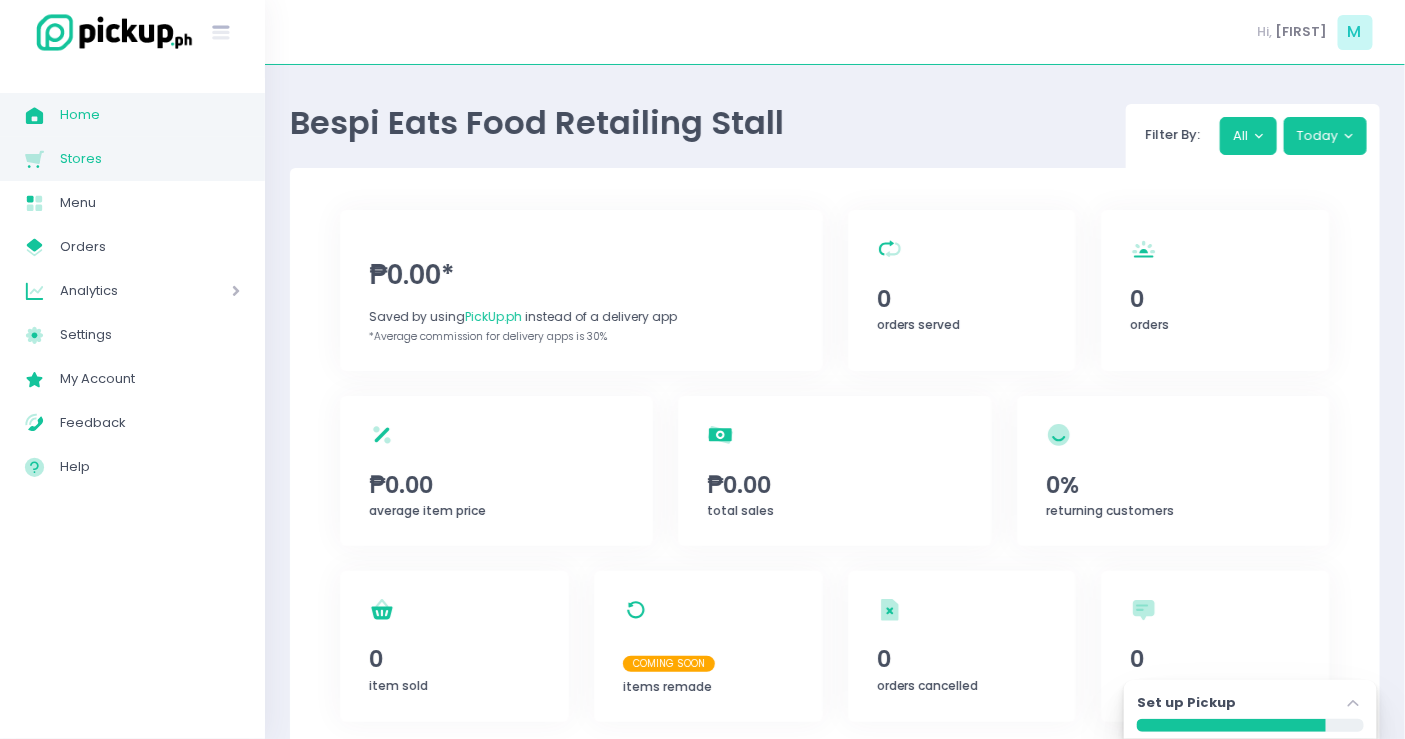 click on "Stores" at bounding box center [150, 159] 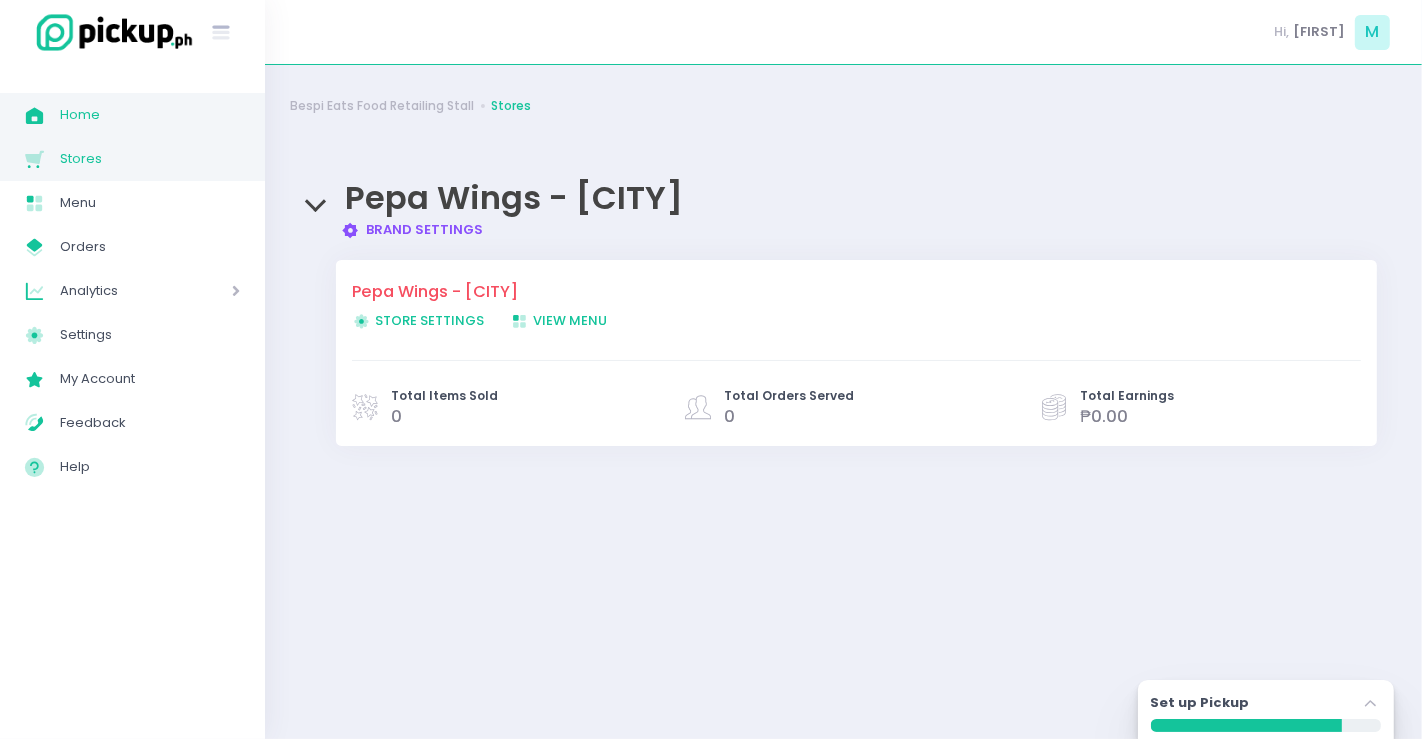 click on "Home" at bounding box center [150, 115] 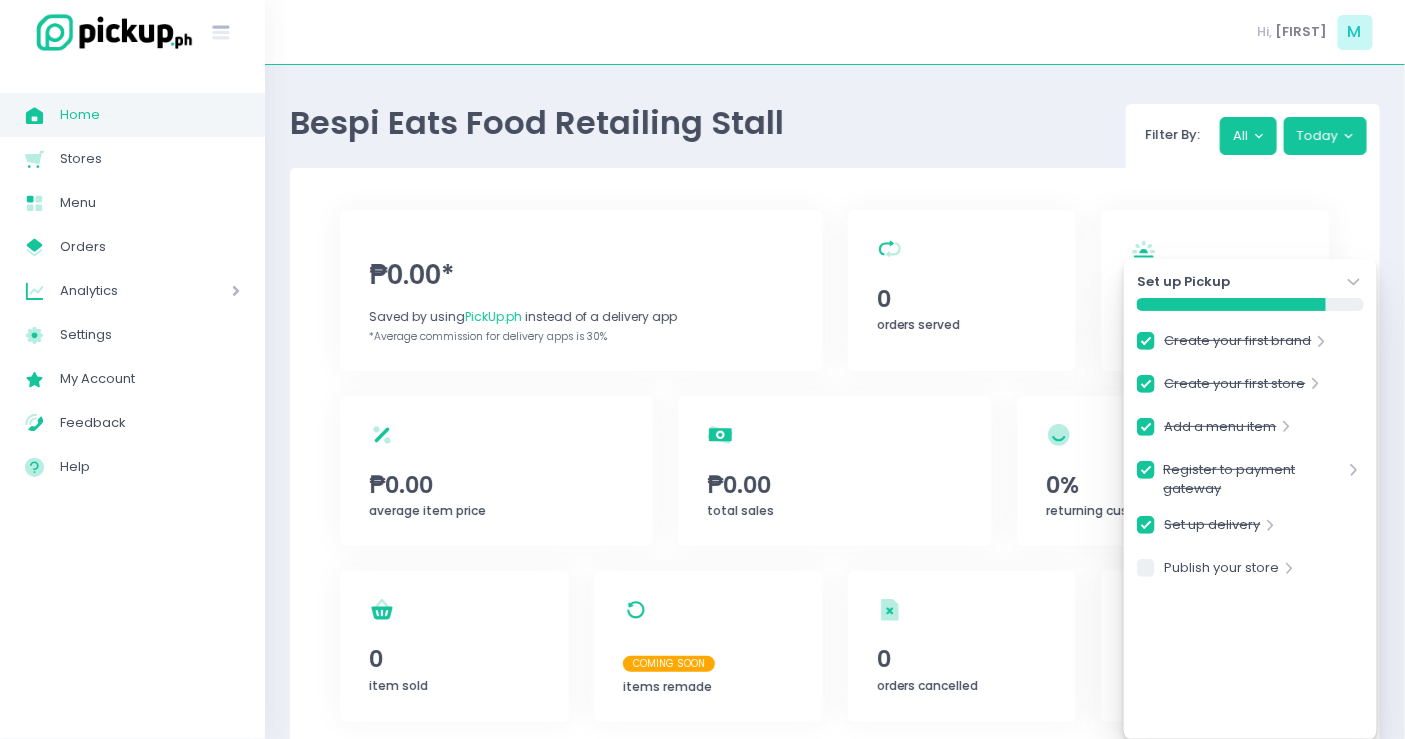 click on "Stockholm-icons / Navigation / Angle-down Created with Sketch." 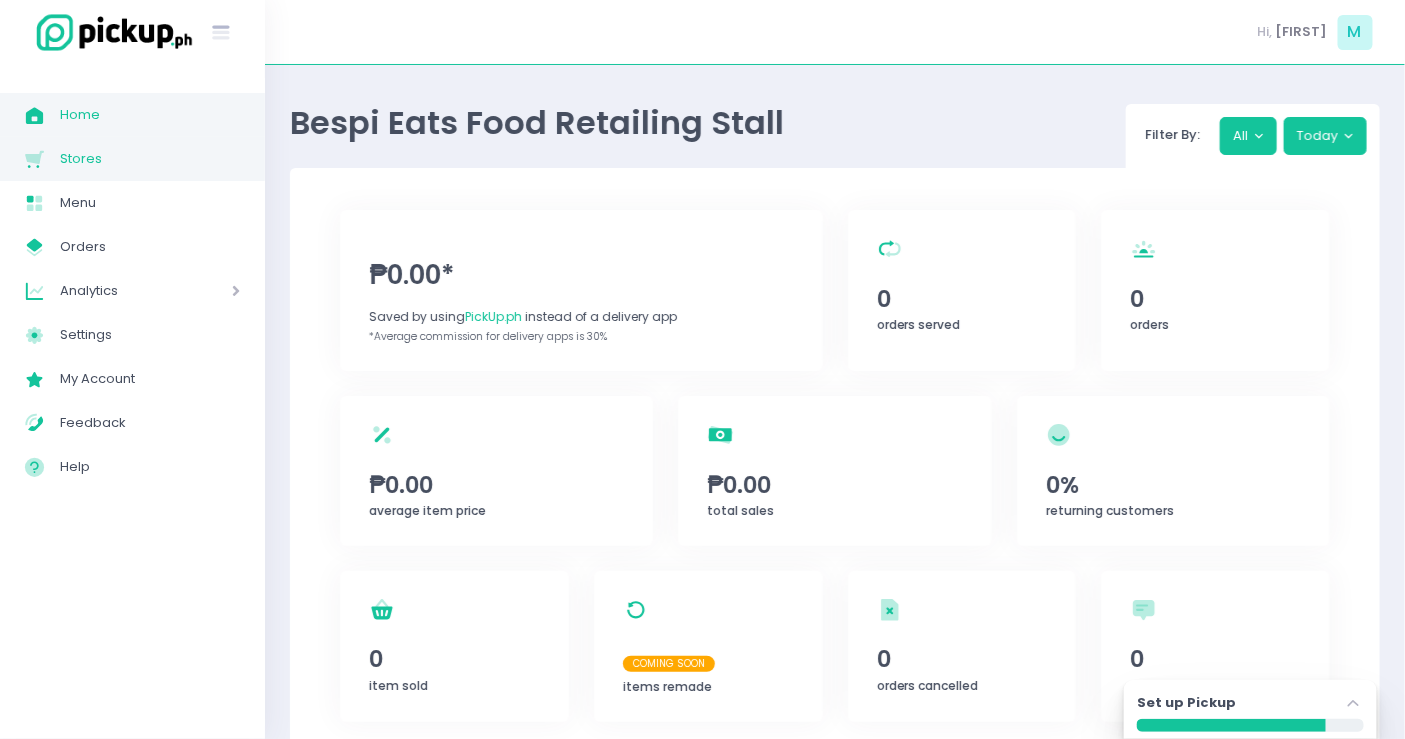 click on "Stores Created with Sketch. Stores" at bounding box center [132, 159] 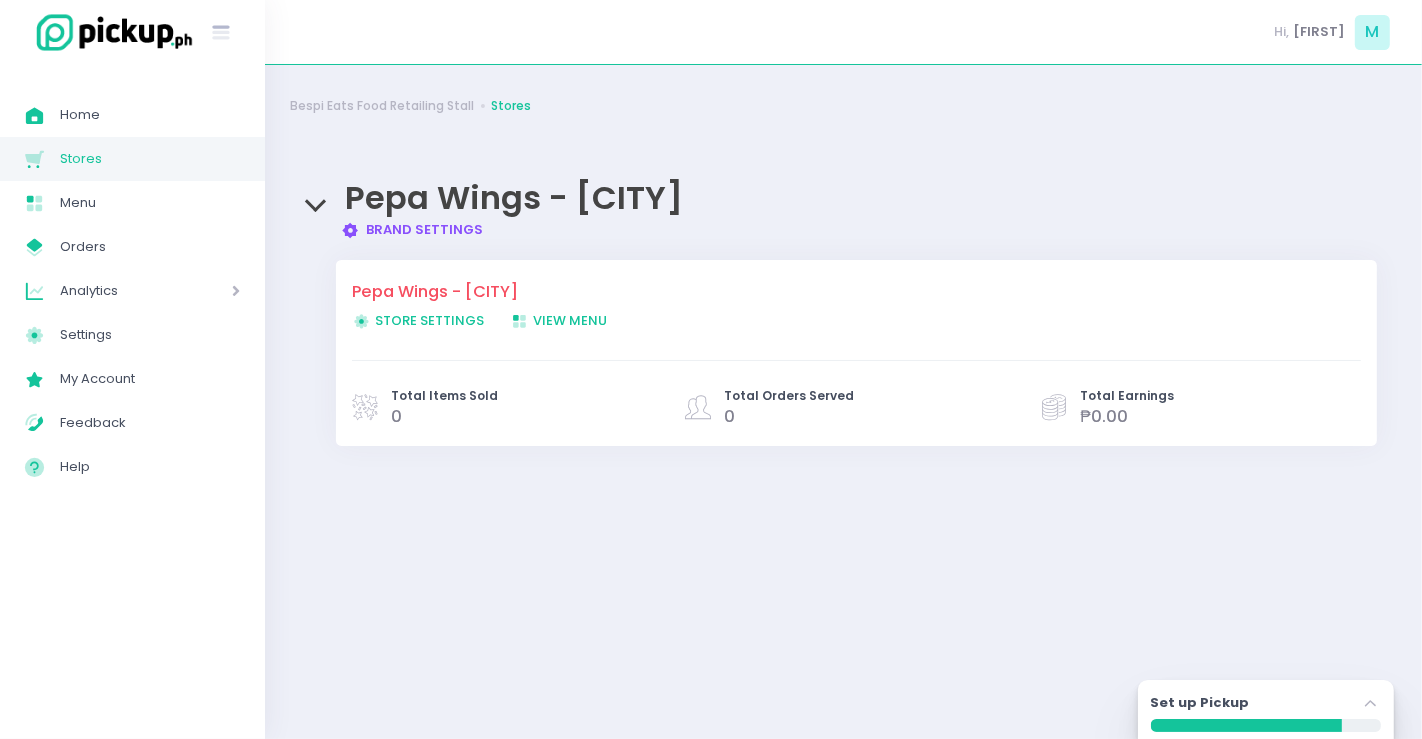 click on "Brand Settings Created with Sketch.   Brand Settings" at bounding box center (412, 229) 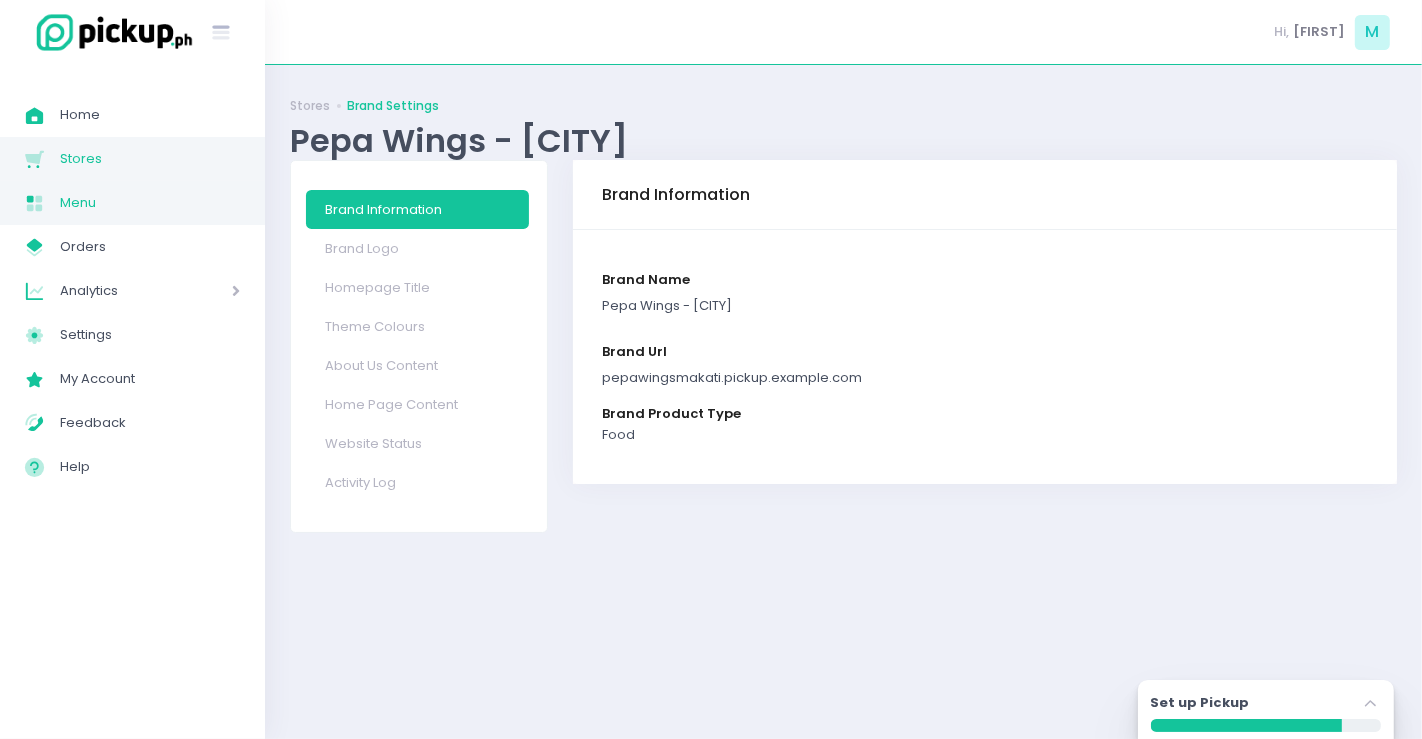 click on "Menu Created with Sketch. Menu" at bounding box center (132, 203) 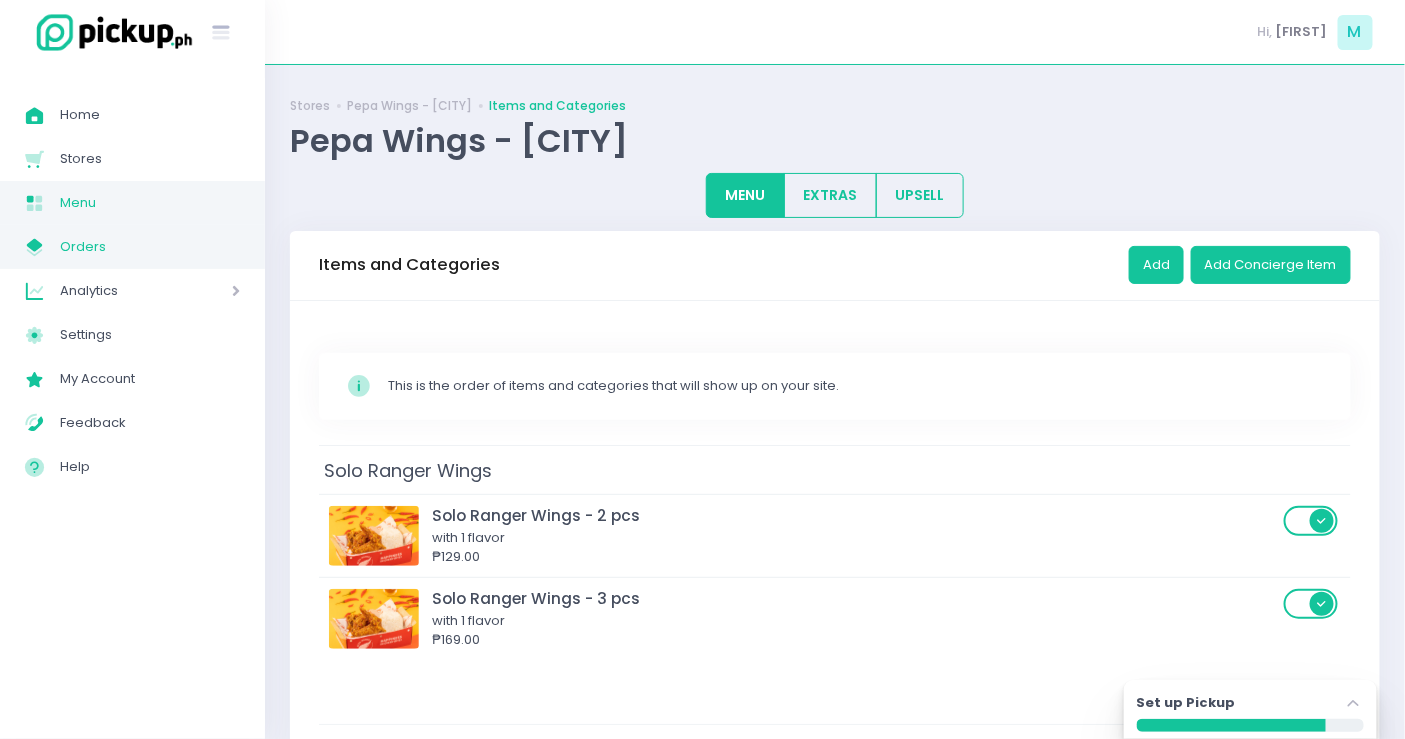 click on "Orders" at bounding box center (150, 247) 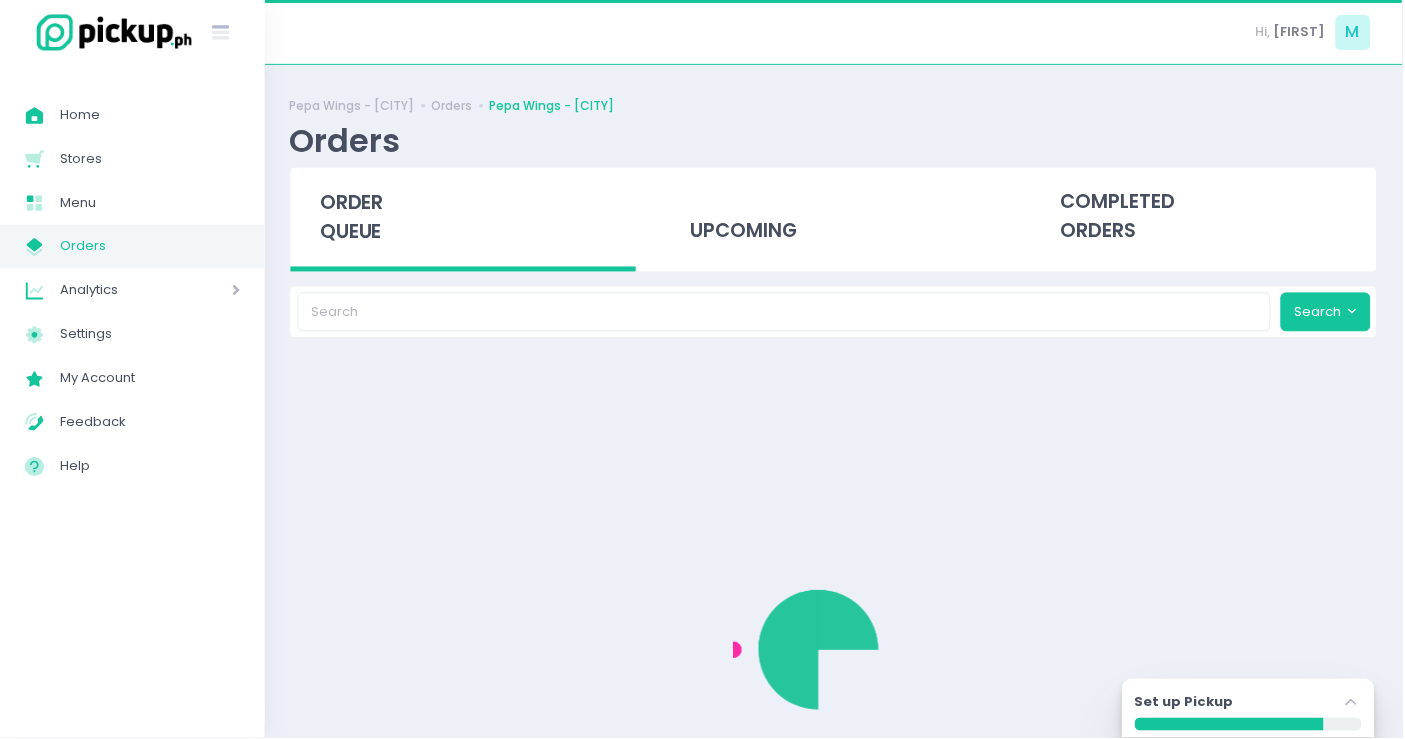 click on "Analytics" at bounding box center (117, 291) 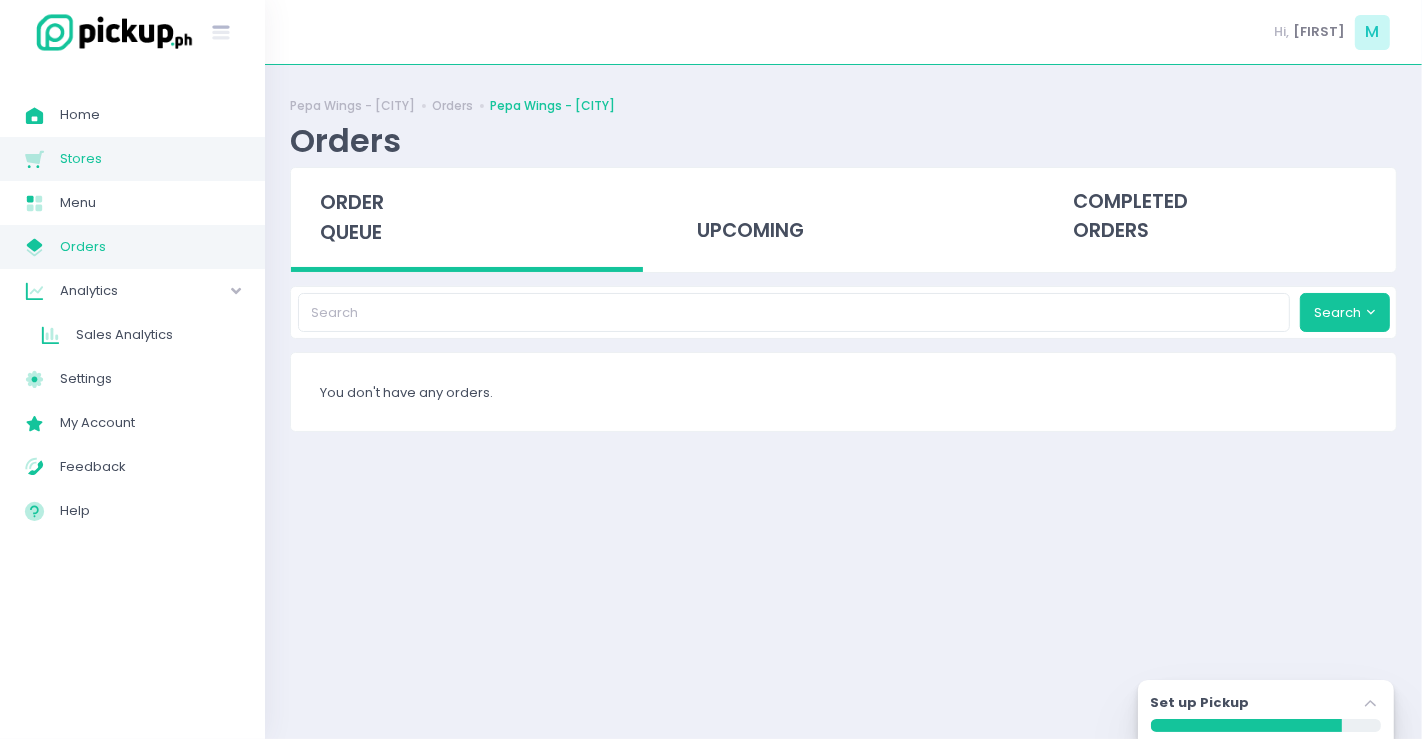 click on "Stores" at bounding box center [150, 159] 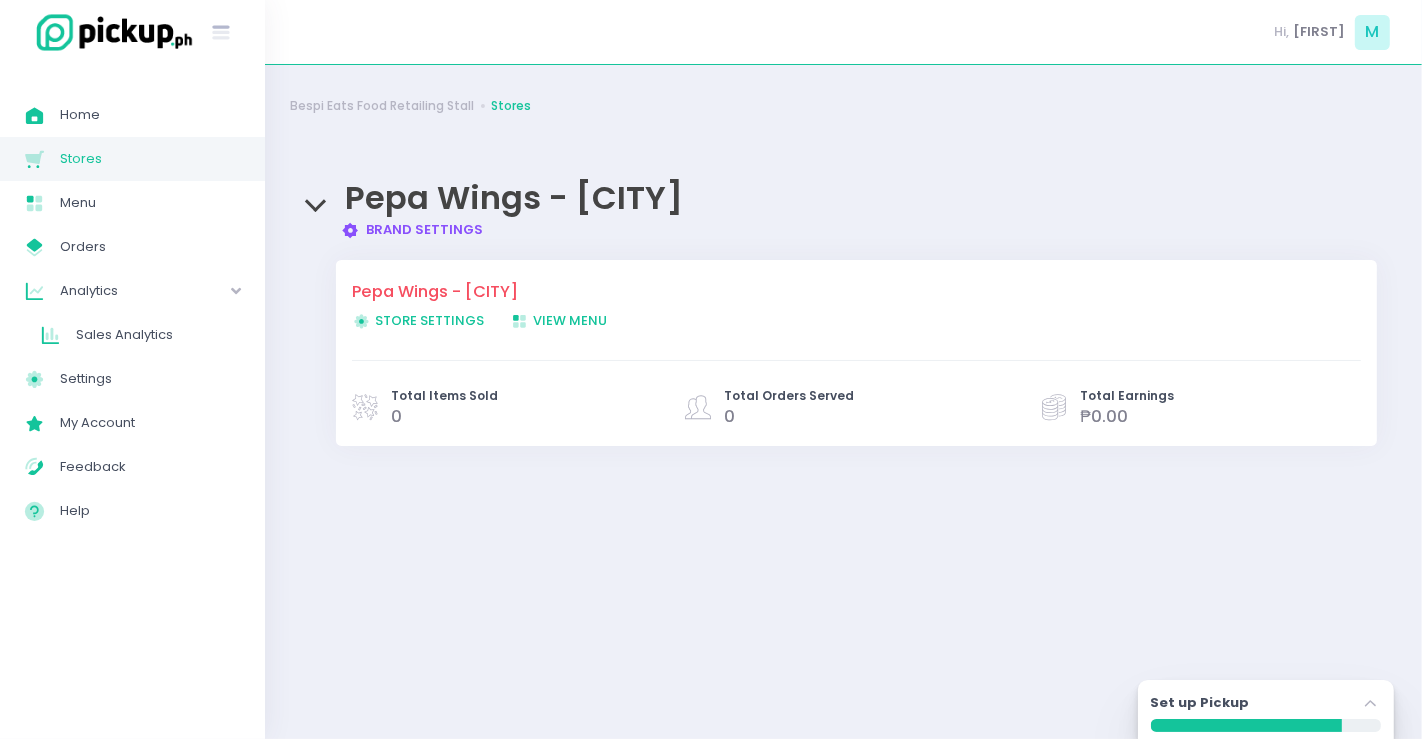 click on "Set up Pickup Stockholm-icons / Navigation / Angle-up Created with Sketch." at bounding box center [1266, 709] 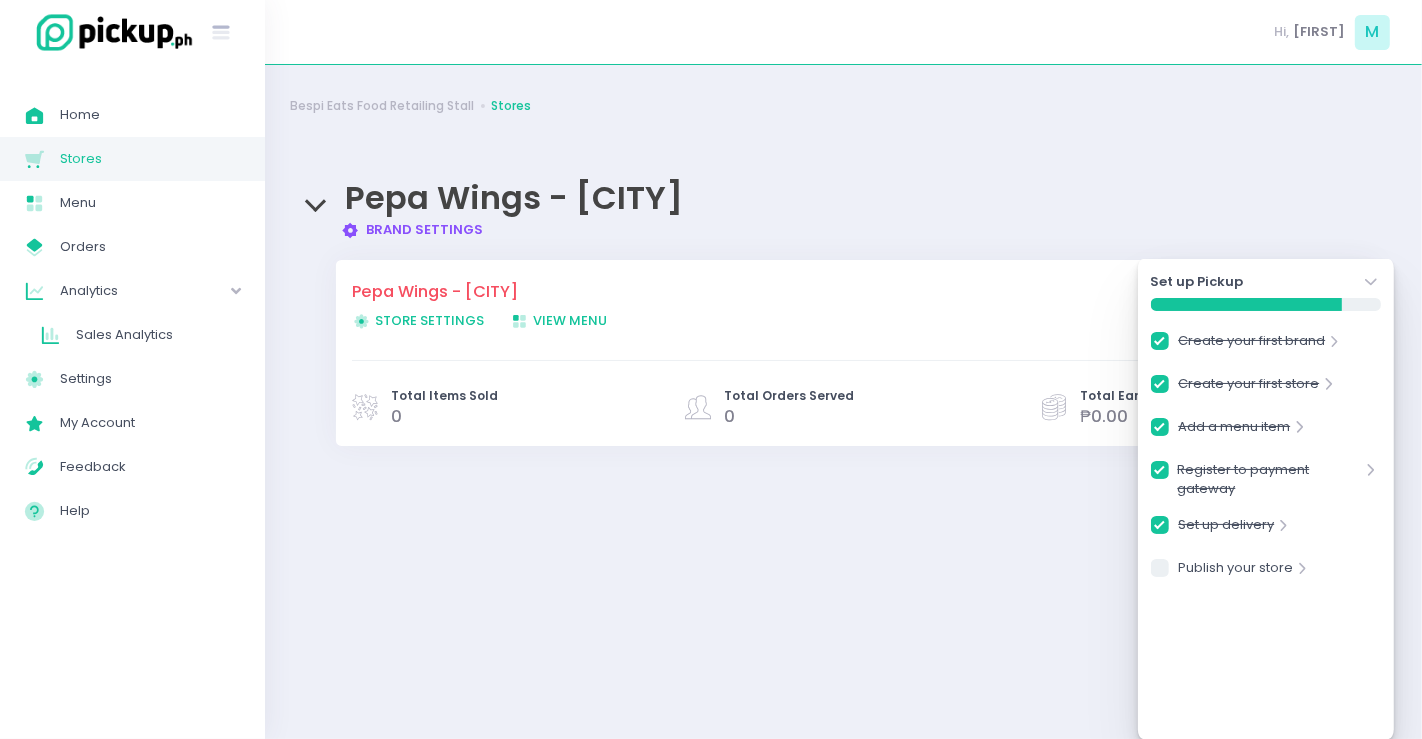 click on "Create your first brand Stockholm-icons / Navigation / Angle-right Created with Sketch. Create your first store Stockholm-icons / Navigation / Angle-right Created with Sketch. Add a menu item Stockholm-icons / Navigation / Angle-right Created with Sketch. Register to payment gateway Stockholm-icons / Navigation / Angle-right Created with Sketch. Set up delivery Stockholm-icons / Navigation / Angle-right Created with Sketch. Publish your store Stockholm-icons / Navigation / Angle-right Created with Sketch." at bounding box center (1266, 458) 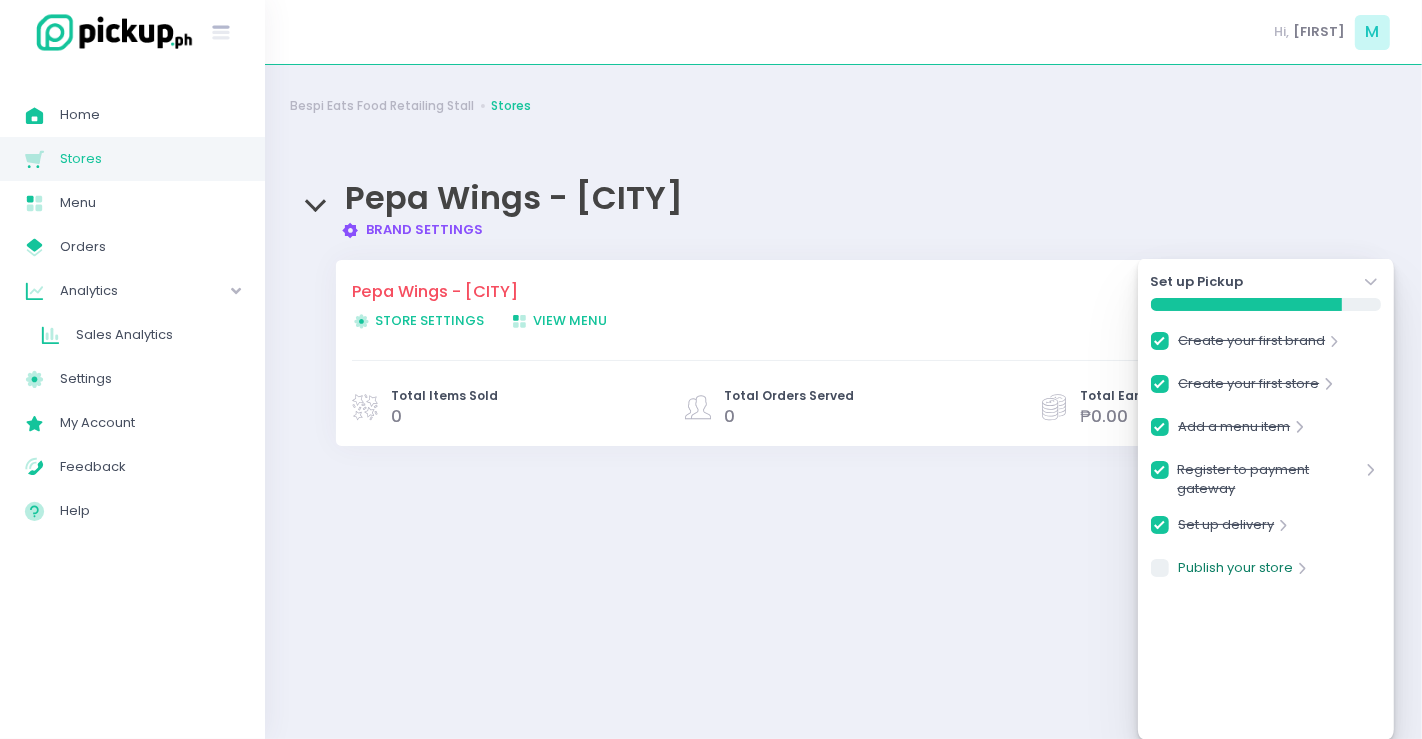 click on "Publish your store" at bounding box center [1235, 571] 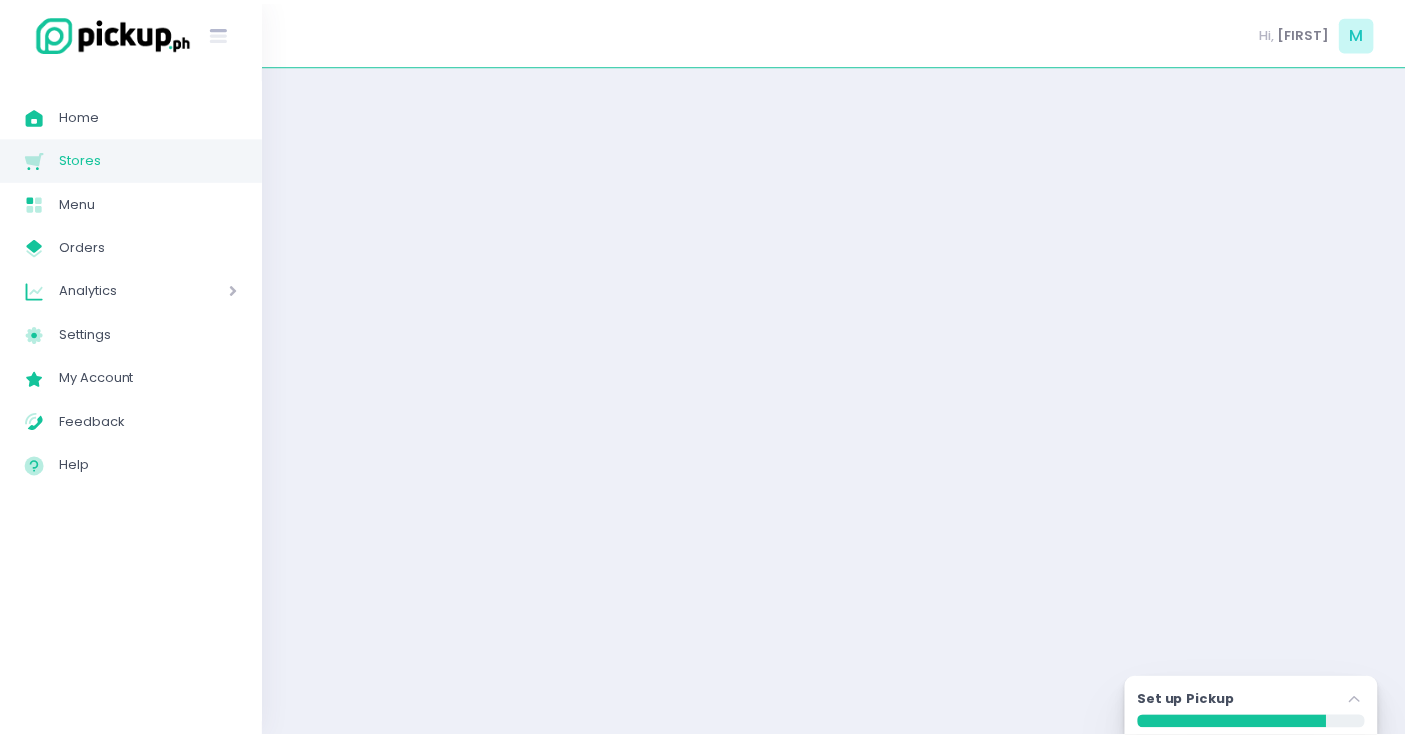 scroll, scrollTop: 0, scrollLeft: 0, axis: both 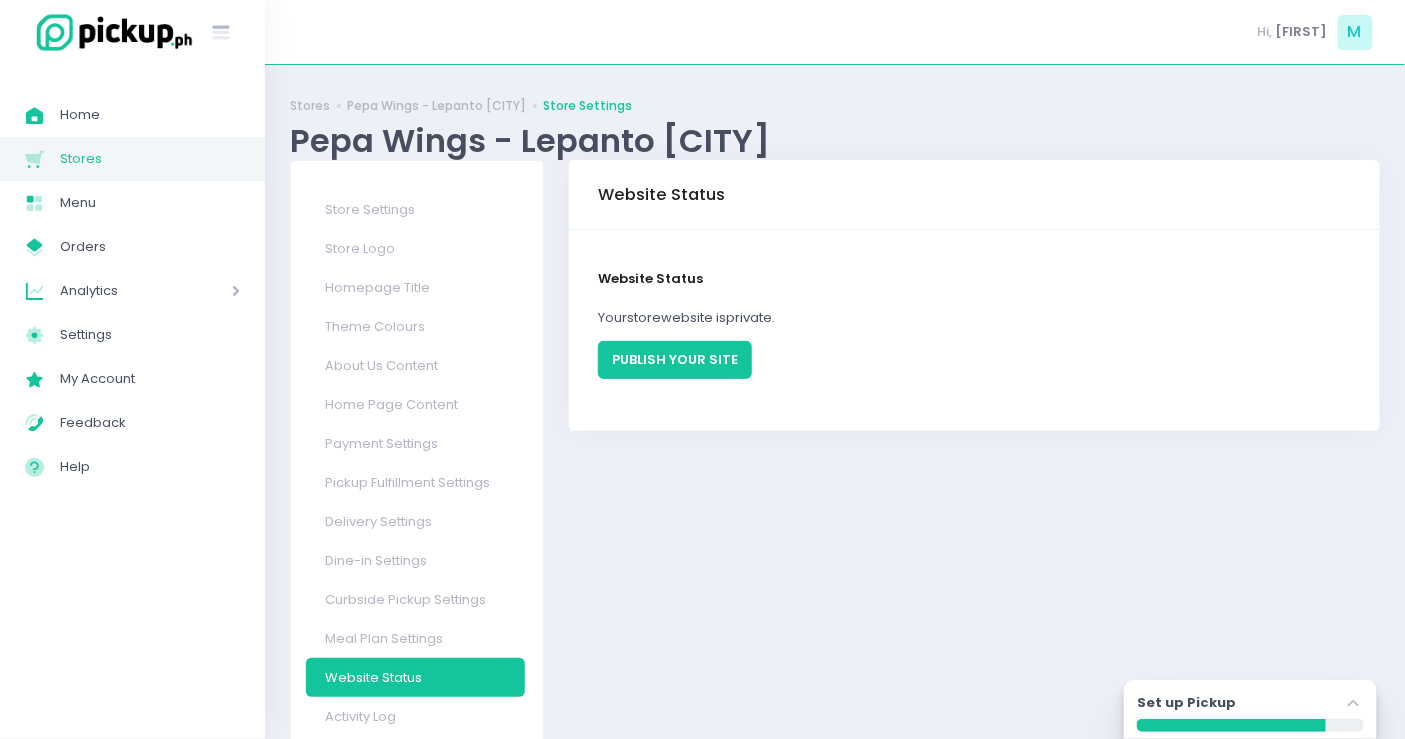 click on "PUBLISH YOUR SITE" at bounding box center (675, 360) 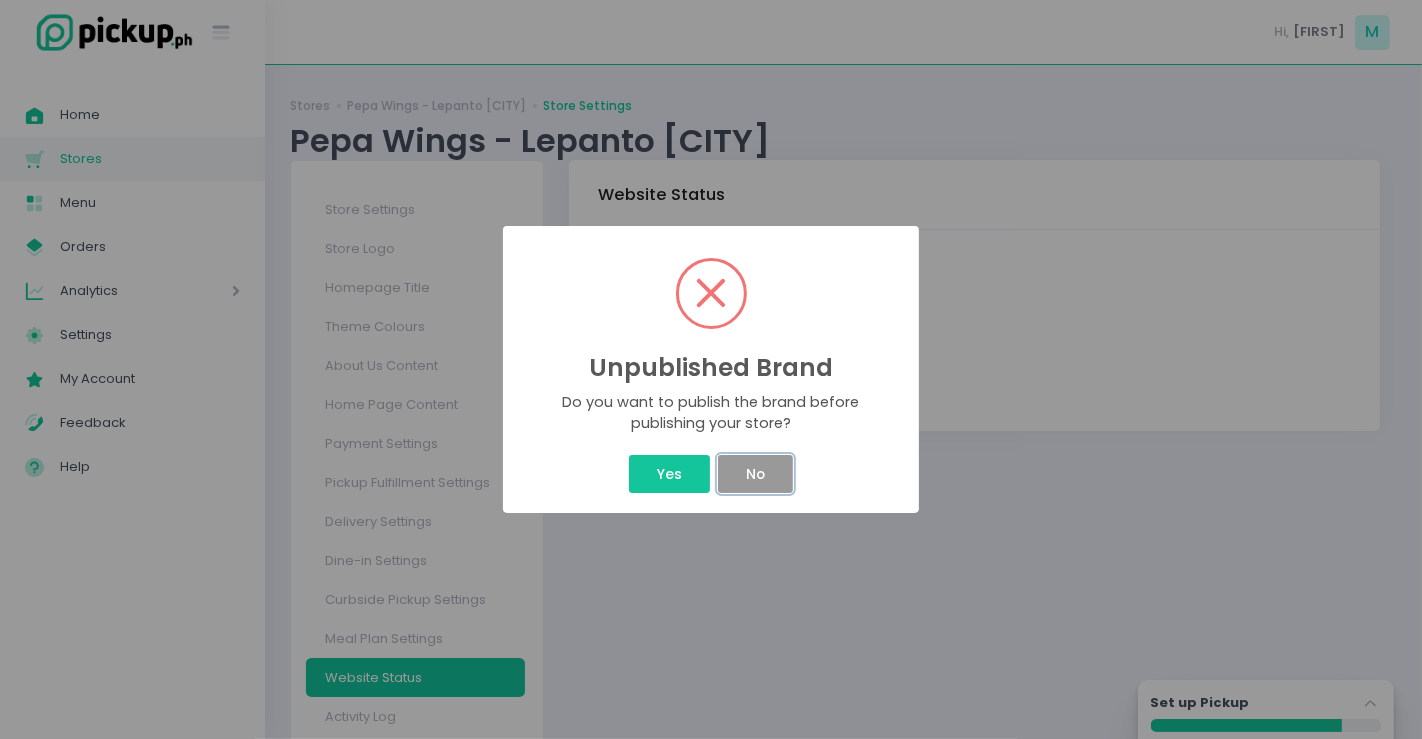 click on "No" at bounding box center (755, 474) 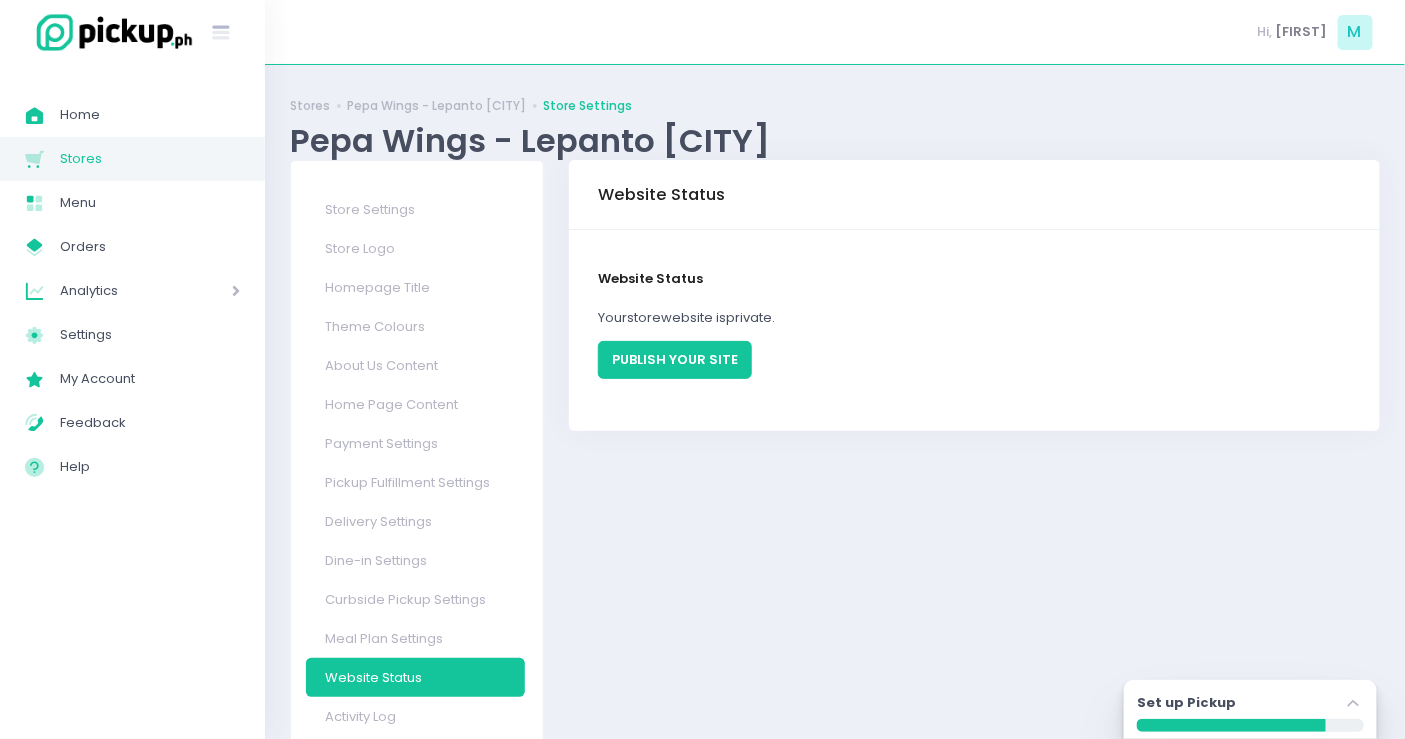 click on "PUBLISH YOUR SITE" at bounding box center [675, 360] 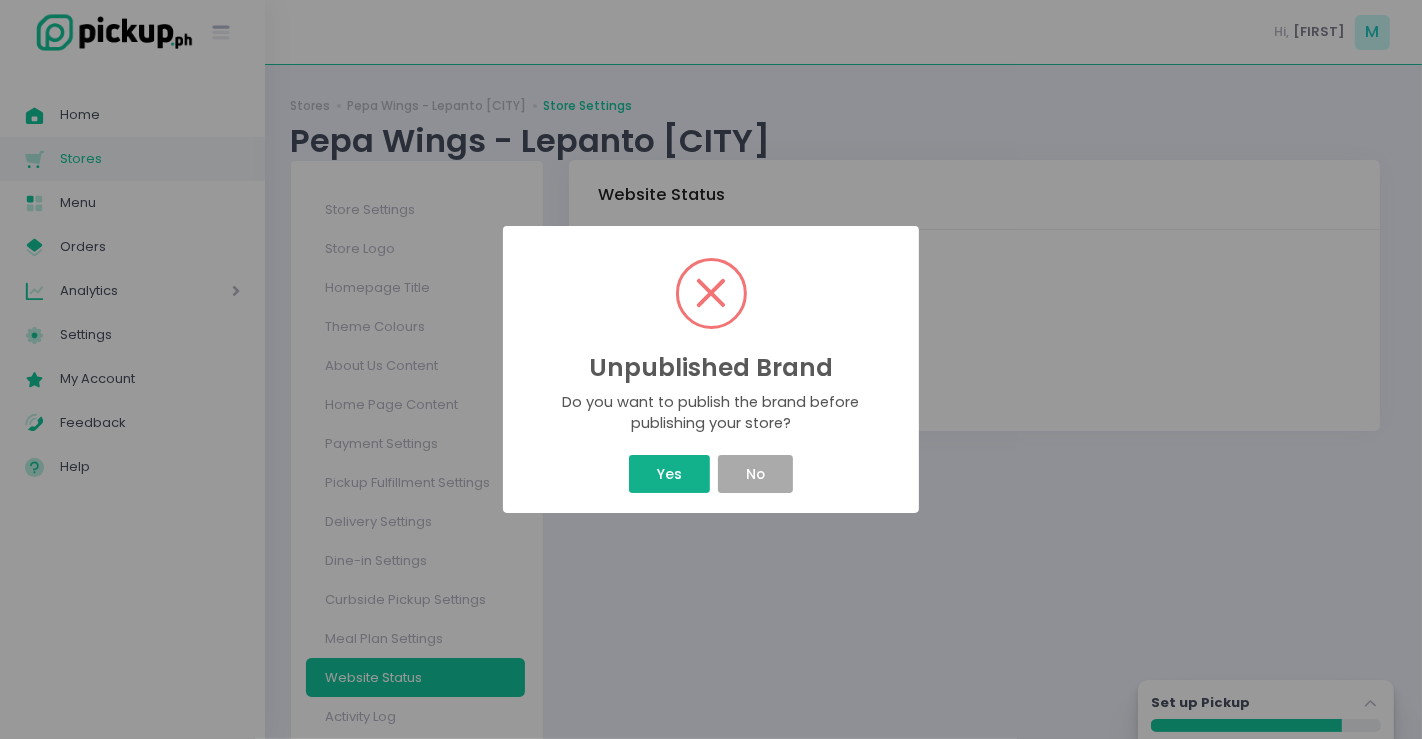 click on "Yes" at bounding box center [669, 474] 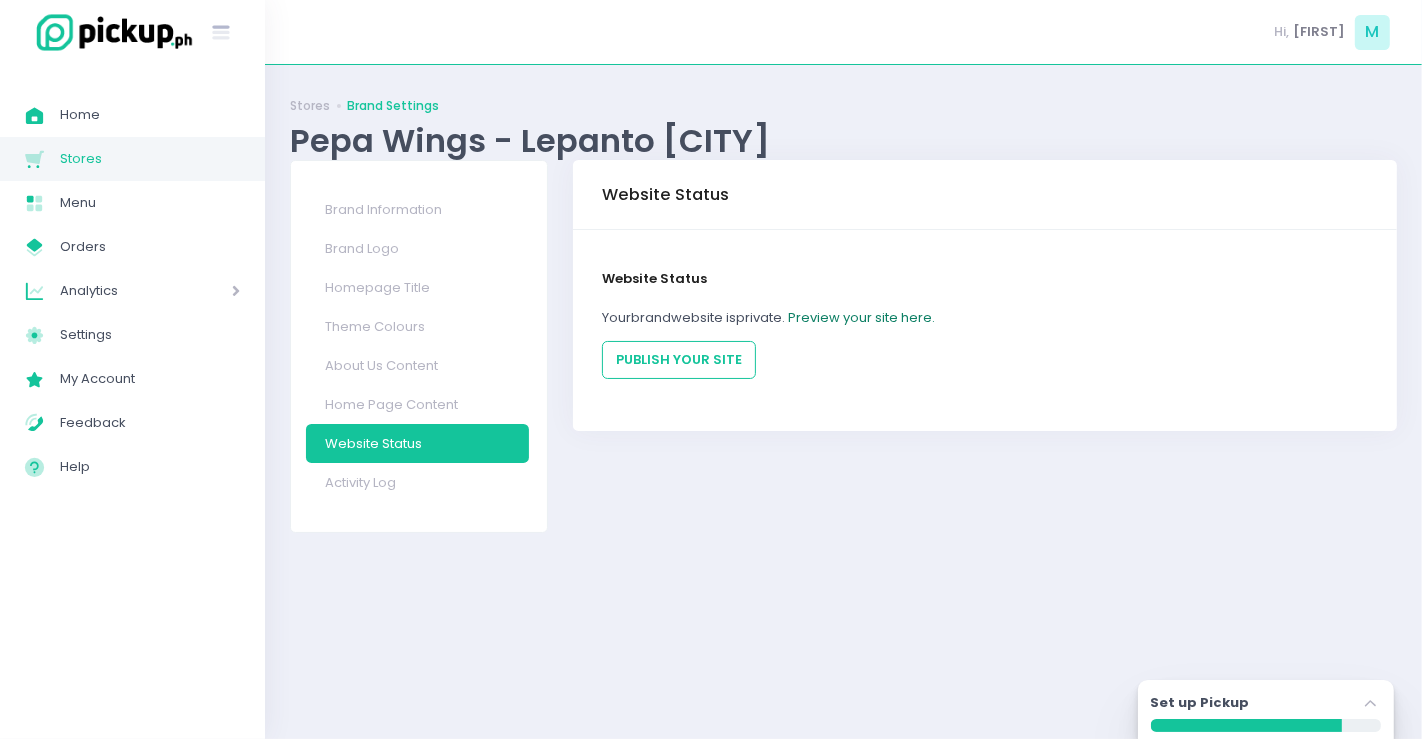 click on "Preview your site here." 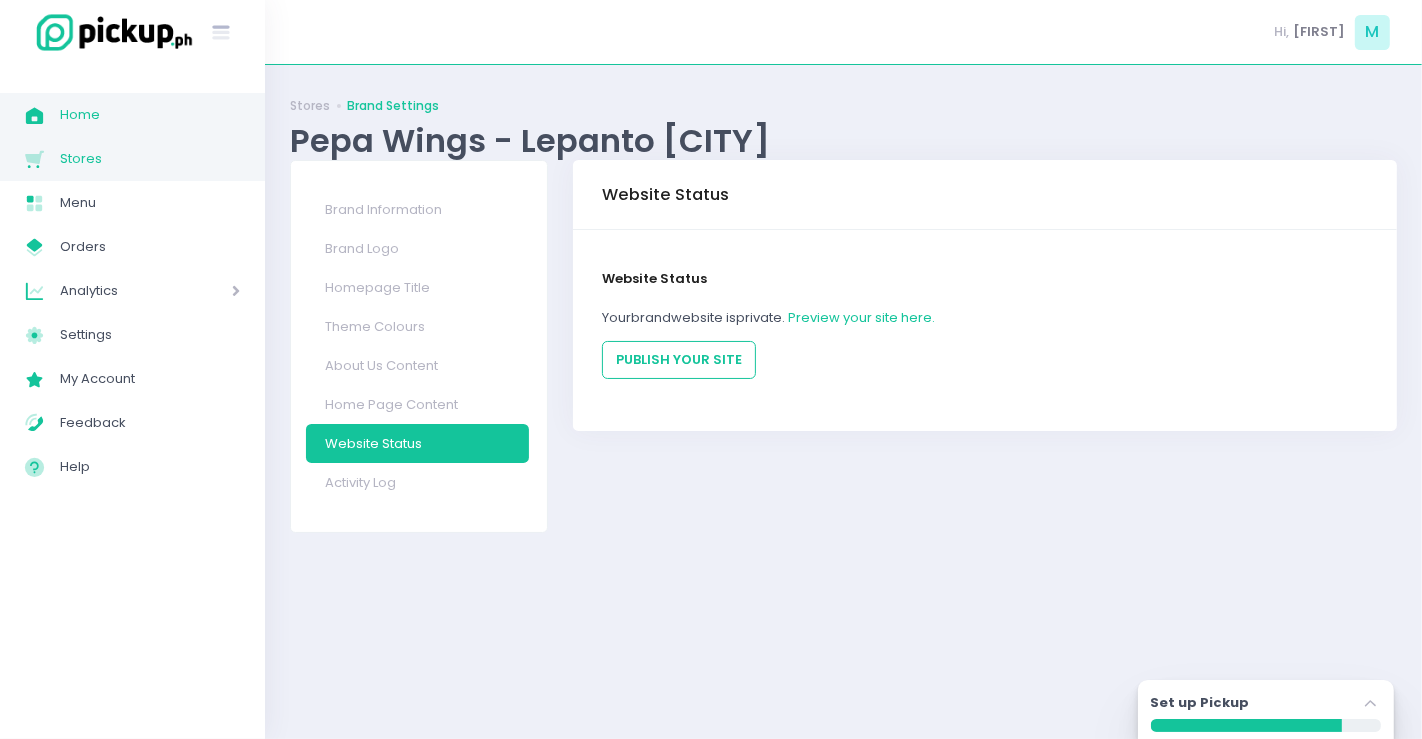 click on "Home" at bounding box center (150, 115) 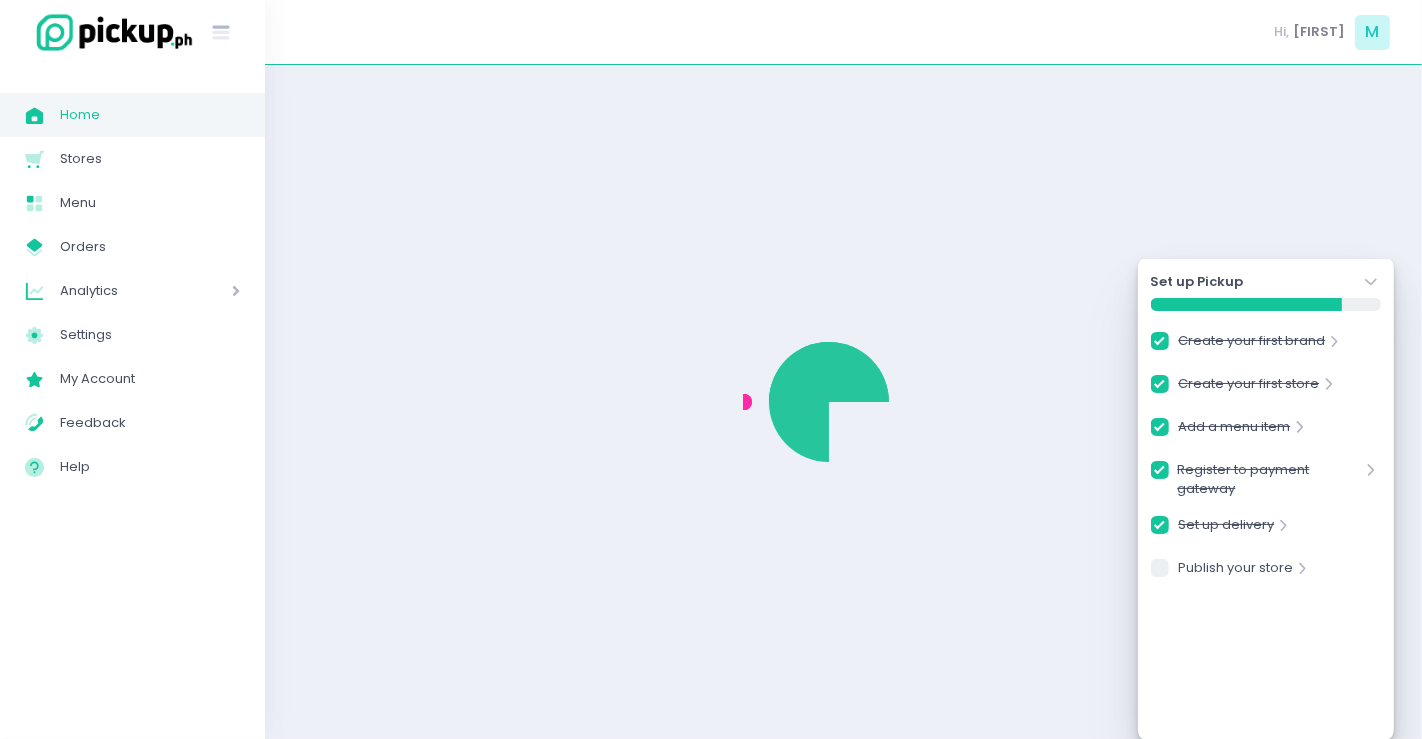 checkbox on "true" 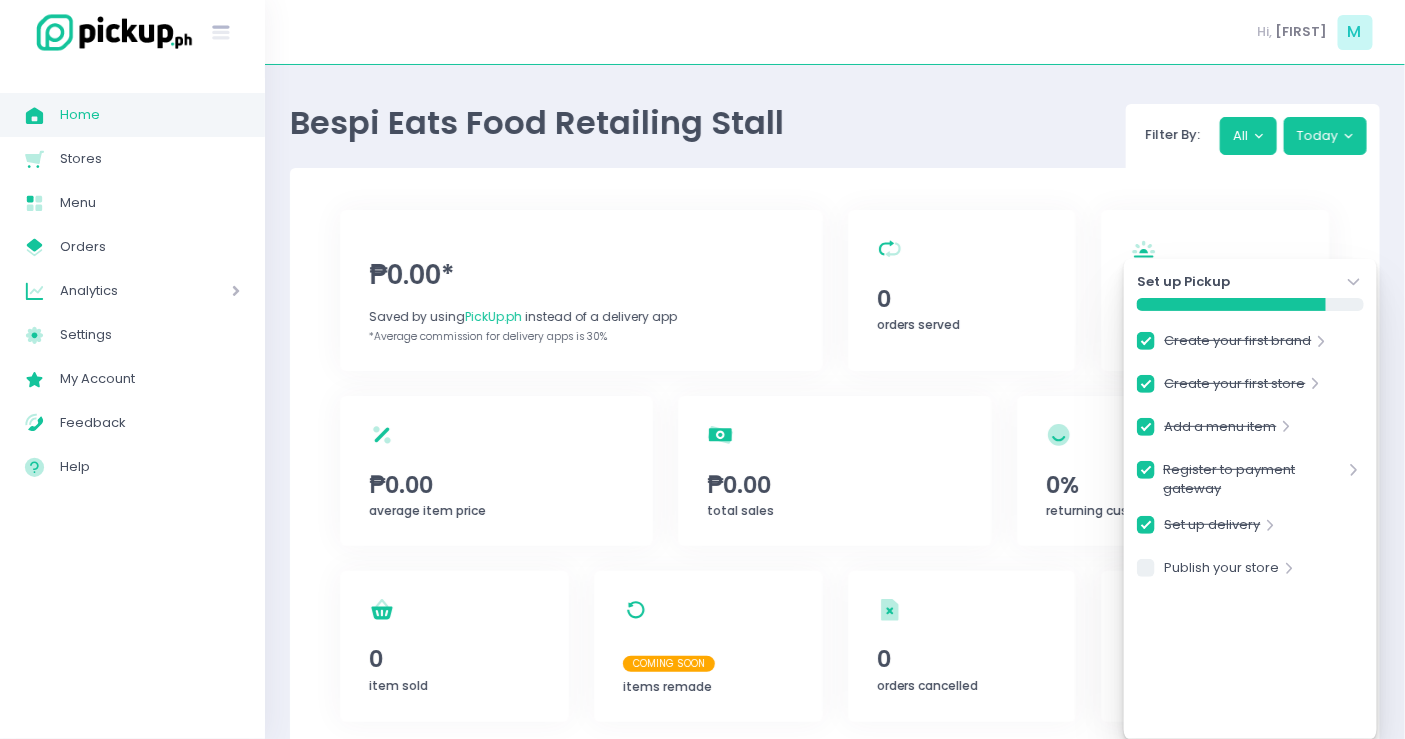 click on "Stockholm-icons / Navigation / Angle-down Created with Sketch." 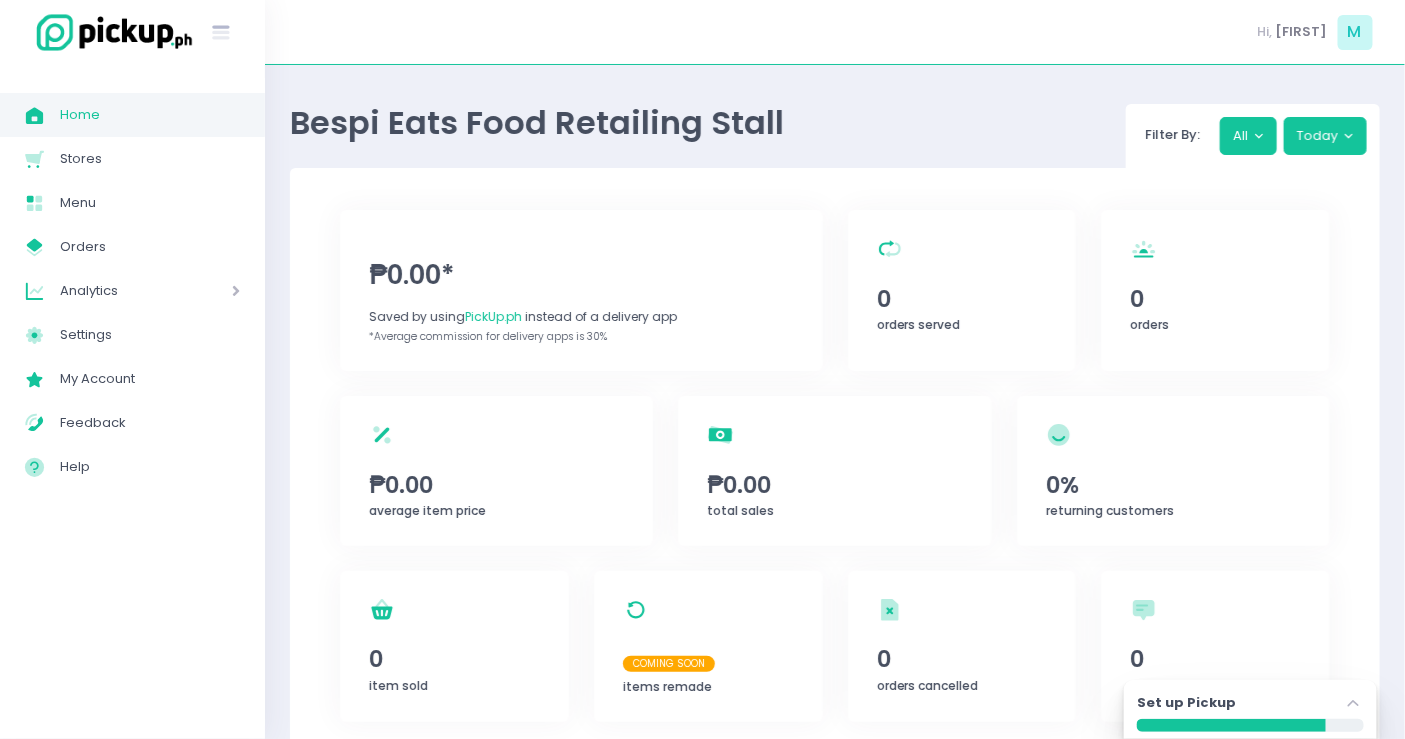 scroll, scrollTop: 524, scrollLeft: 0, axis: vertical 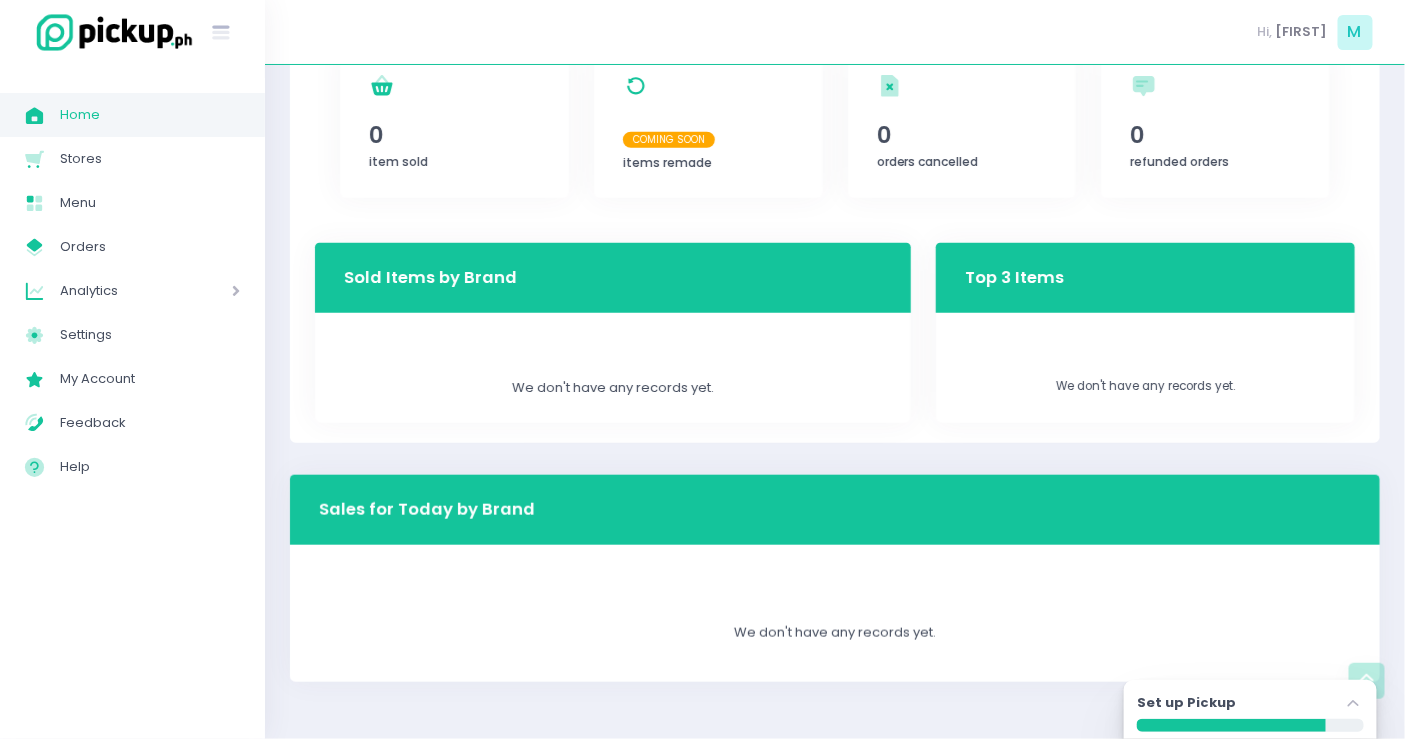 click on "Set up Pickup Stockholm-icons / Navigation / Angle-up Created with Sketch." at bounding box center (1250, 706) 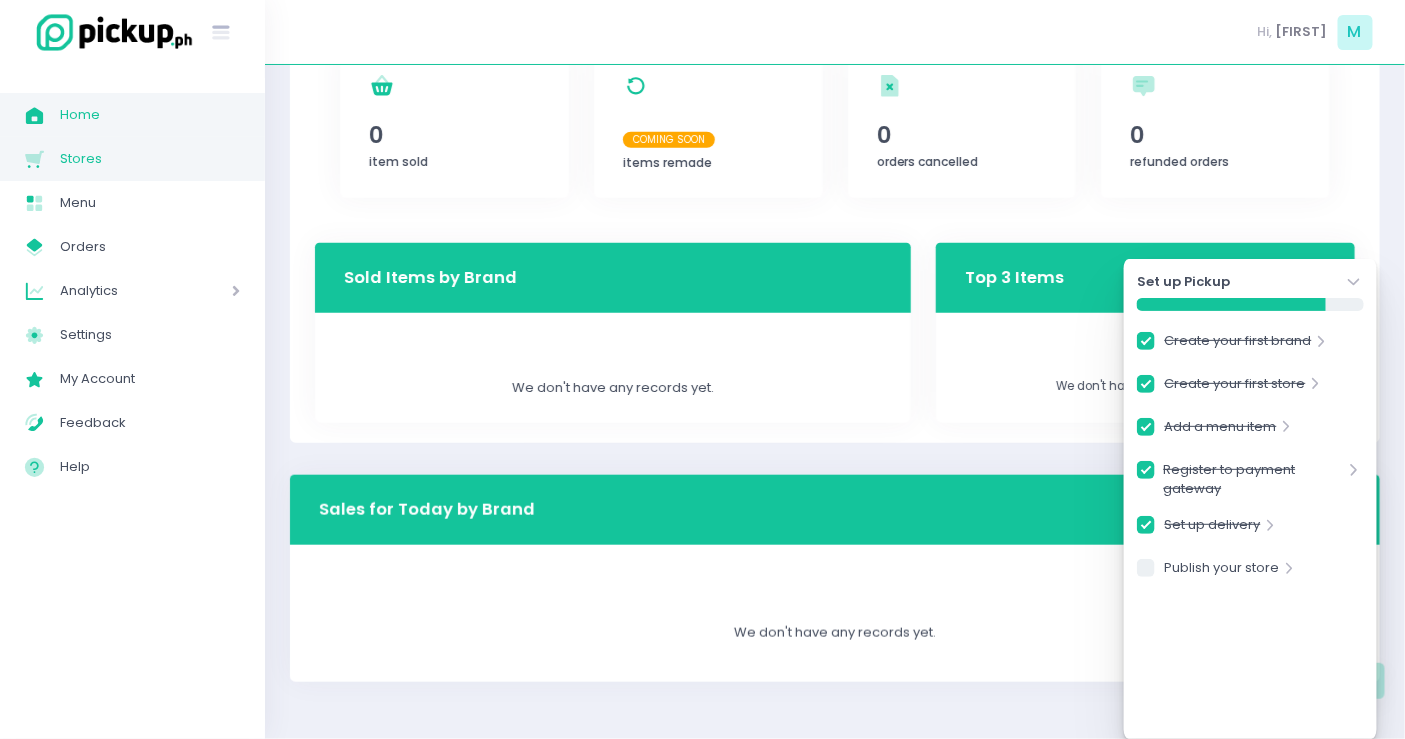 click on "Stores" at bounding box center (150, 159) 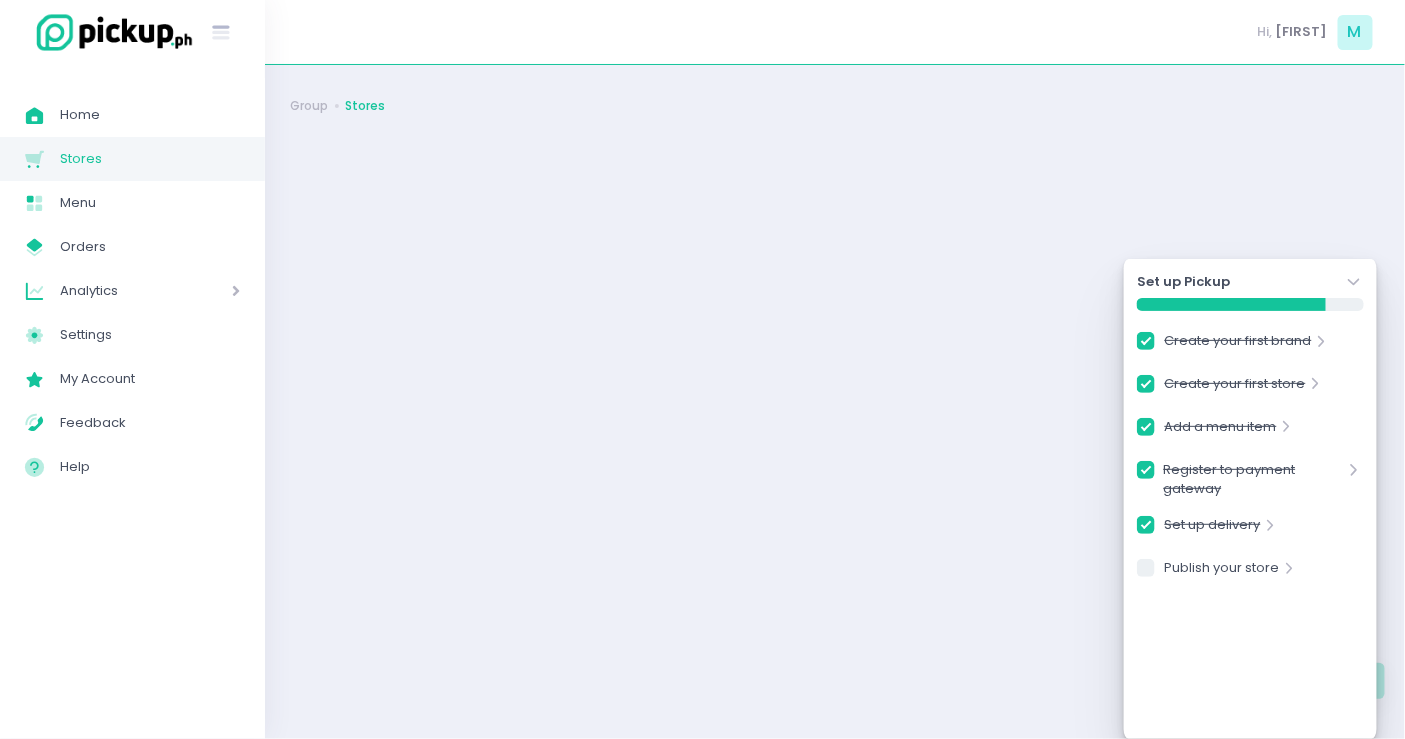 scroll, scrollTop: 0, scrollLeft: 0, axis: both 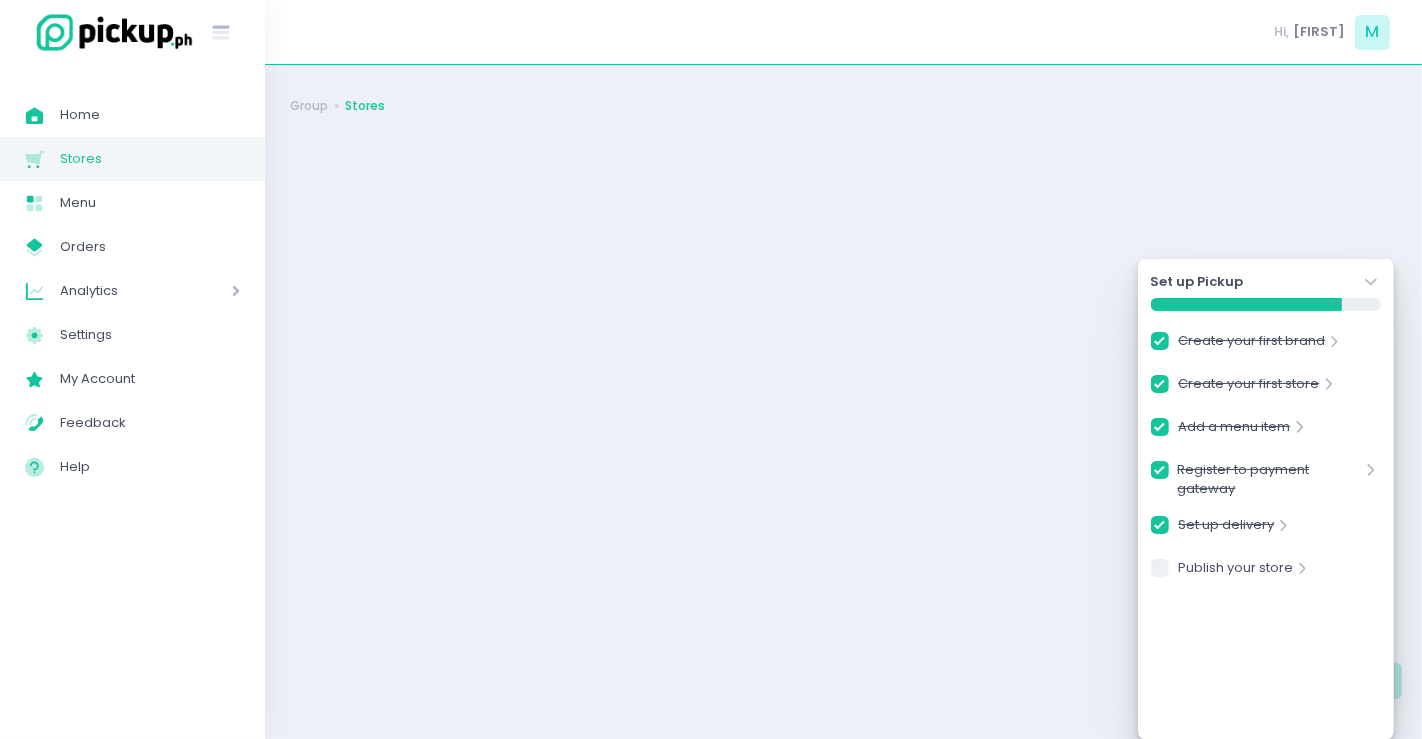checkbox on "true" 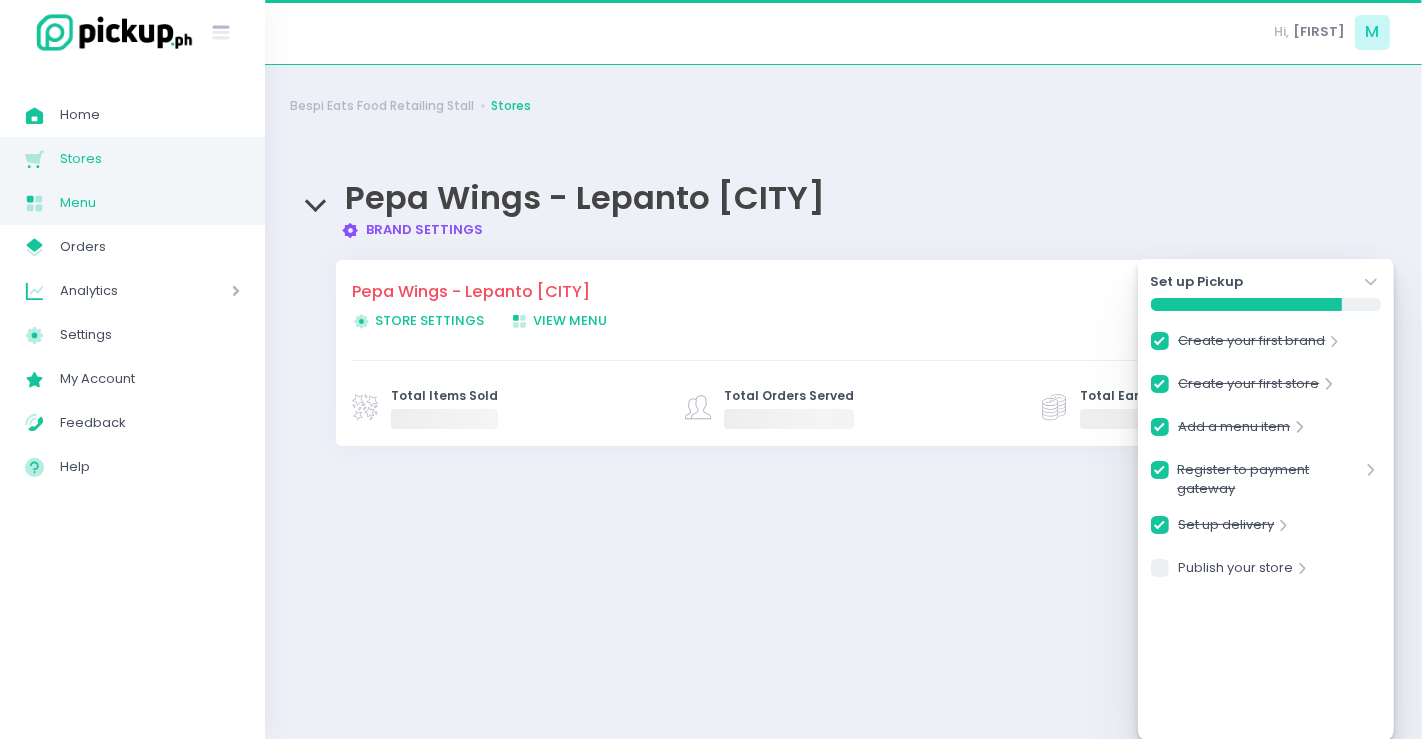 click on "Menu" at bounding box center [150, 203] 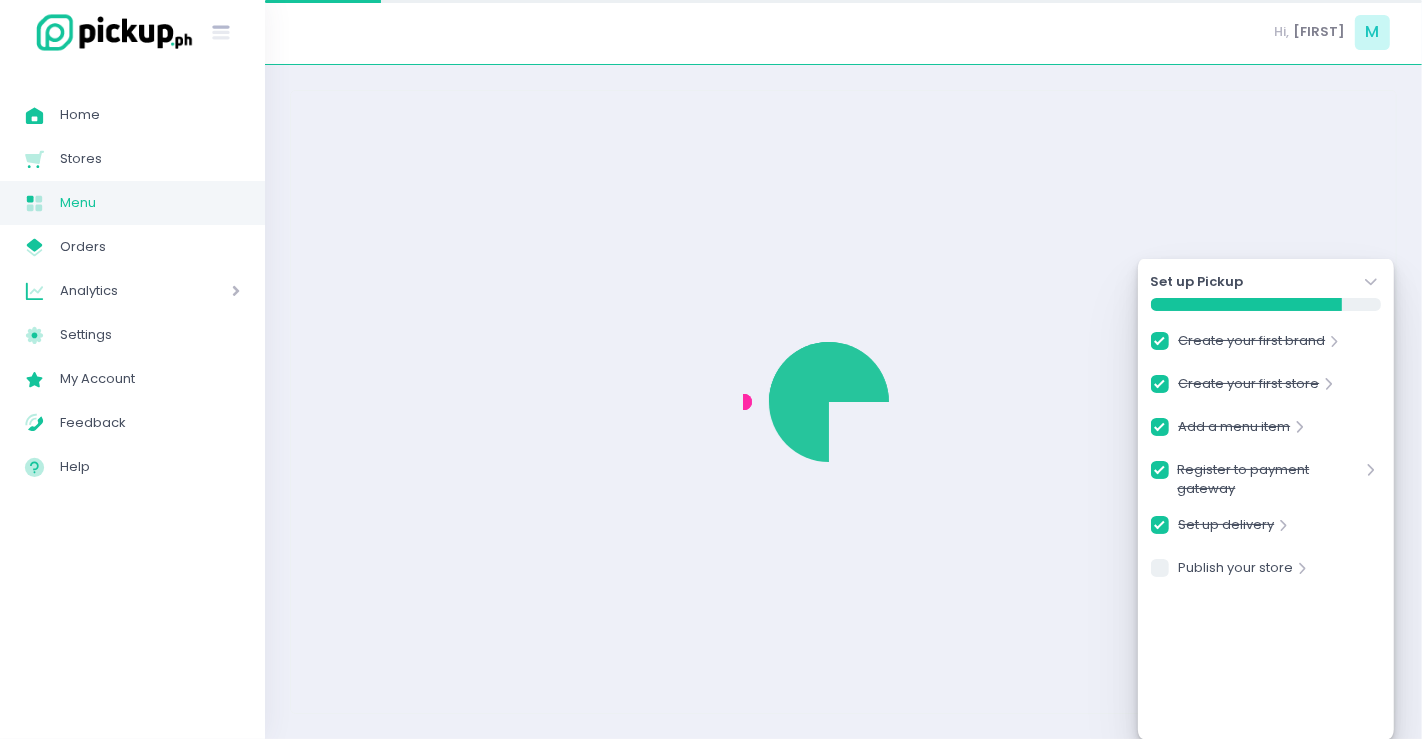 checkbox on "true" 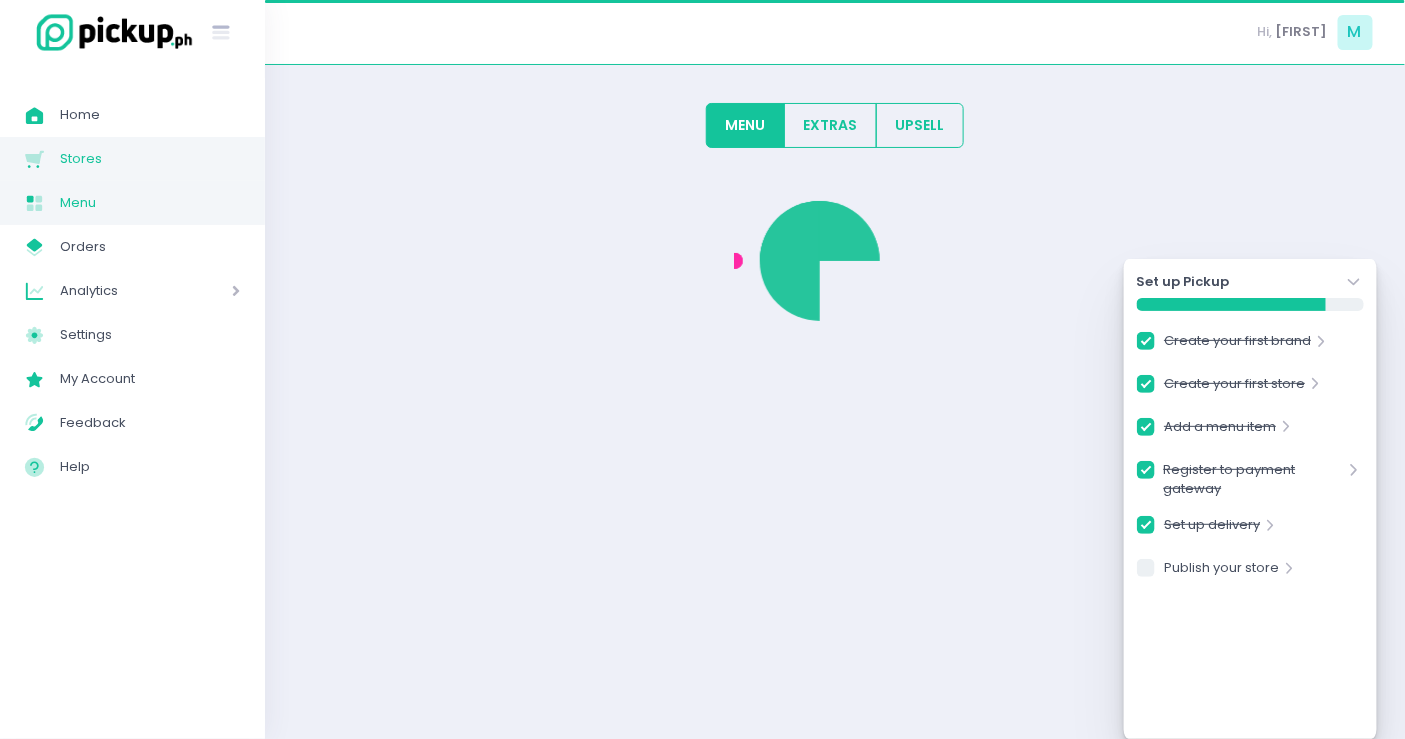 checkbox on "true" 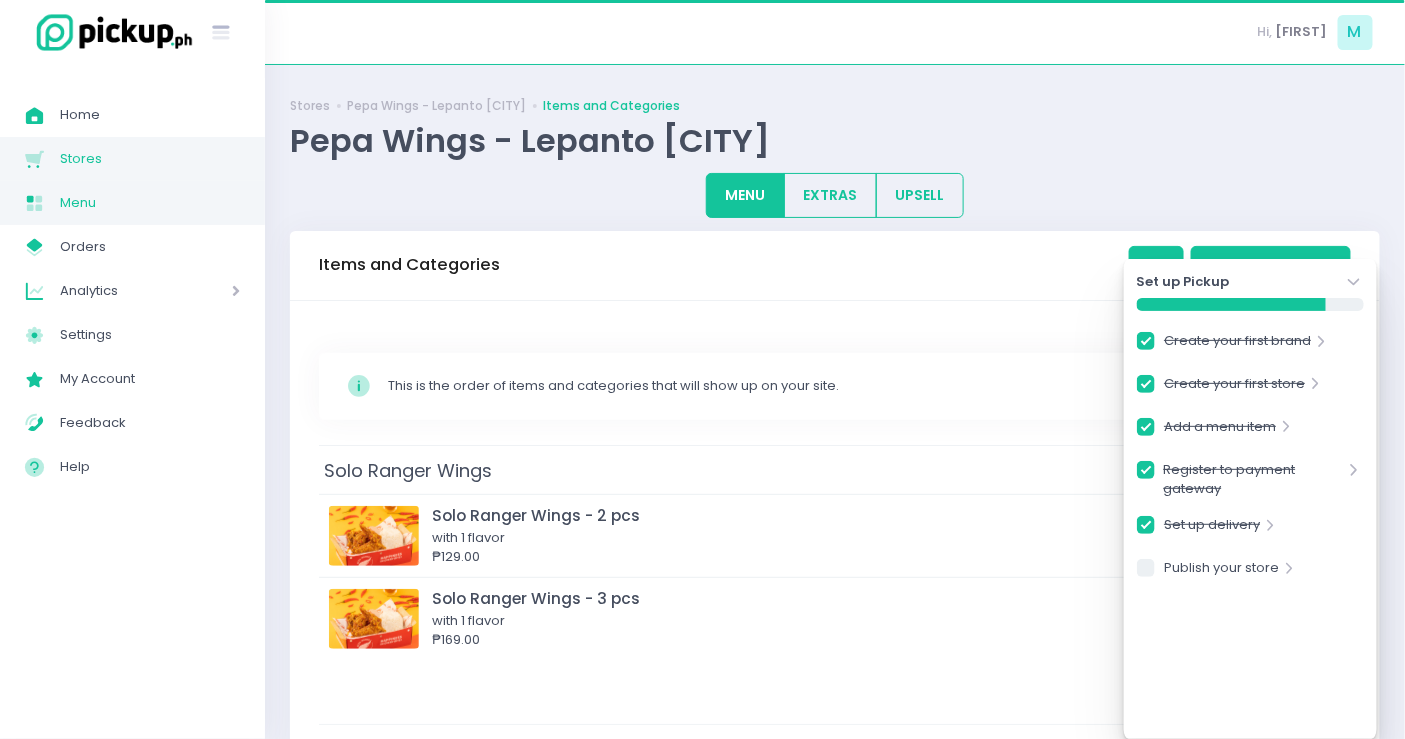 click on "Stores" at bounding box center [150, 159] 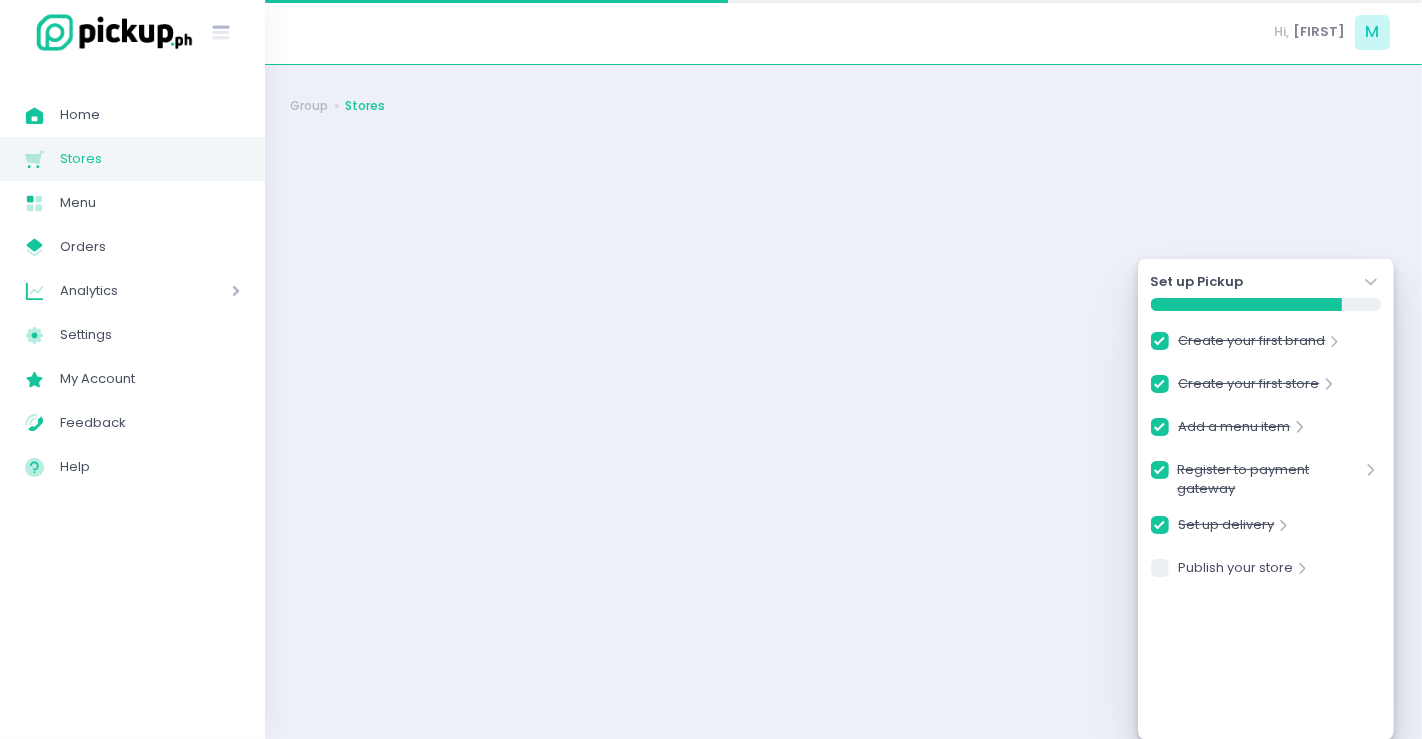 checkbox on "true" 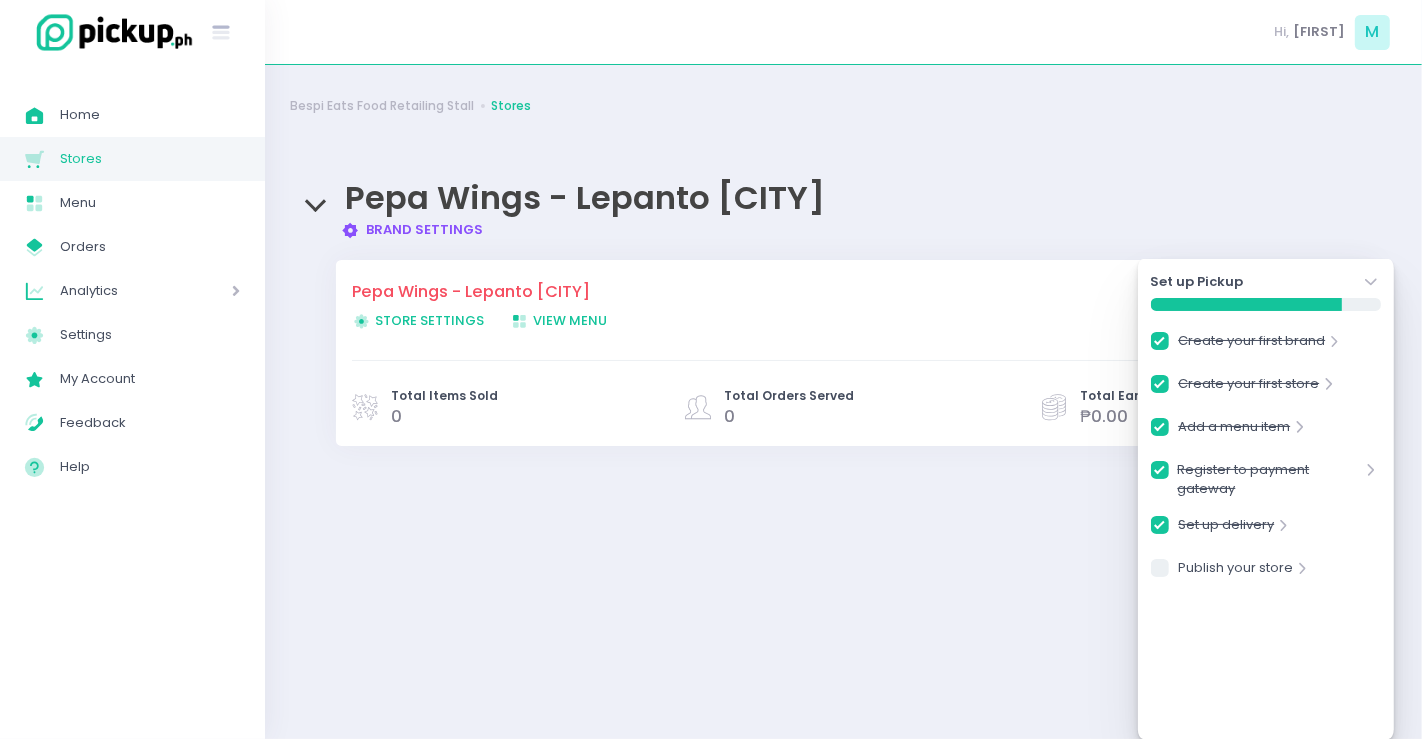click on "Stockholm-icons / Navigation / Angle-down Created with Sketch." 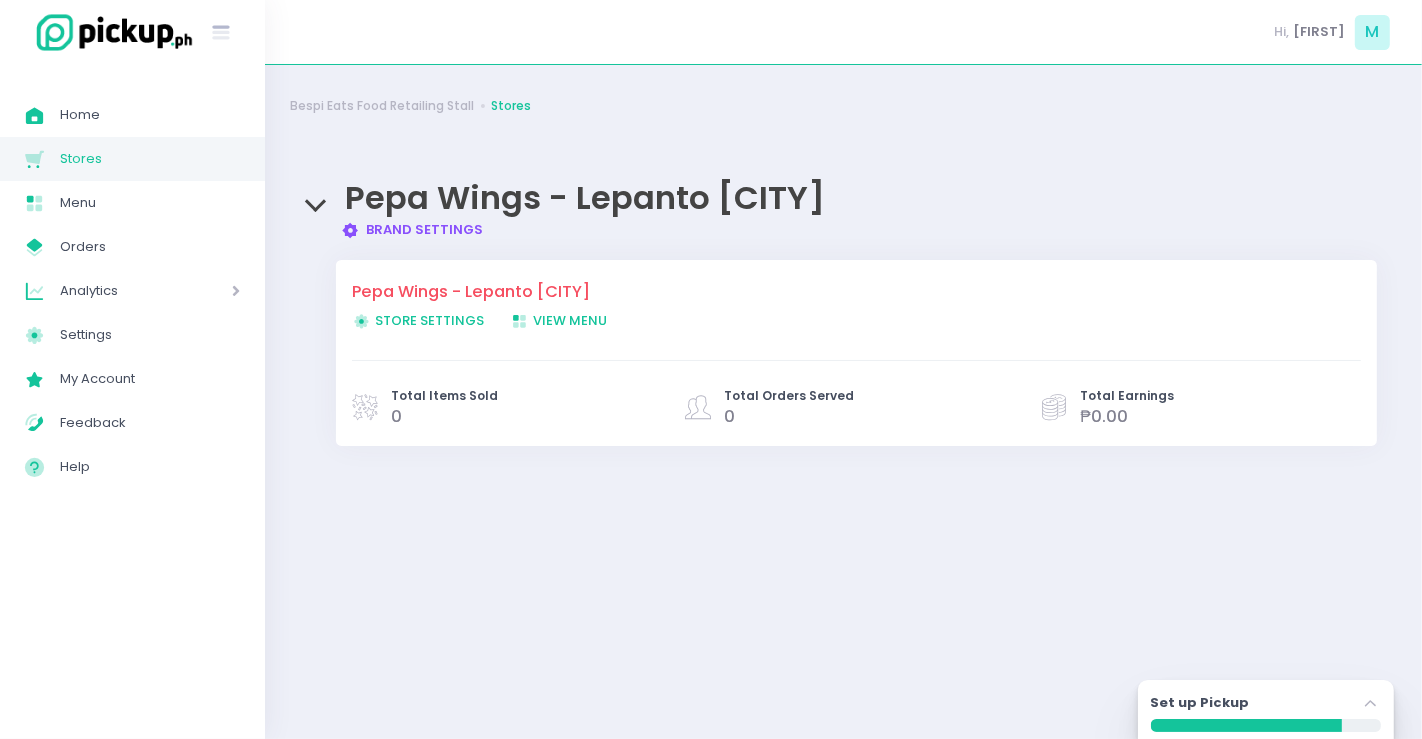 click on "View Menu Created with Sketch. View Menu" at bounding box center [558, 320] 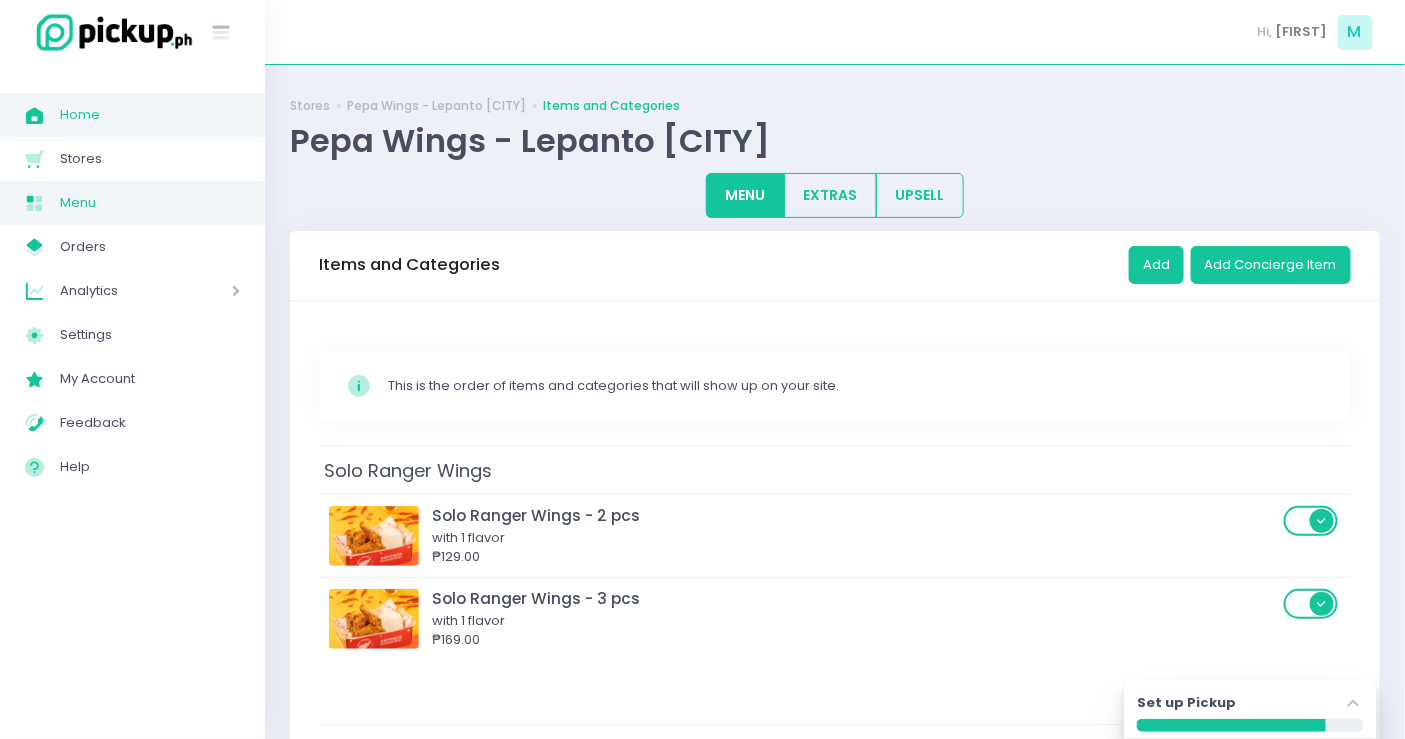 click on "Home" at bounding box center [150, 115] 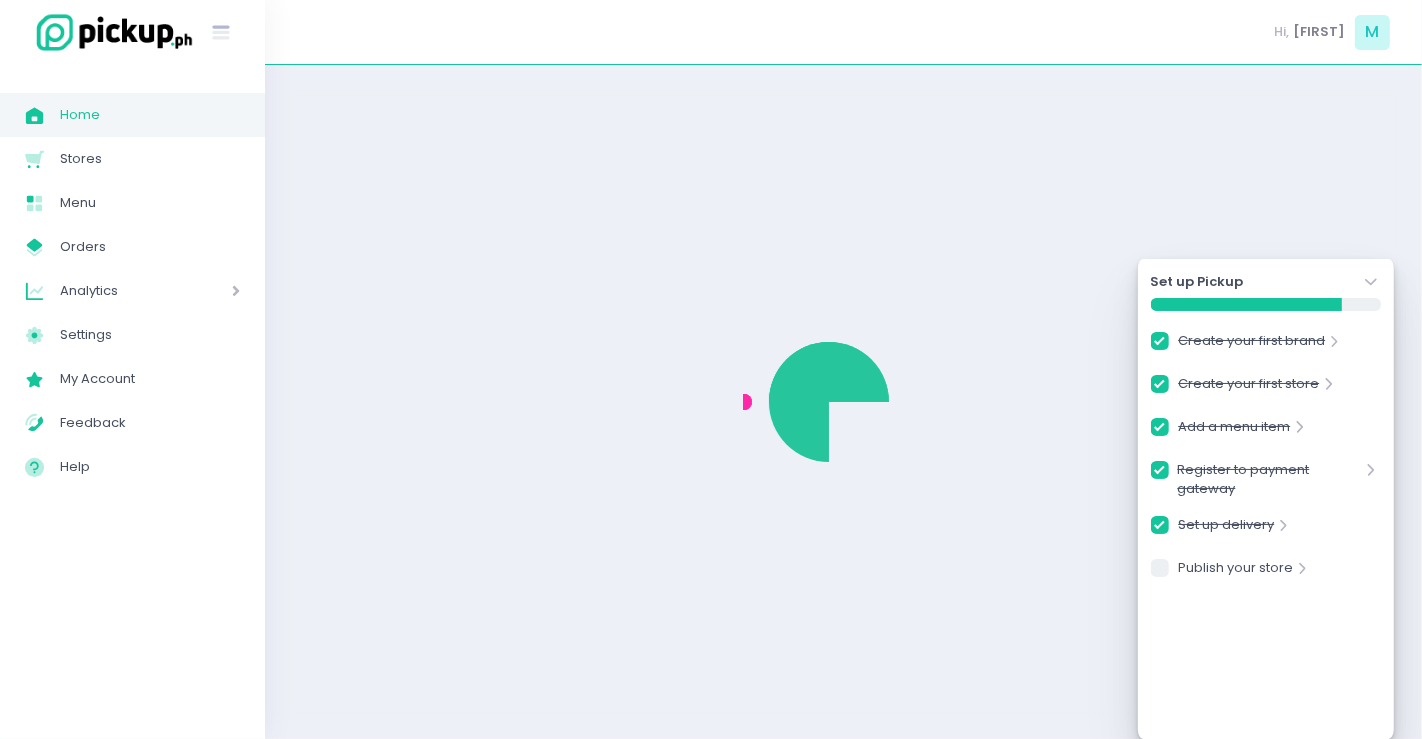 checkbox on "true" 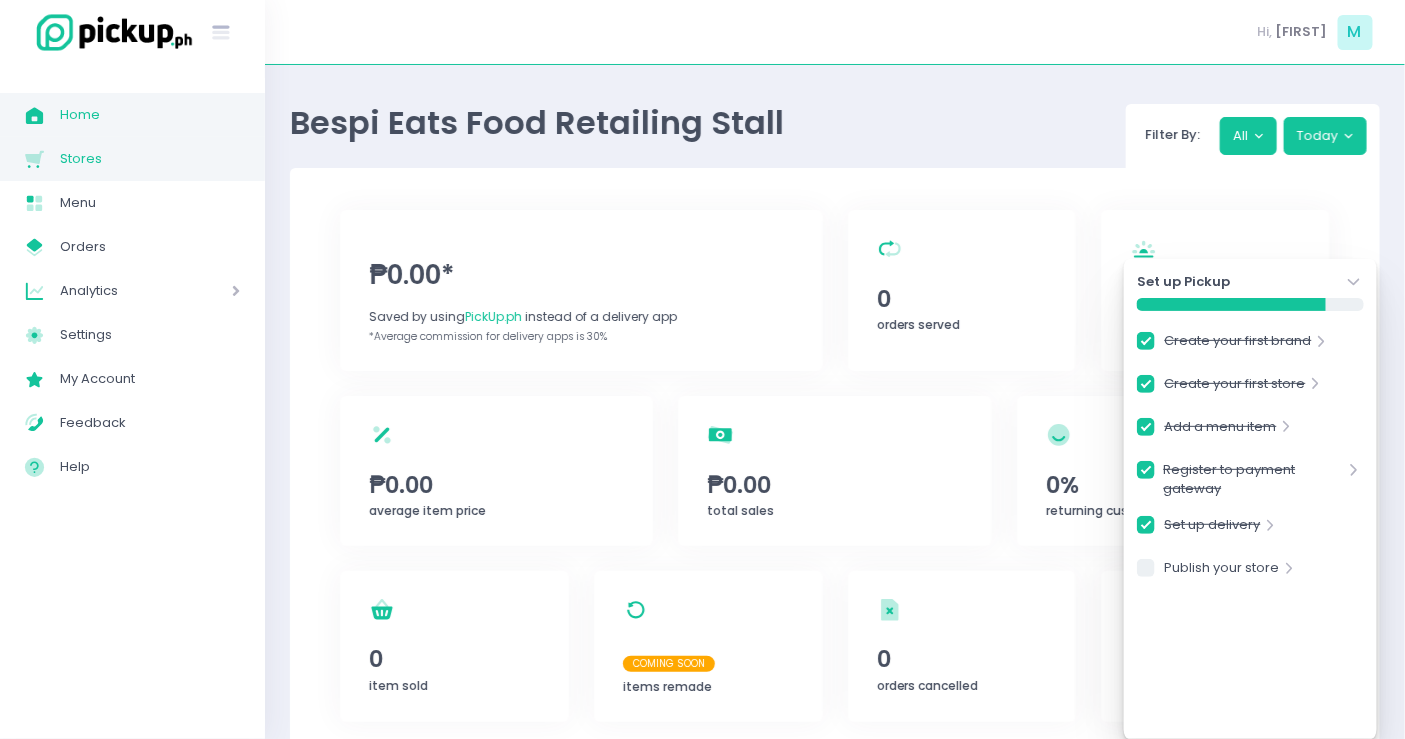 click on "Stores" at bounding box center (150, 159) 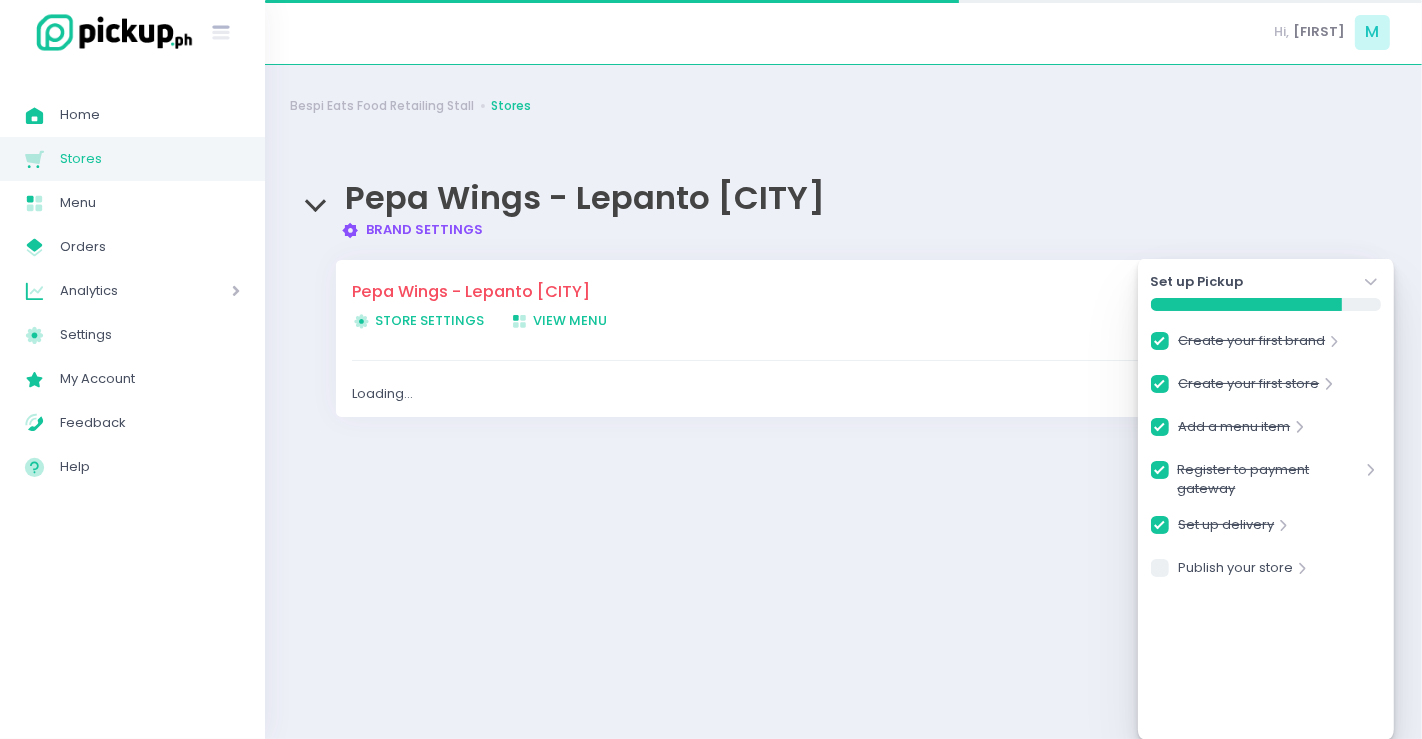 checkbox on "true" 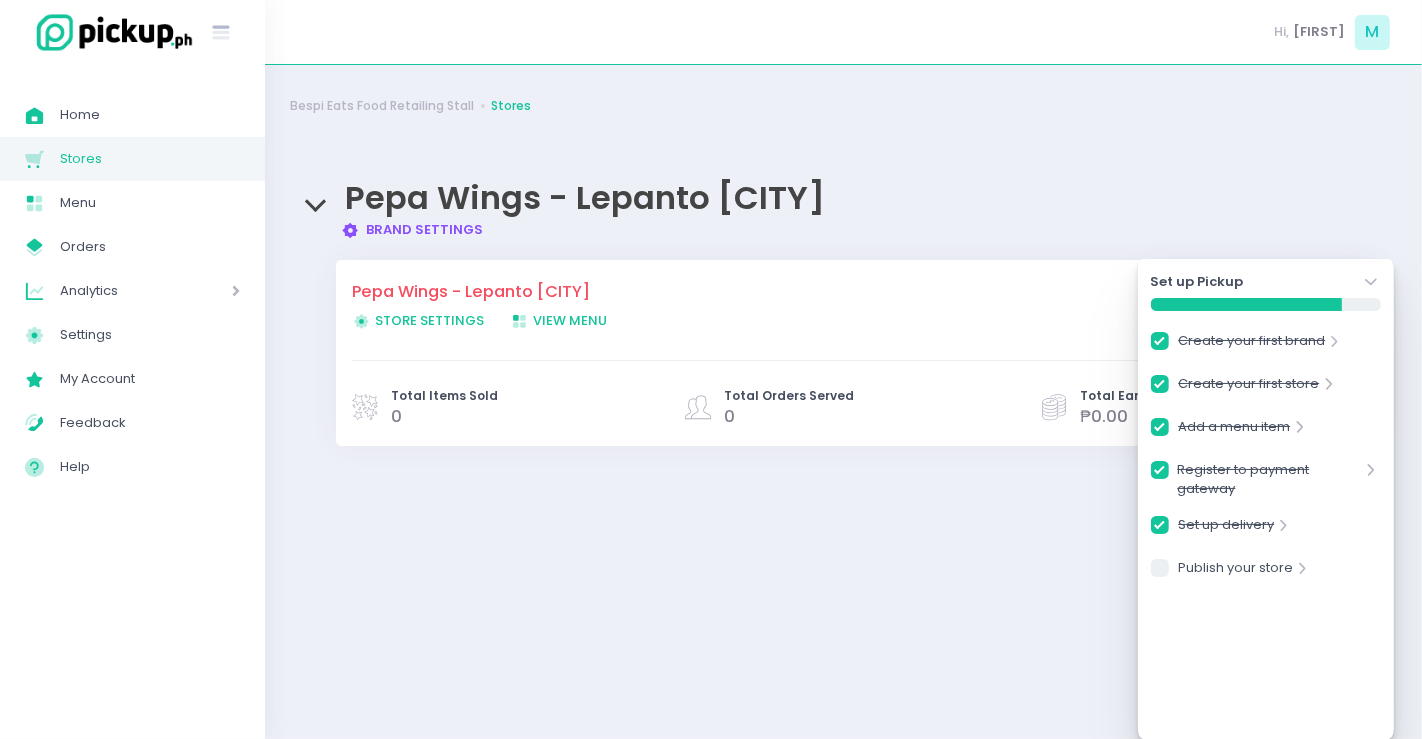 click on "Store Settings Created with Sketch. Store Settings" at bounding box center [418, 320] 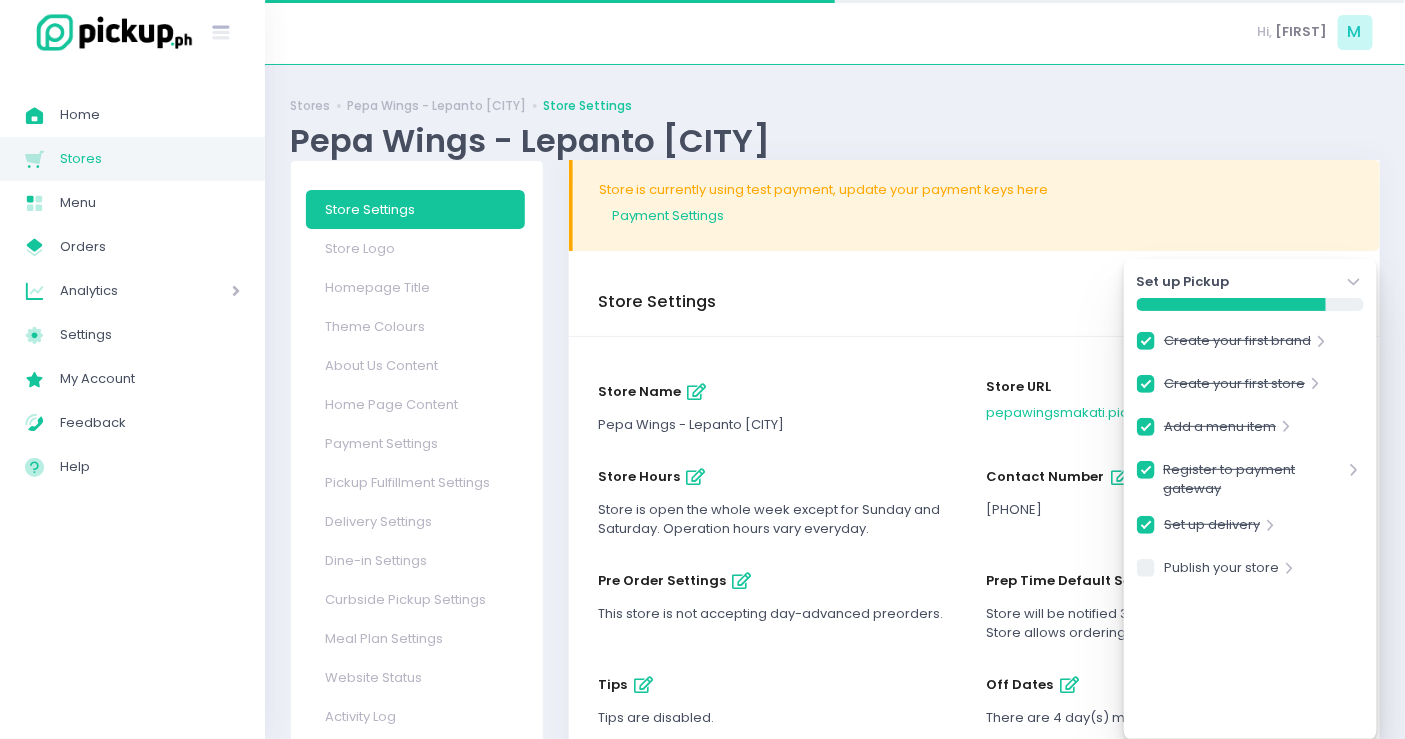 checkbox on "true" 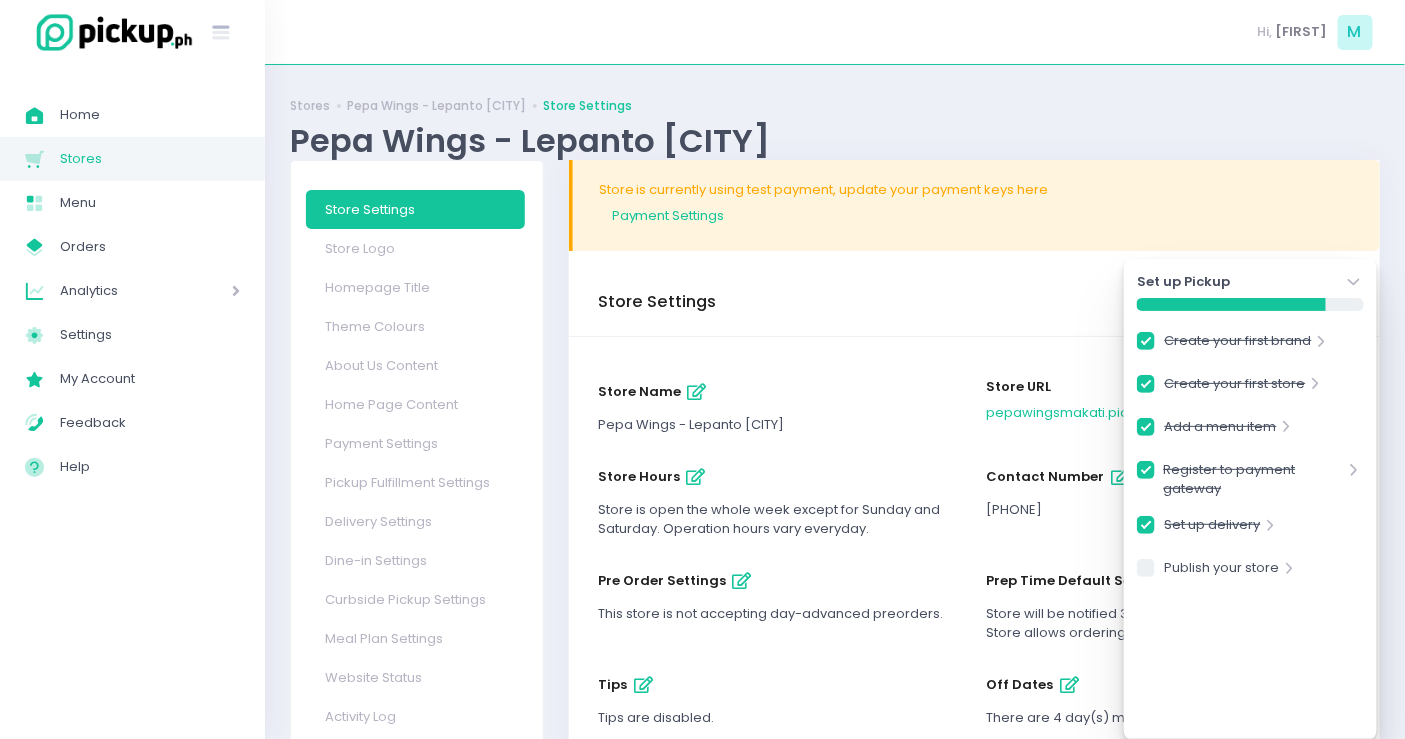 click 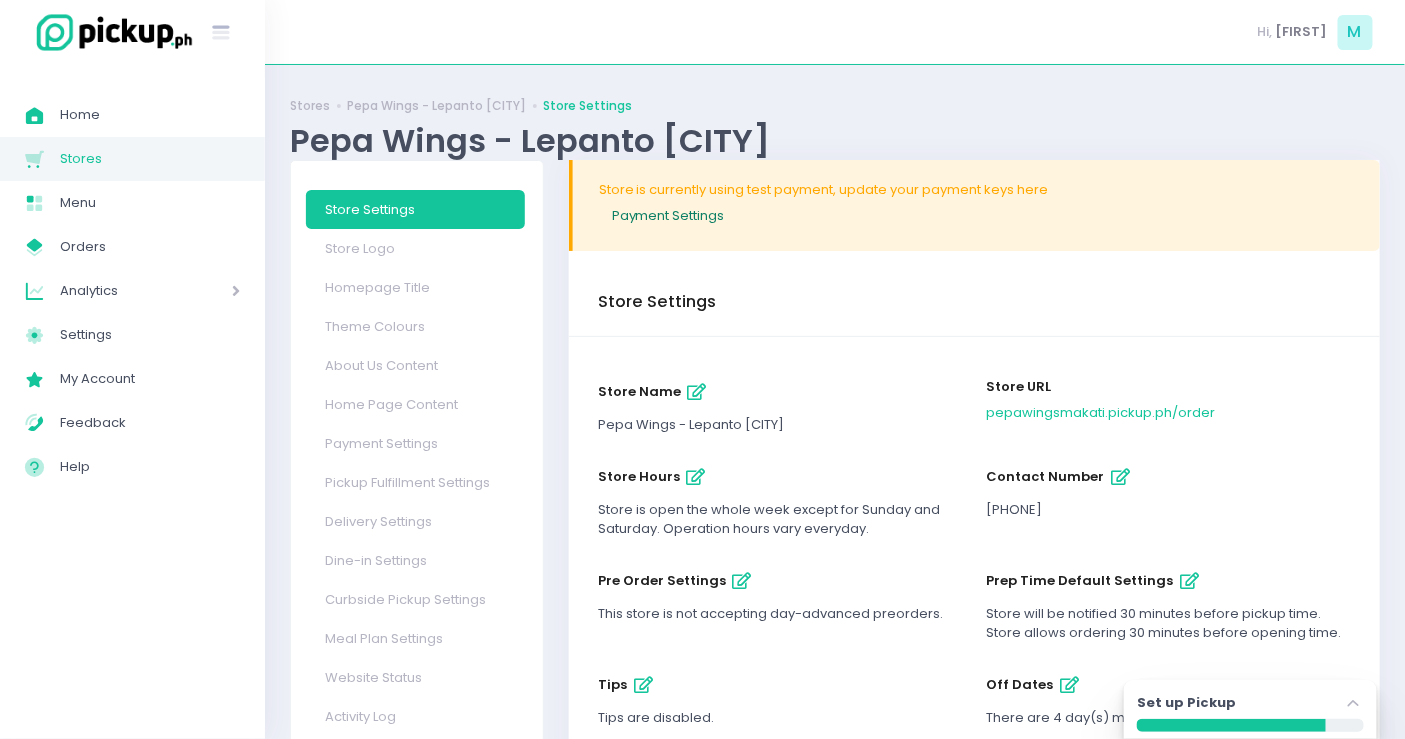 click on "Payment Settings" at bounding box center [976, 215] 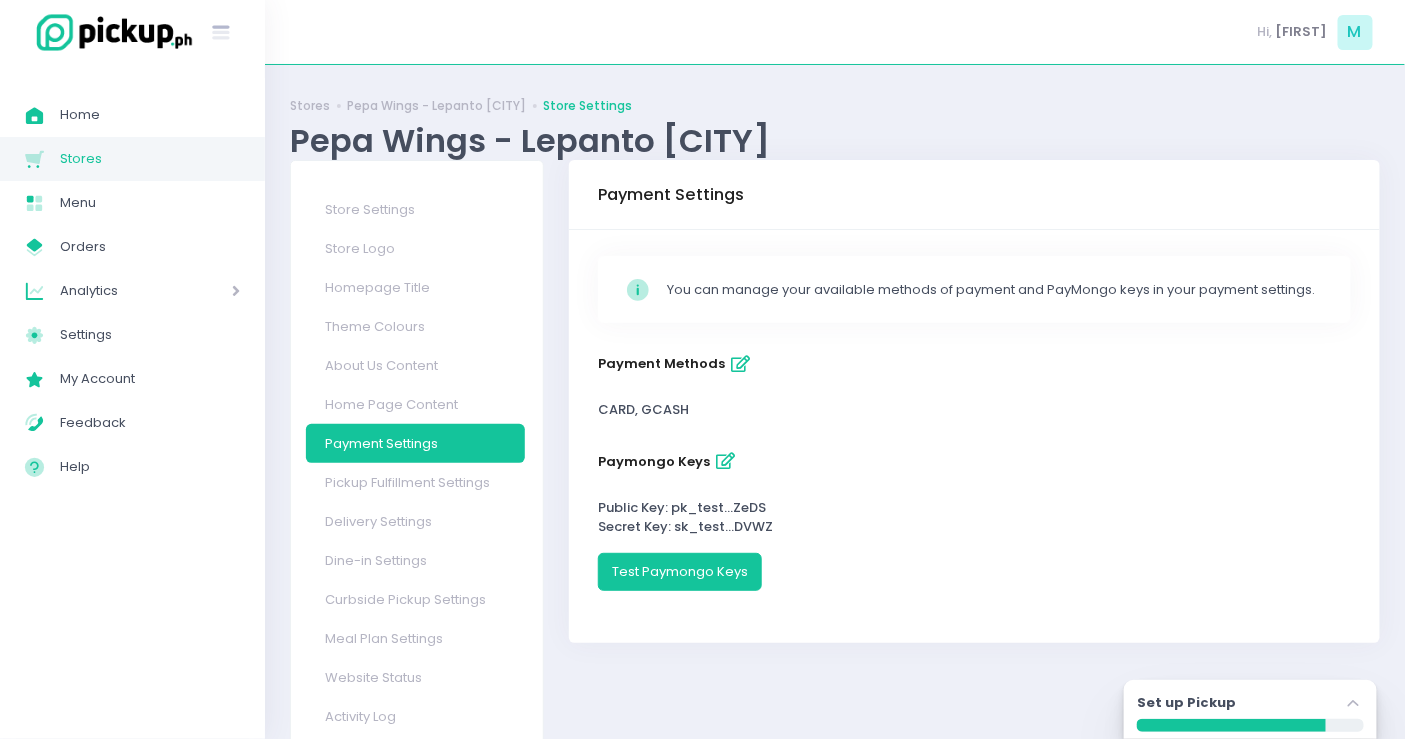 click at bounding box center [741, 364] 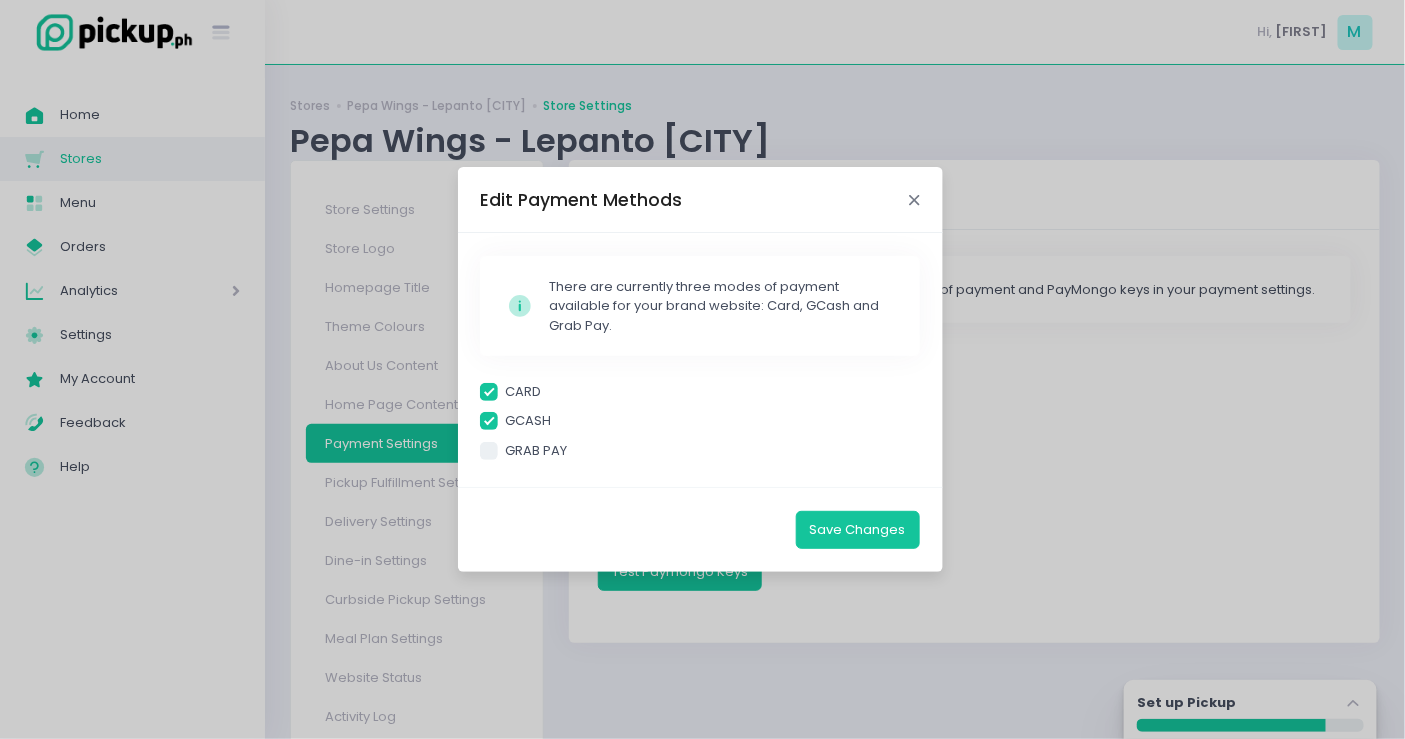 click at bounding box center (915, 200) 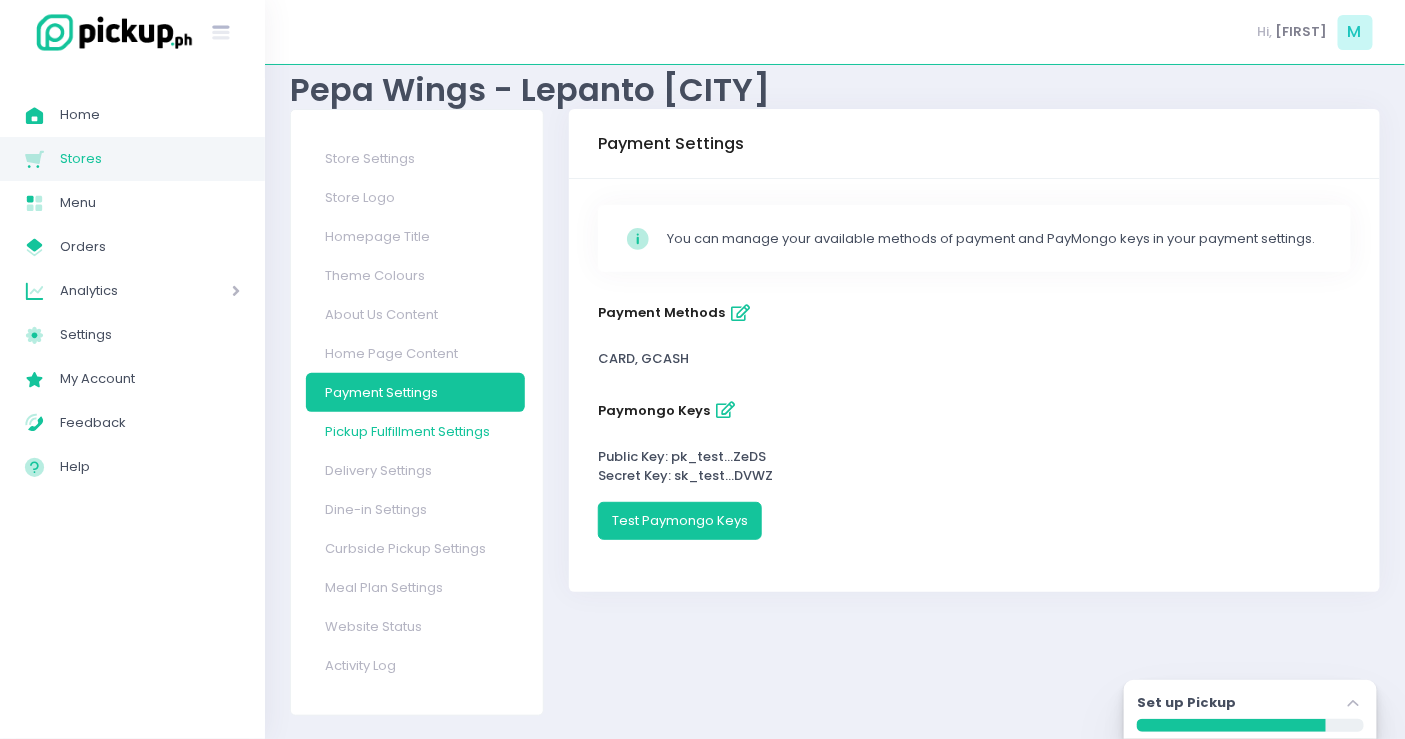 scroll, scrollTop: 0, scrollLeft: 0, axis: both 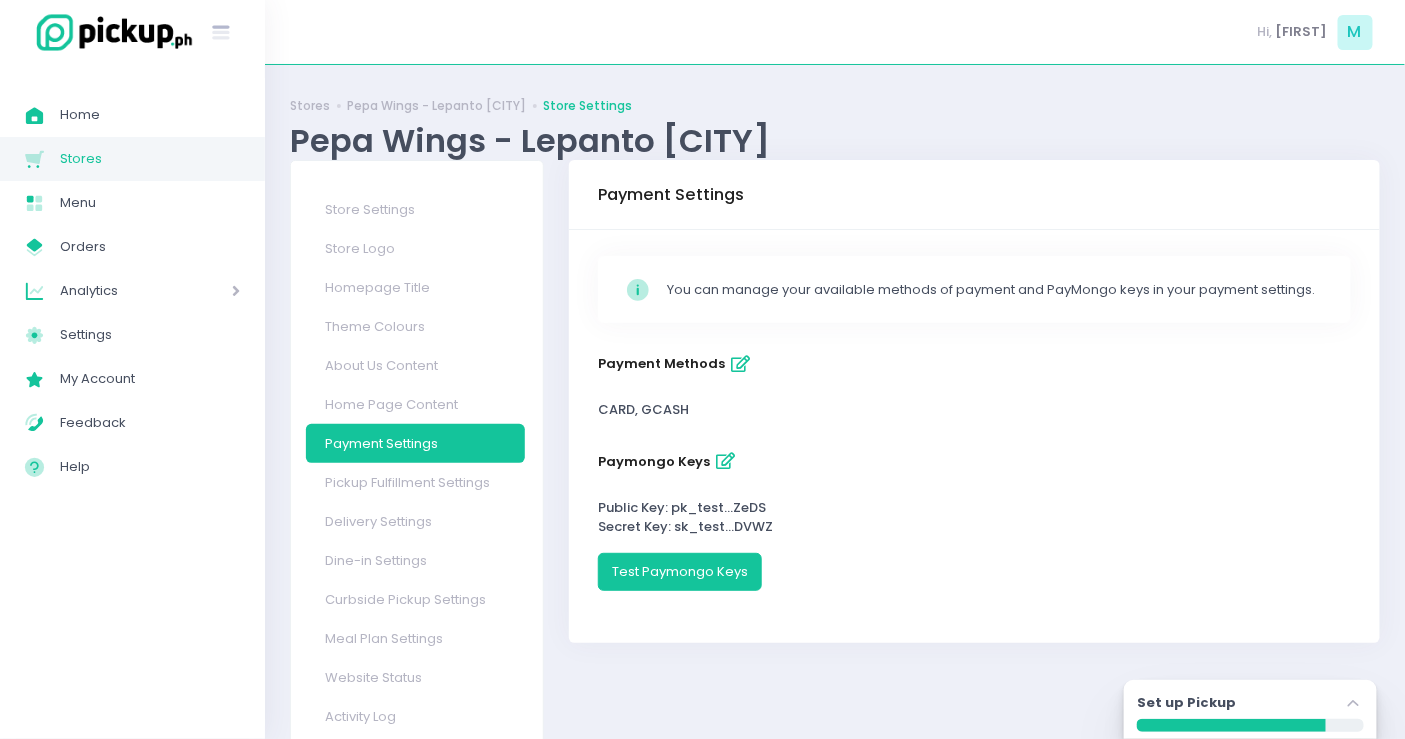 click on "Set up Pickup Stockholm-icons / Navigation / Angle-up Created with Sketch." at bounding box center (1250, 706) 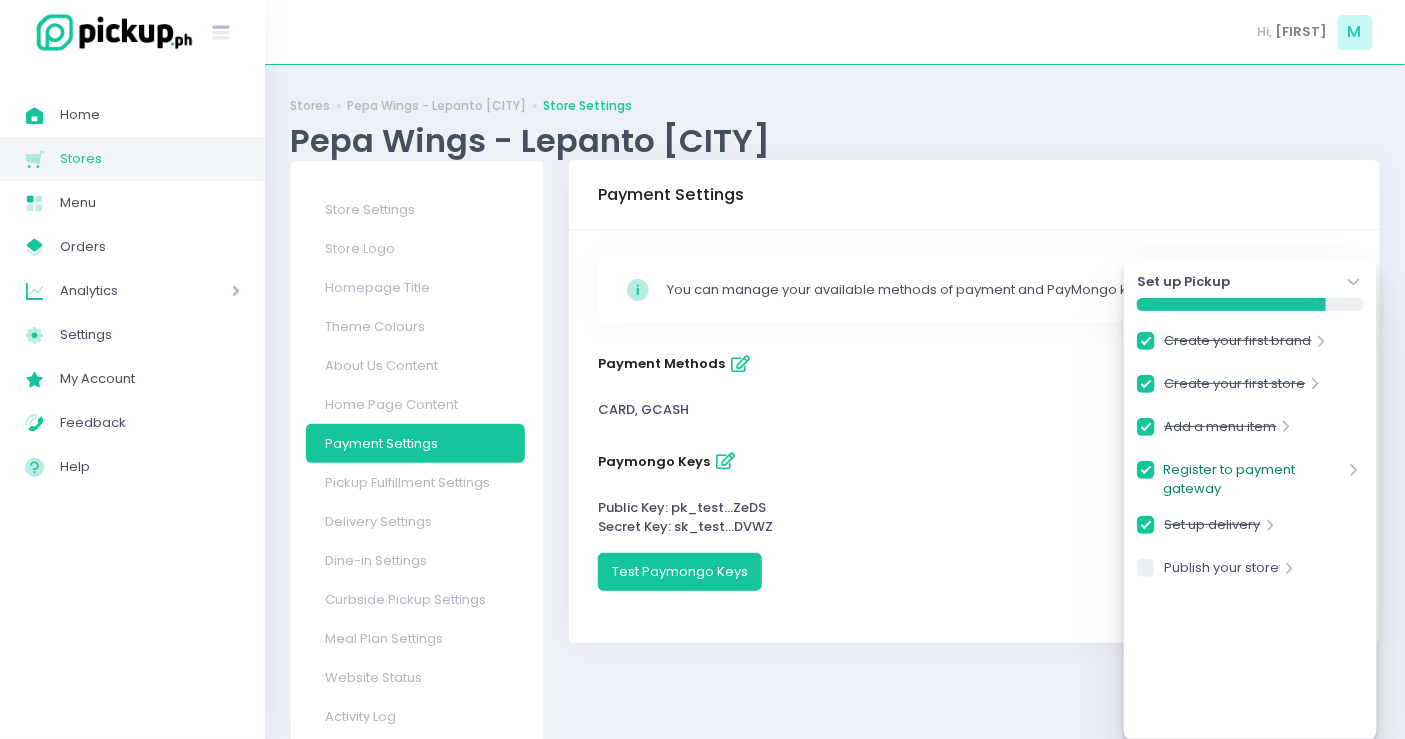click on "Register to payment gateway" at bounding box center [1254, 479] 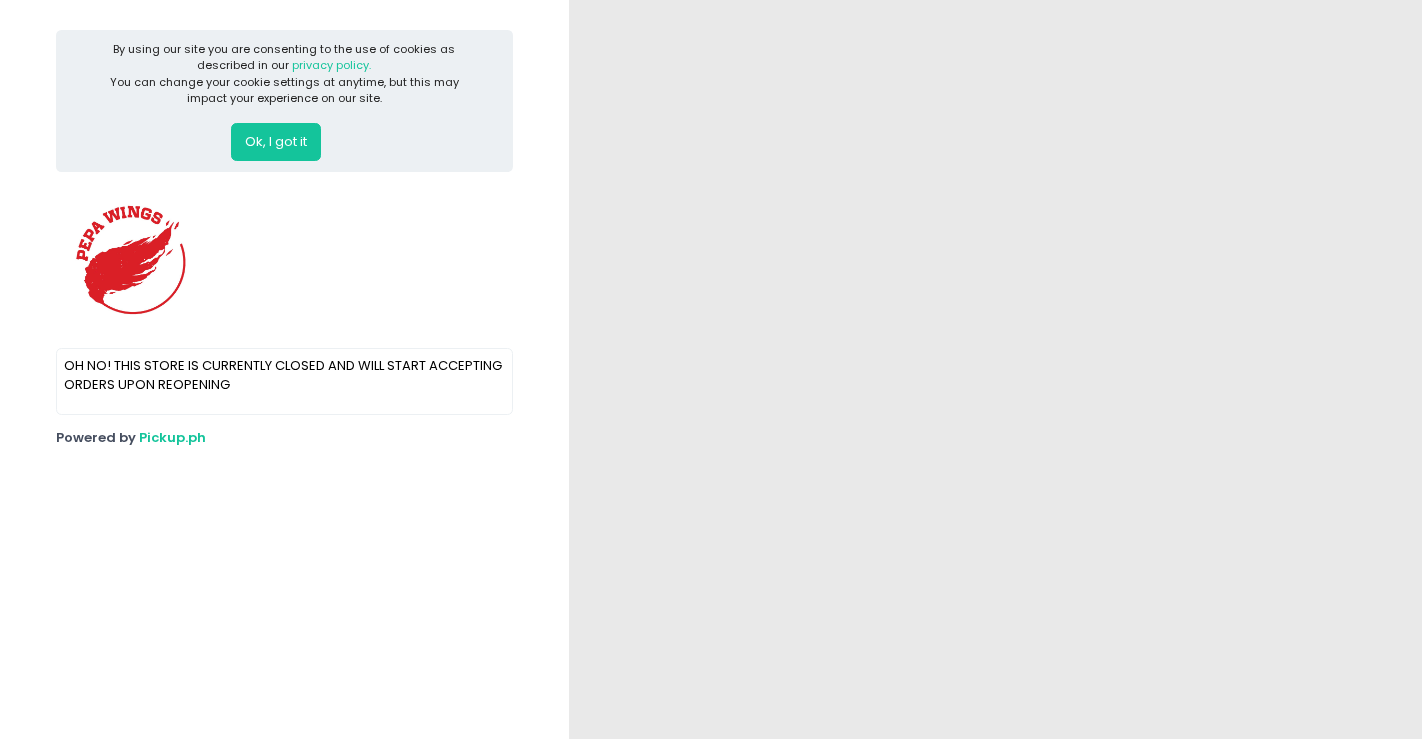 scroll, scrollTop: 0, scrollLeft: 0, axis: both 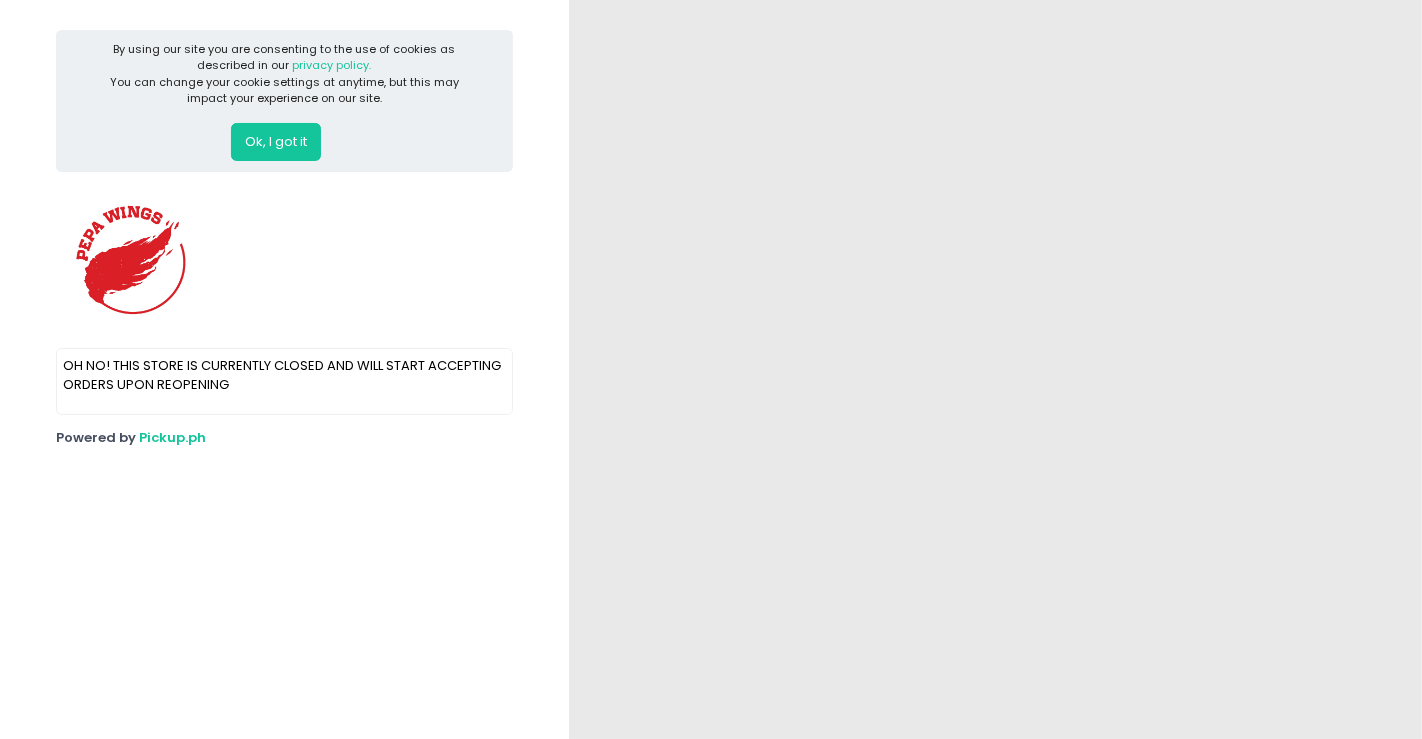 click on "Ok, I got it" at bounding box center [276, 142] 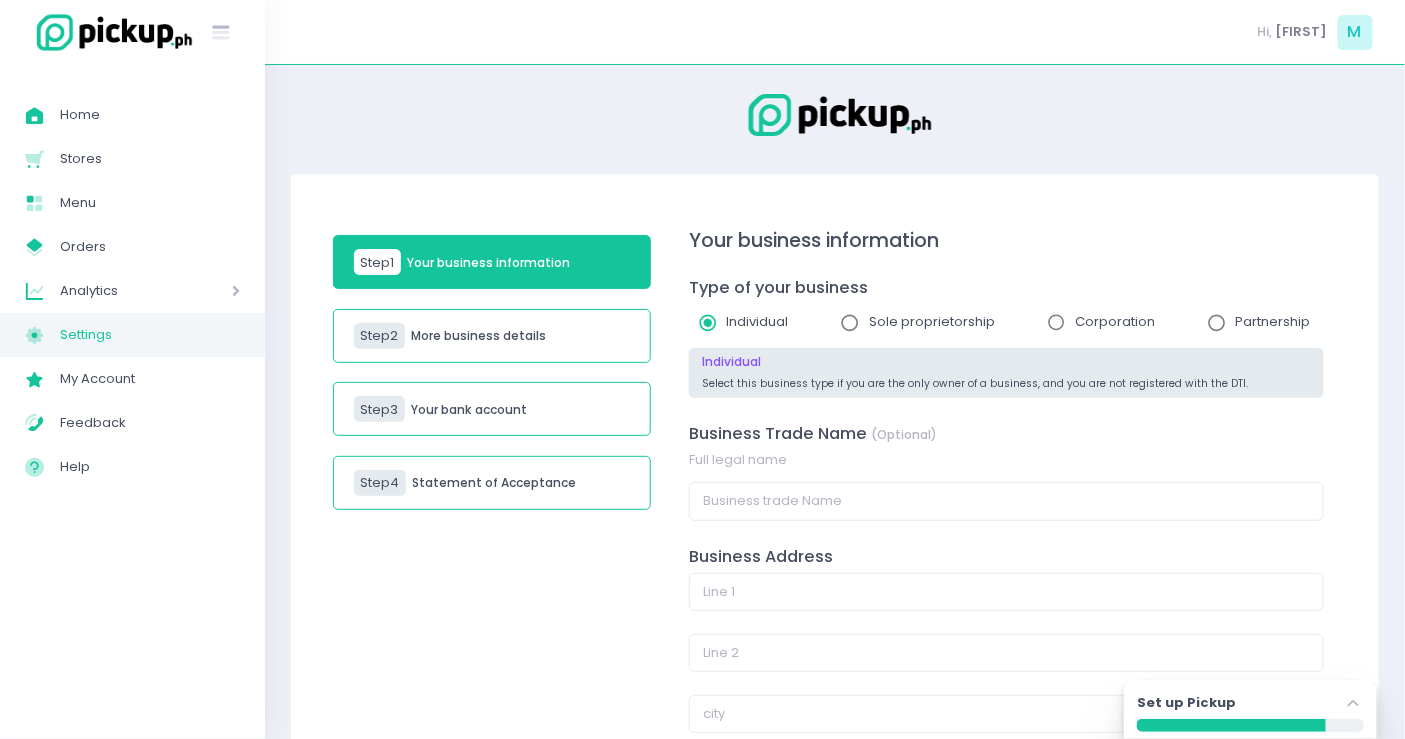 scroll, scrollTop: 284, scrollLeft: 0, axis: vertical 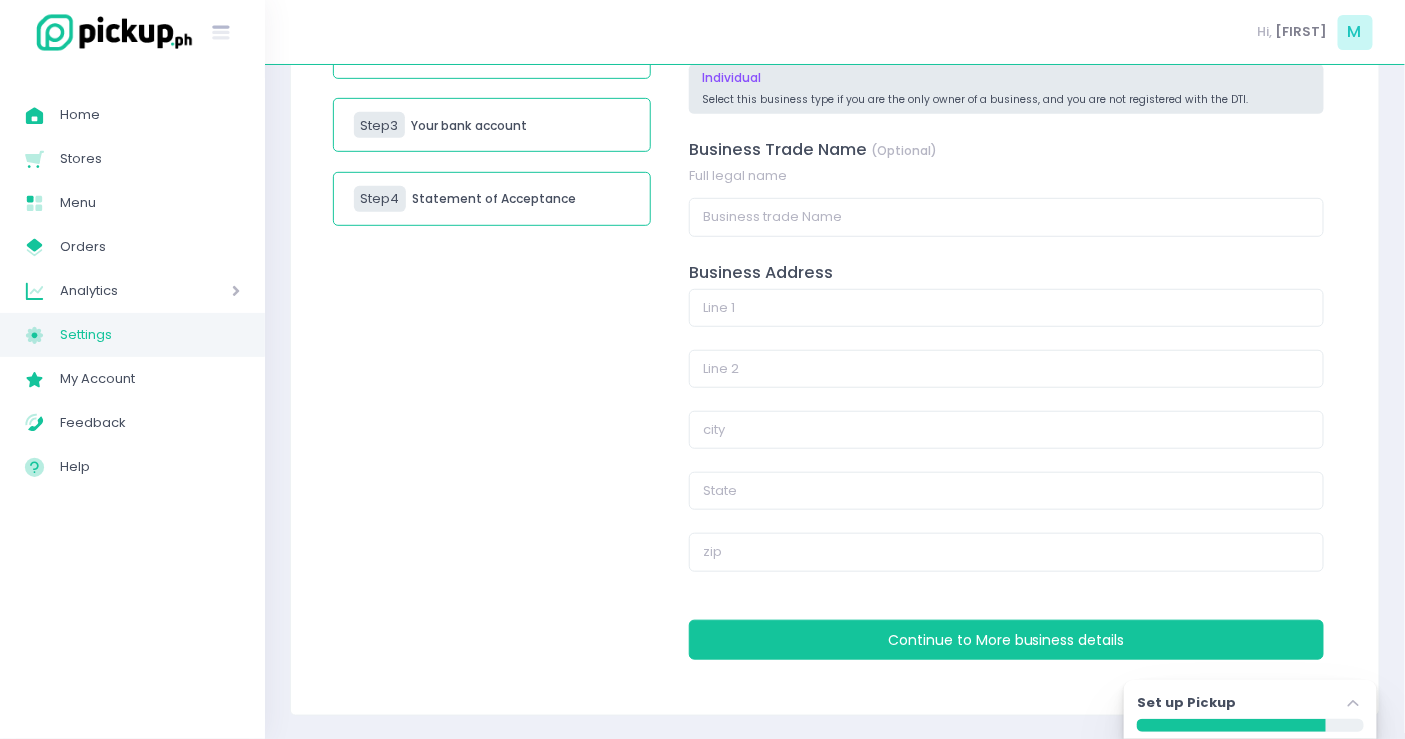 click 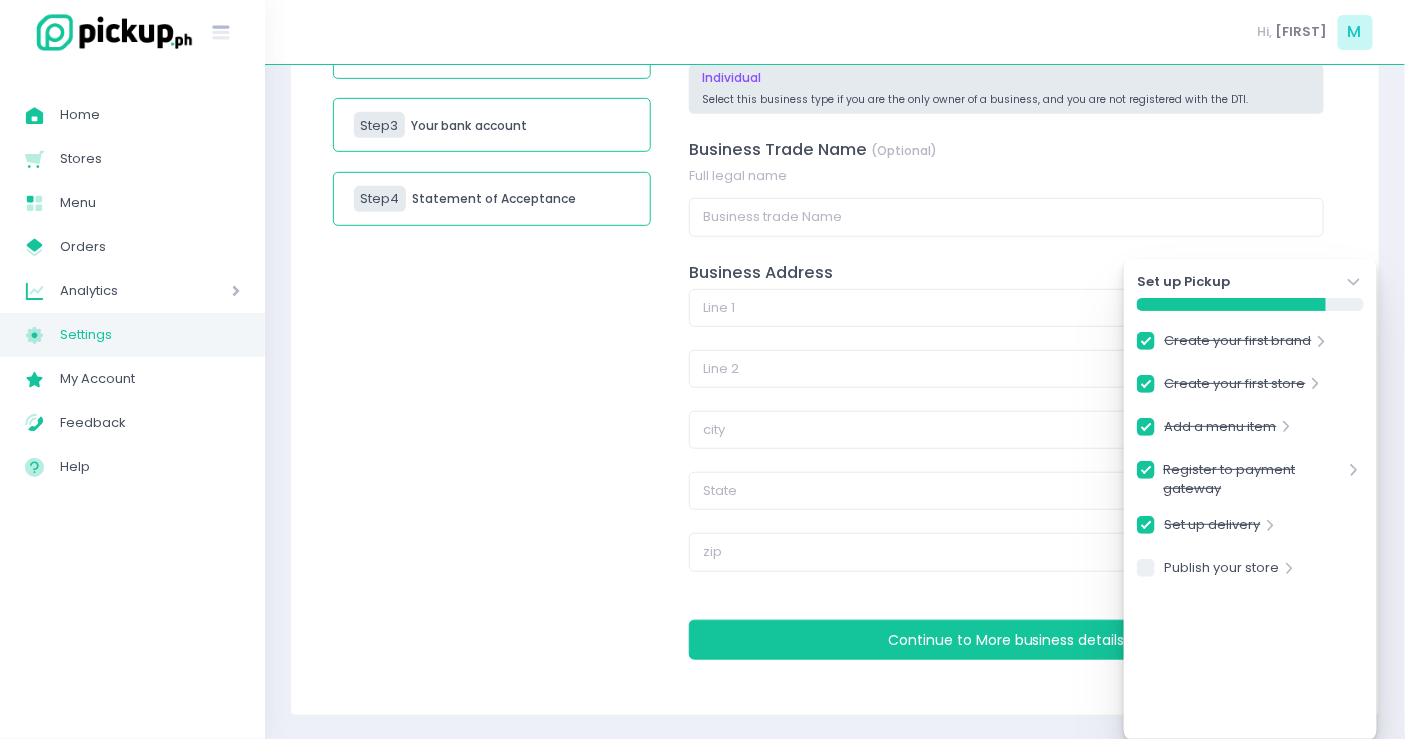 drag, startPoint x: 311, startPoint y: 426, endPoint x: 326, endPoint y: 423, distance: 15.297058 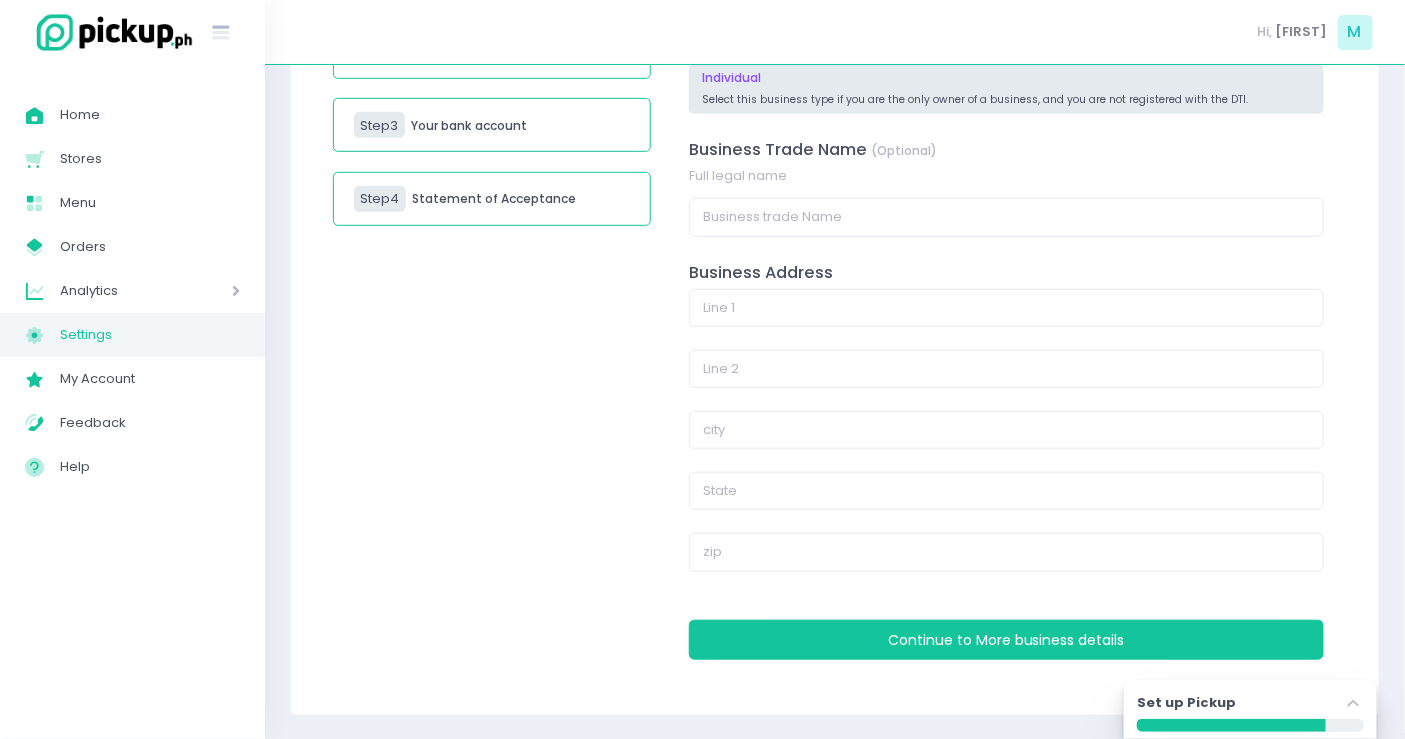scroll, scrollTop: 0, scrollLeft: 0, axis: both 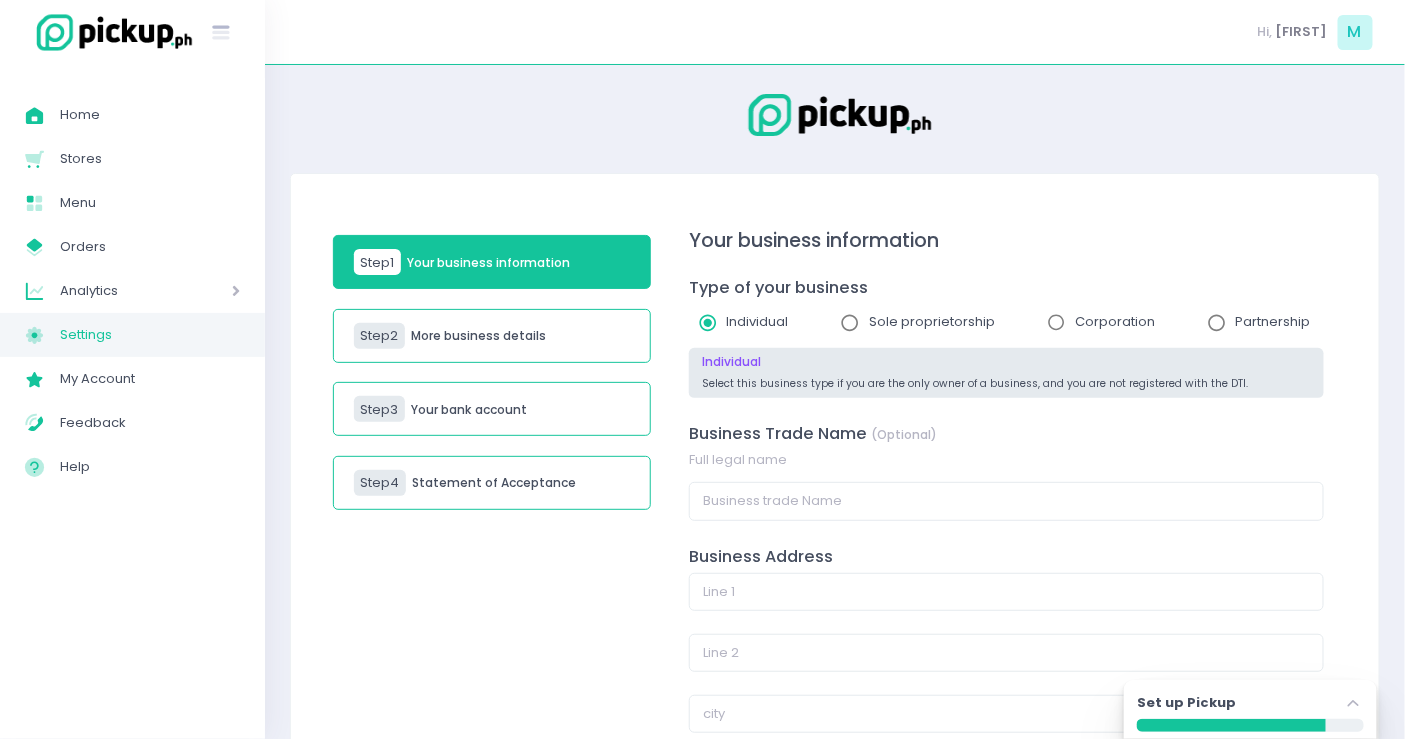 click on "Statement of Acceptance" at bounding box center (494, 483) 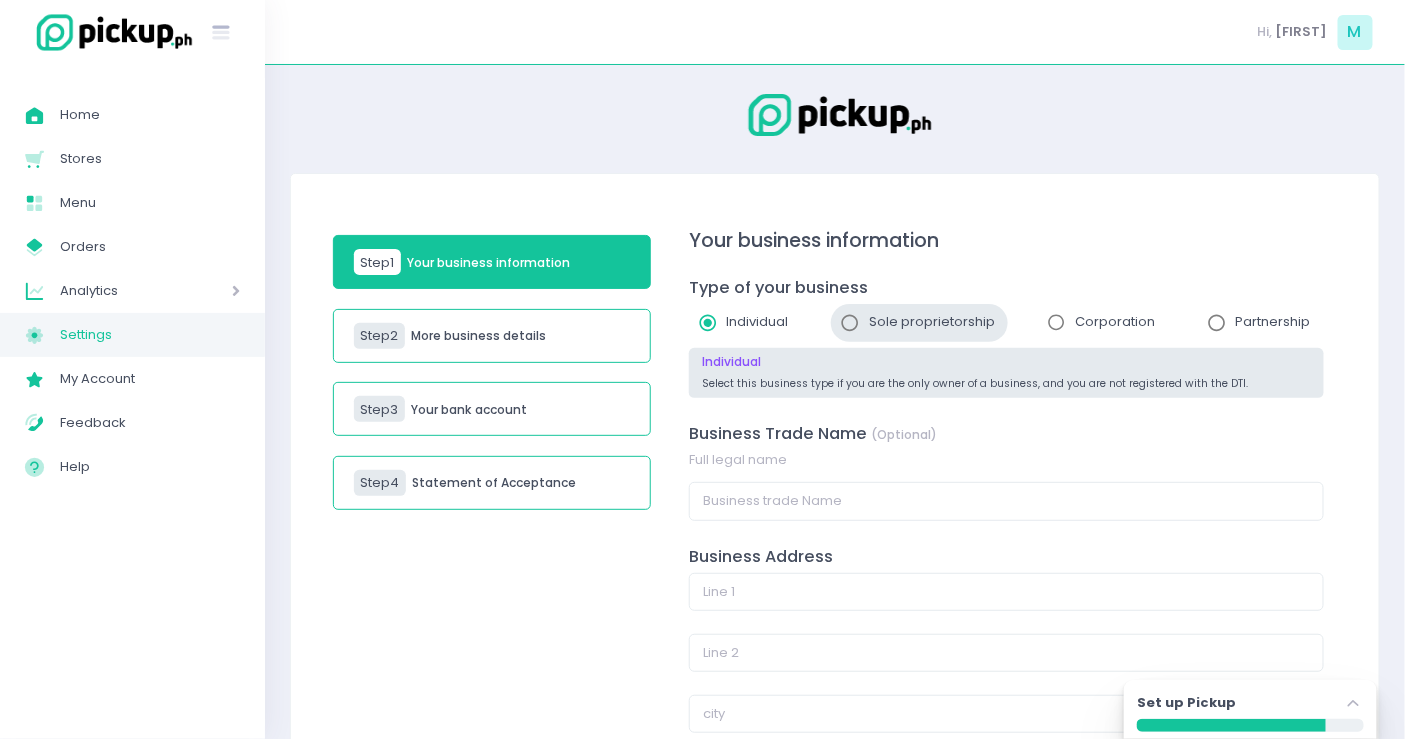 click on "Sole proprietorship" at bounding box center (932, 321) 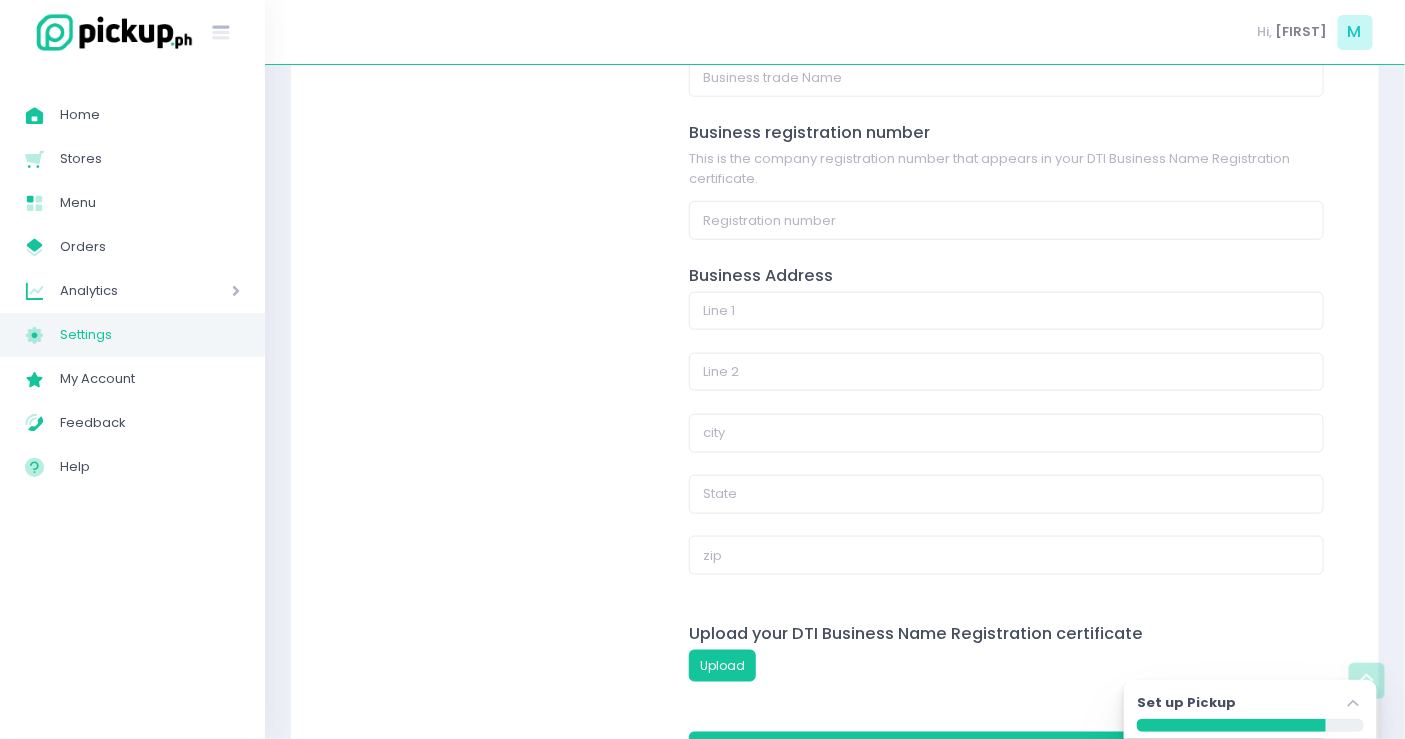 scroll, scrollTop: 657, scrollLeft: 0, axis: vertical 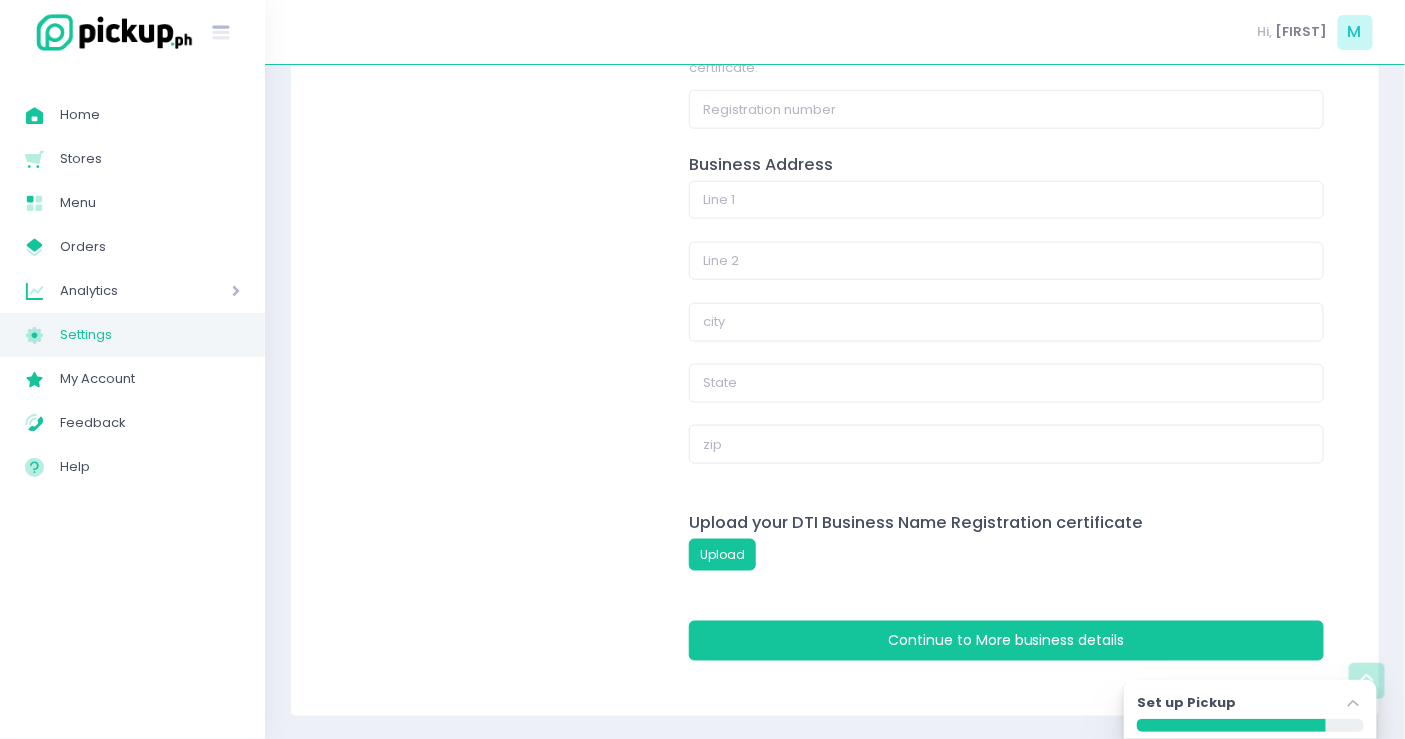 click on "Settings Created with Sketch. Settings" at bounding box center [132, 335] 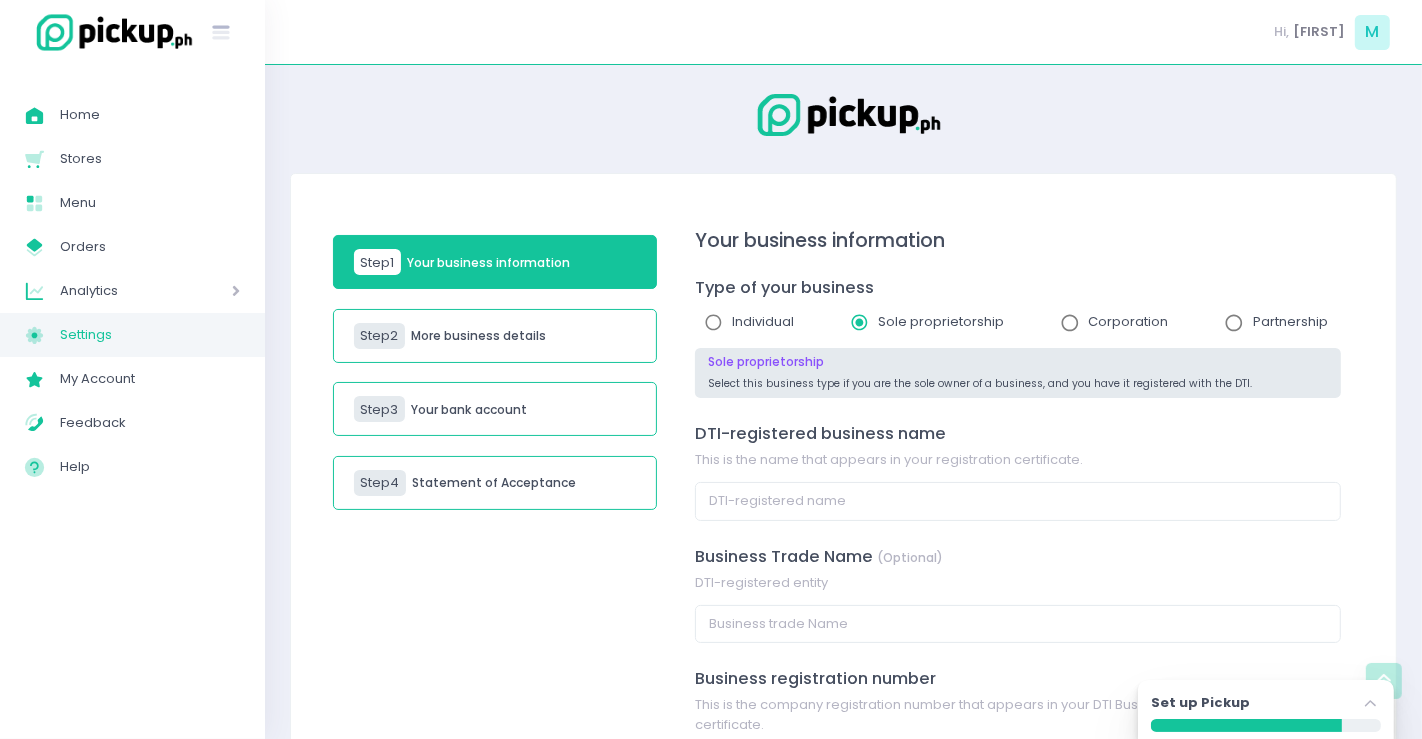 select on "active" 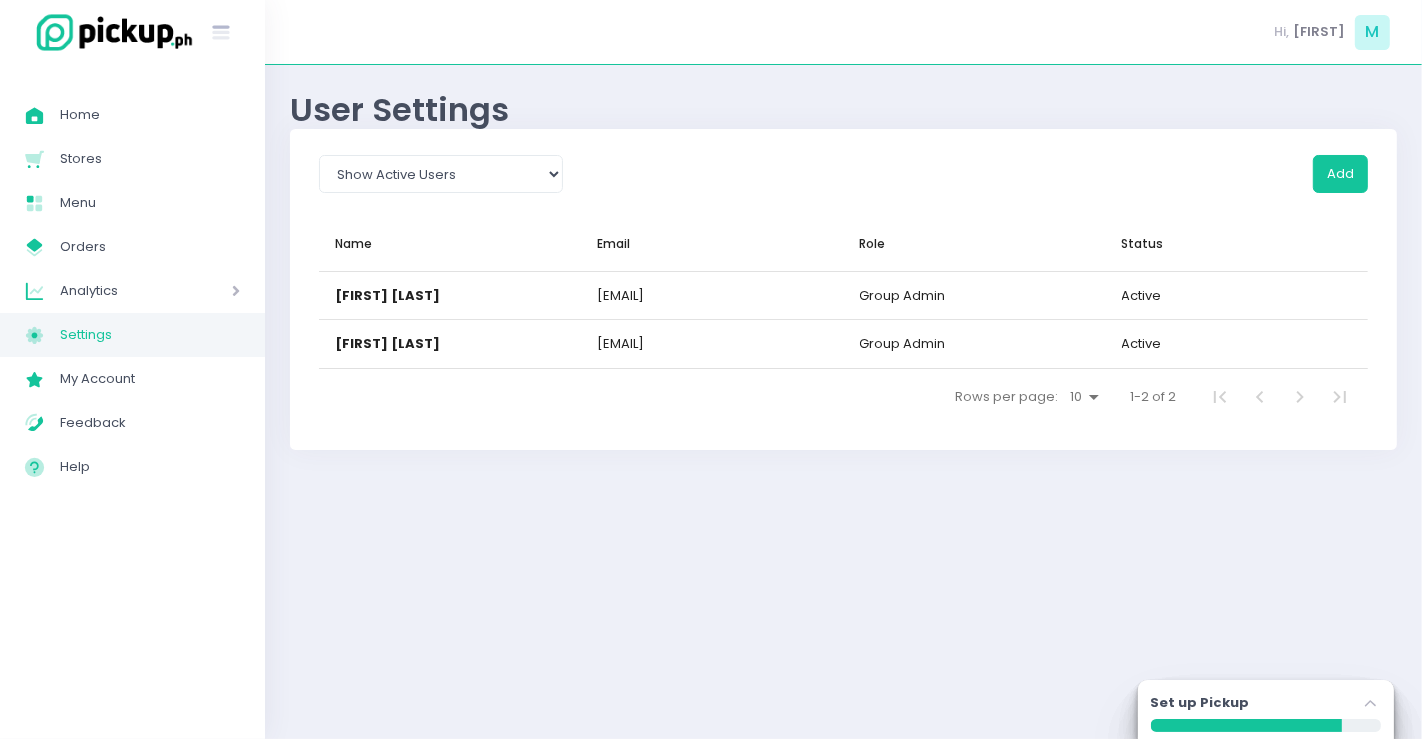 click on "Settings" at bounding box center [150, 335] 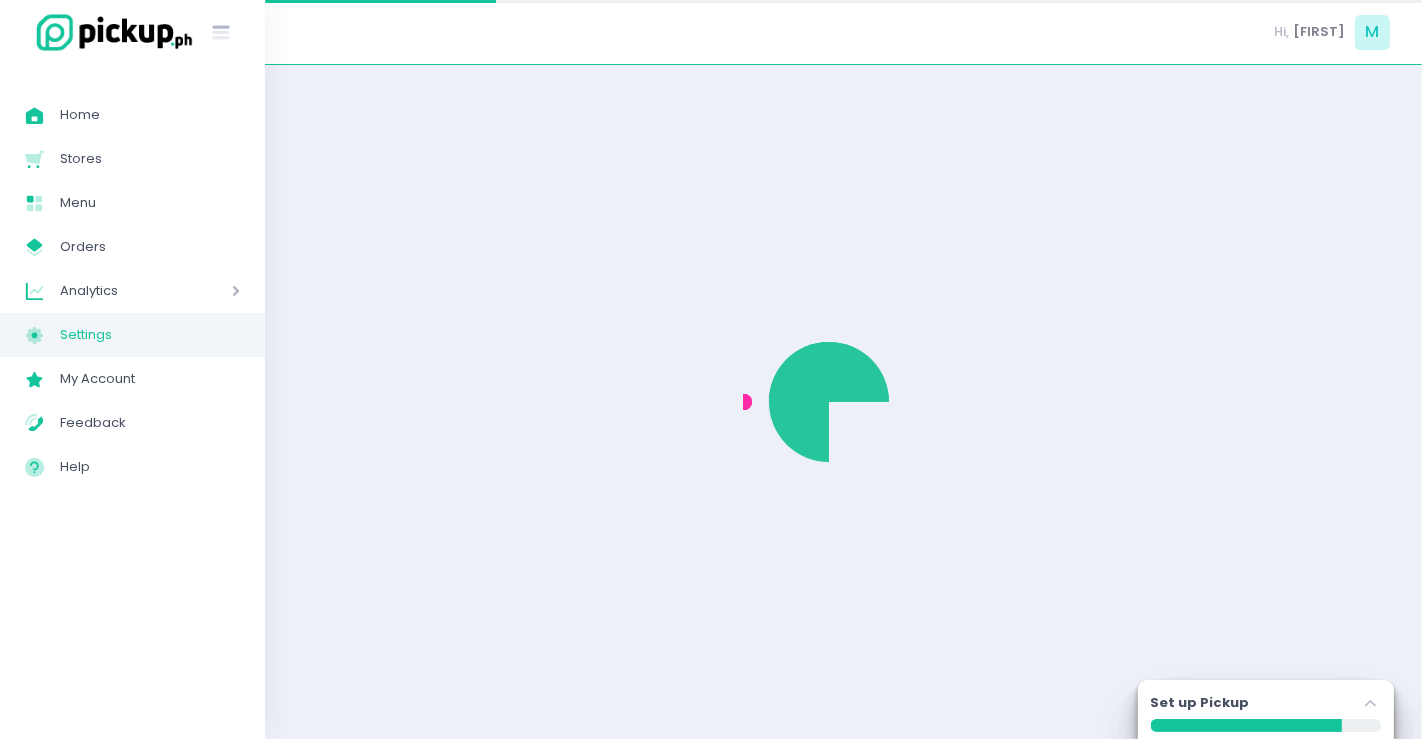 select on "active" 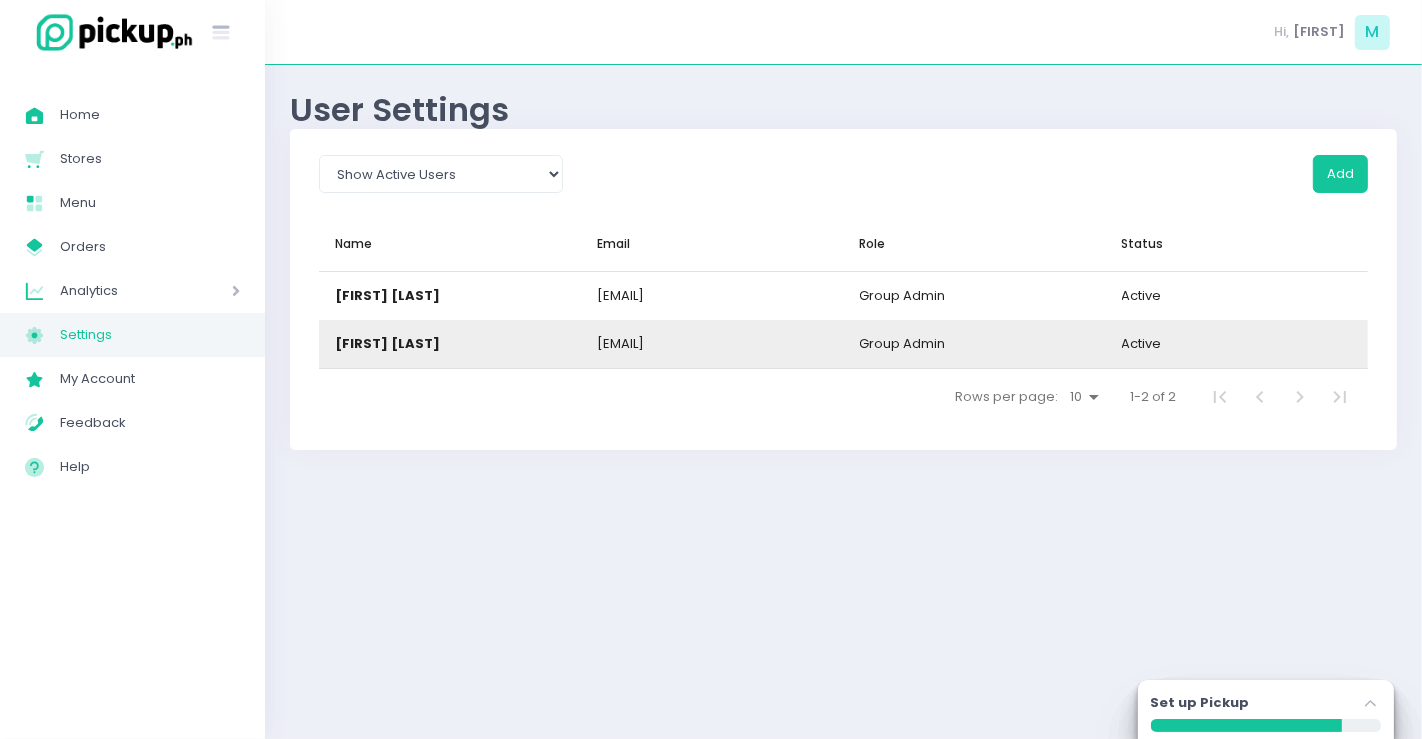 click on "[FULL_NAME]" at bounding box center (450, 344) 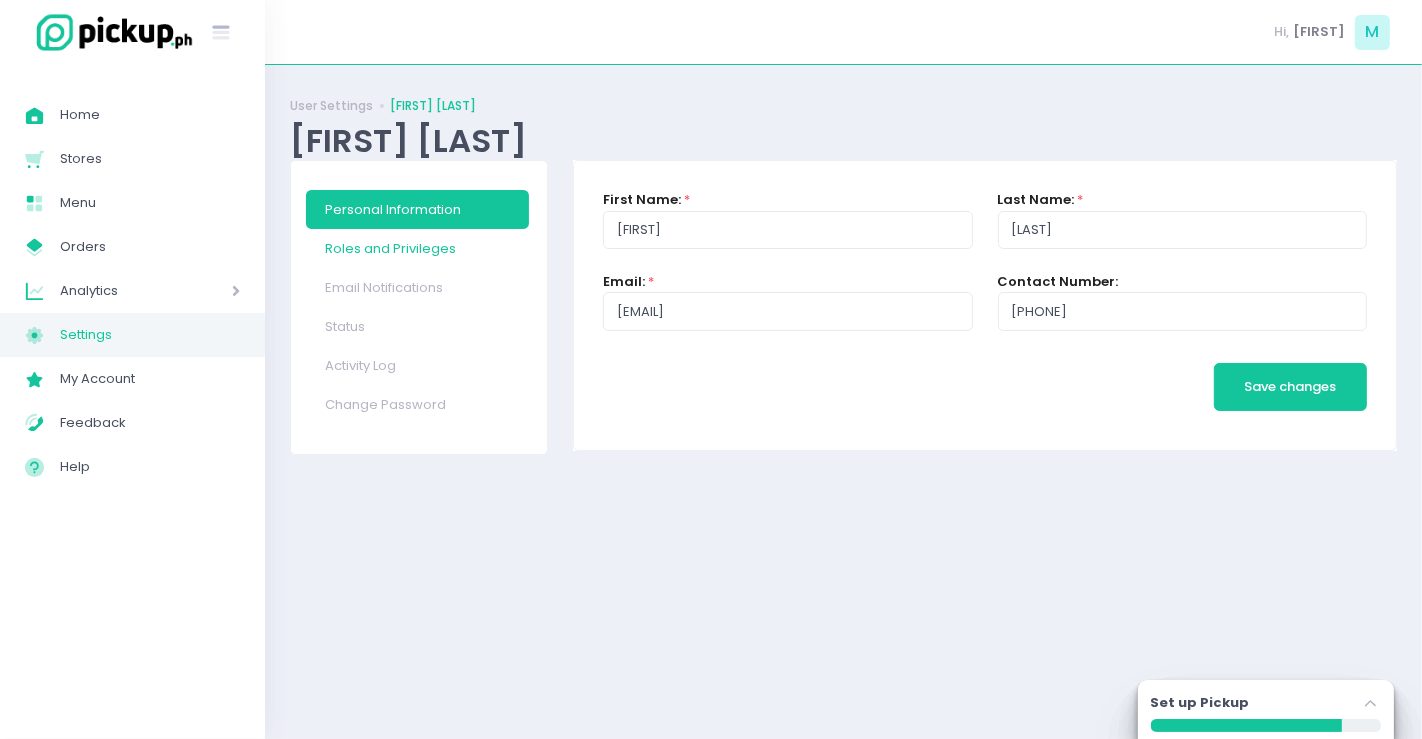 click on "Roles and Privileges" at bounding box center [418, 248] 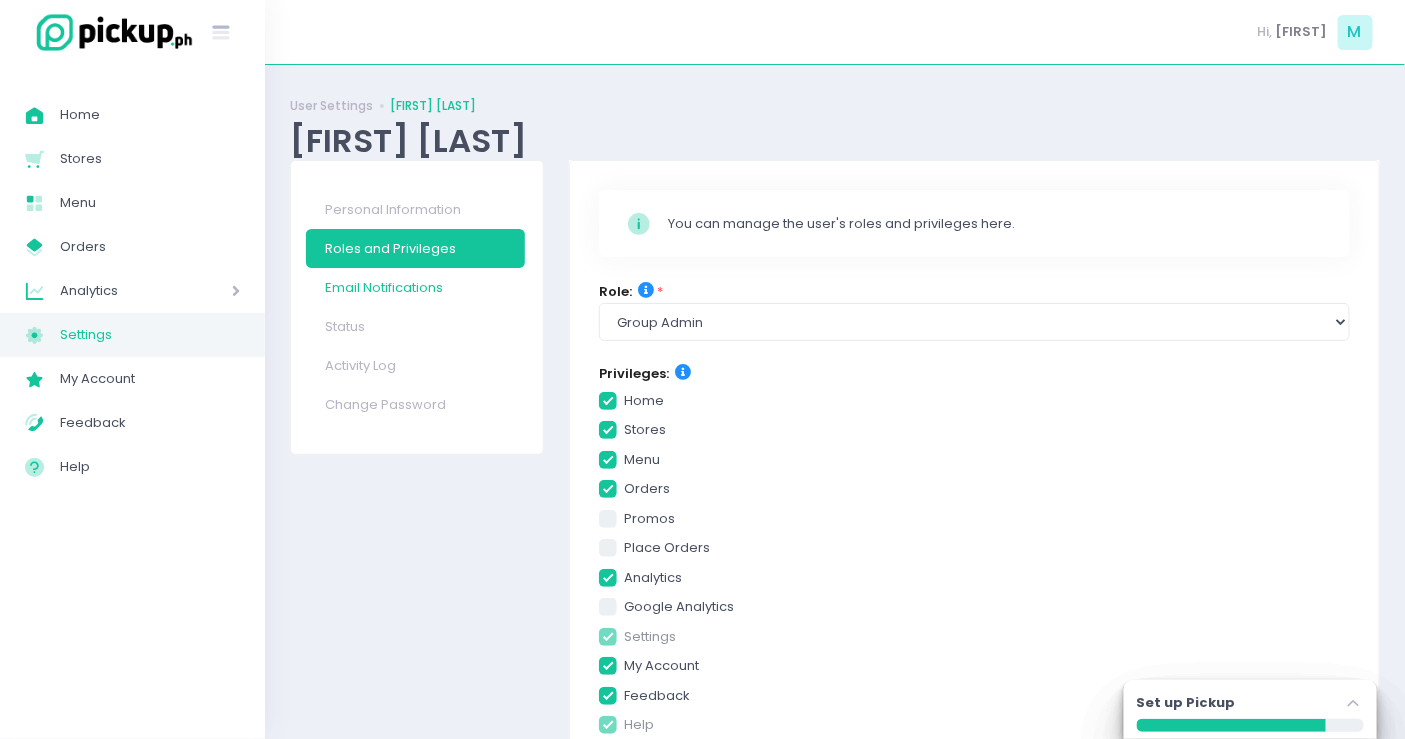 click on "Email Notifications" at bounding box center (415, 287) 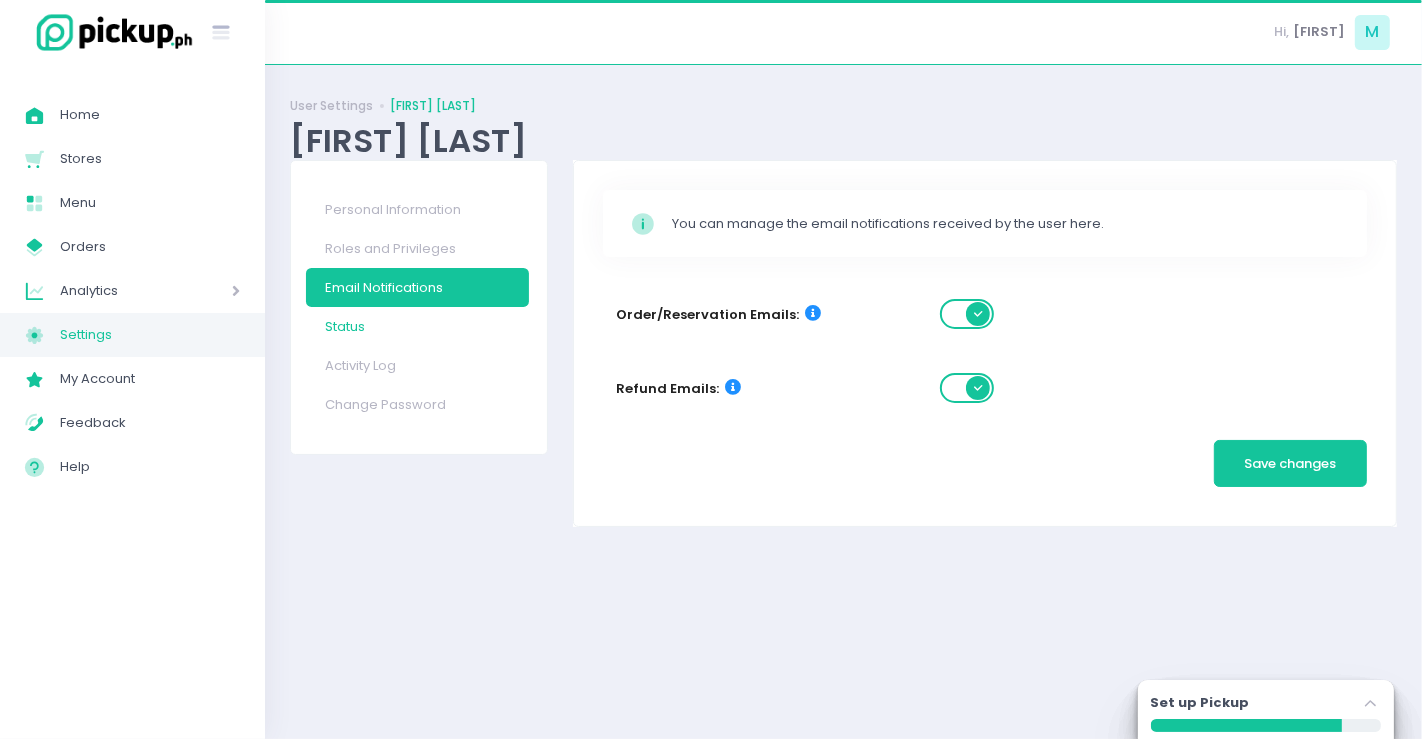 click on "Status" at bounding box center [418, 326] 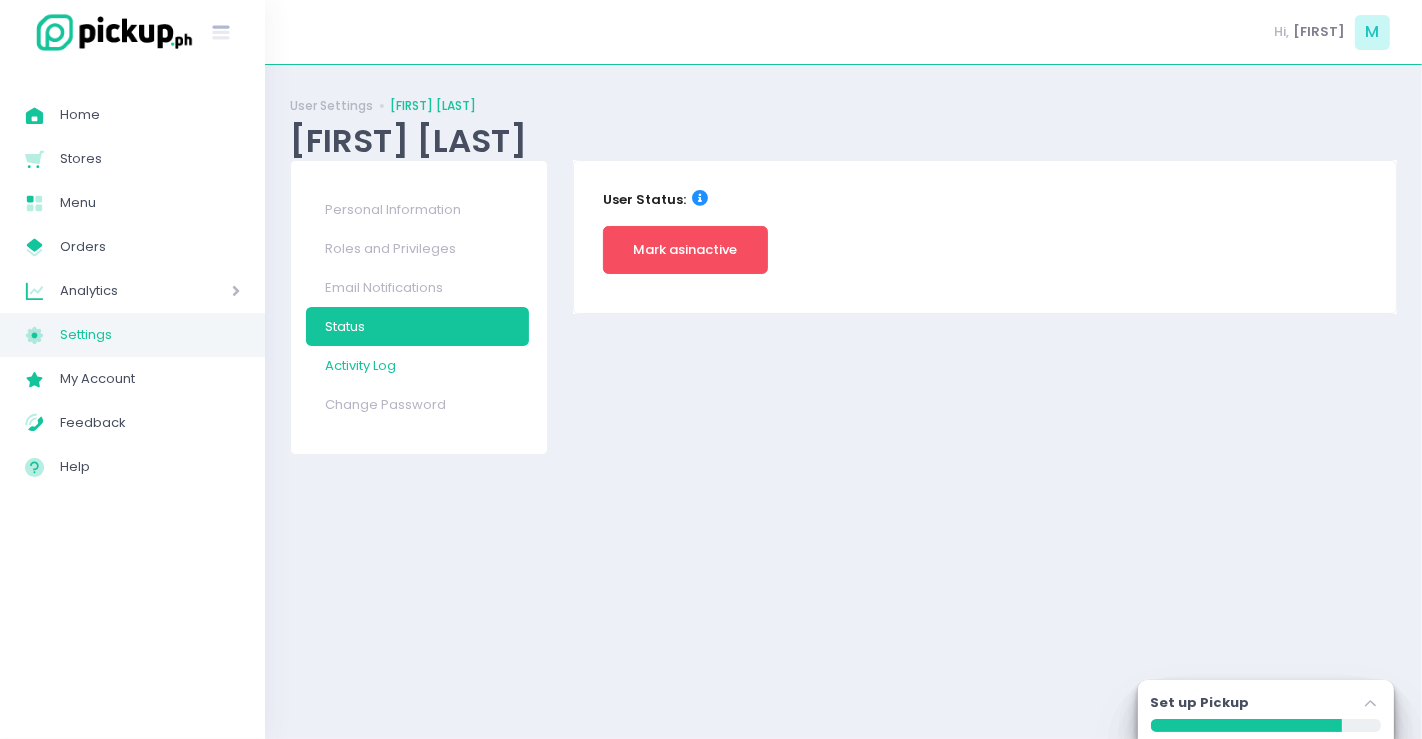 click on "Activity Log" at bounding box center [418, 365] 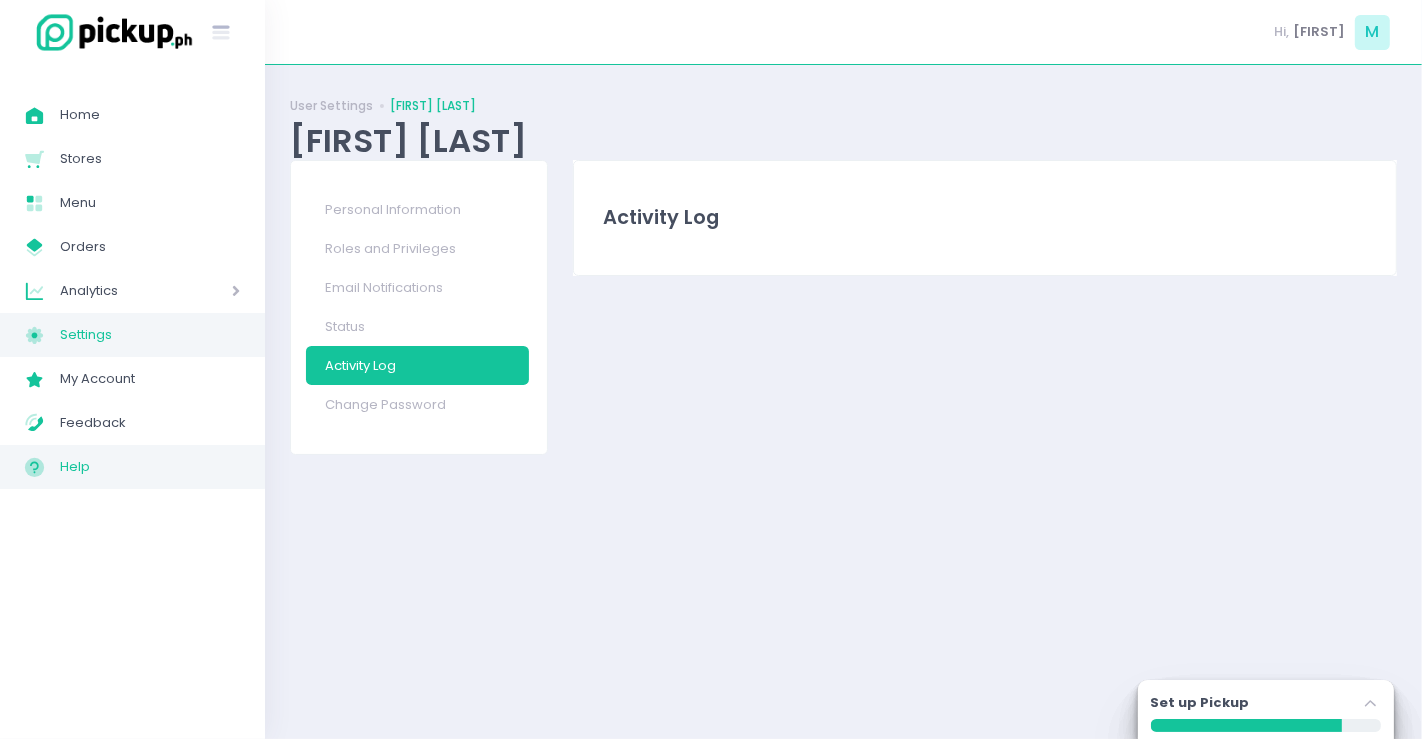 click on "Help" at bounding box center (150, 467) 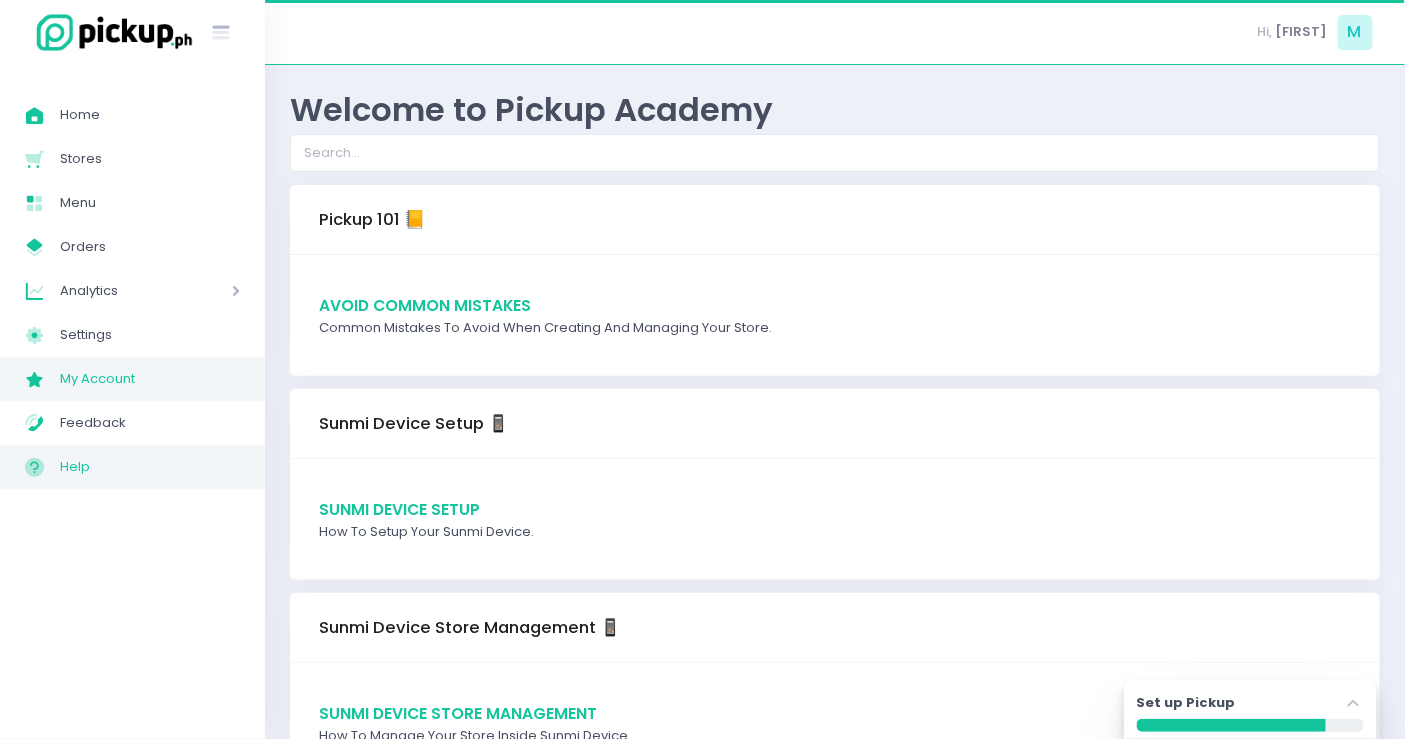 click on "My Account" at bounding box center [150, 379] 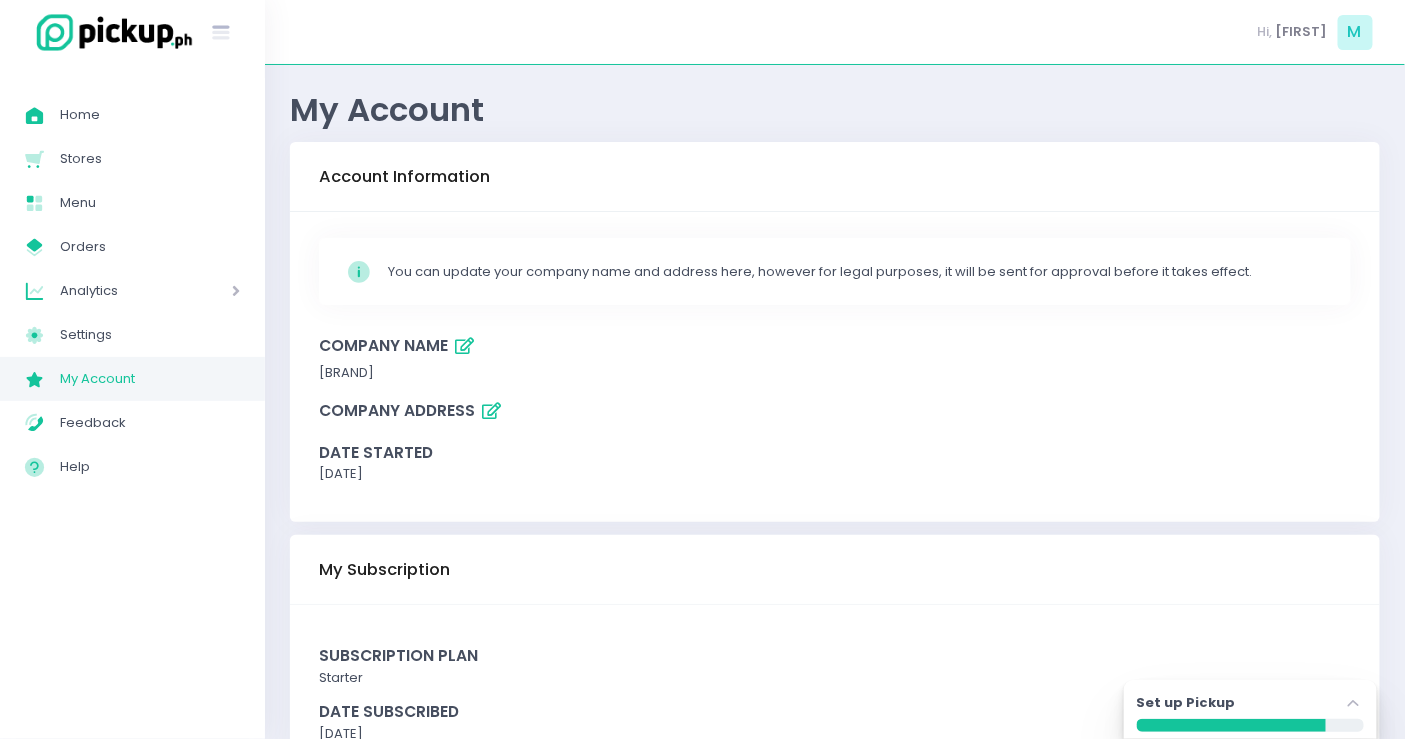 scroll, scrollTop: 80, scrollLeft: 0, axis: vertical 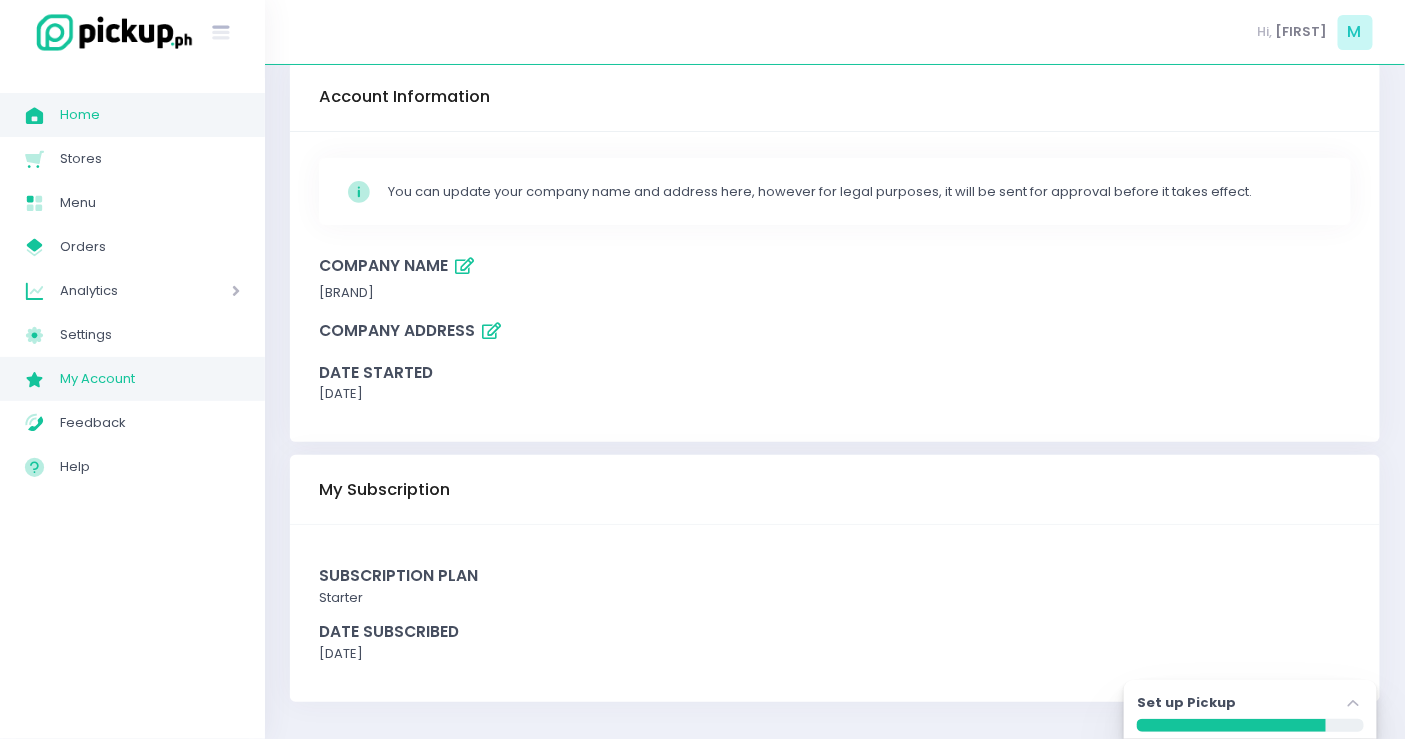 click on "Home" at bounding box center [150, 115] 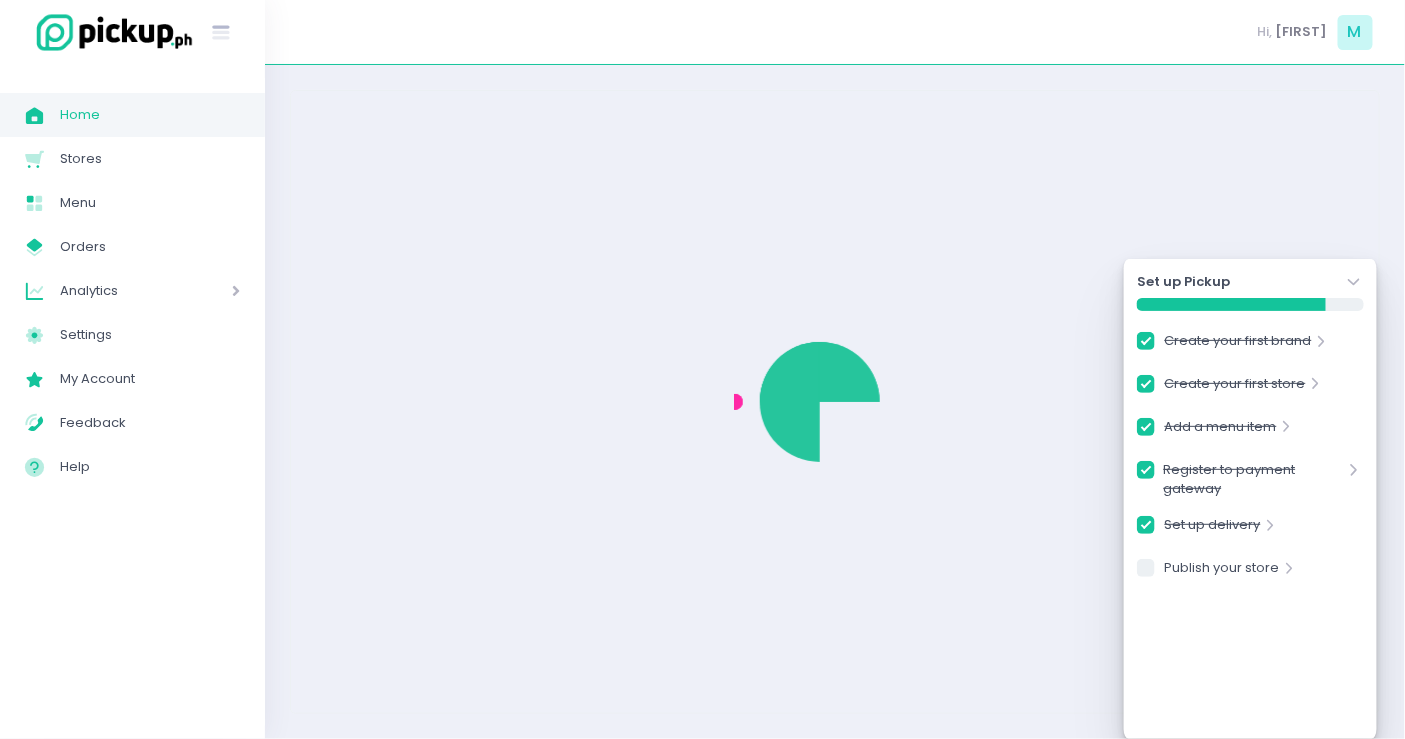 scroll, scrollTop: 0, scrollLeft: 0, axis: both 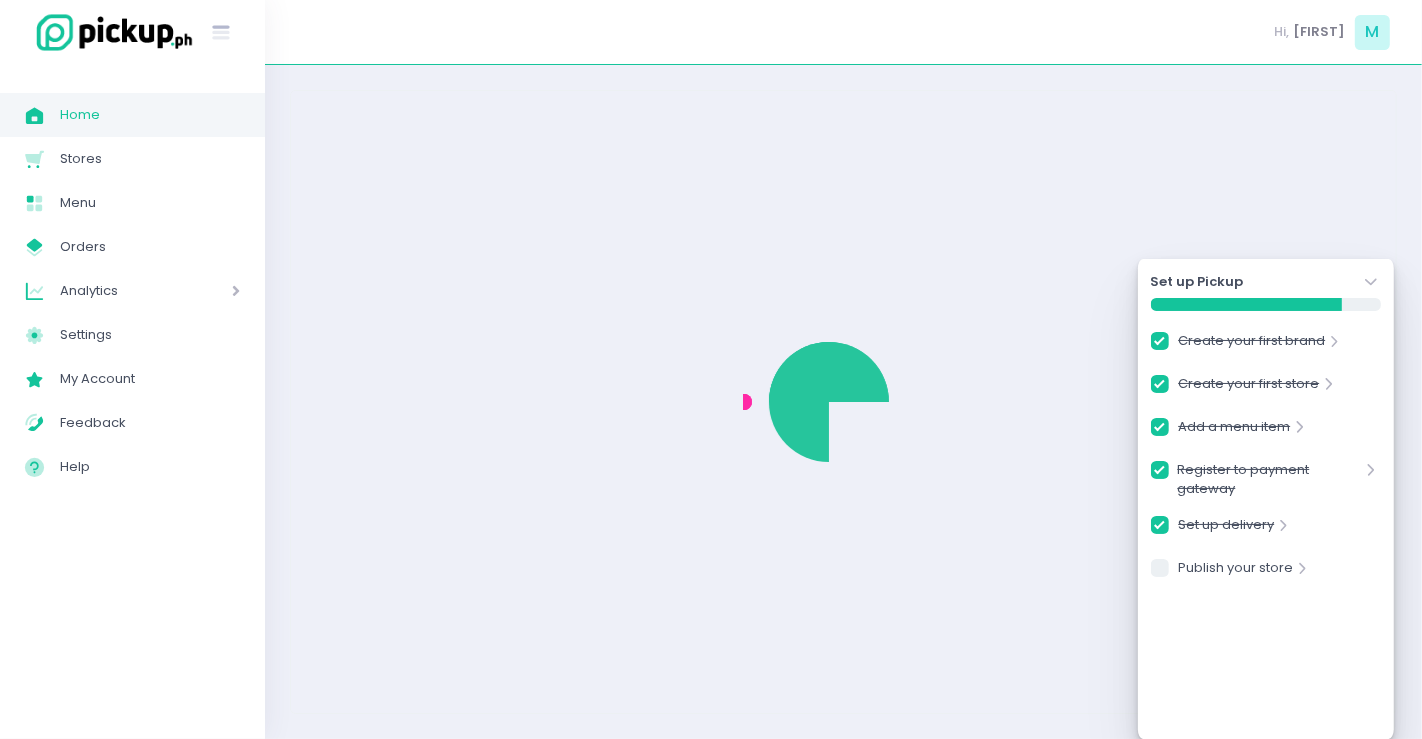 checkbox on "true" 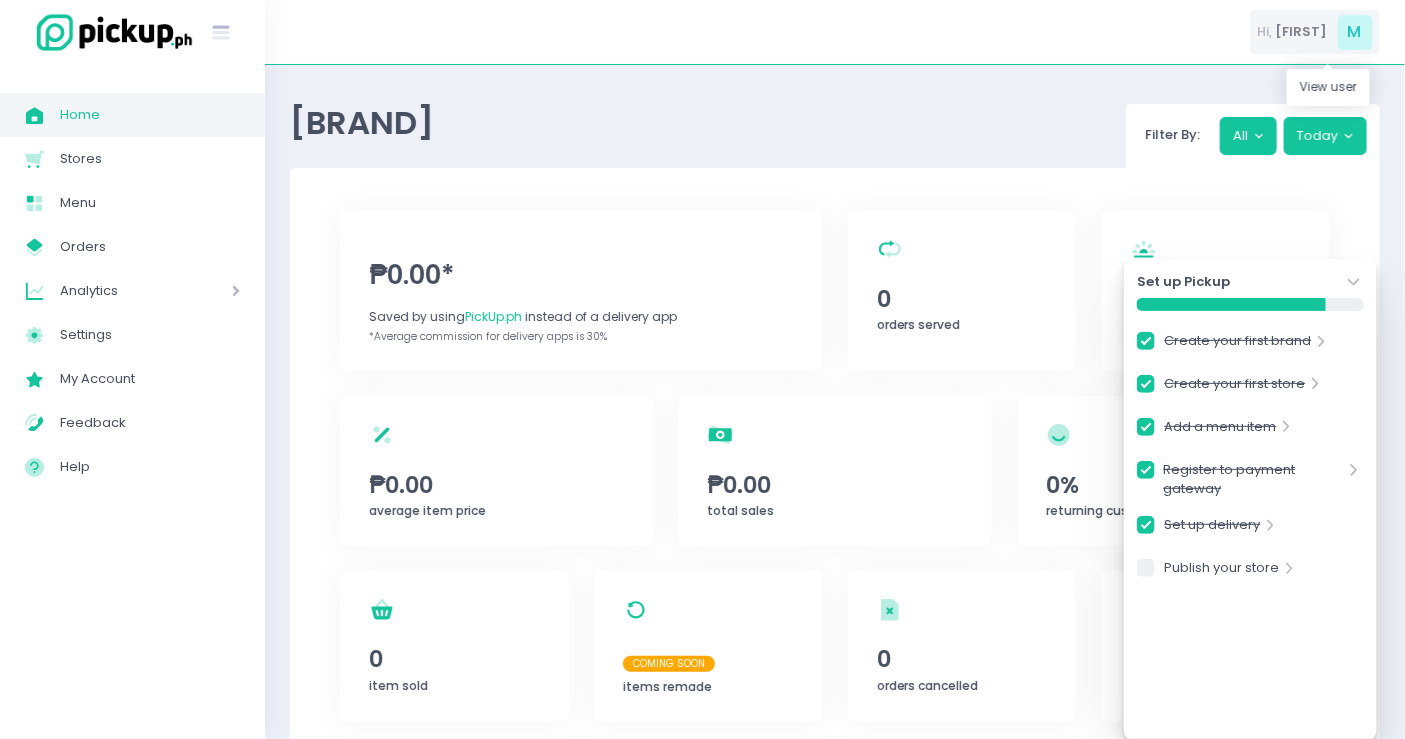 click on "Myk" at bounding box center (1302, 32) 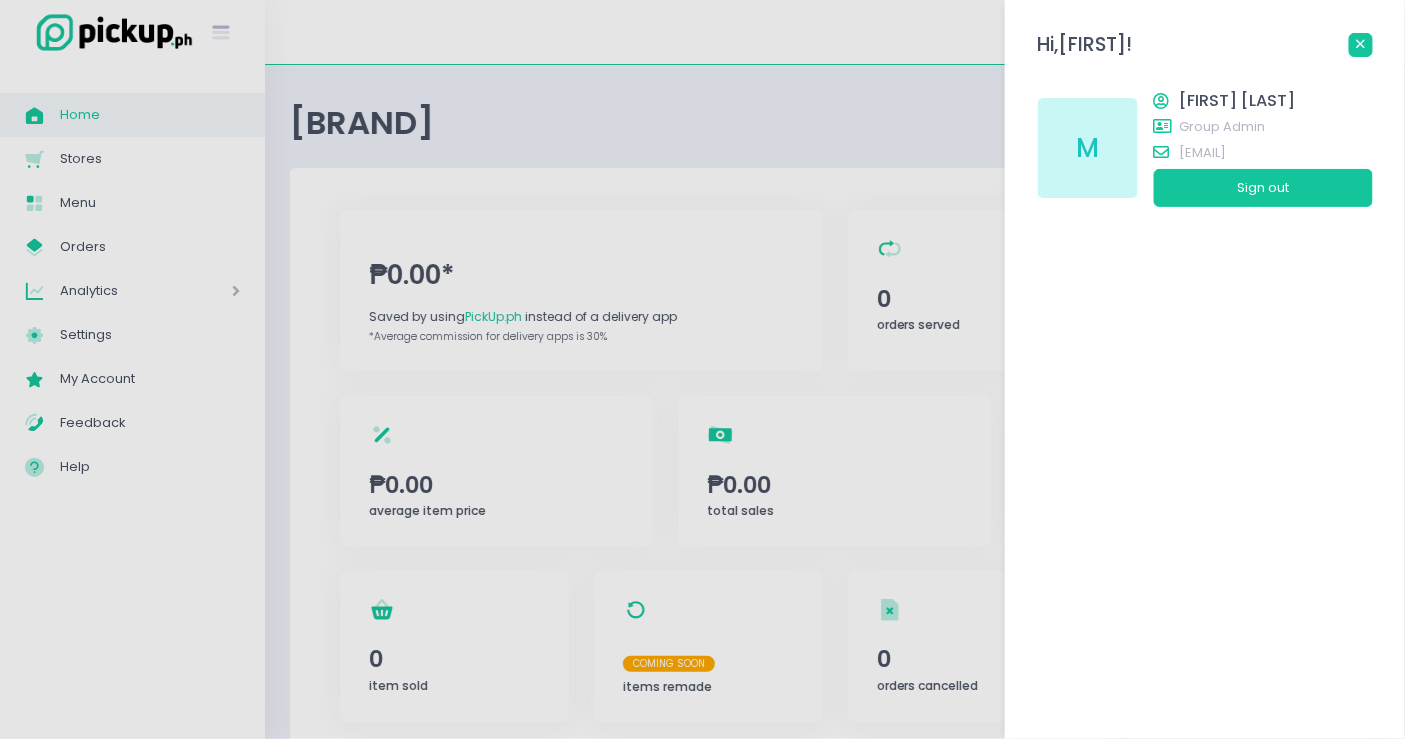 click at bounding box center (1361, 45) 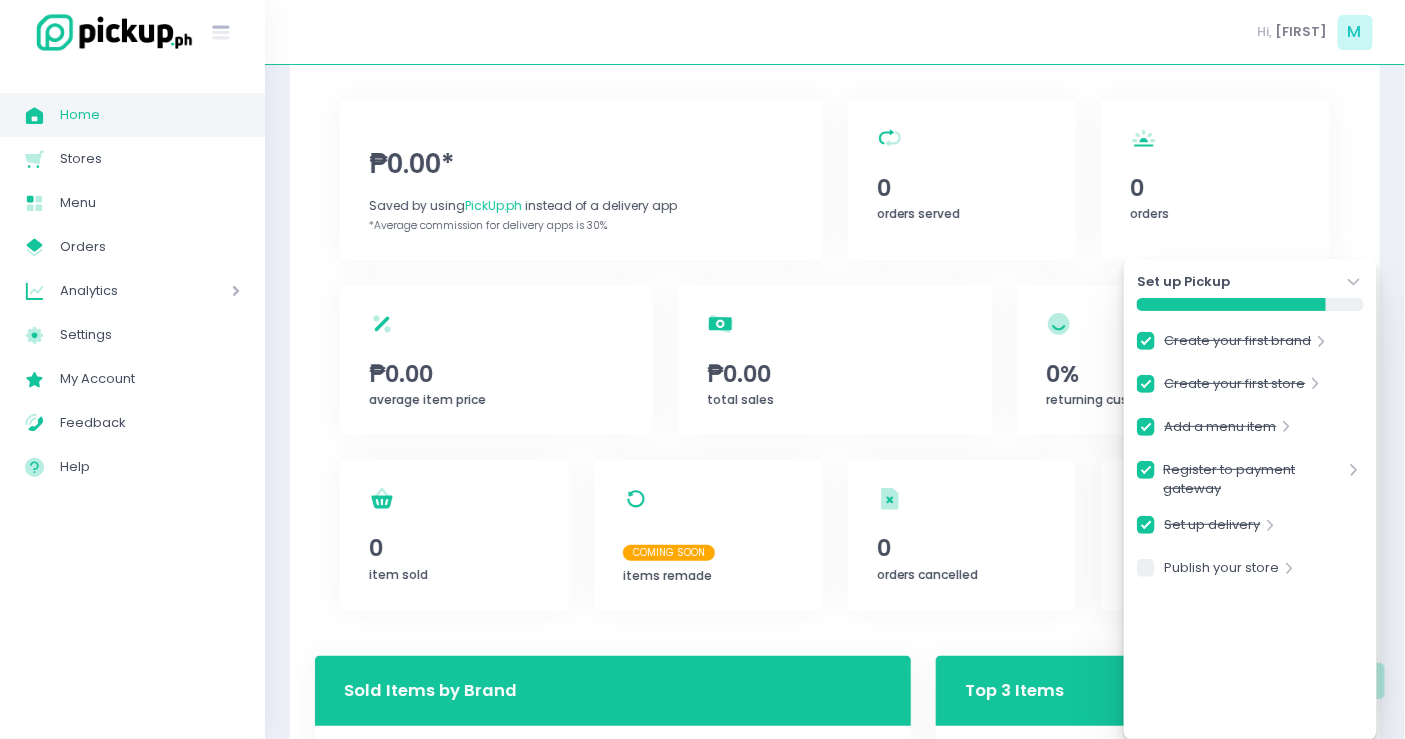 scroll, scrollTop: 0, scrollLeft: 0, axis: both 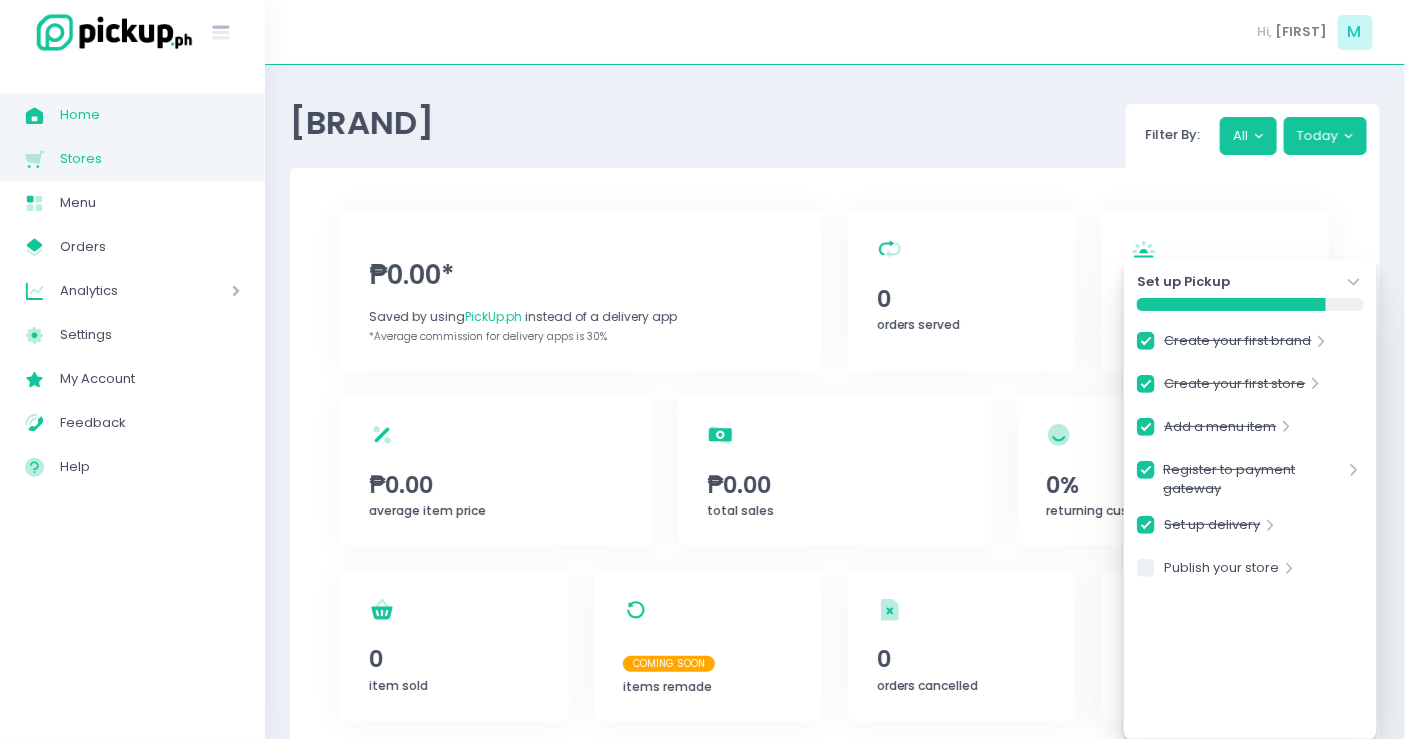 click on "Stores" at bounding box center [150, 159] 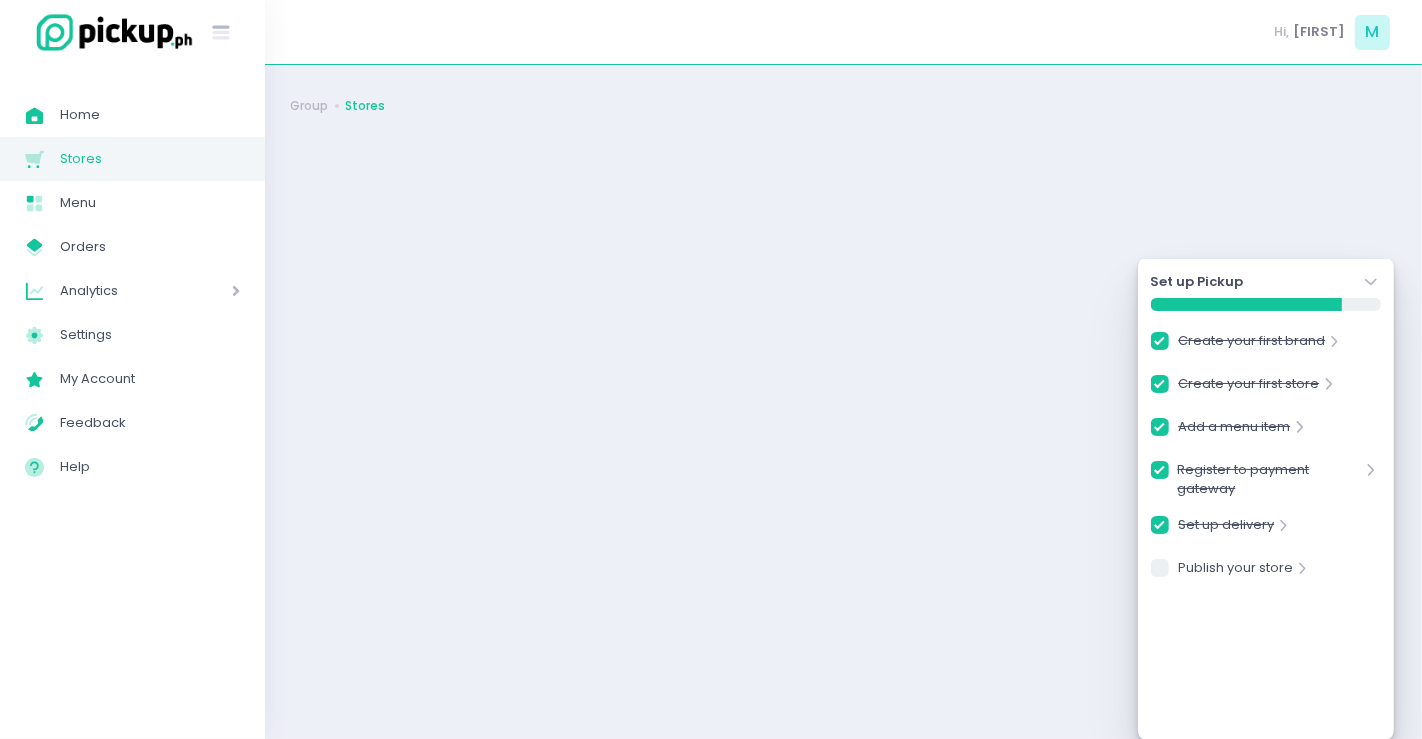 checkbox on "true" 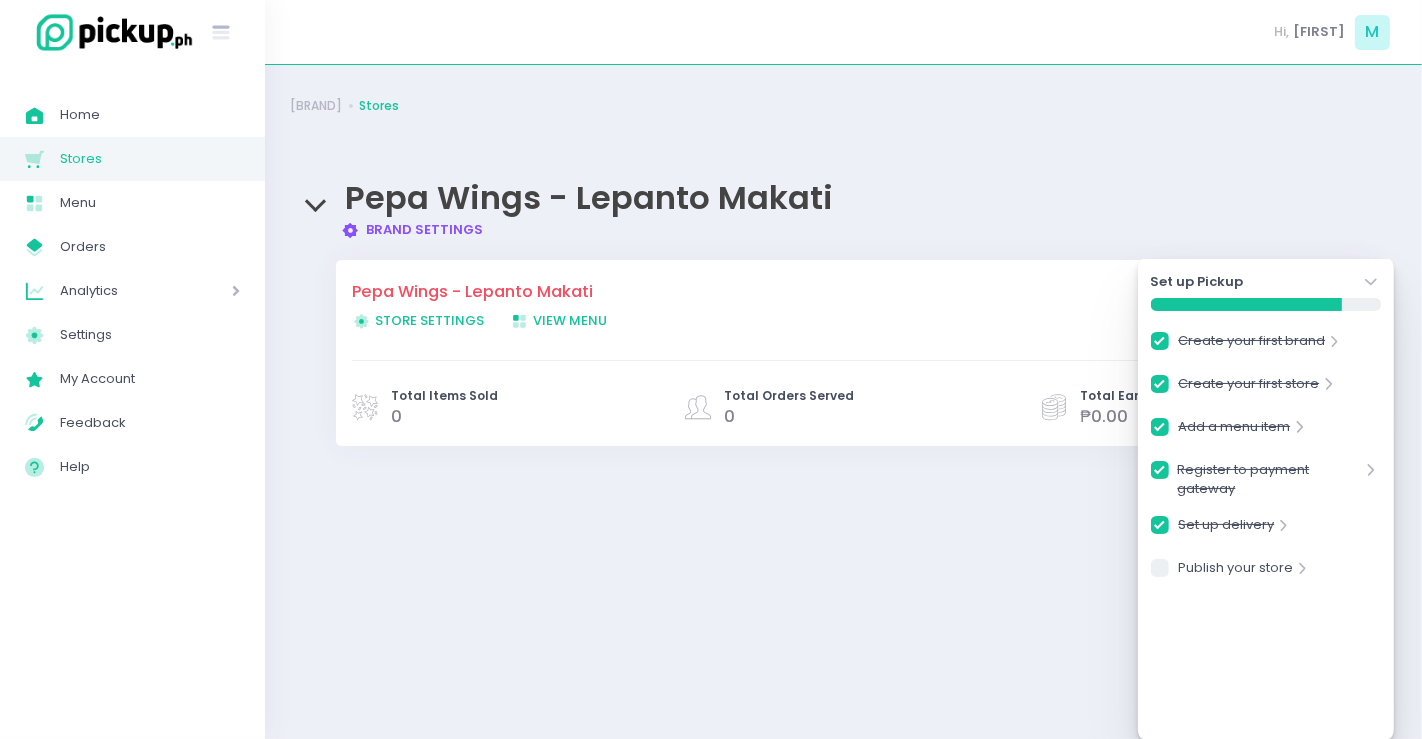 click on "Brand Settings Created with Sketch.   Brand Settings" at bounding box center [412, 229] 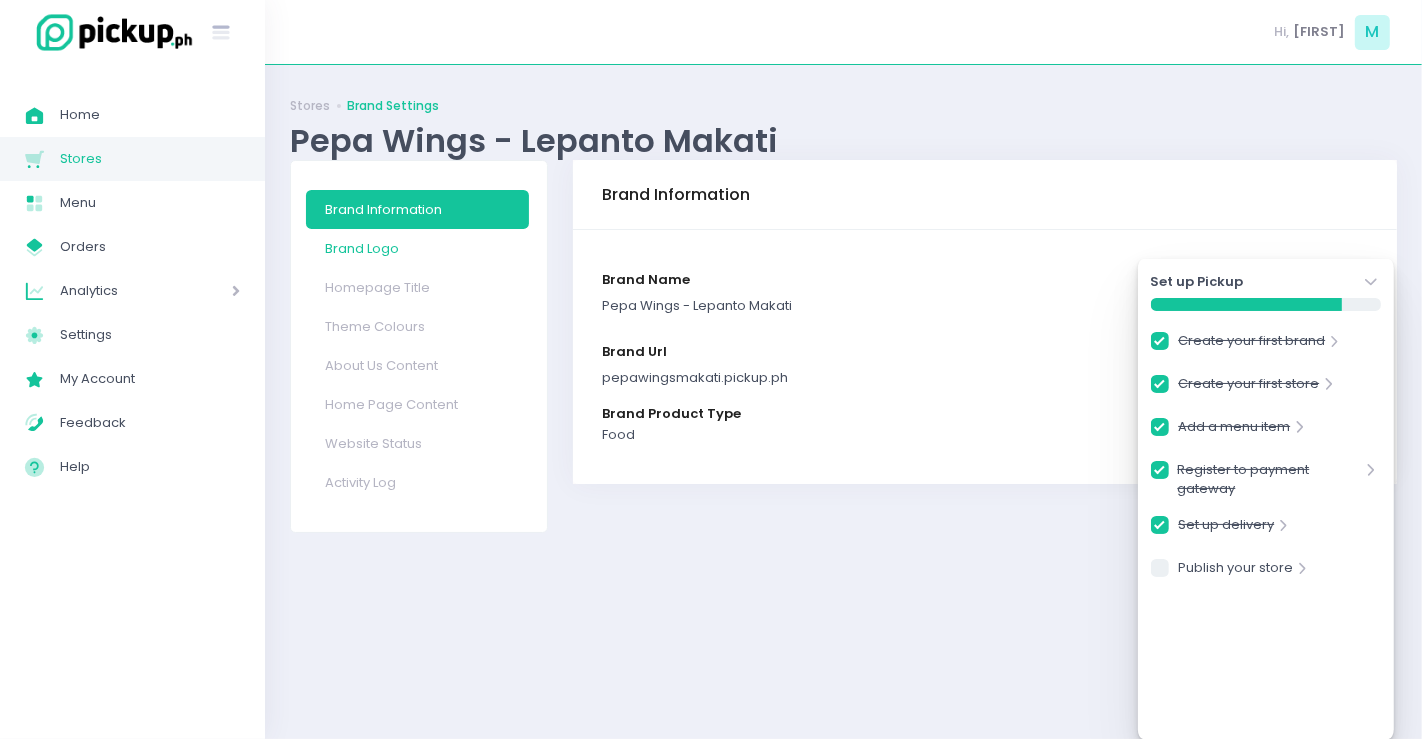 click on "Brand Logo" at bounding box center (418, 248) 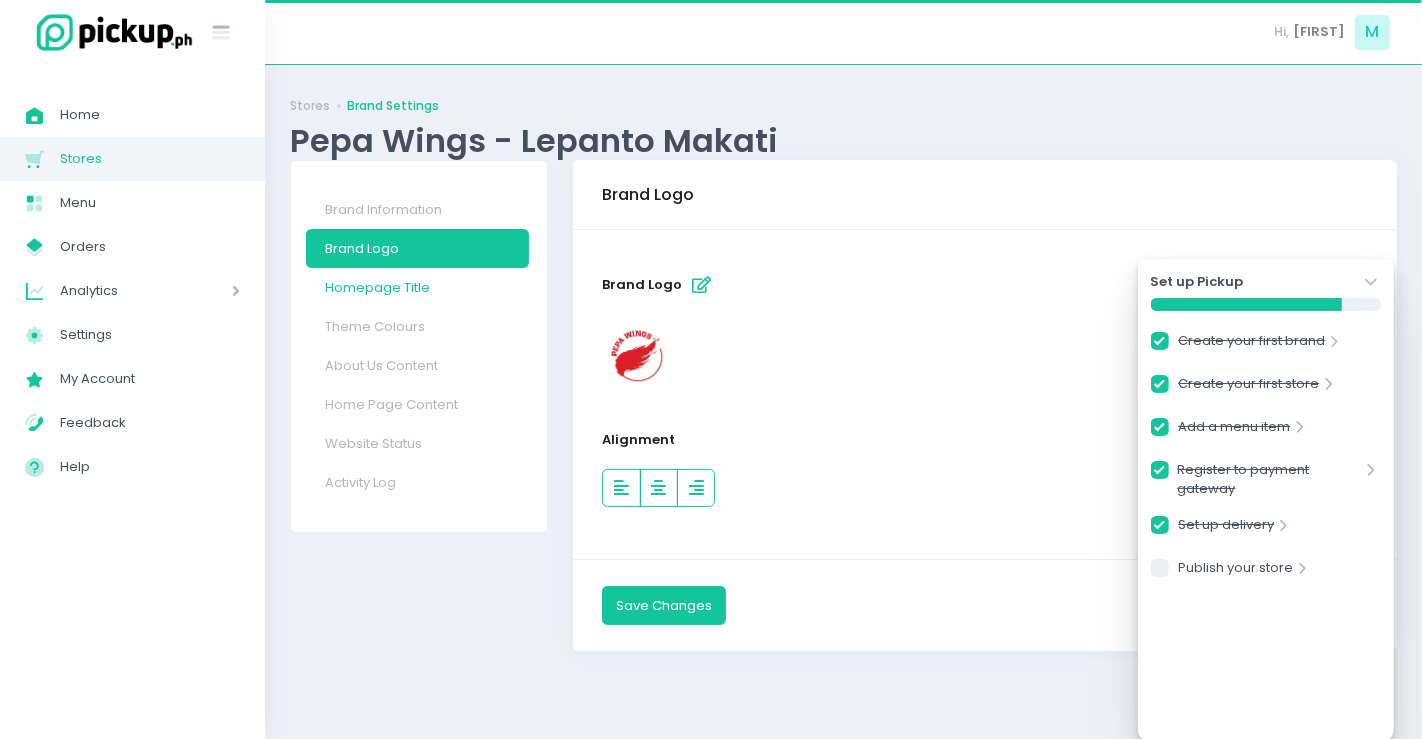 click on "Homepage Title" at bounding box center [418, 287] 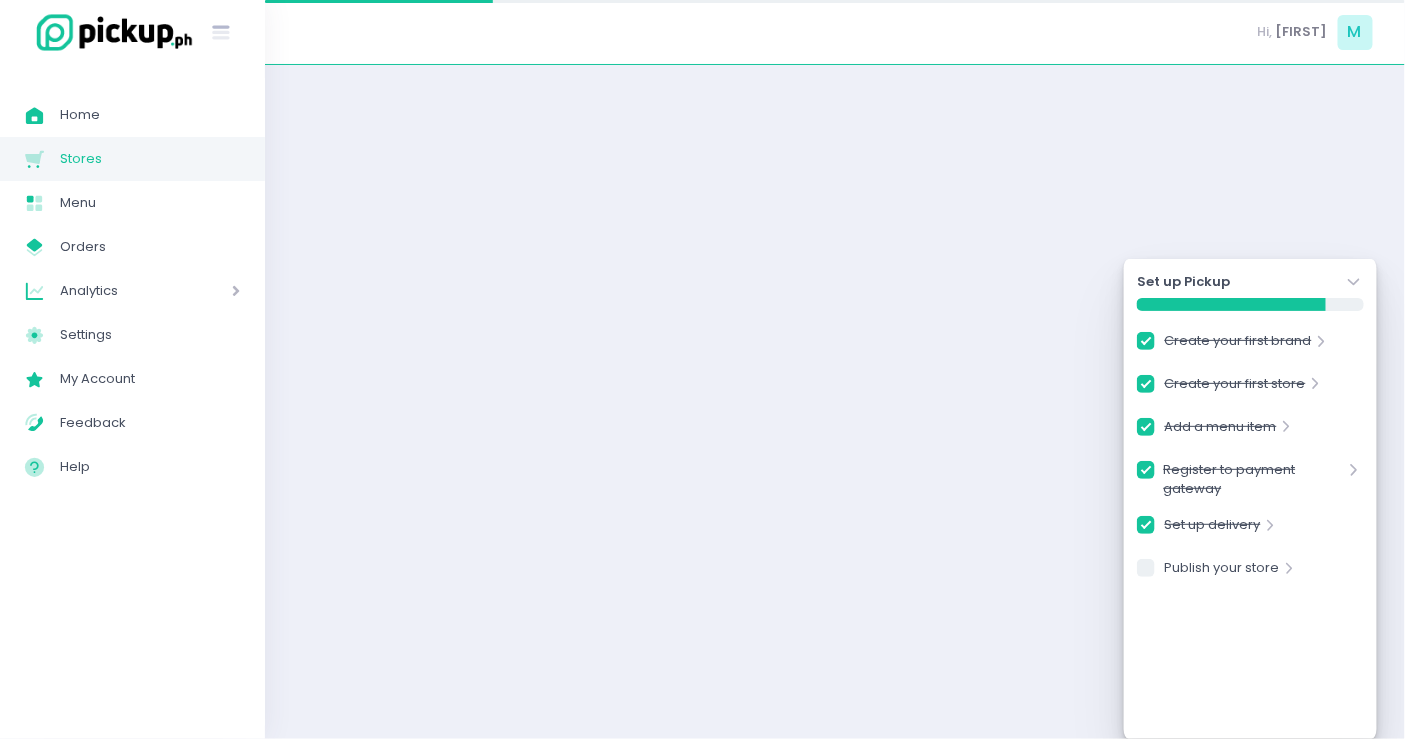 select on "normal" 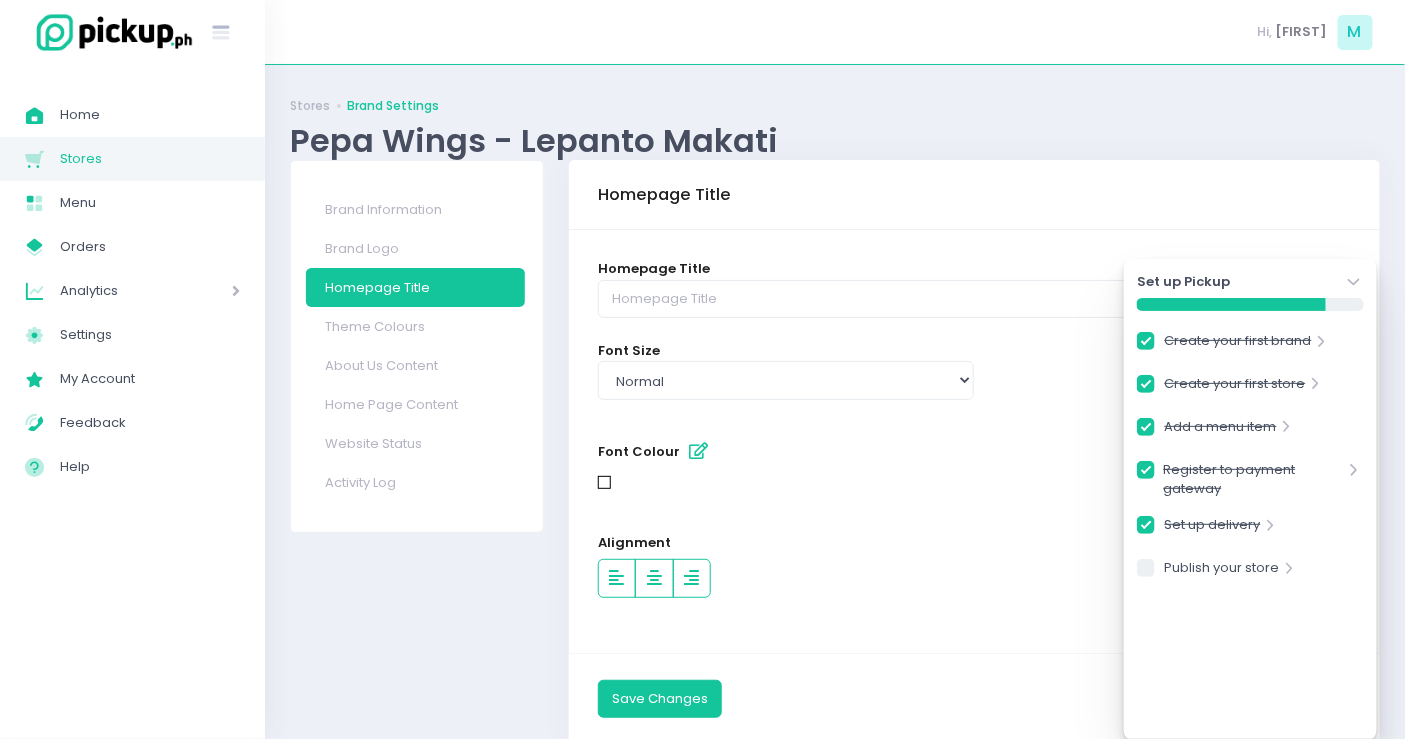 scroll, scrollTop: 53, scrollLeft: 0, axis: vertical 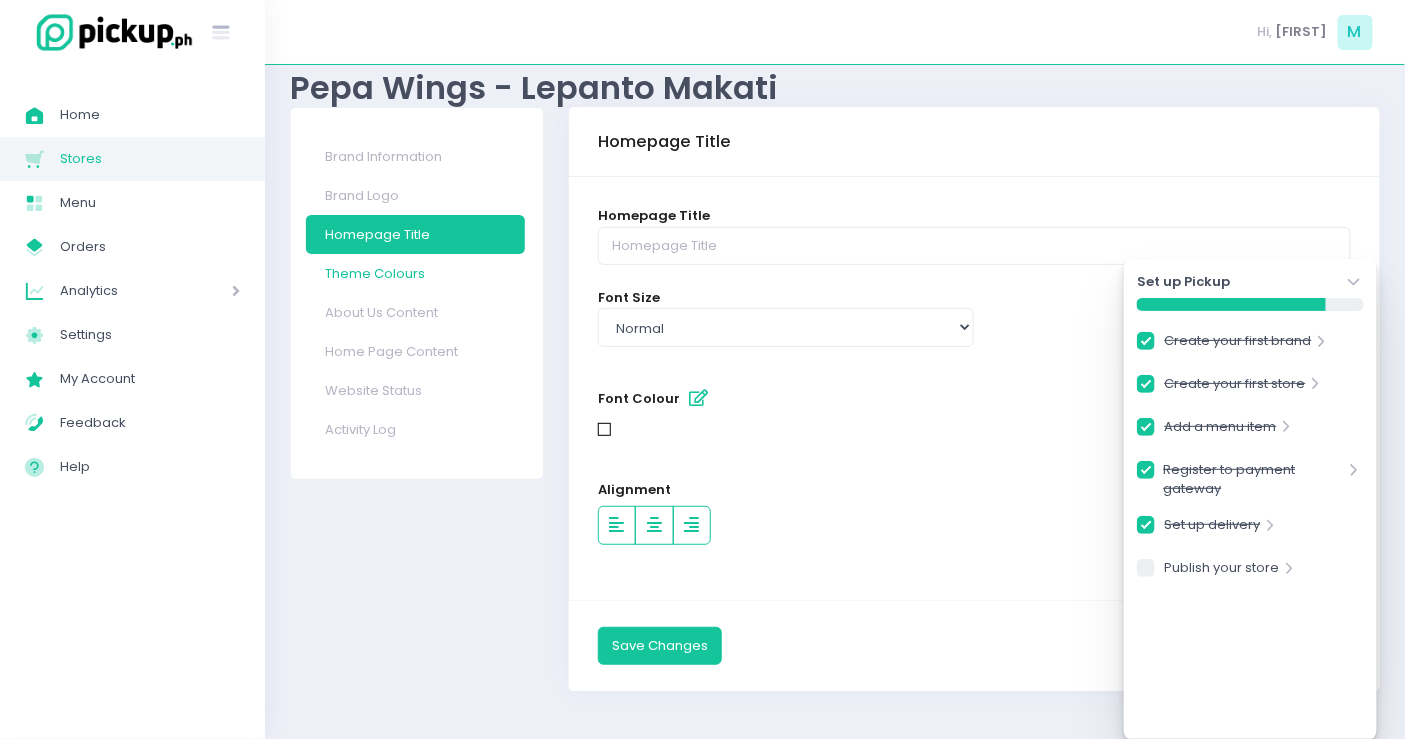 click on "Theme Colours" at bounding box center (415, 273) 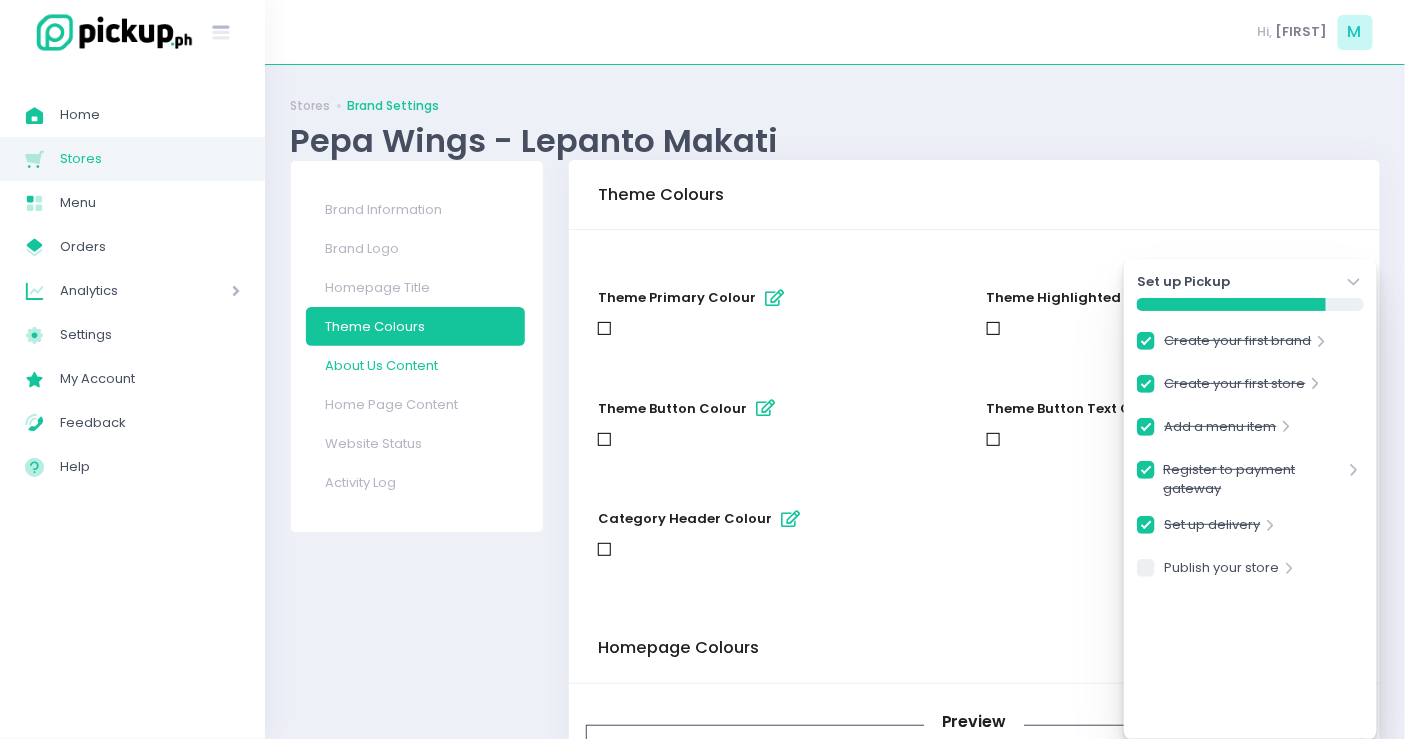 click on "About Us Content" at bounding box center (415, 365) 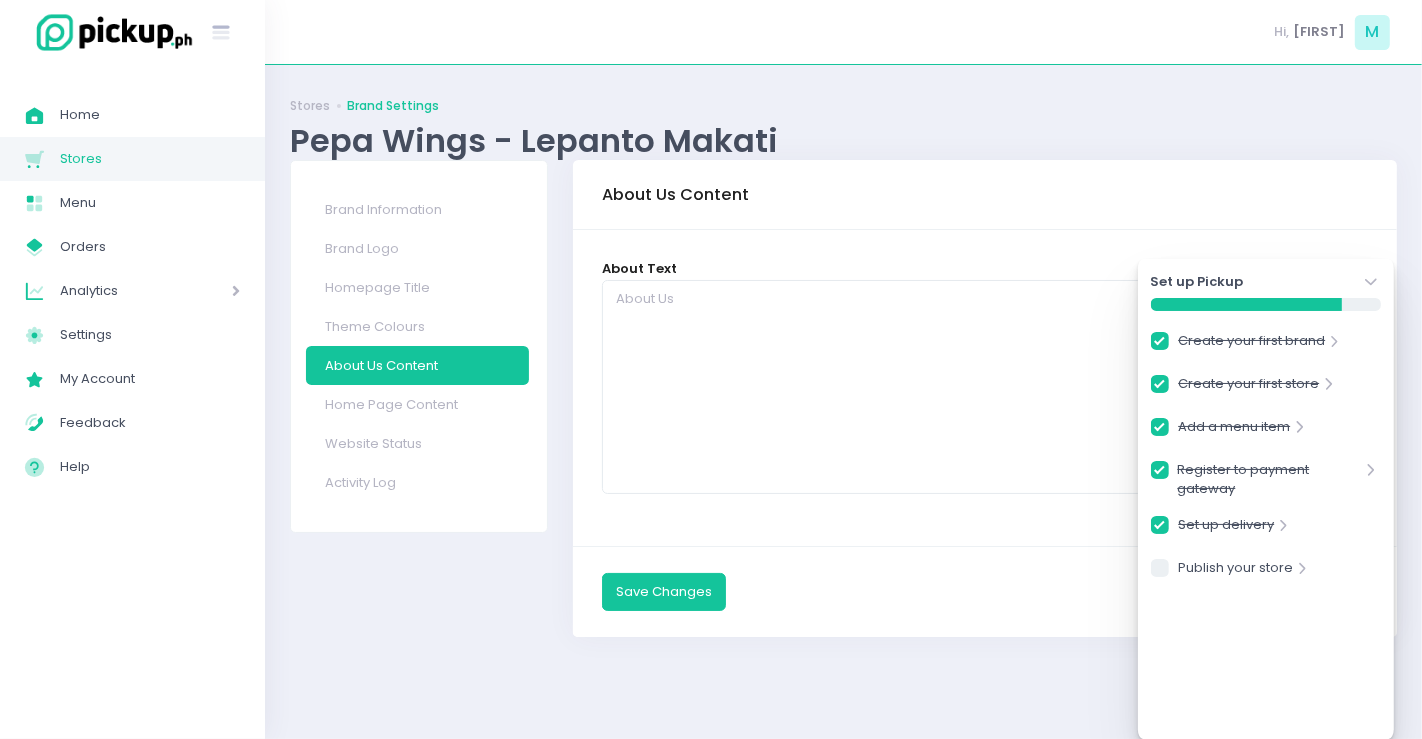 click on "Stockholm-icons / Navigation / Angle-down Created with Sketch." 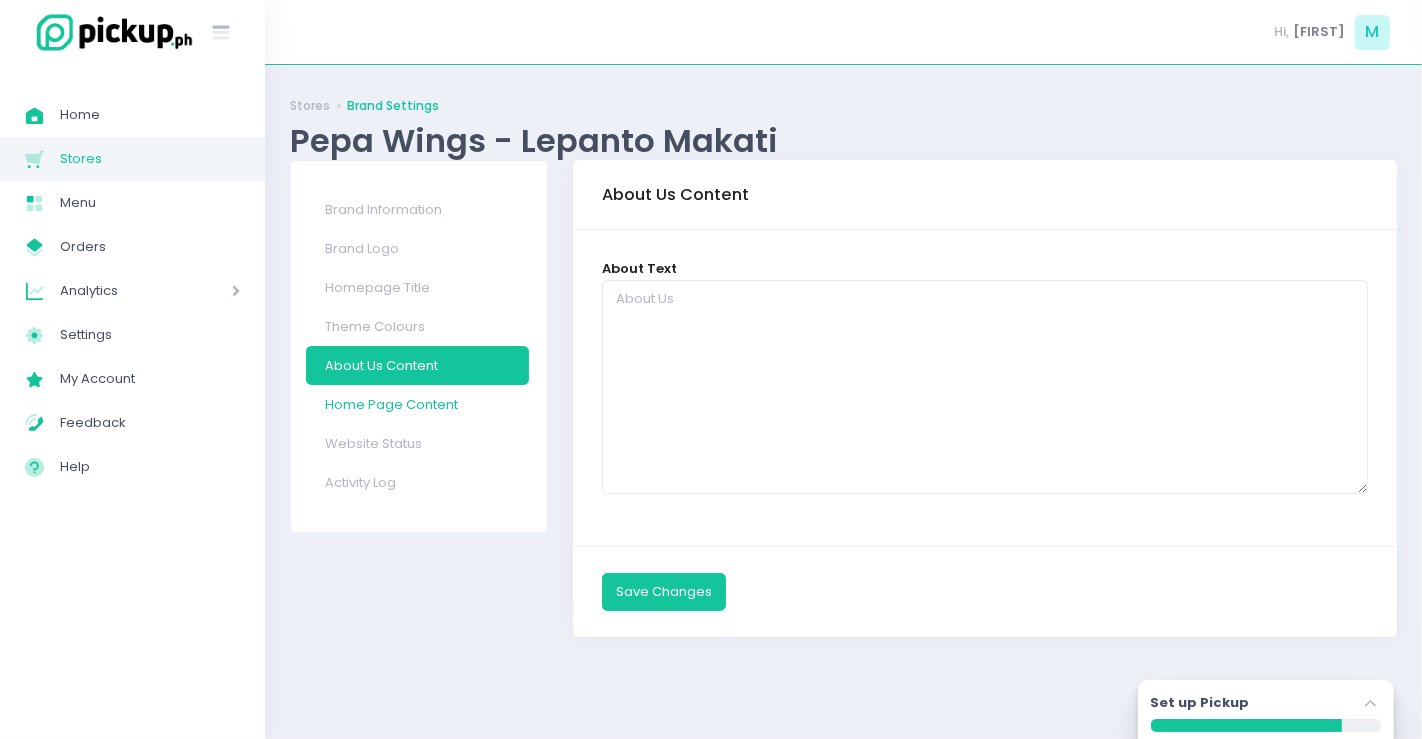 click on "Home Page Content" at bounding box center (418, 404) 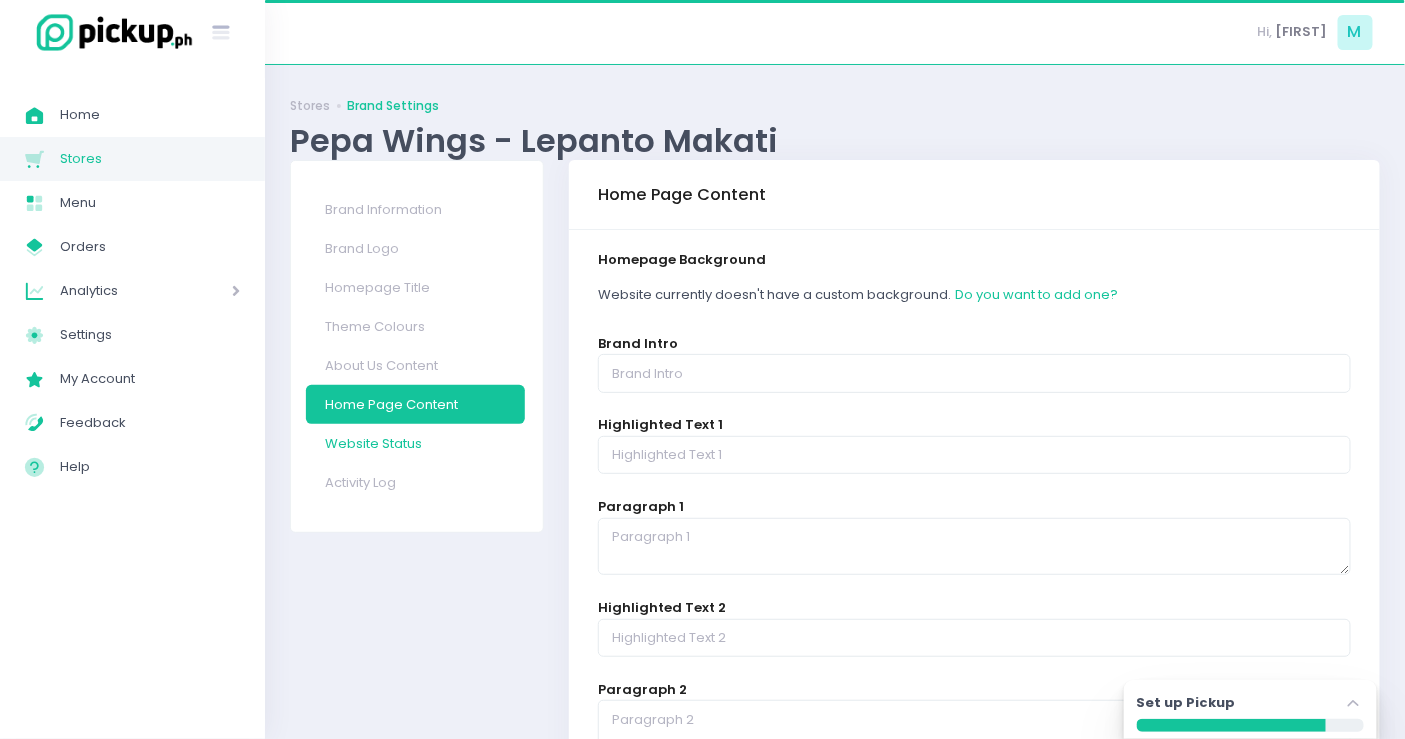 click on "Website Status" at bounding box center [415, 443] 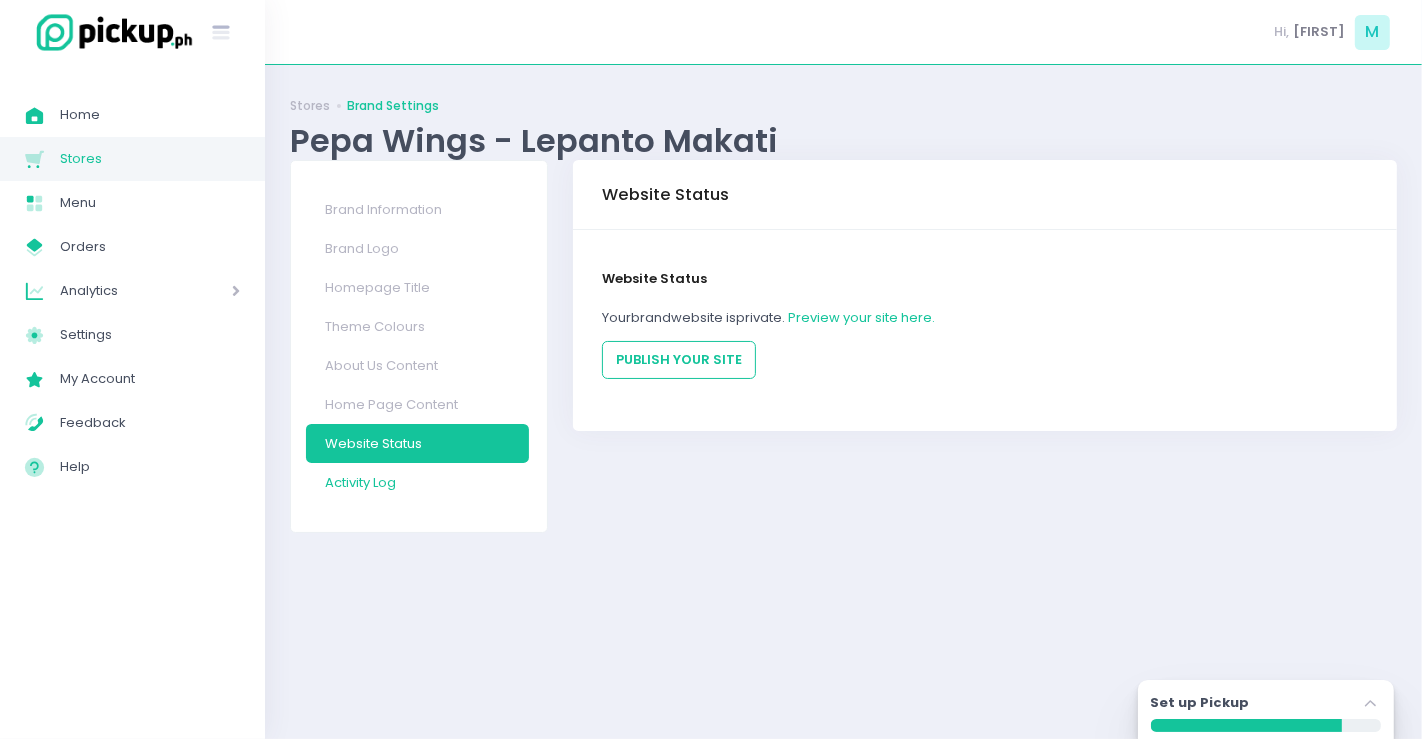 click on "Activity Log" at bounding box center (418, 482) 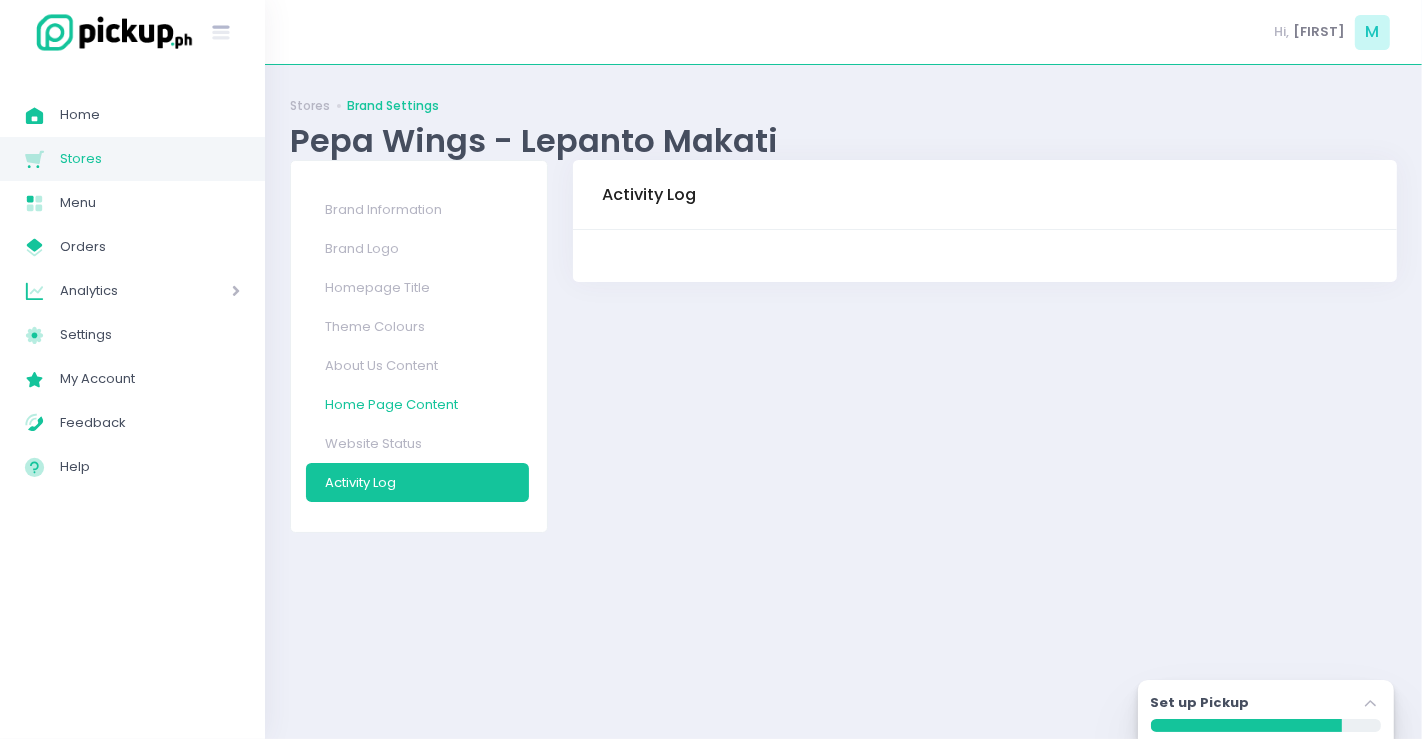 click on "Home Page Content" at bounding box center (418, 404) 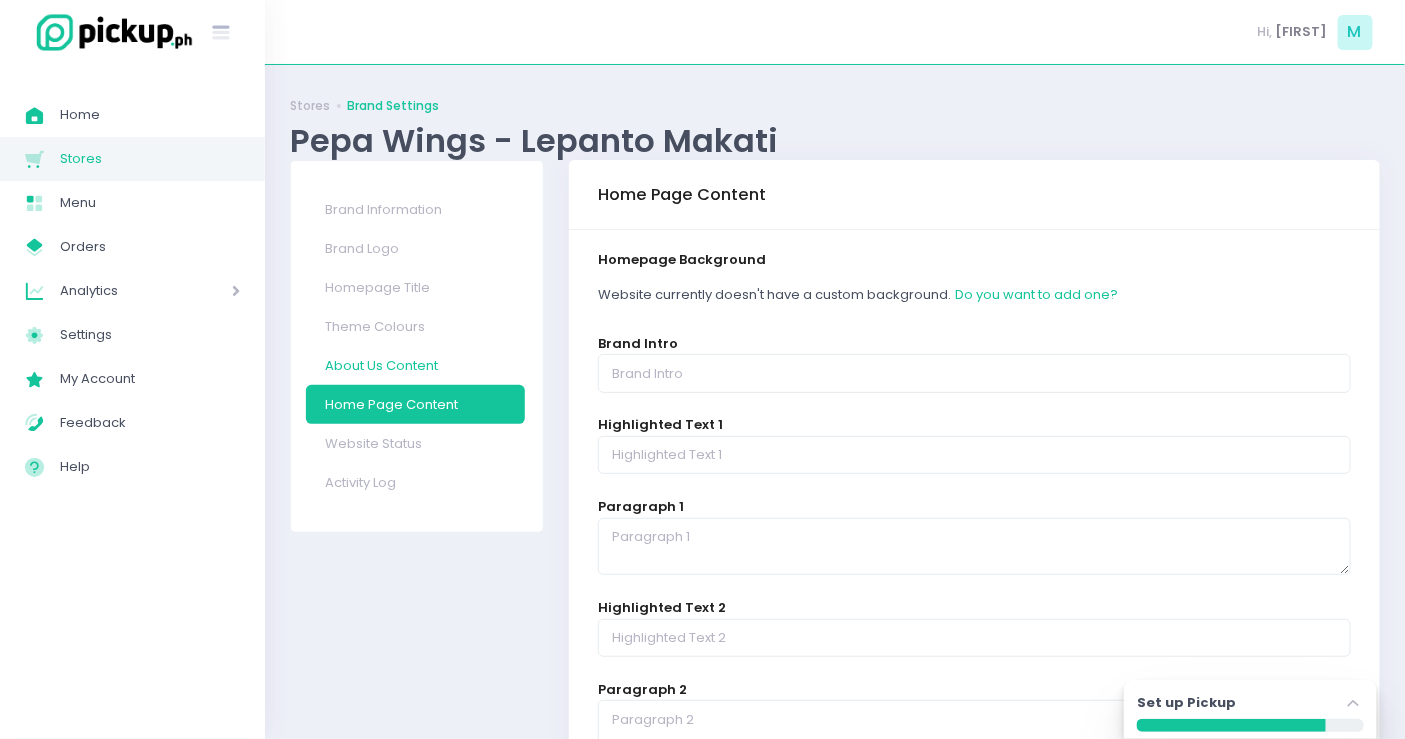 click on "About Us Content" at bounding box center [415, 365] 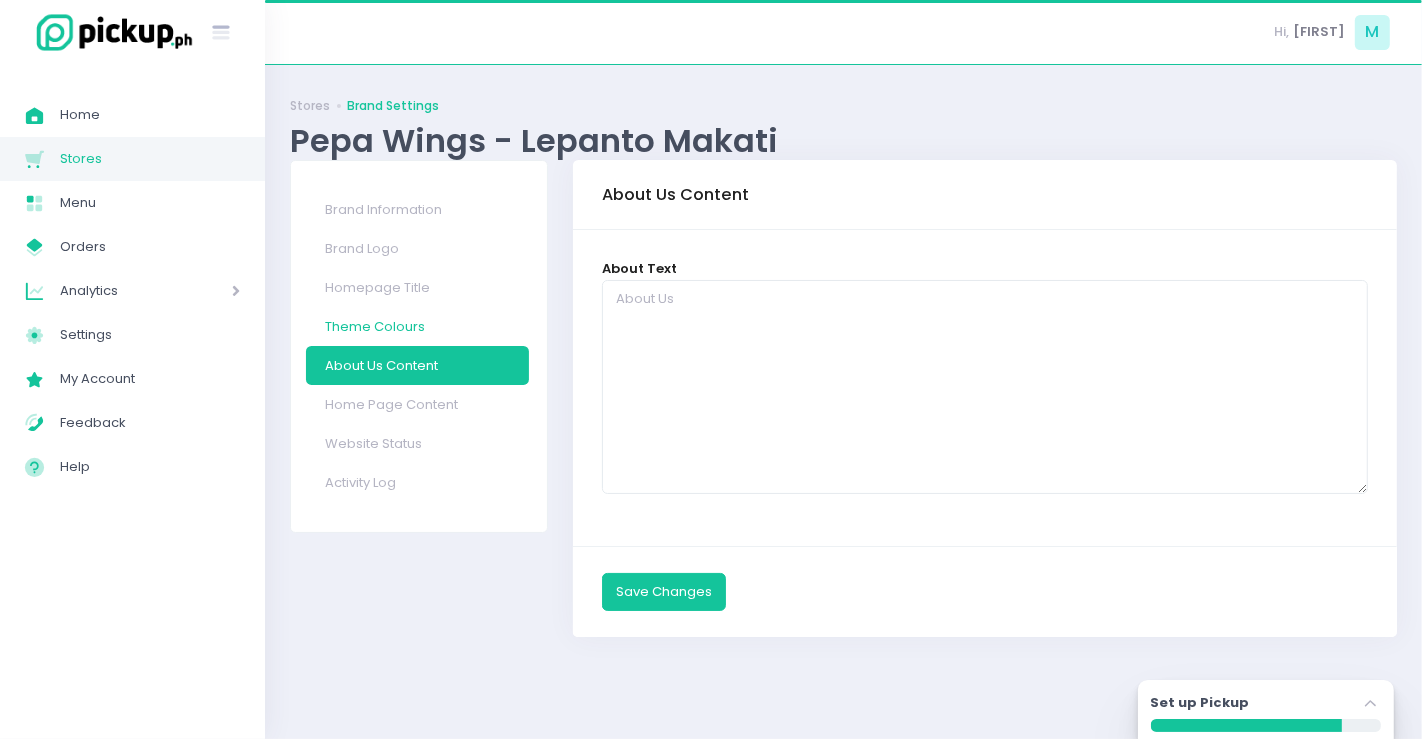 click on "Theme Colours" at bounding box center [418, 326] 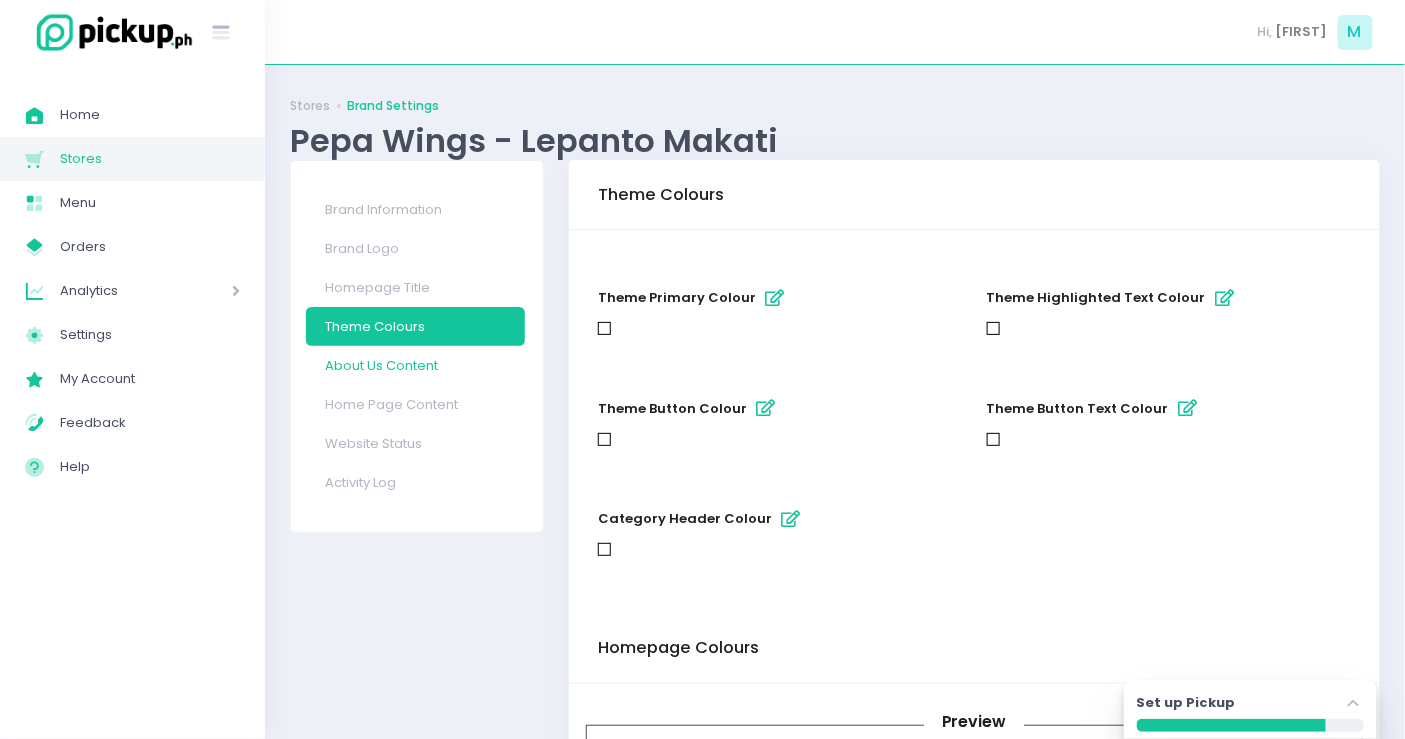 click on "About Us Content" at bounding box center (415, 365) 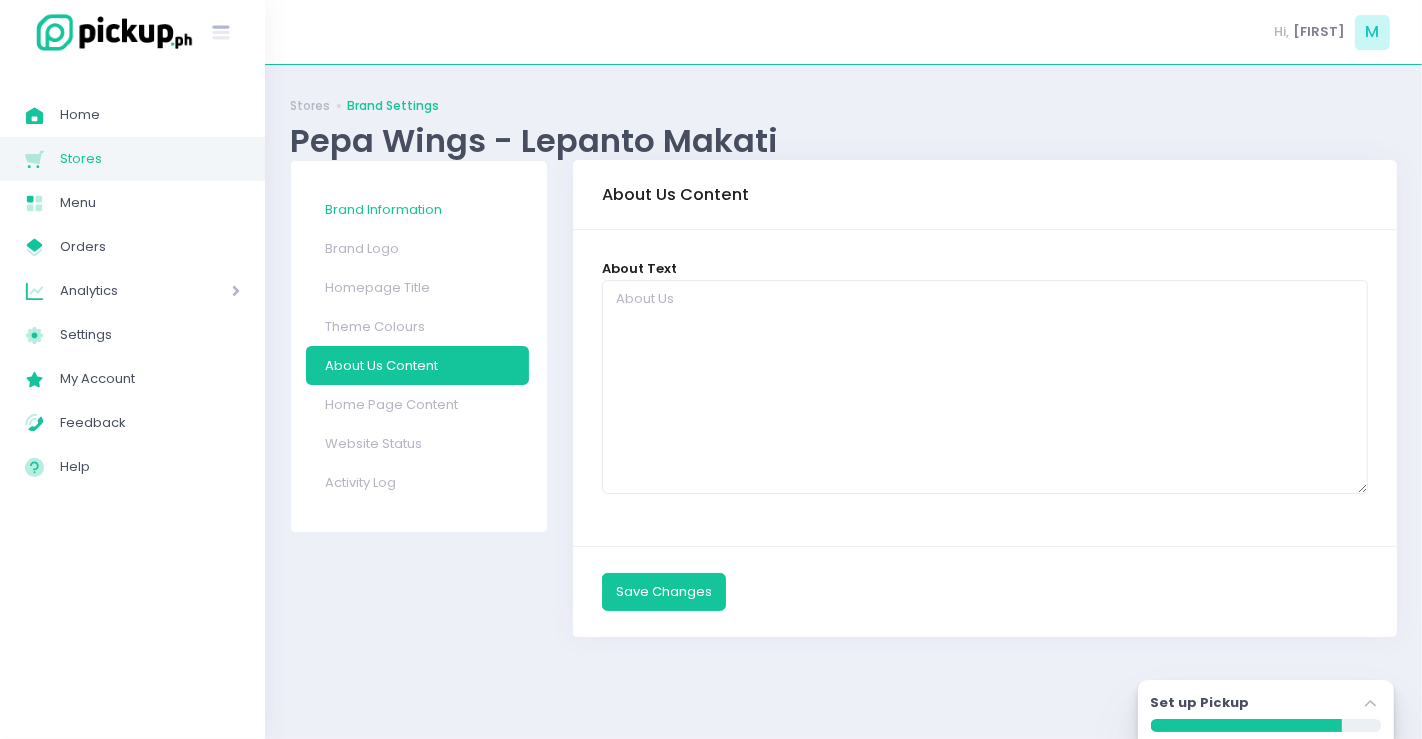 click on "Brand Information" at bounding box center (418, 209) 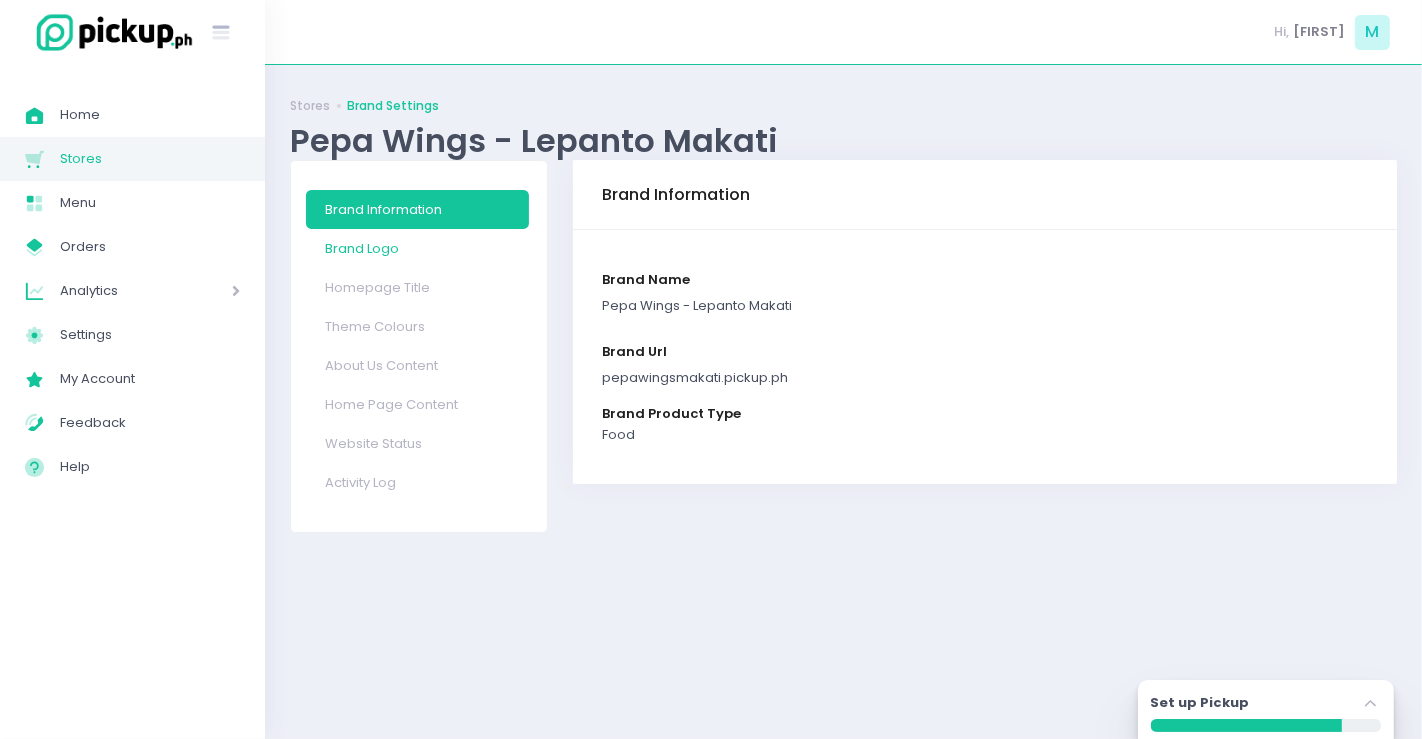 click on "Brand Logo" at bounding box center [418, 248] 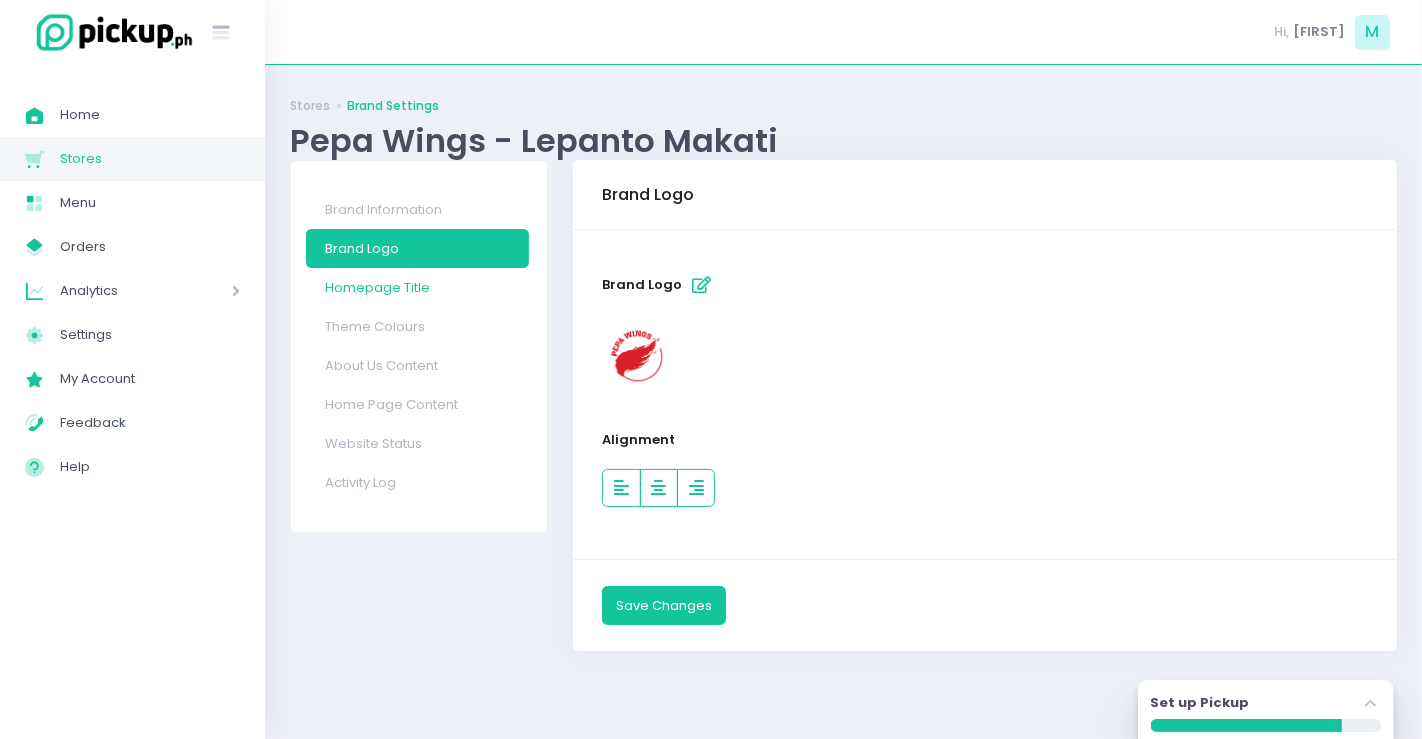 click on "Homepage Title" at bounding box center [418, 287] 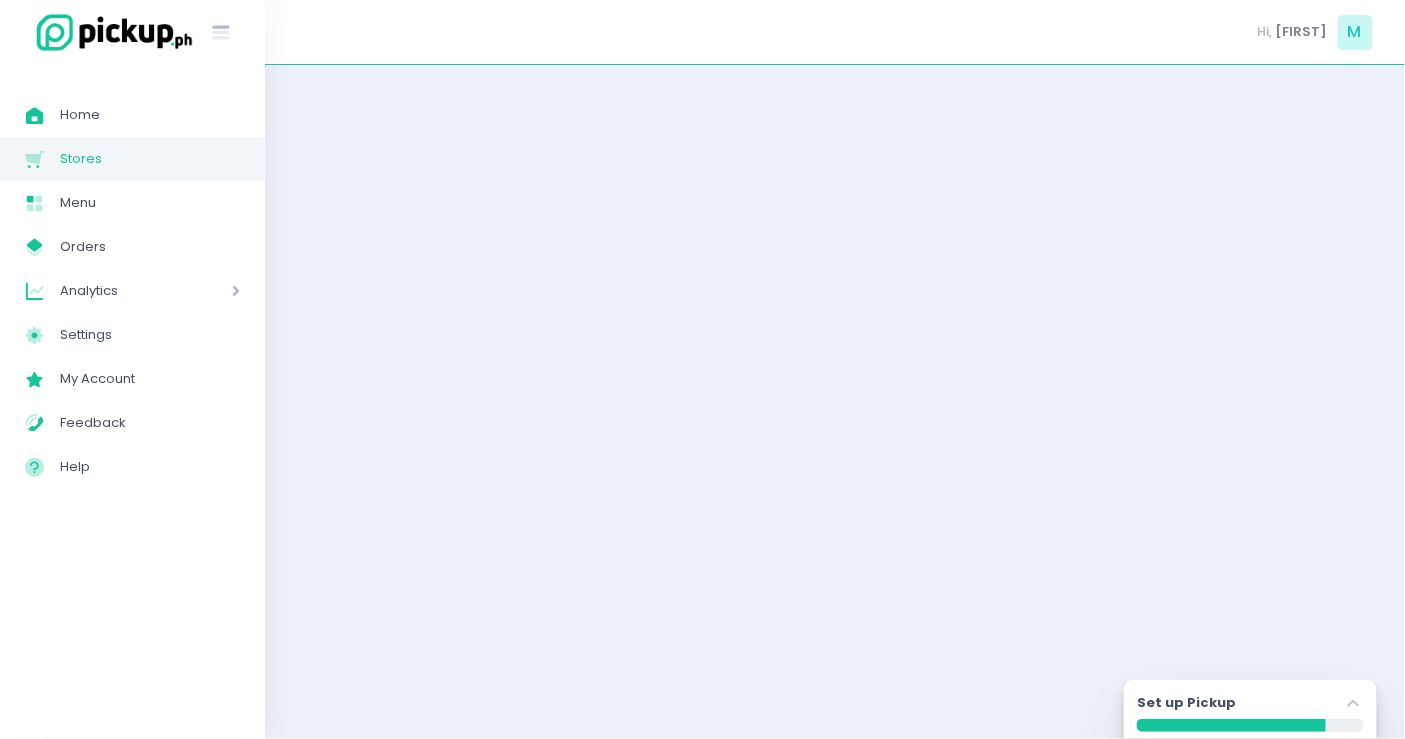 select on "normal" 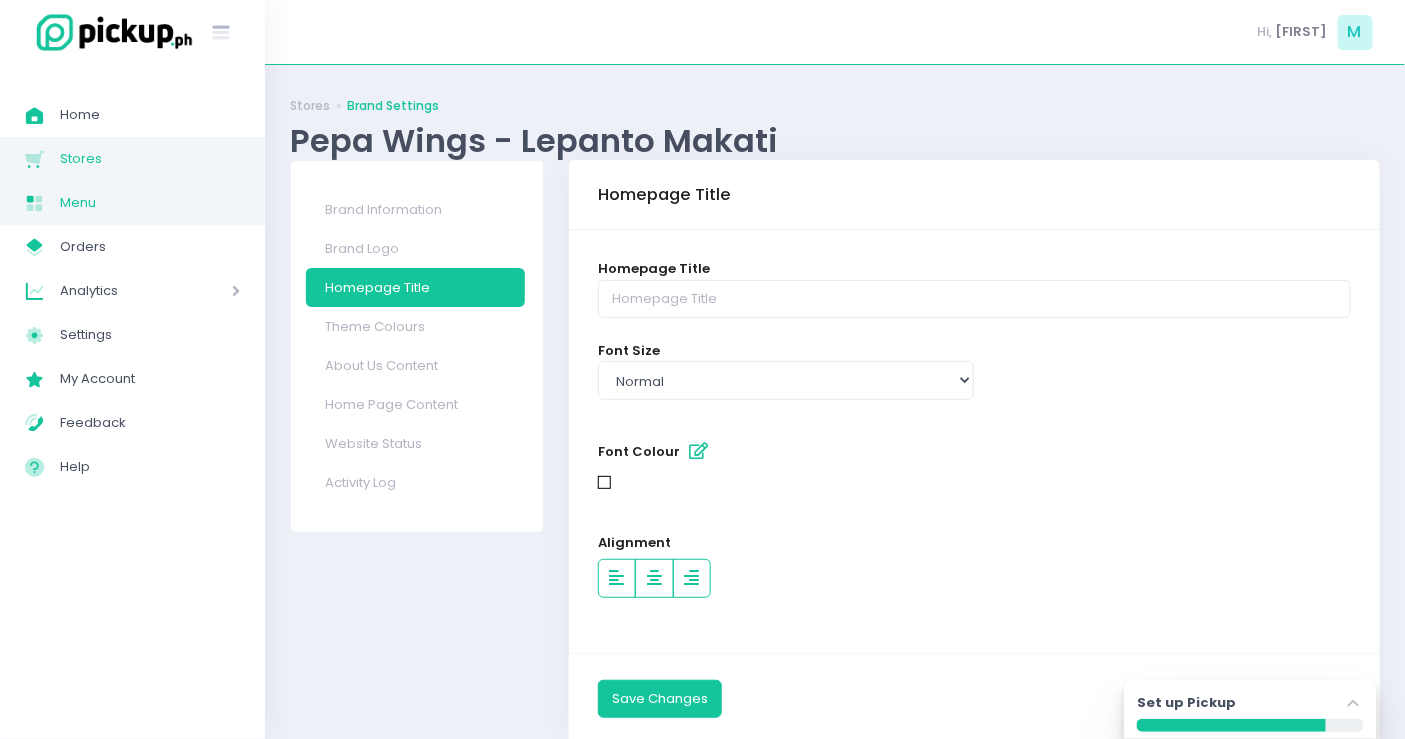 click on "Menu" at bounding box center (150, 203) 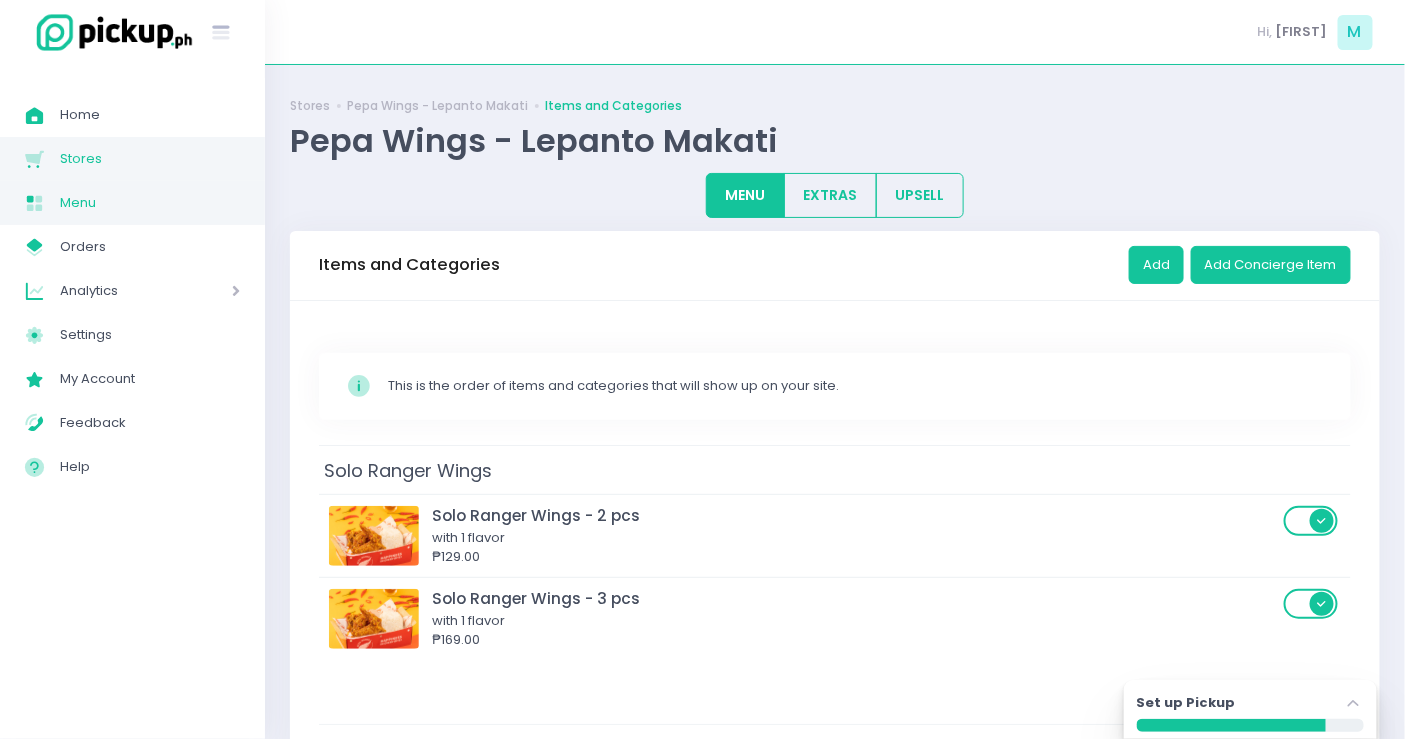 click on "Stores" at bounding box center (150, 159) 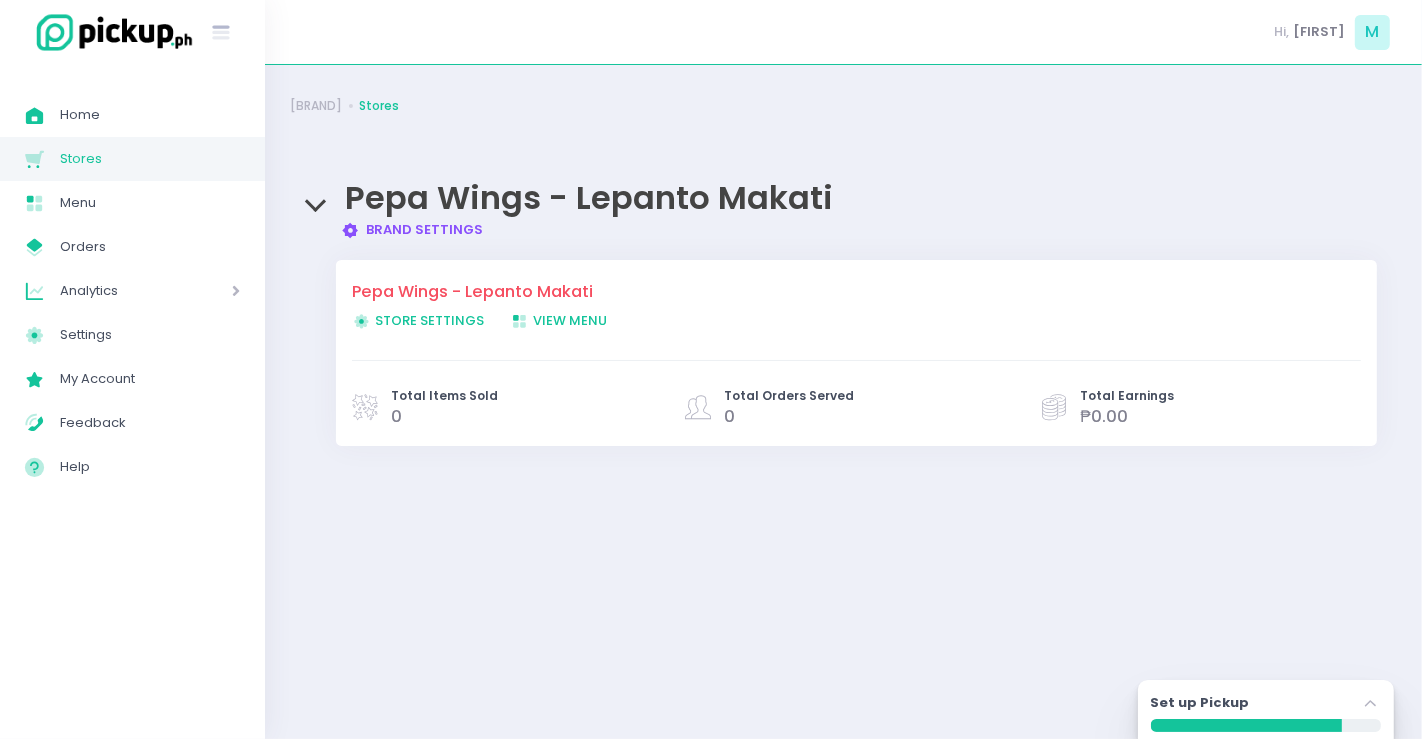 click on "Store Settings Created with Sketch. Store Settings" at bounding box center [418, 320] 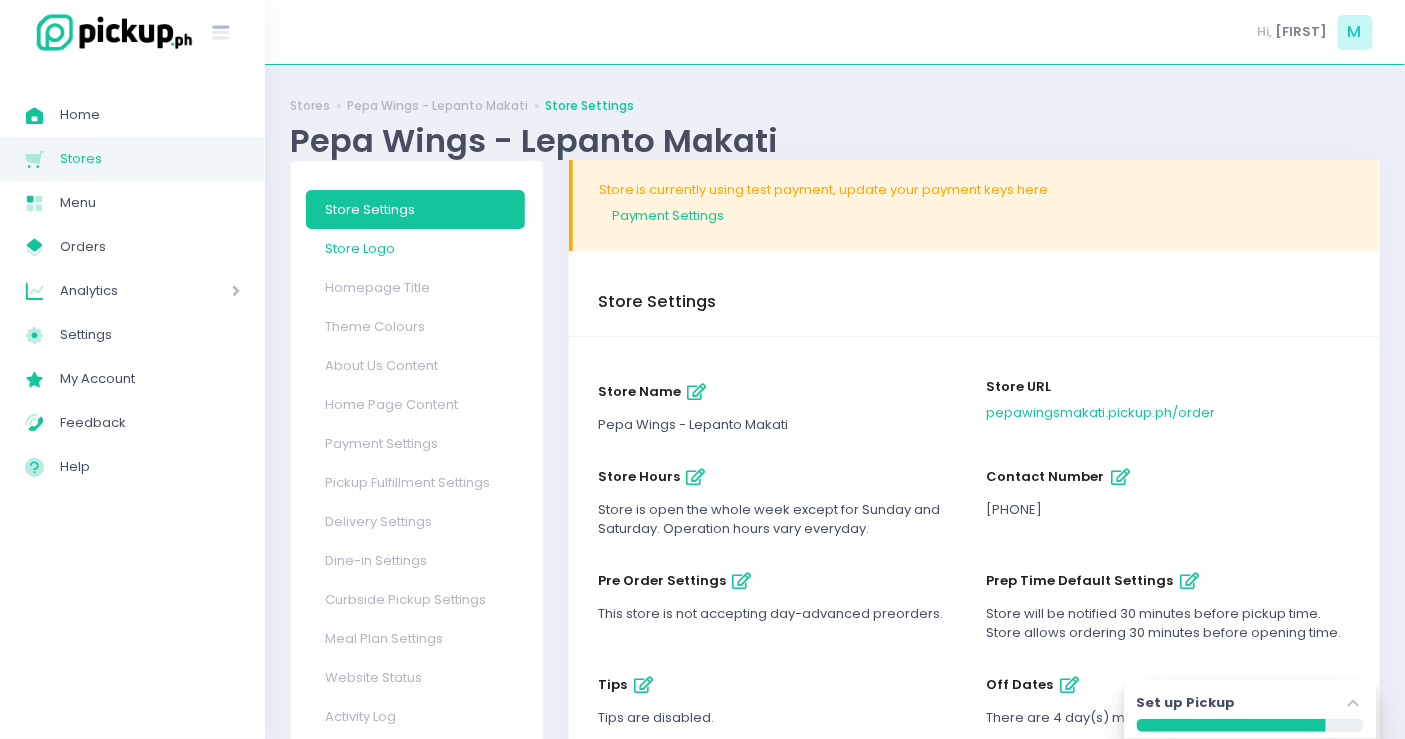 click on "Store Logo" at bounding box center (415, 248) 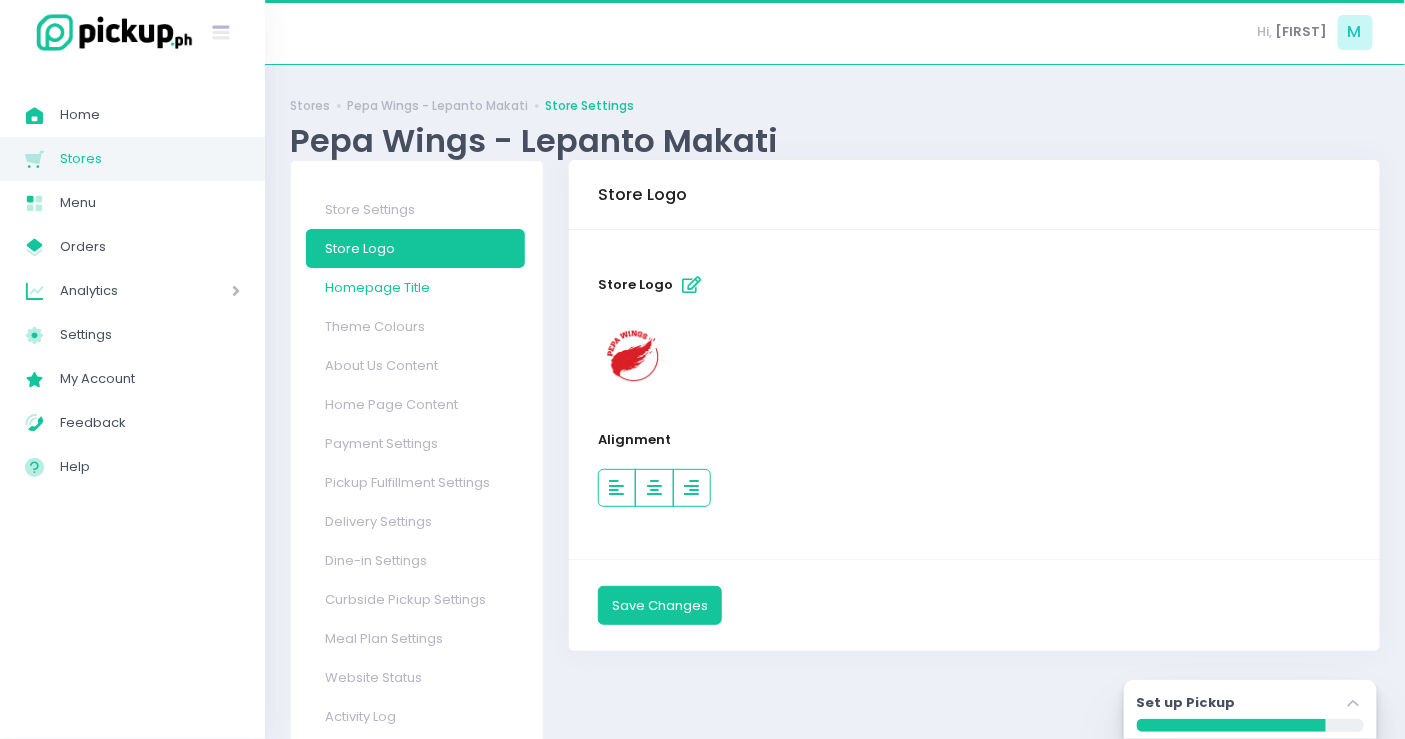 click on "Homepage Title" at bounding box center (415, 287) 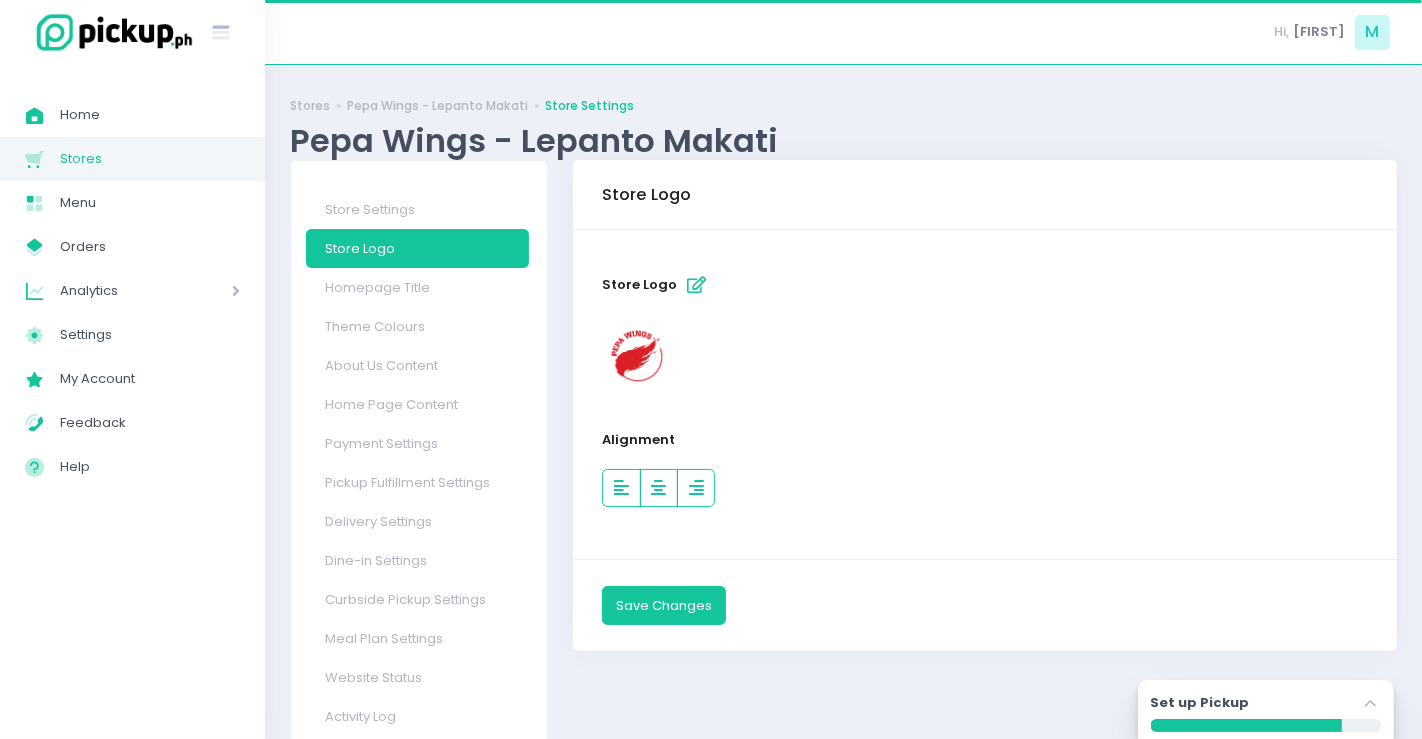 select on "normal" 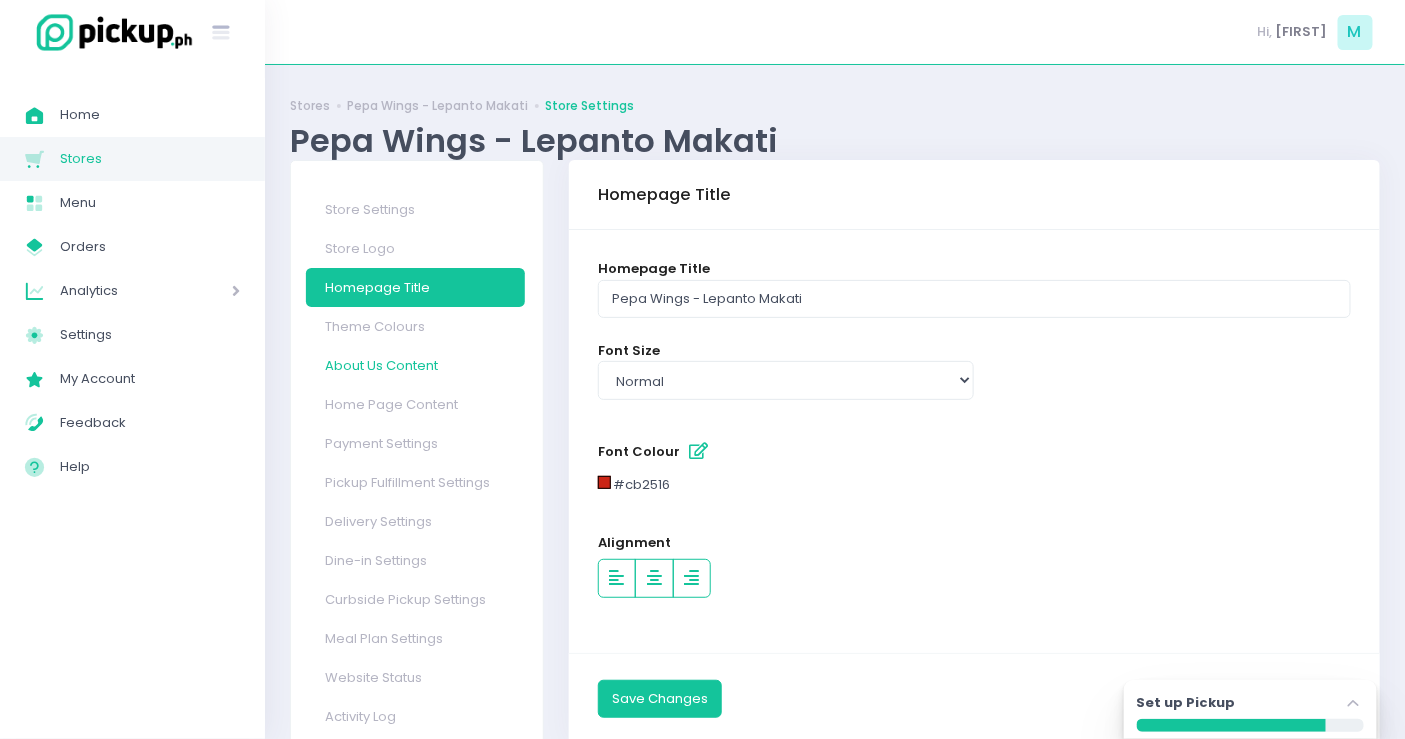 click on "About Us Content" at bounding box center [415, 365] 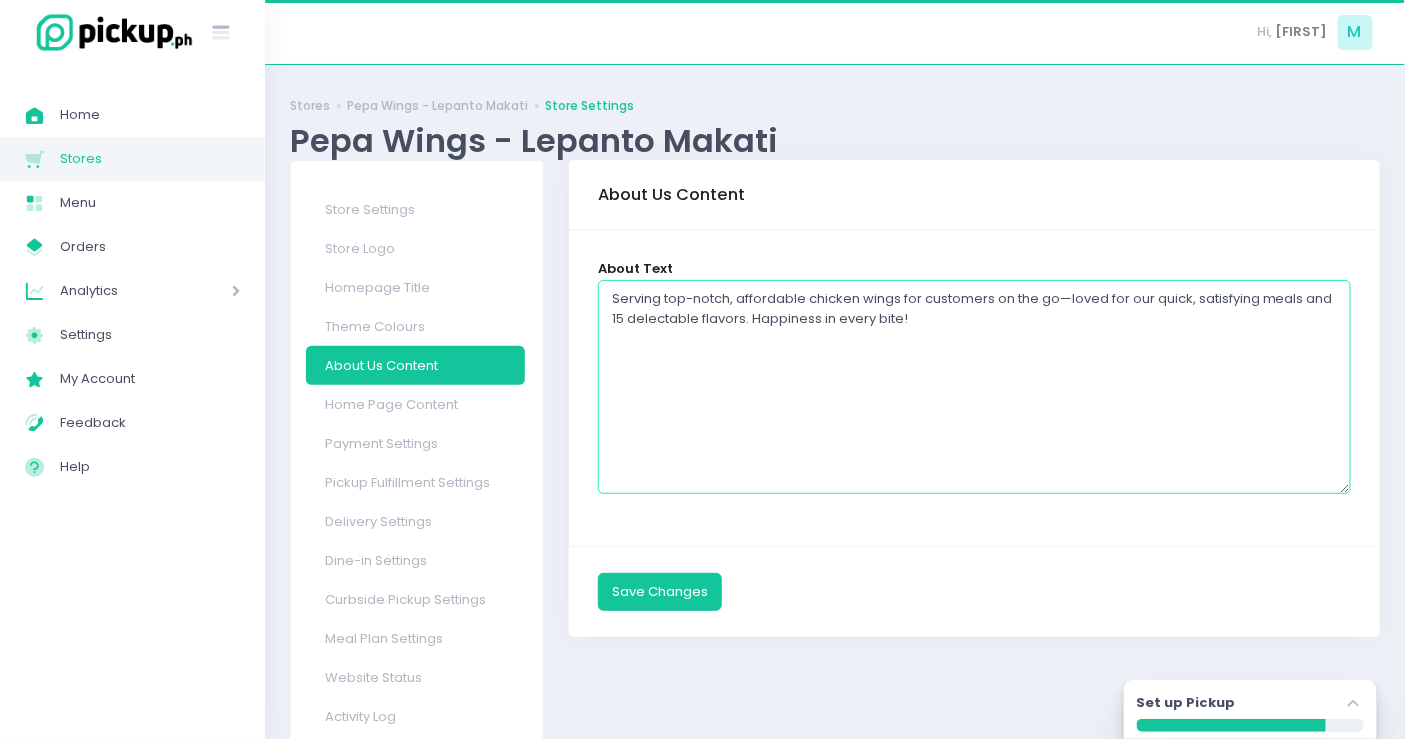 click on "Serving top-notch, affordable chicken wings for customers on the go—loved for our quick, satisfying meals and 15 delectable flavors. Happiness in every bite!" at bounding box center [974, 387] 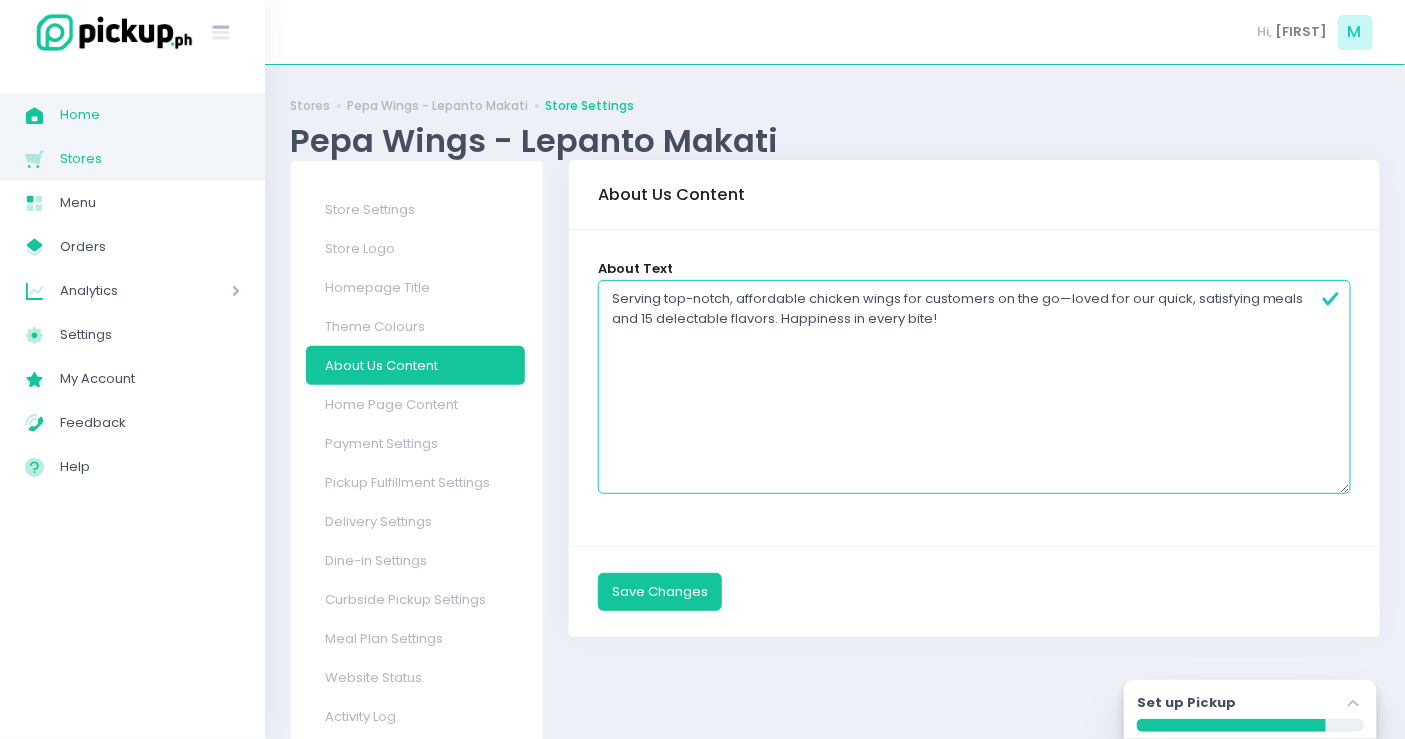 click on "Home" at bounding box center (150, 115) 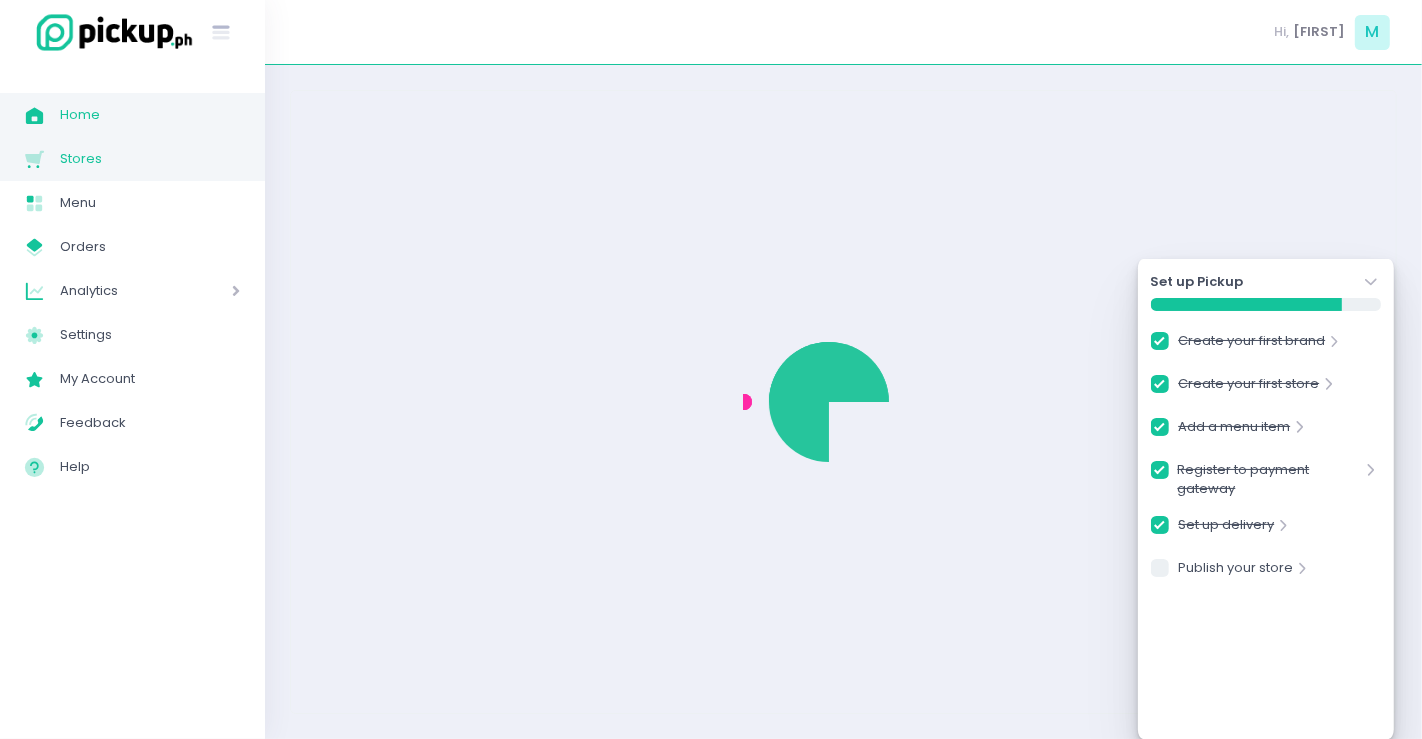 checkbox on "true" 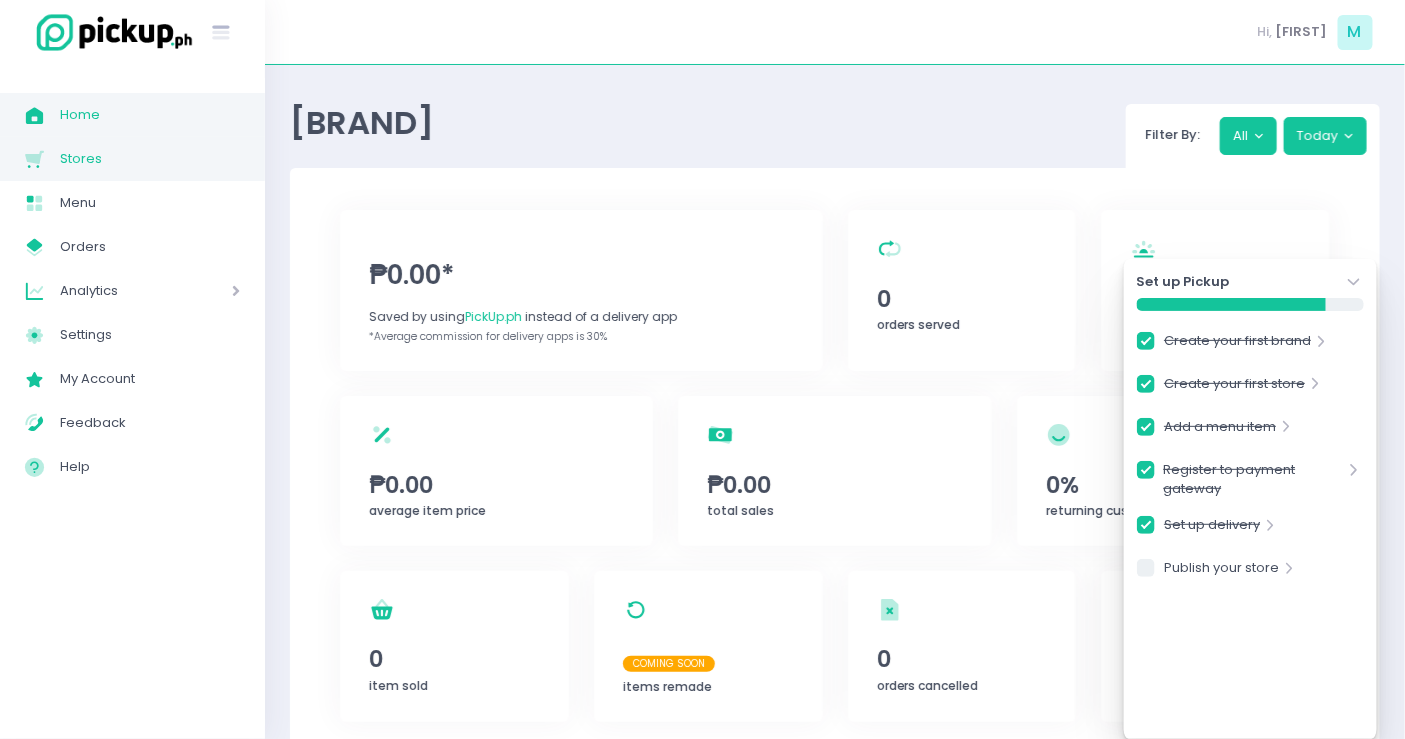 click on "Stores Created with Sketch. Stores" at bounding box center (132, 159) 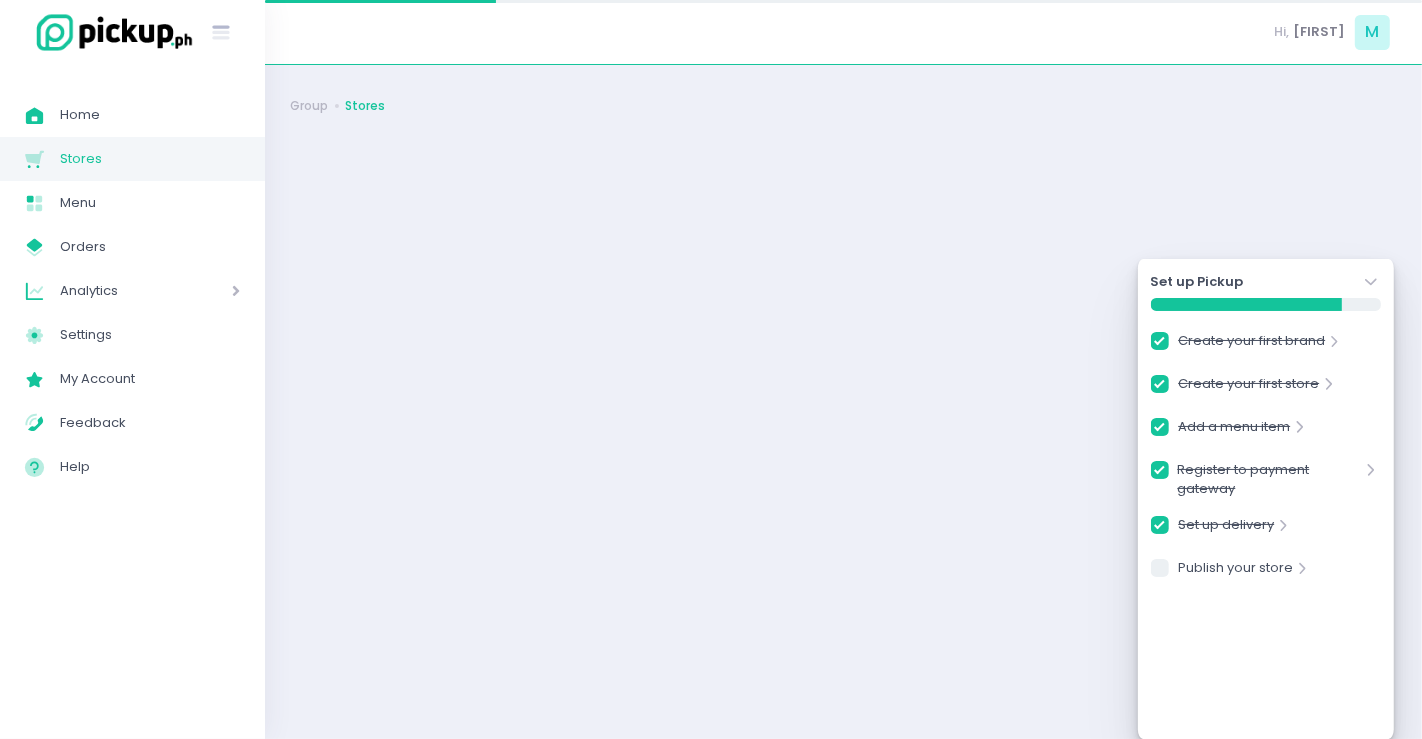 checkbox on "true" 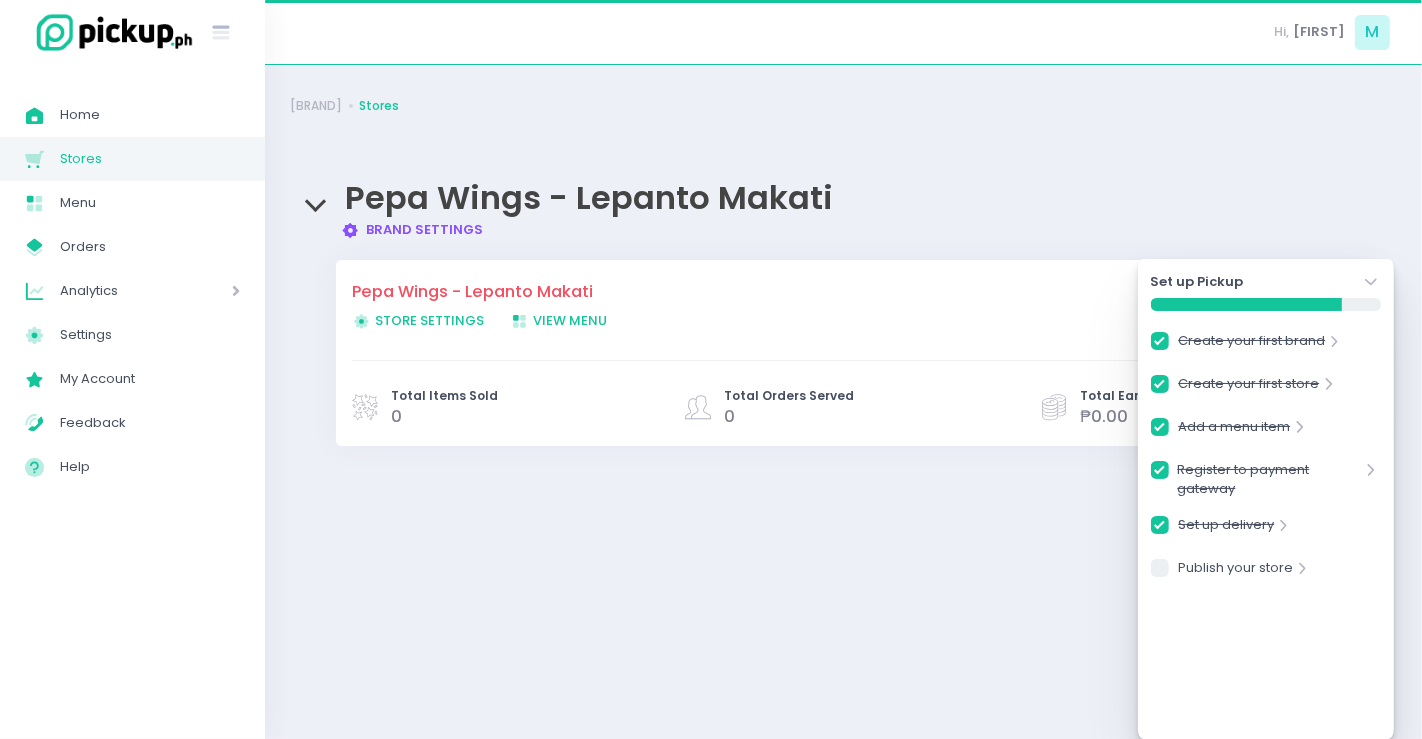 click on "Brand Settings Created with Sketch.   Brand Settings" at bounding box center [412, 229] 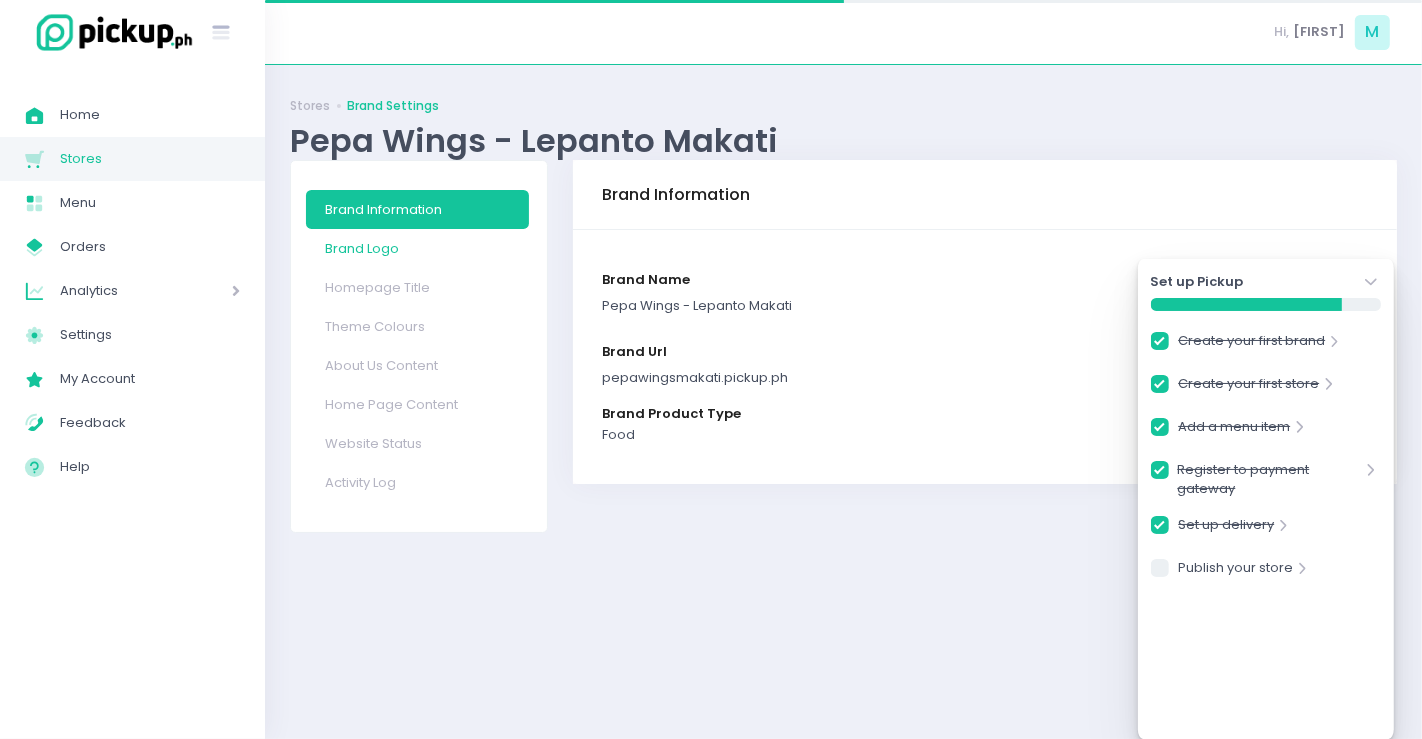 checkbox on "true" 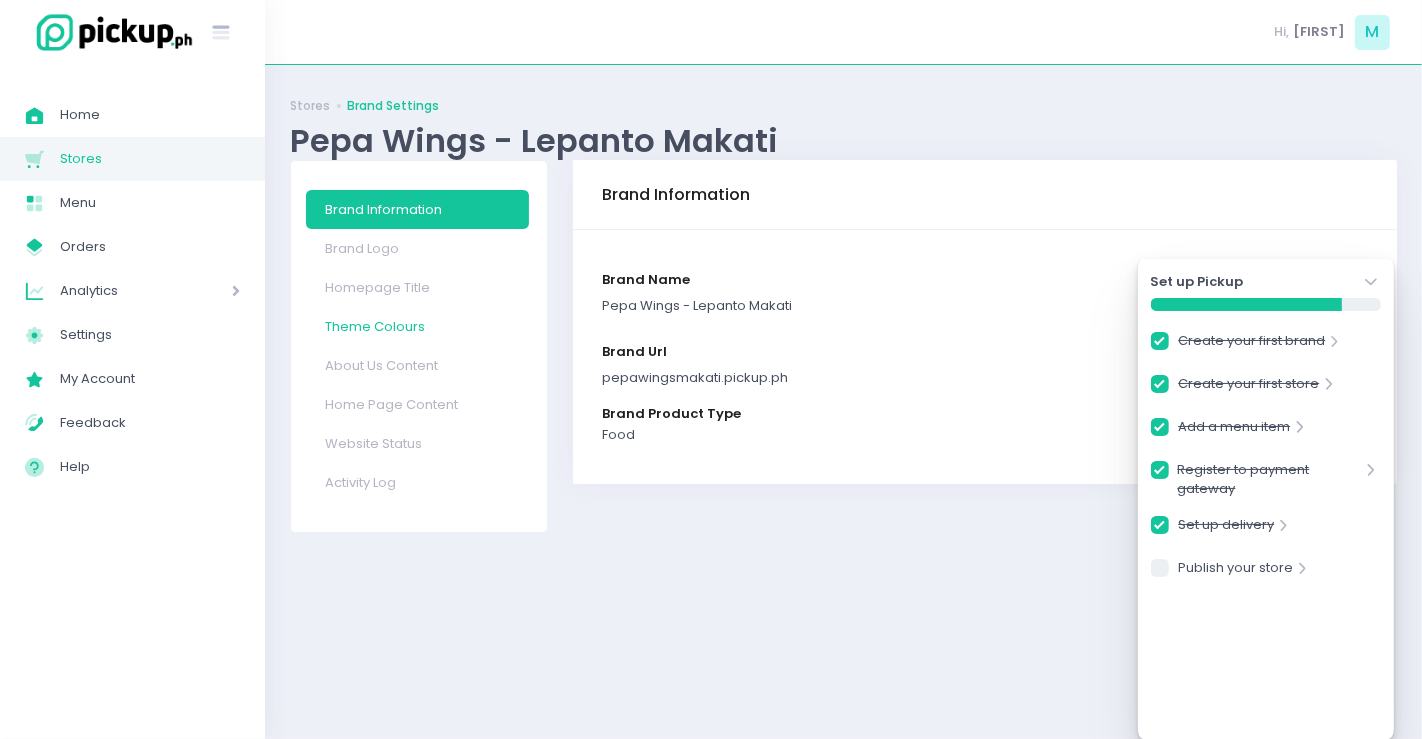 click on "Theme Colours" at bounding box center (418, 326) 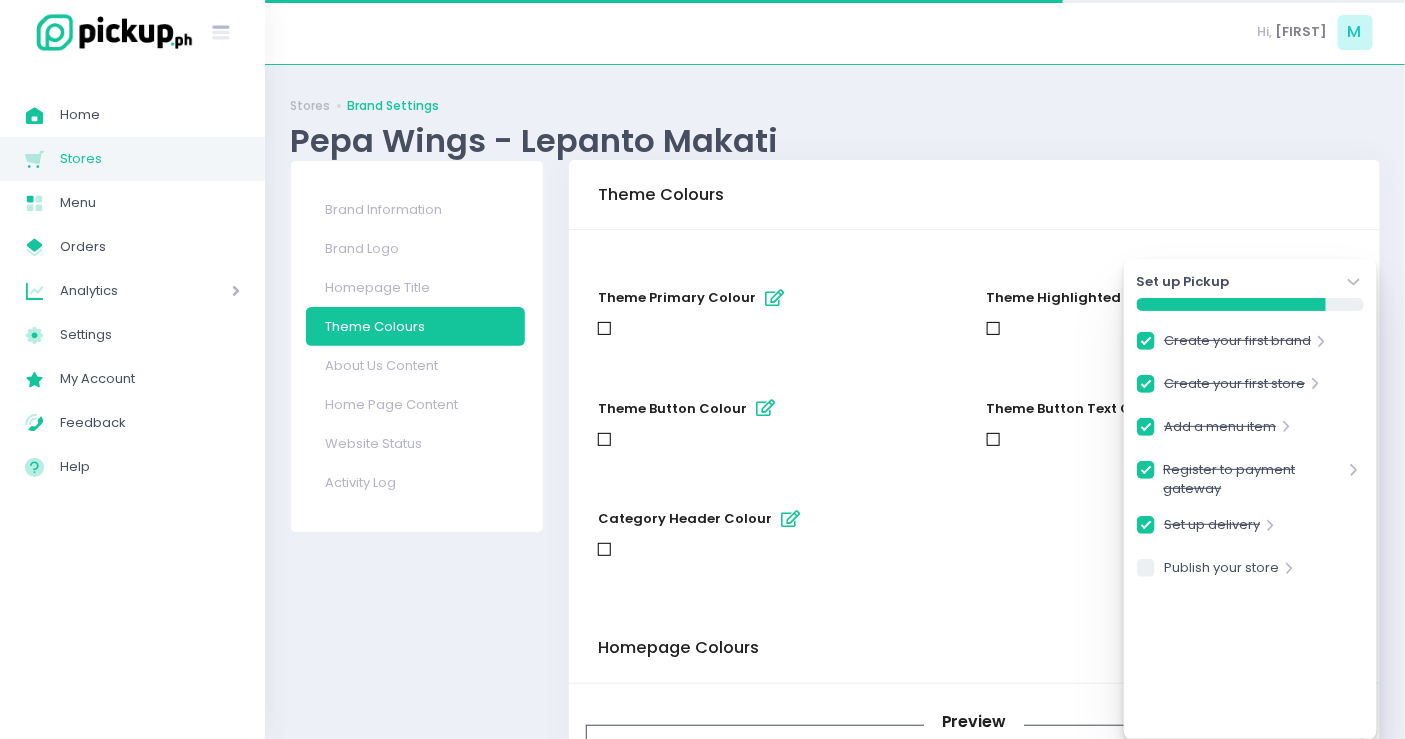 click on "About Us Content" at bounding box center (415, 365) 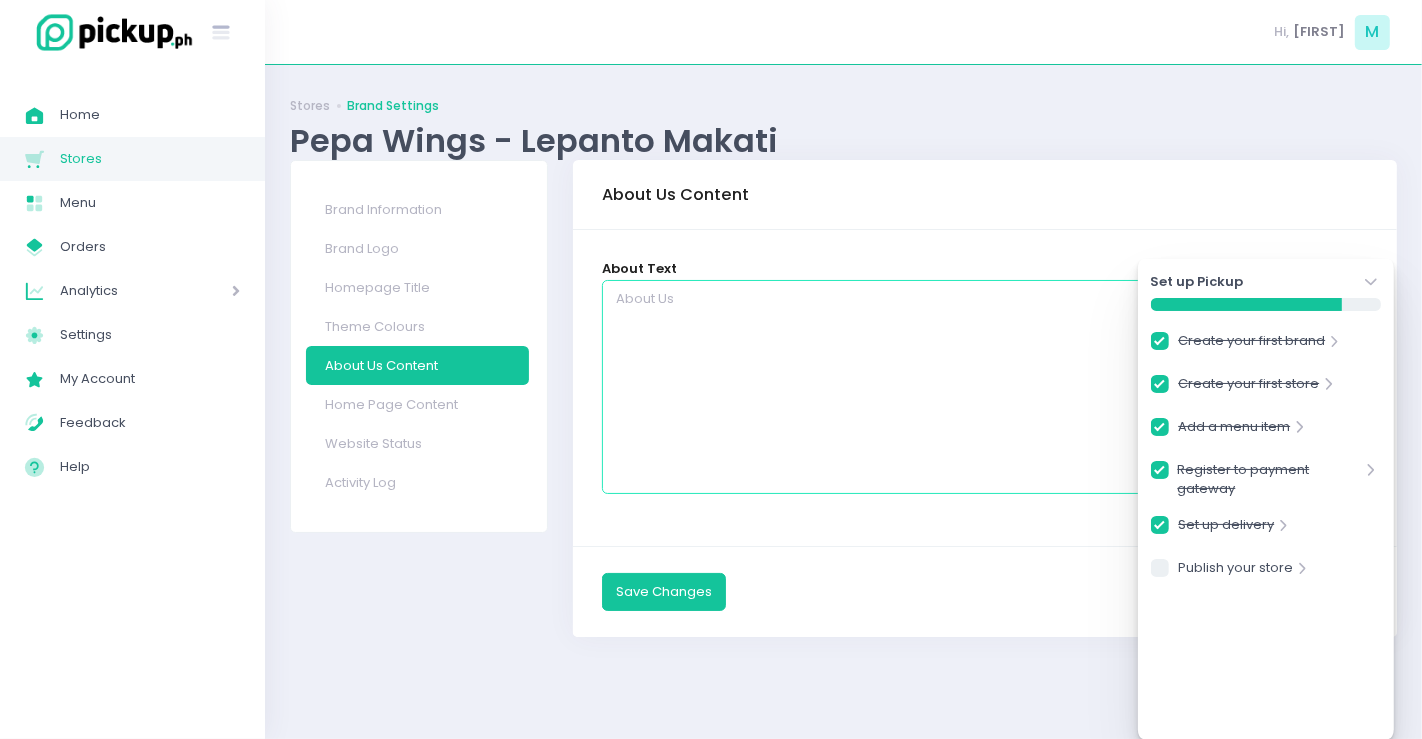 click at bounding box center (985, 387) 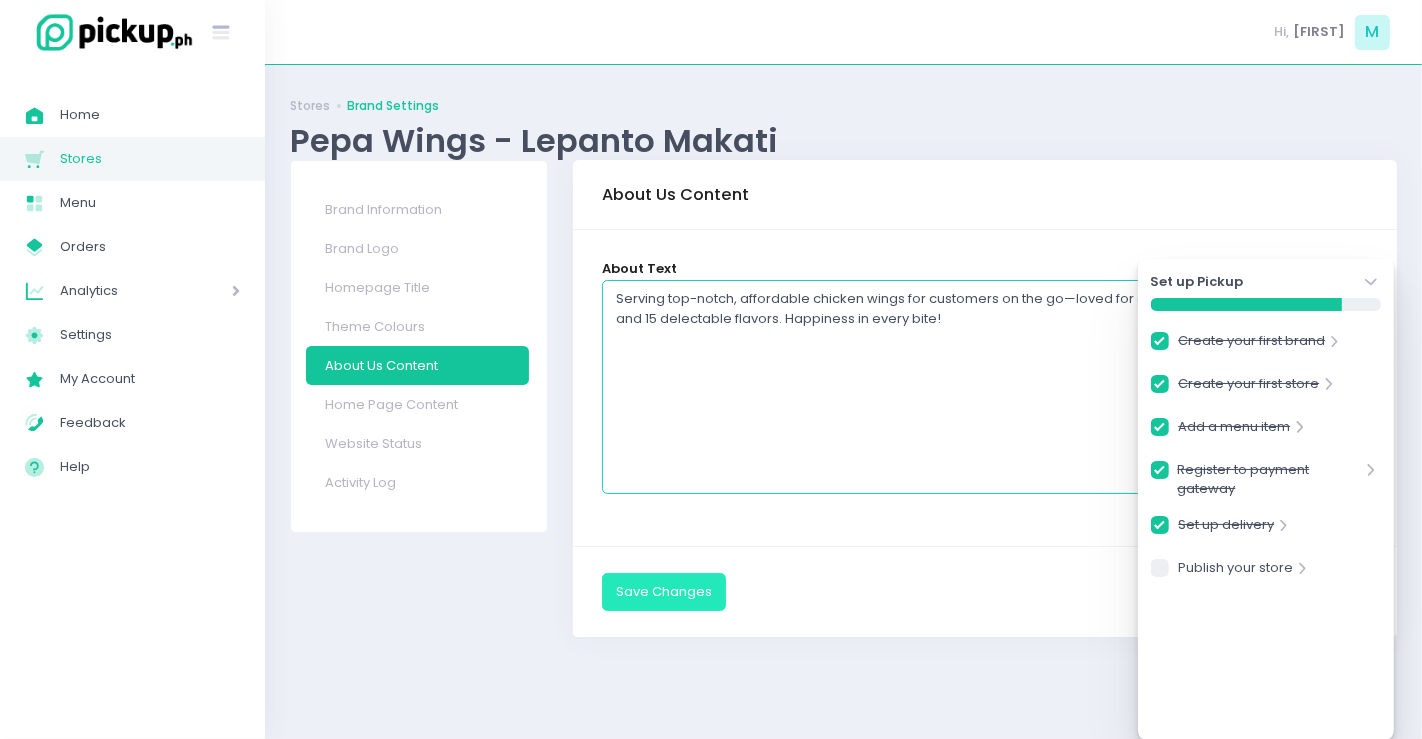 type on "Serving top-notch, affordable chicken wings for customers on the go—loved for our quick, satisfying meals and 15 delectable flavors. Happiness in every bite!" 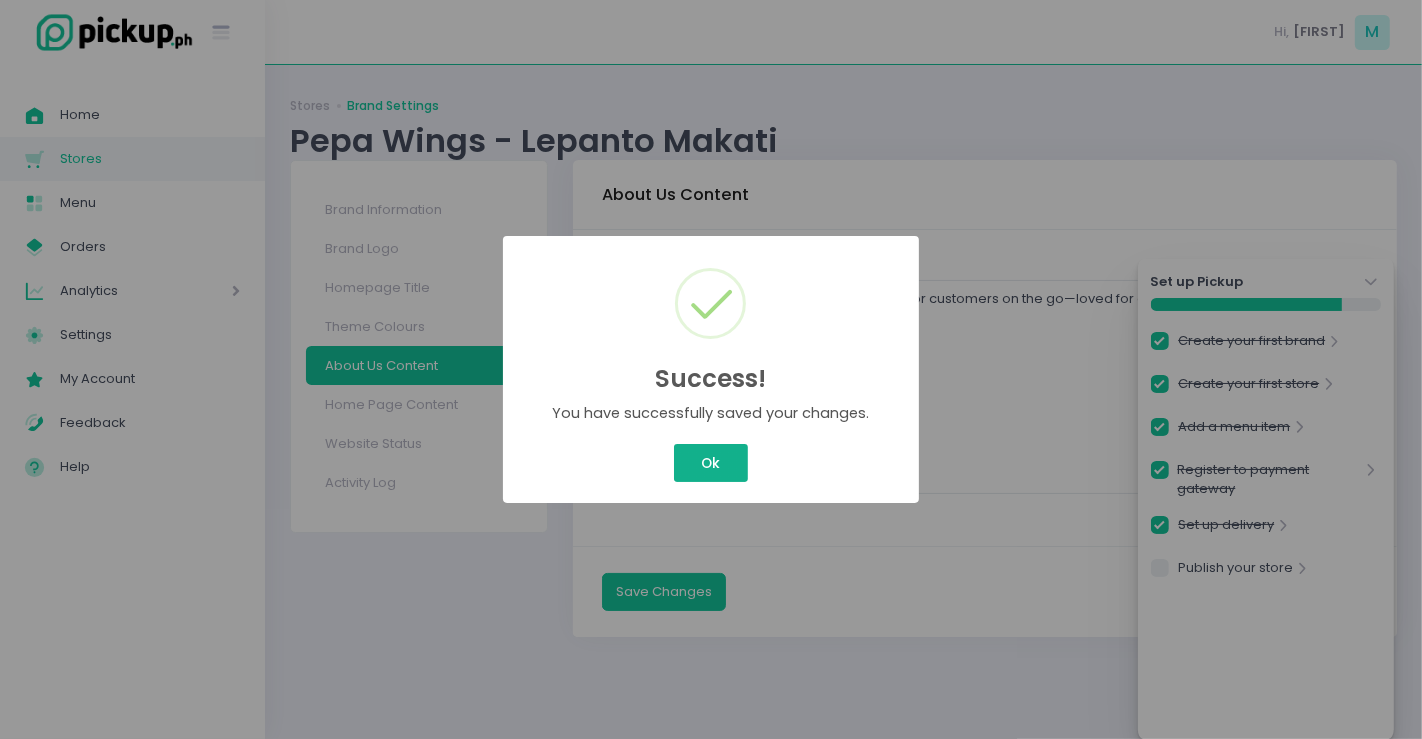 click on "Ok" at bounding box center (711, 463) 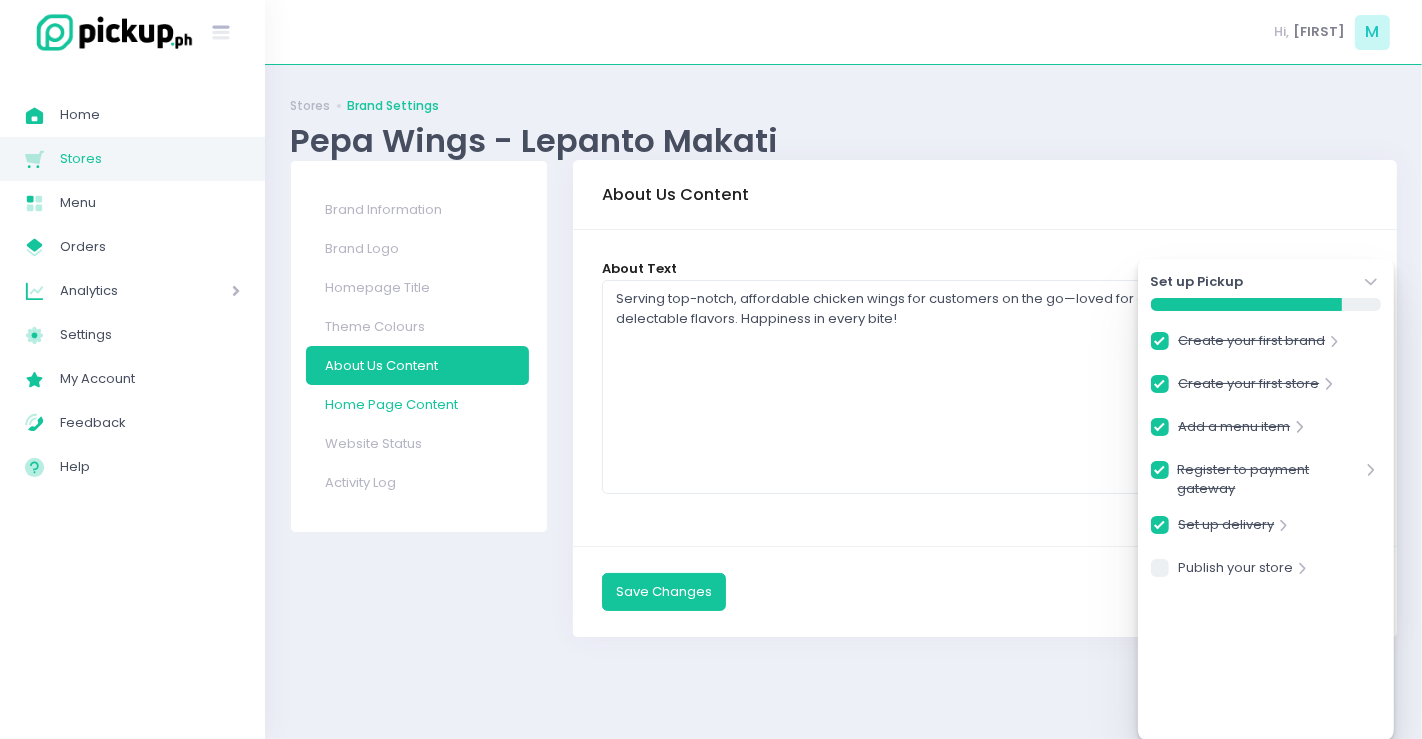 click on "Home Page Content" at bounding box center (418, 404) 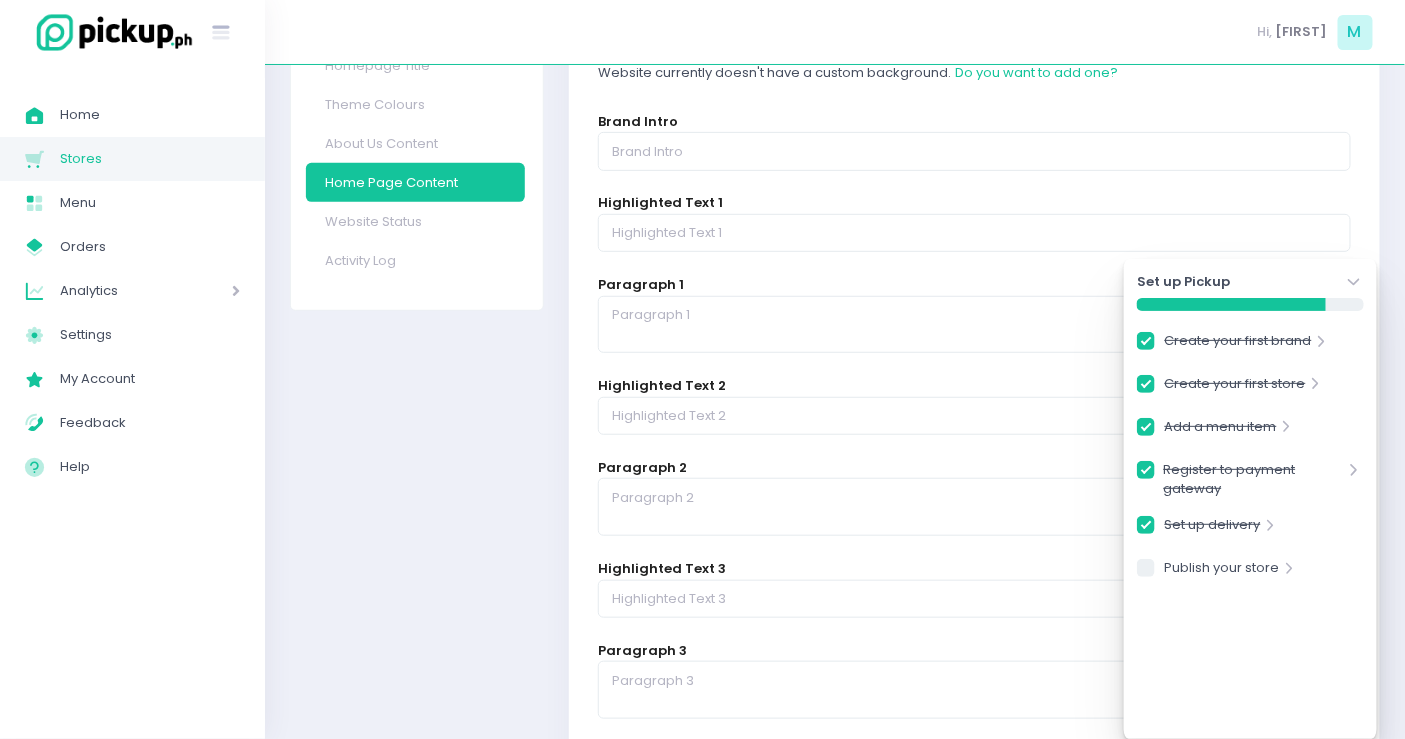 scroll, scrollTop: 111, scrollLeft: 0, axis: vertical 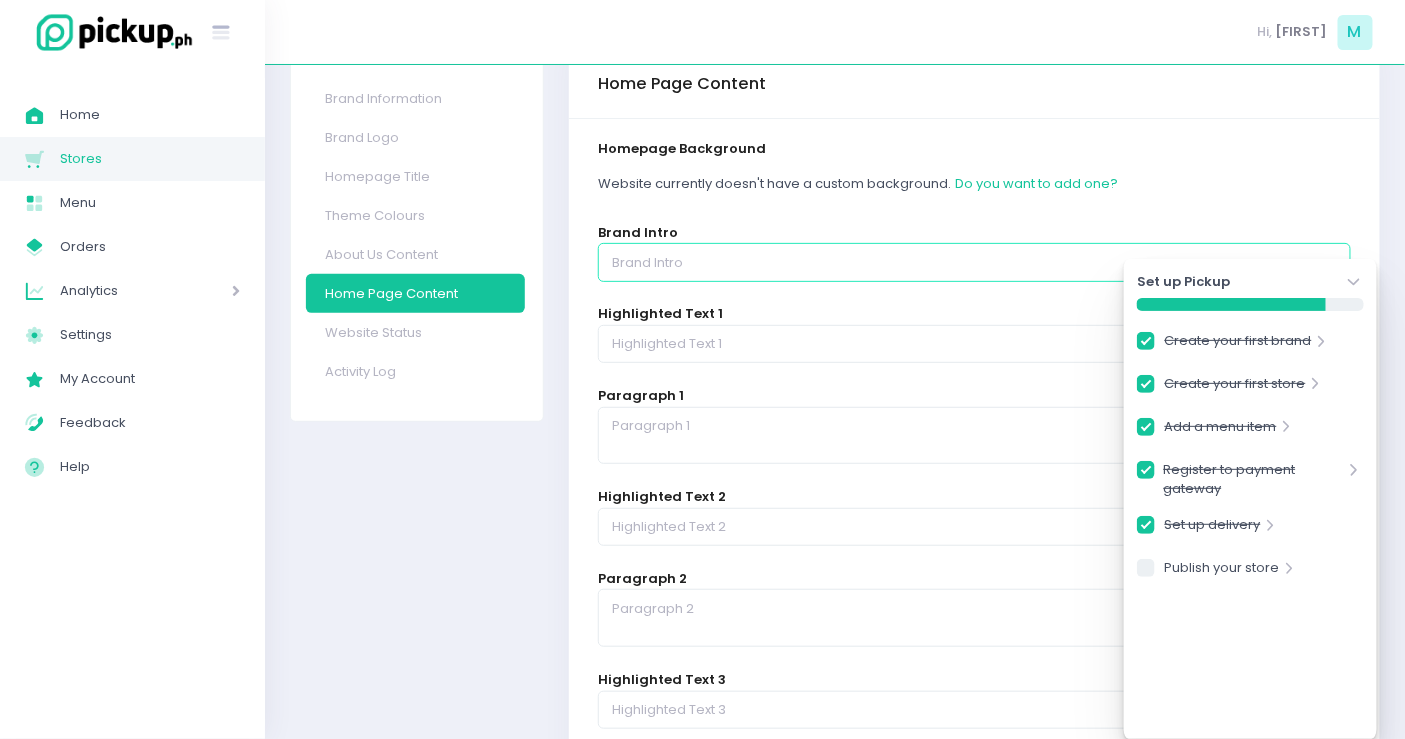 click at bounding box center (974, 262) 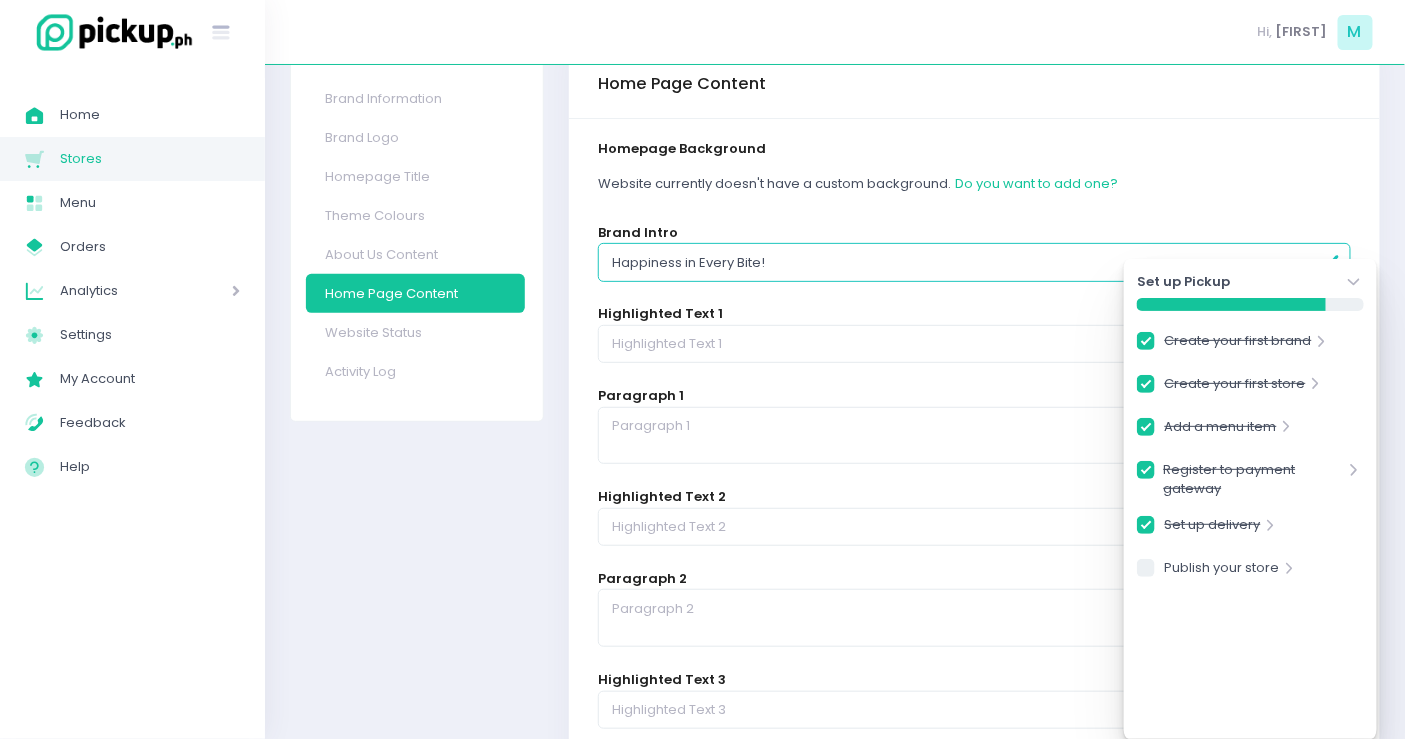scroll, scrollTop: 654, scrollLeft: 0, axis: vertical 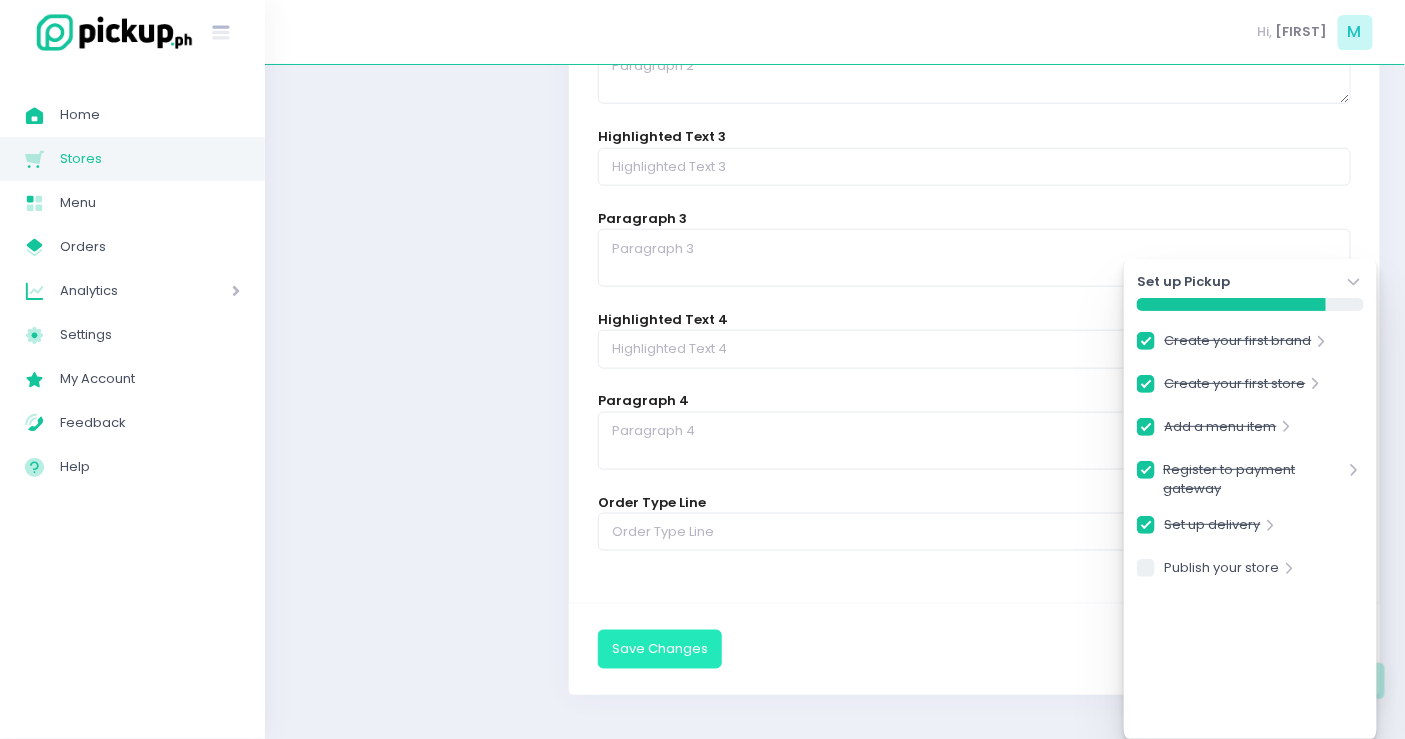 type on "Happiness in Every Bite!" 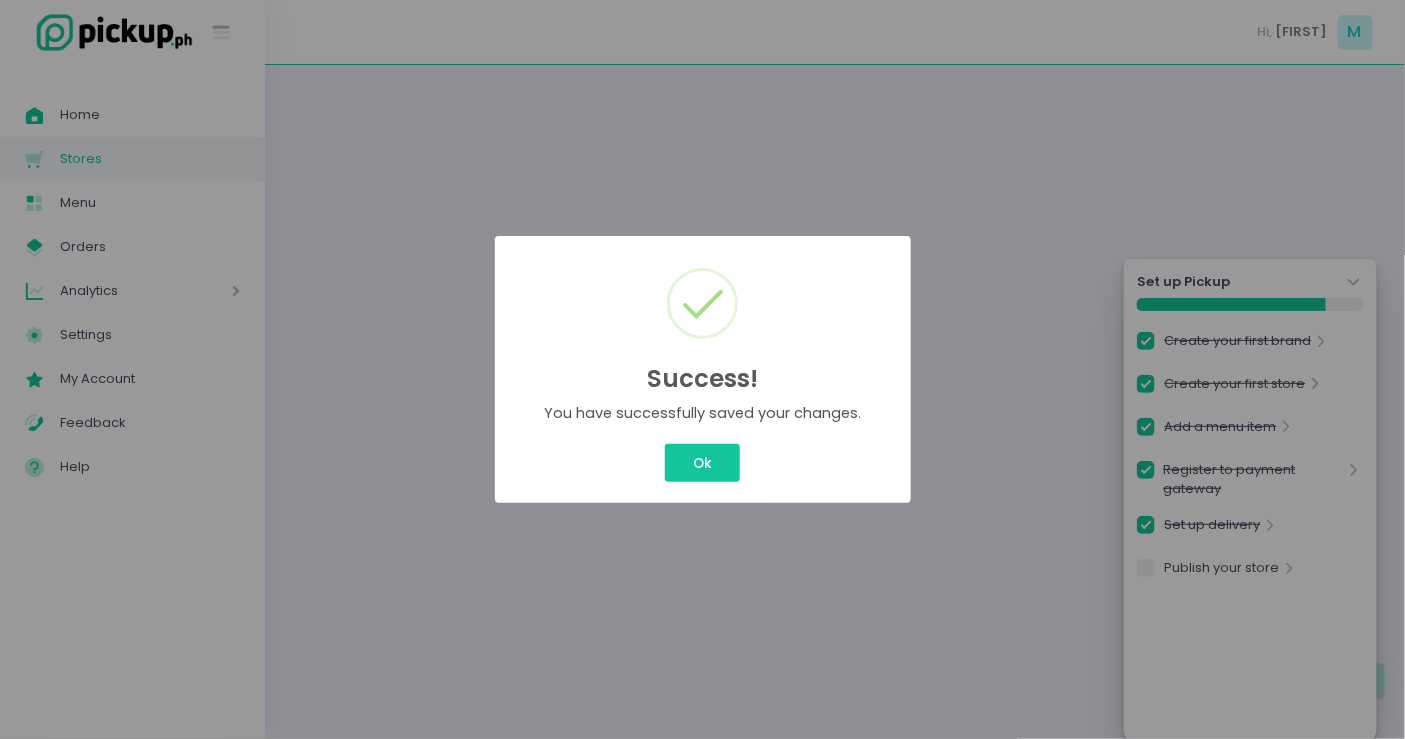 scroll, scrollTop: 0, scrollLeft: 0, axis: both 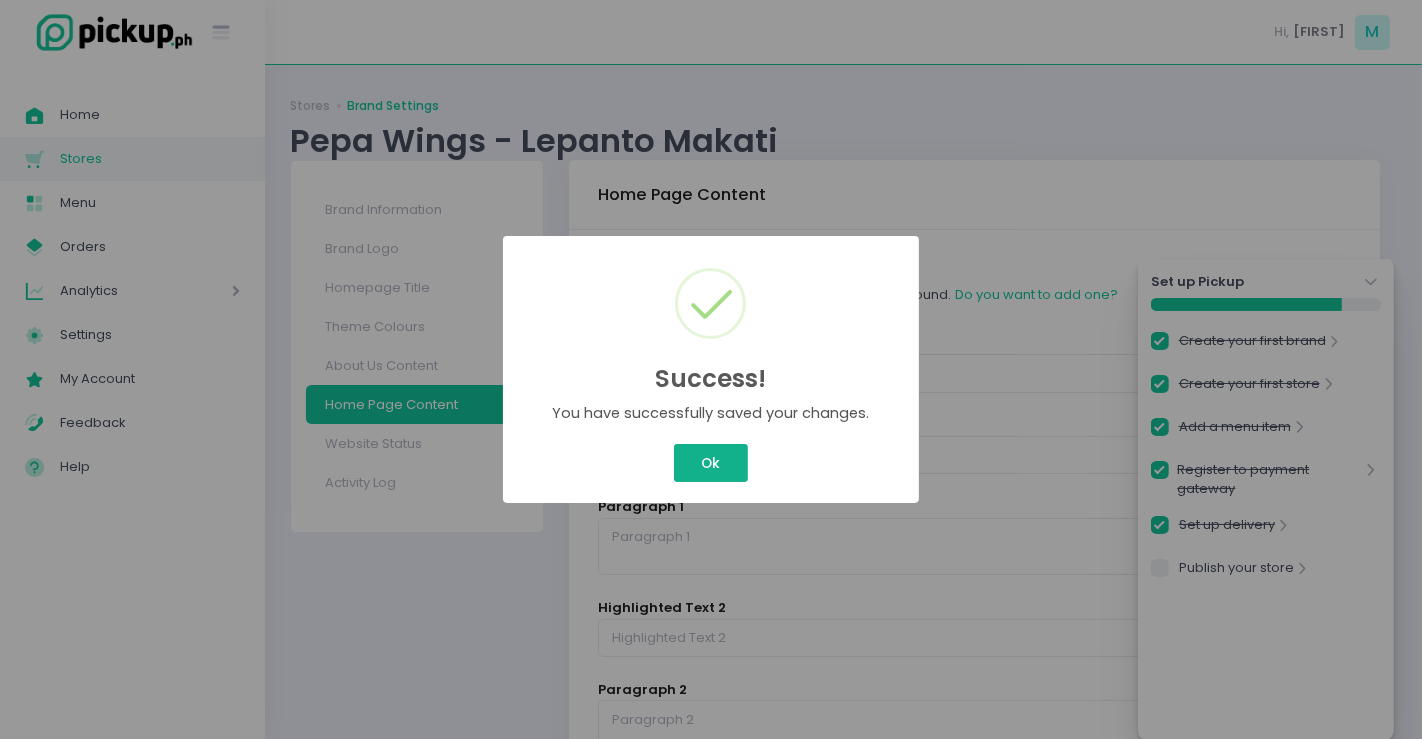 click on "Ok" at bounding box center [711, 463] 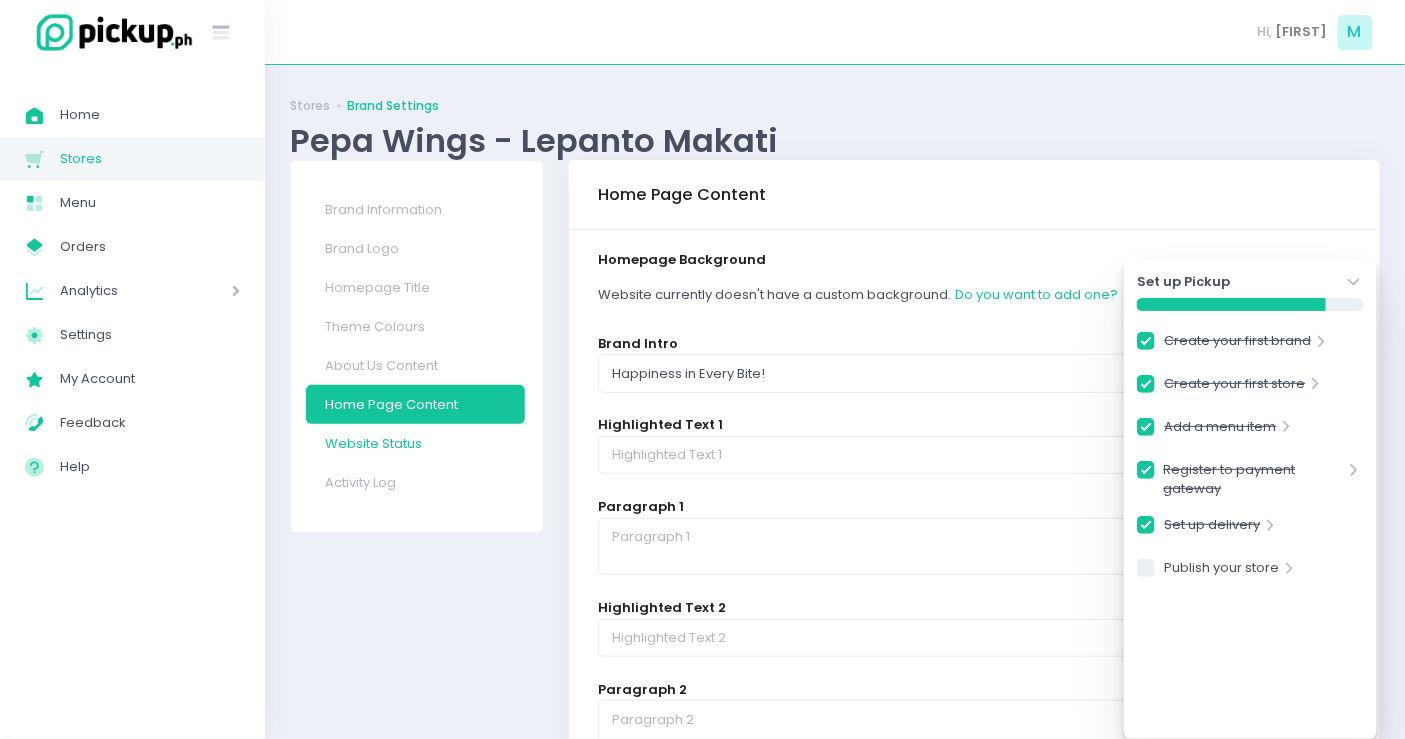 click on "Website Status" at bounding box center [415, 443] 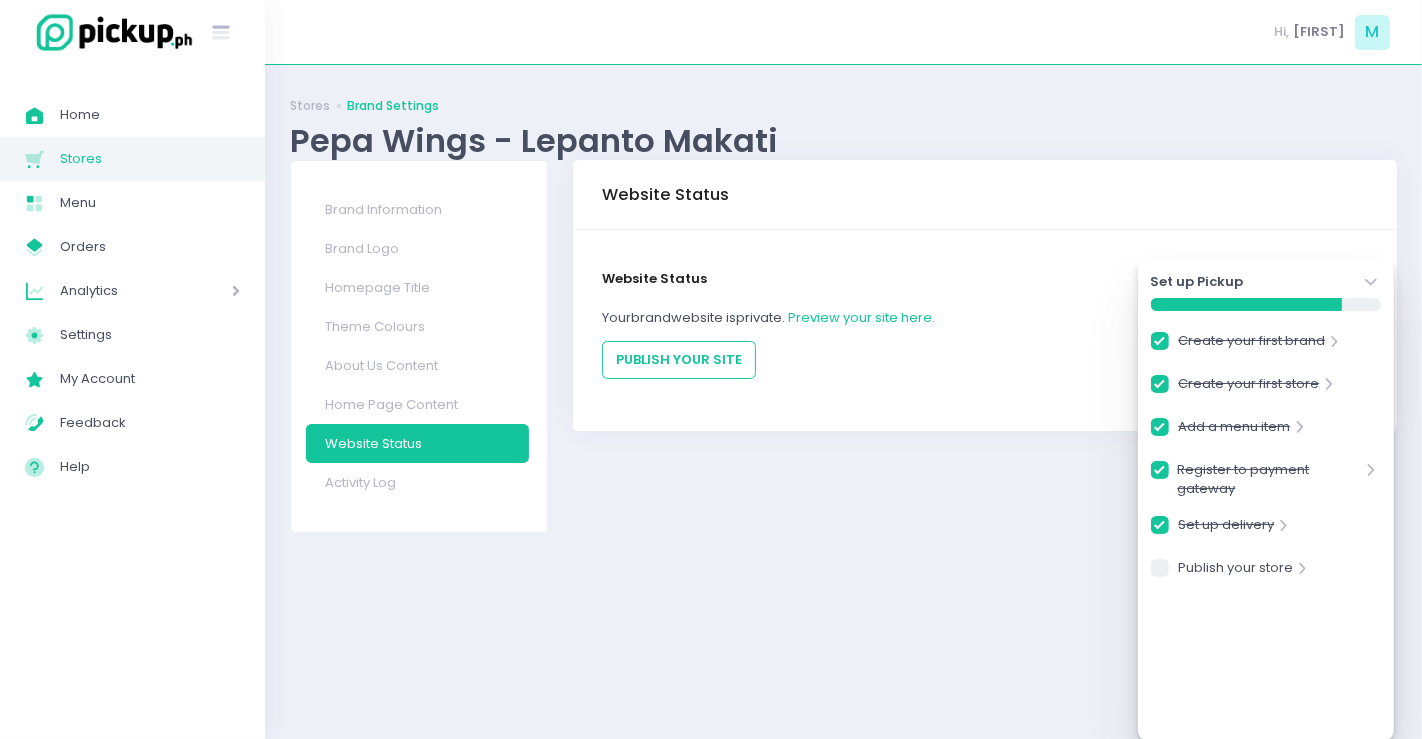 click on "Stores" at bounding box center [150, 159] 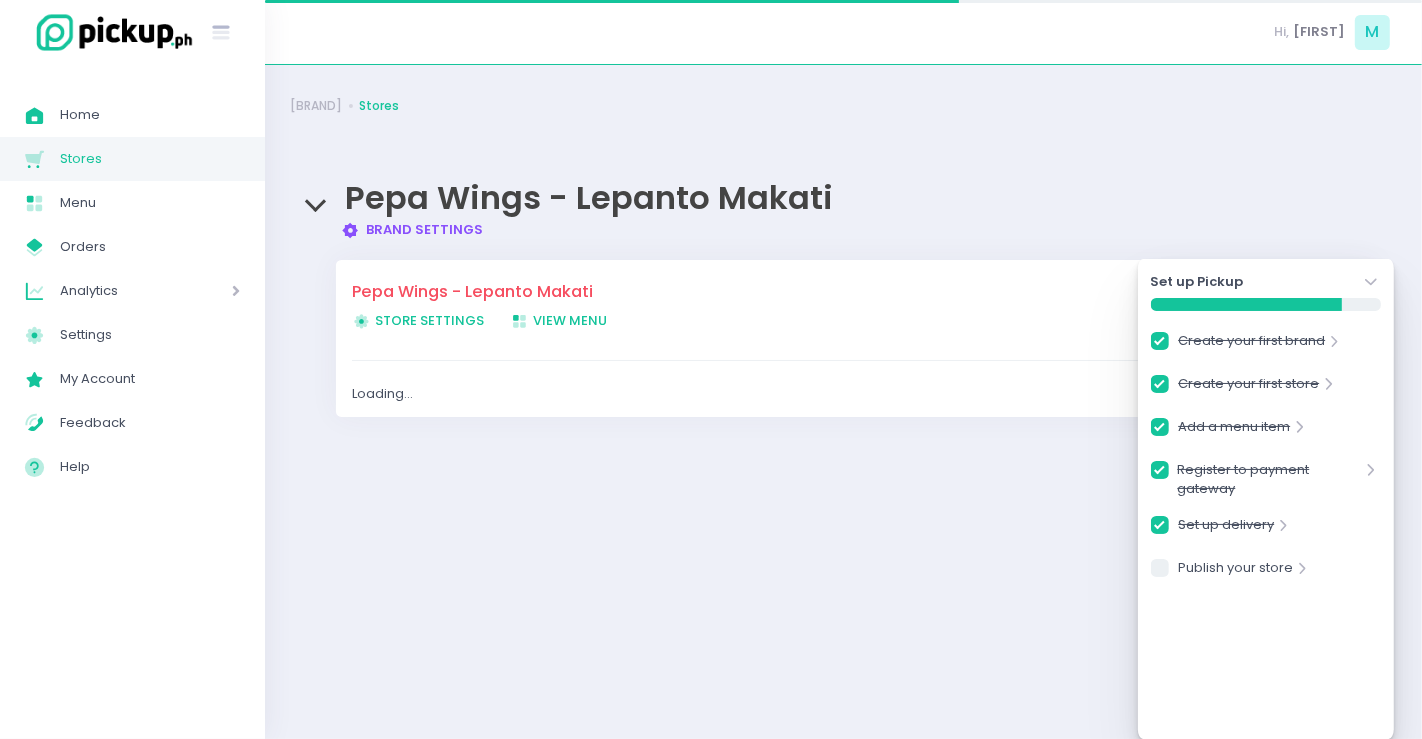 checkbox on "true" 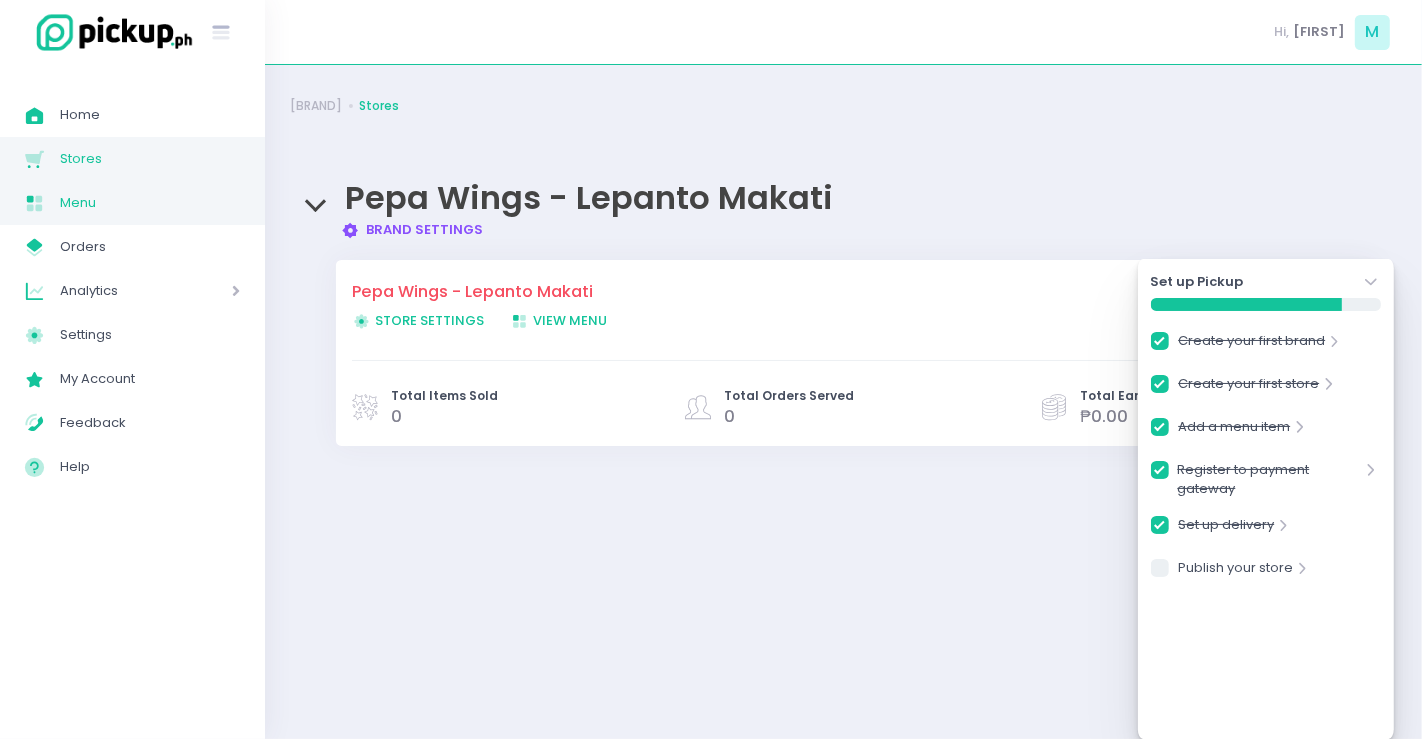 click on "Menu" at bounding box center [150, 203] 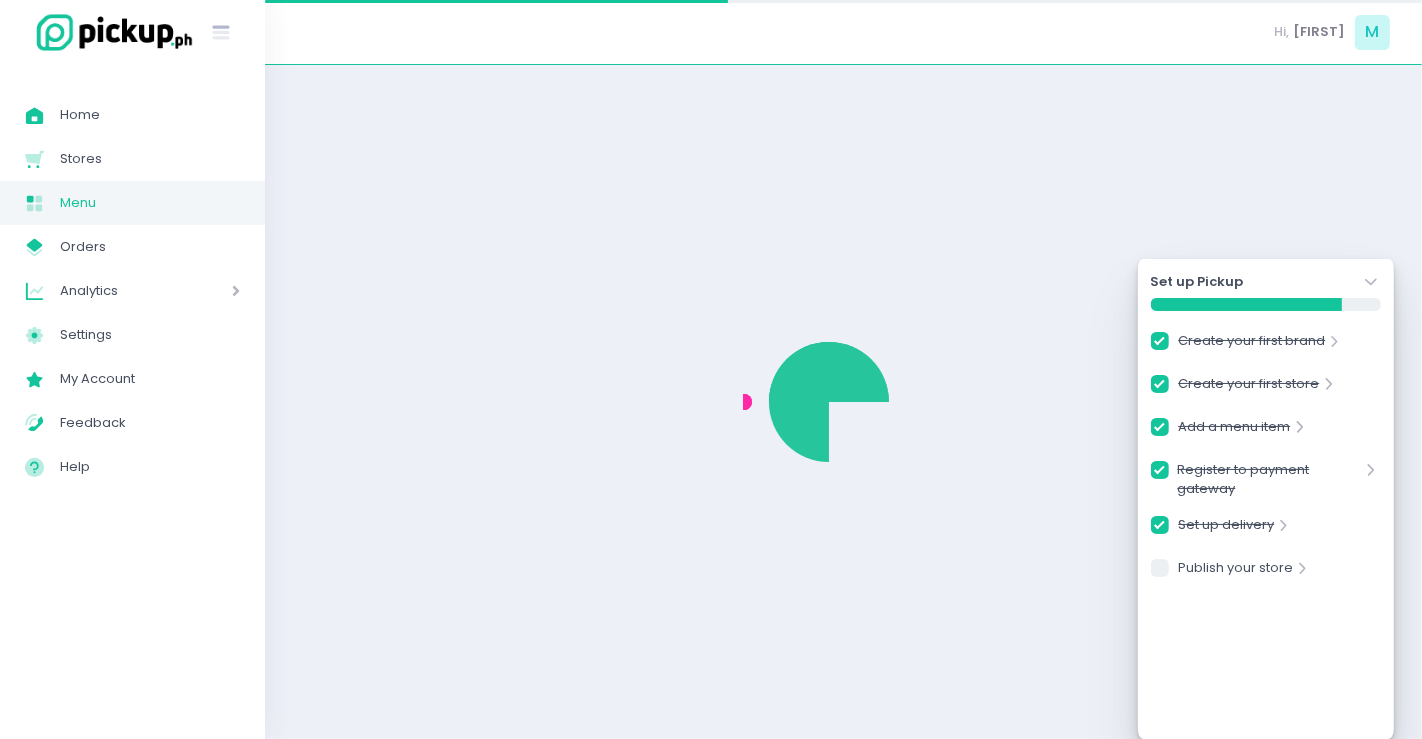 checkbox on "true" 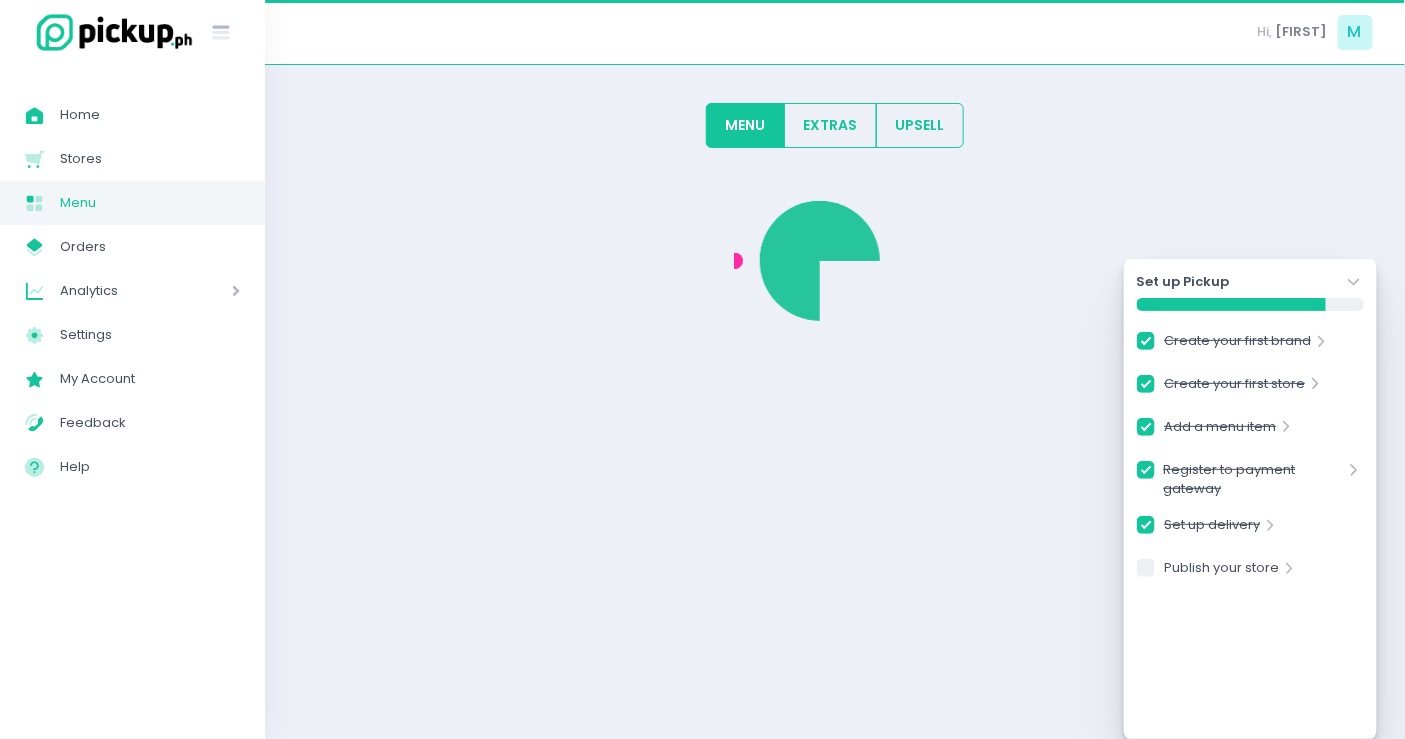 checkbox on "true" 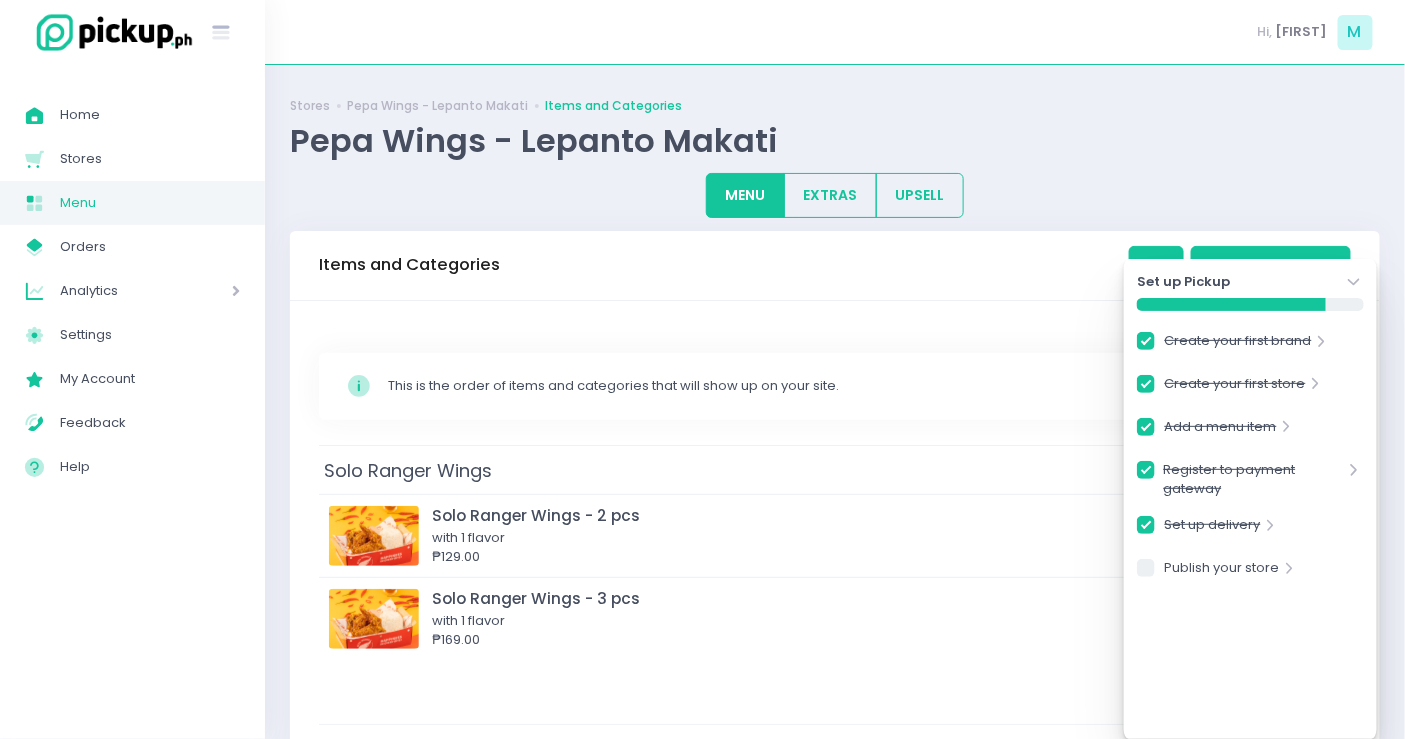 click on "Analytics" at bounding box center (117, 291) 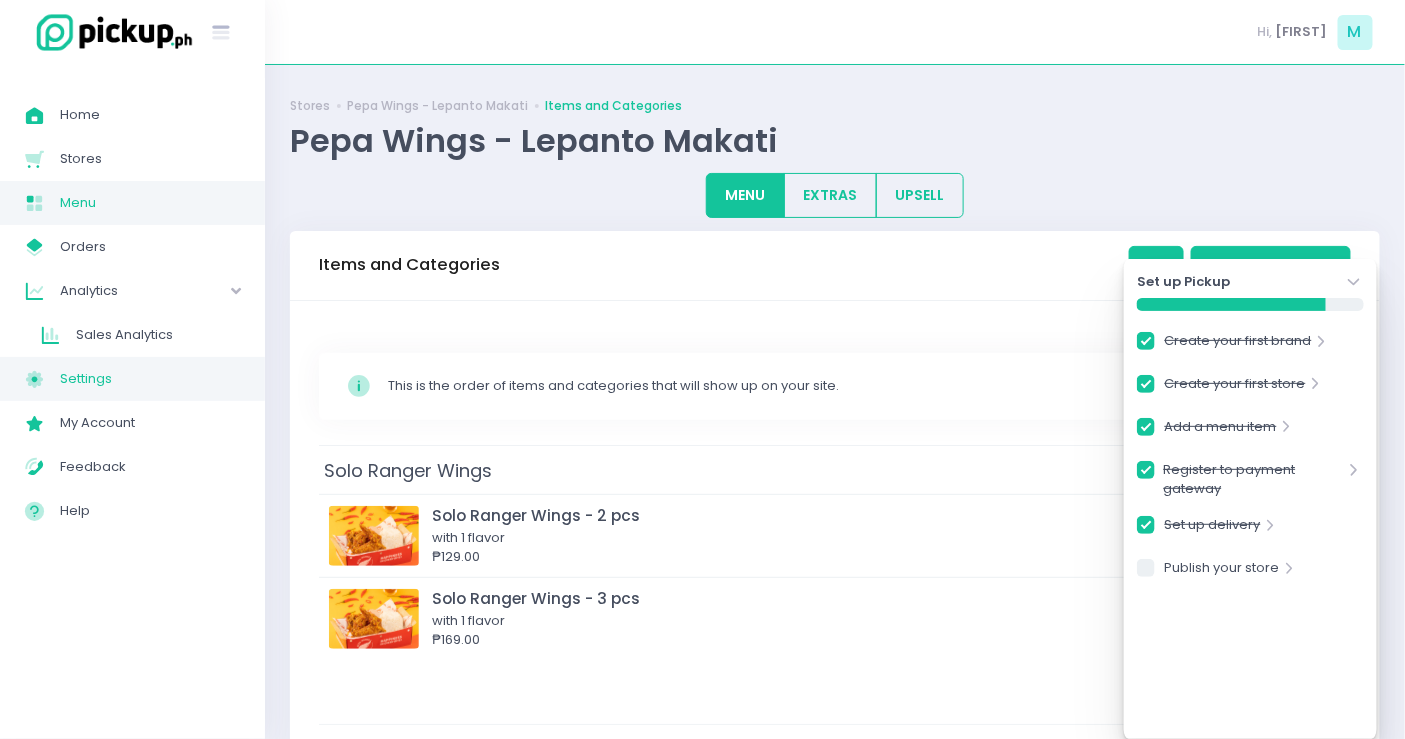 click on "Settings" at bounding box center [150, 379] 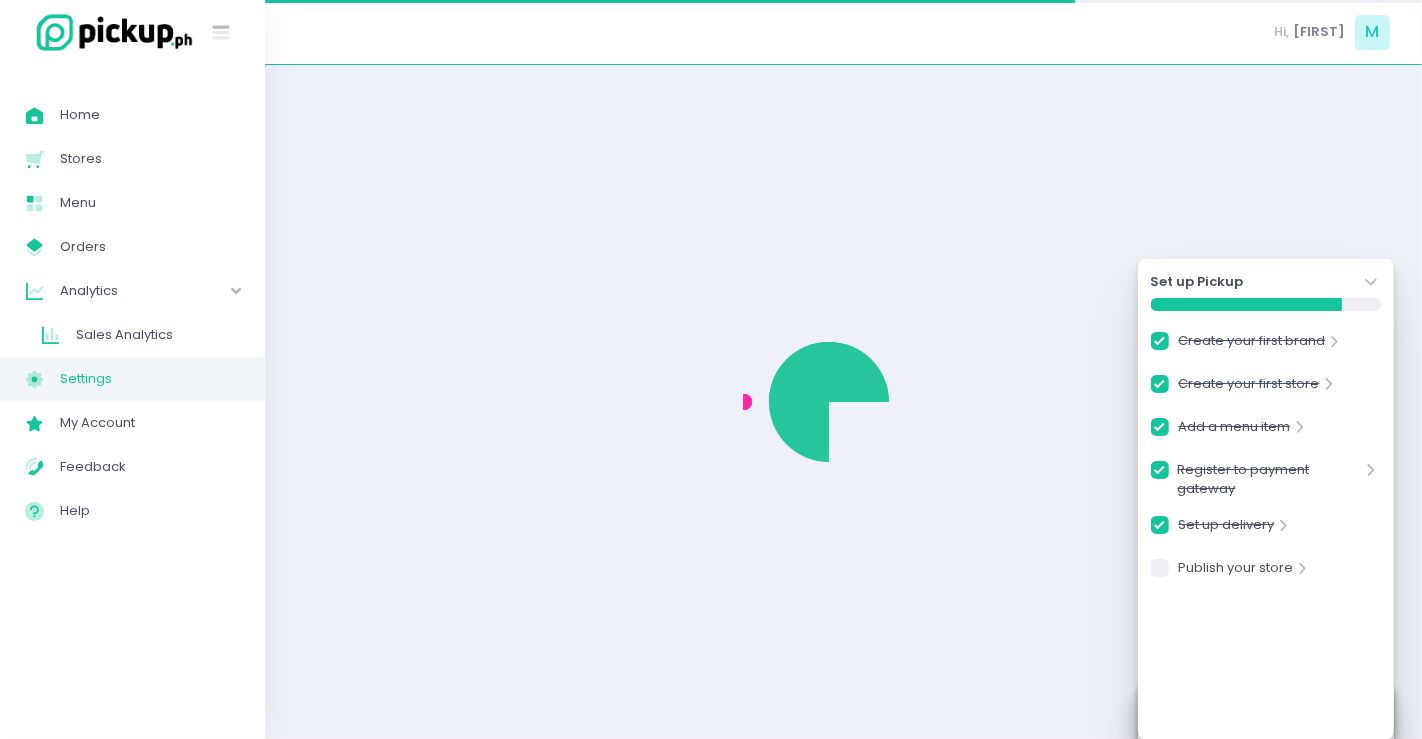 checkbox on "true" 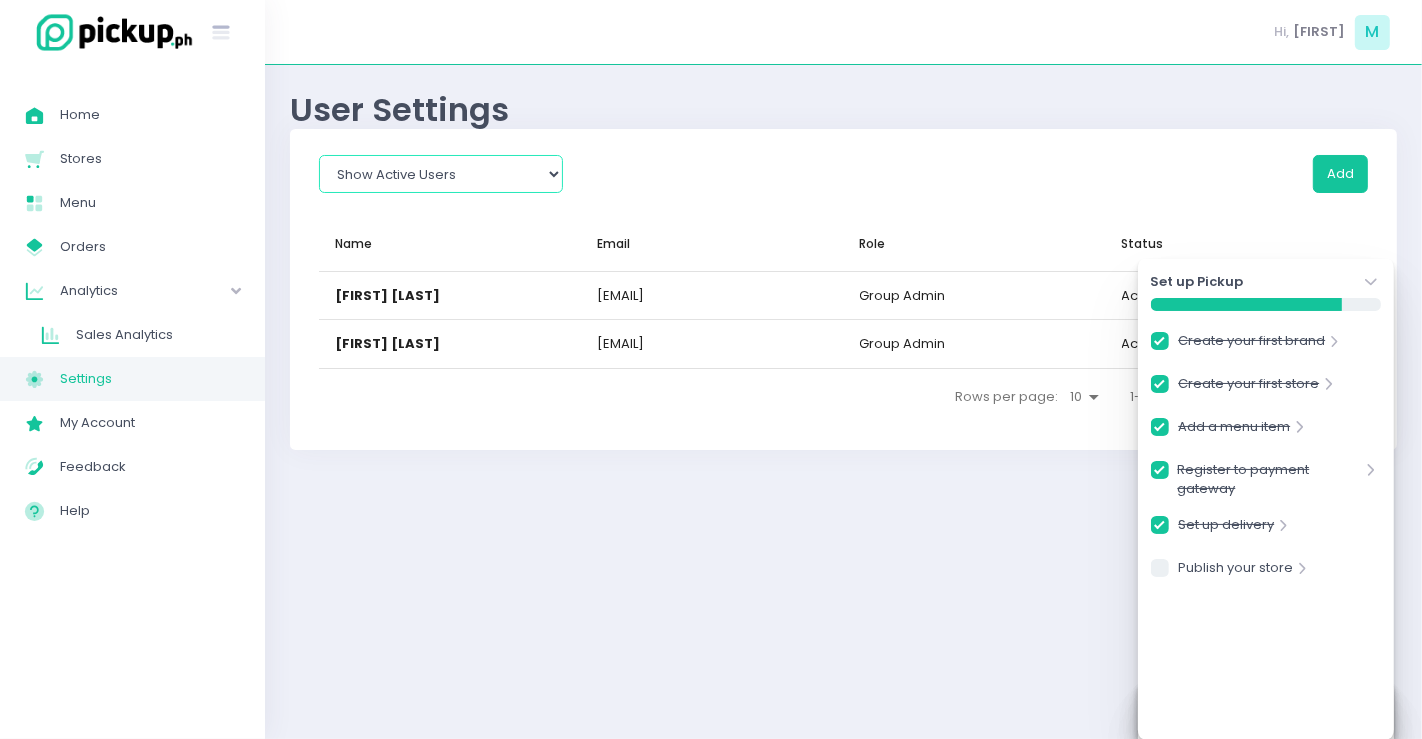 click on "Show All Show Active Users Show Inactive Users" at bounding box center [440, 174] 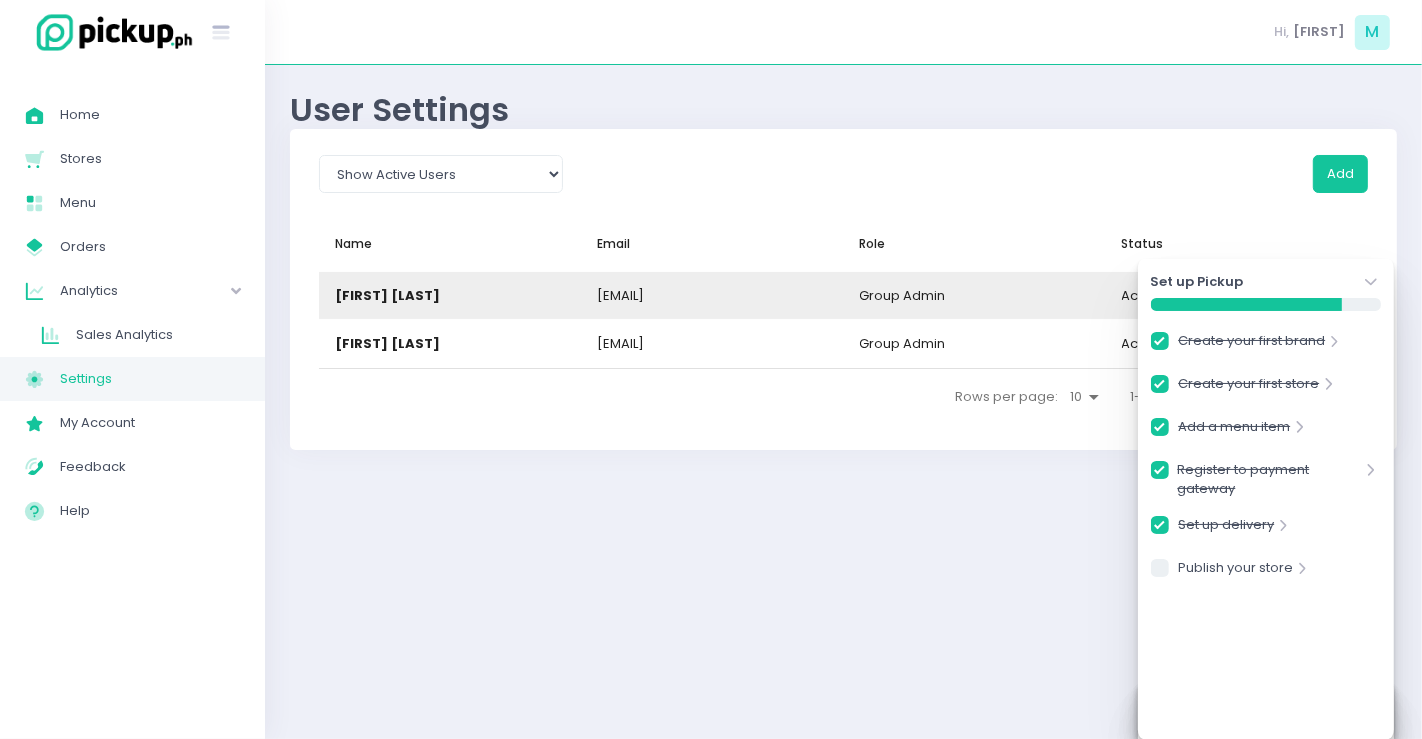 drag, startPoint x: 1374, startPoint y: 285, endPoint x: 1358, endPoint y: 286, distance: 16.03122 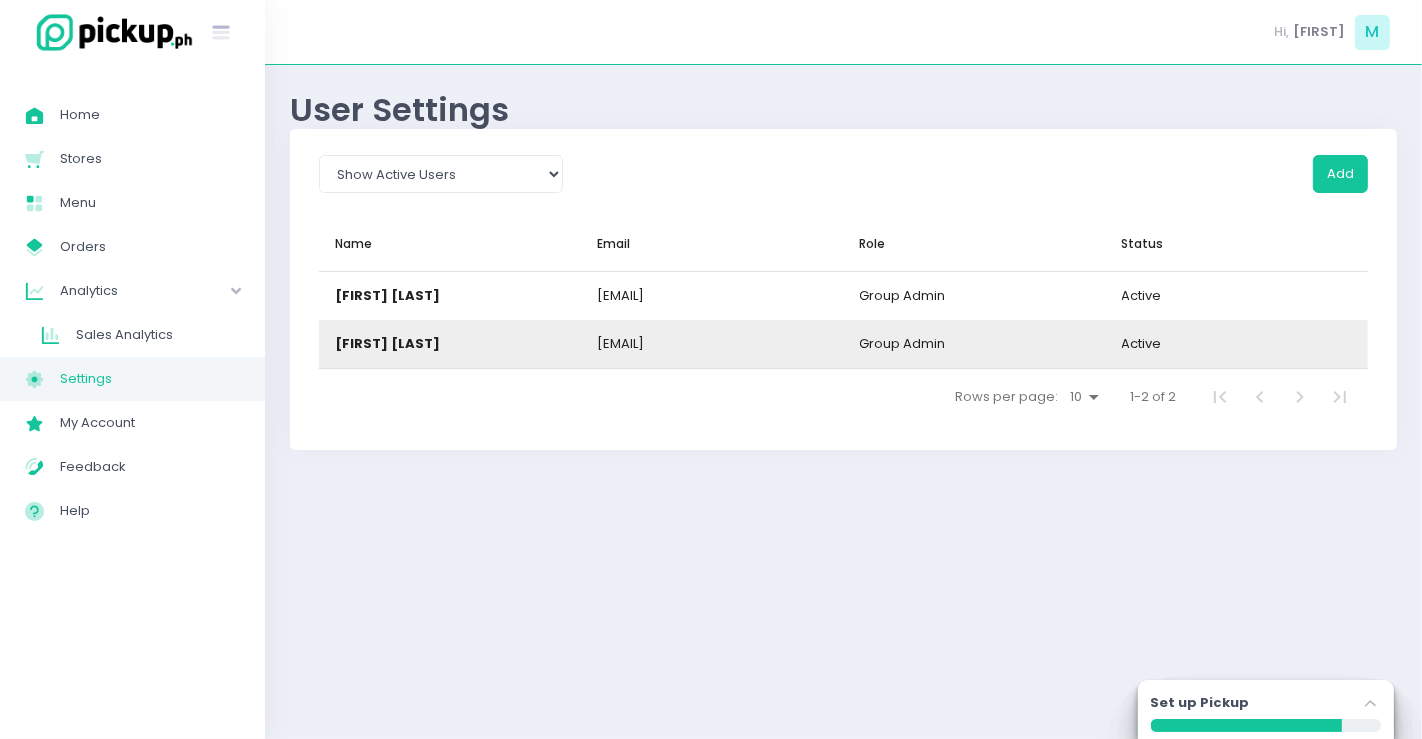 click on "[EMAIL]" at bounding box center [712, 344] 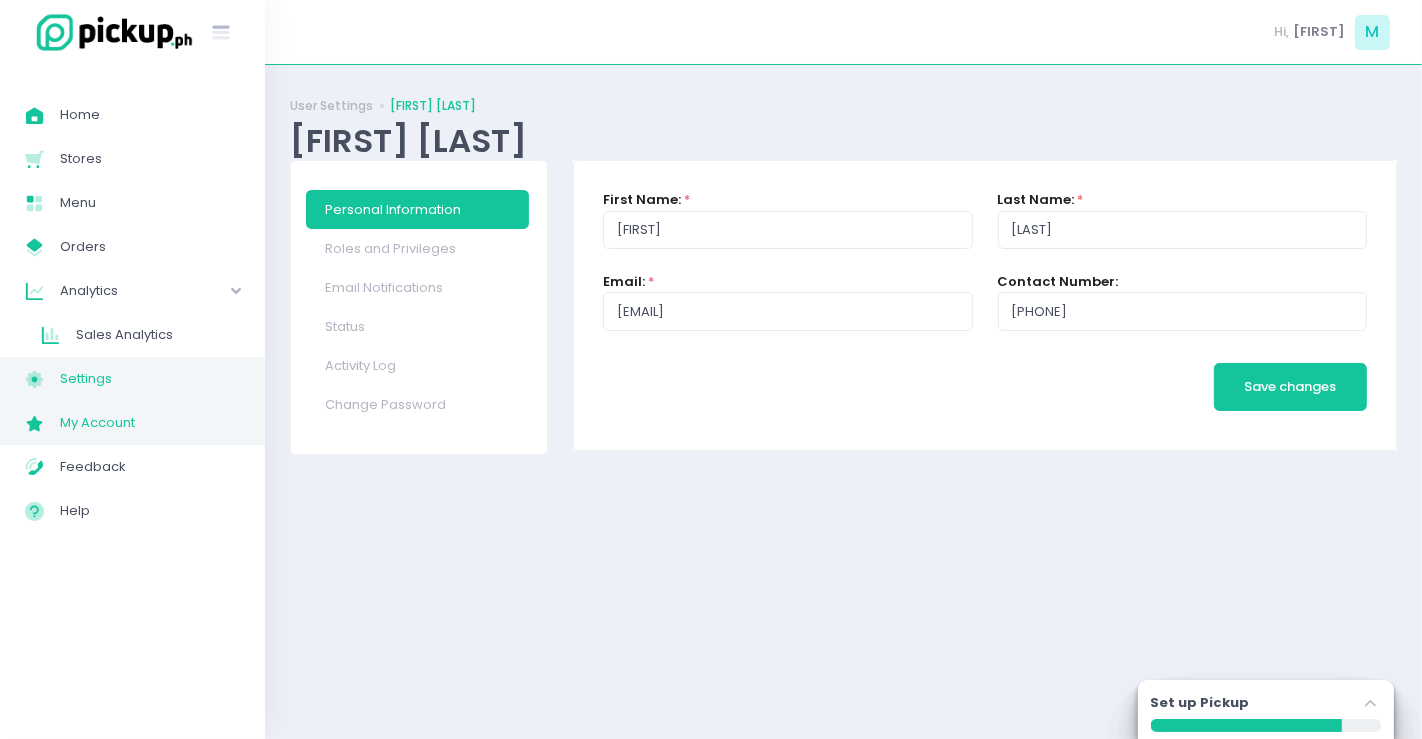 click on "My Account Created with Sketch. My Account" at bounding box center (132, 423) 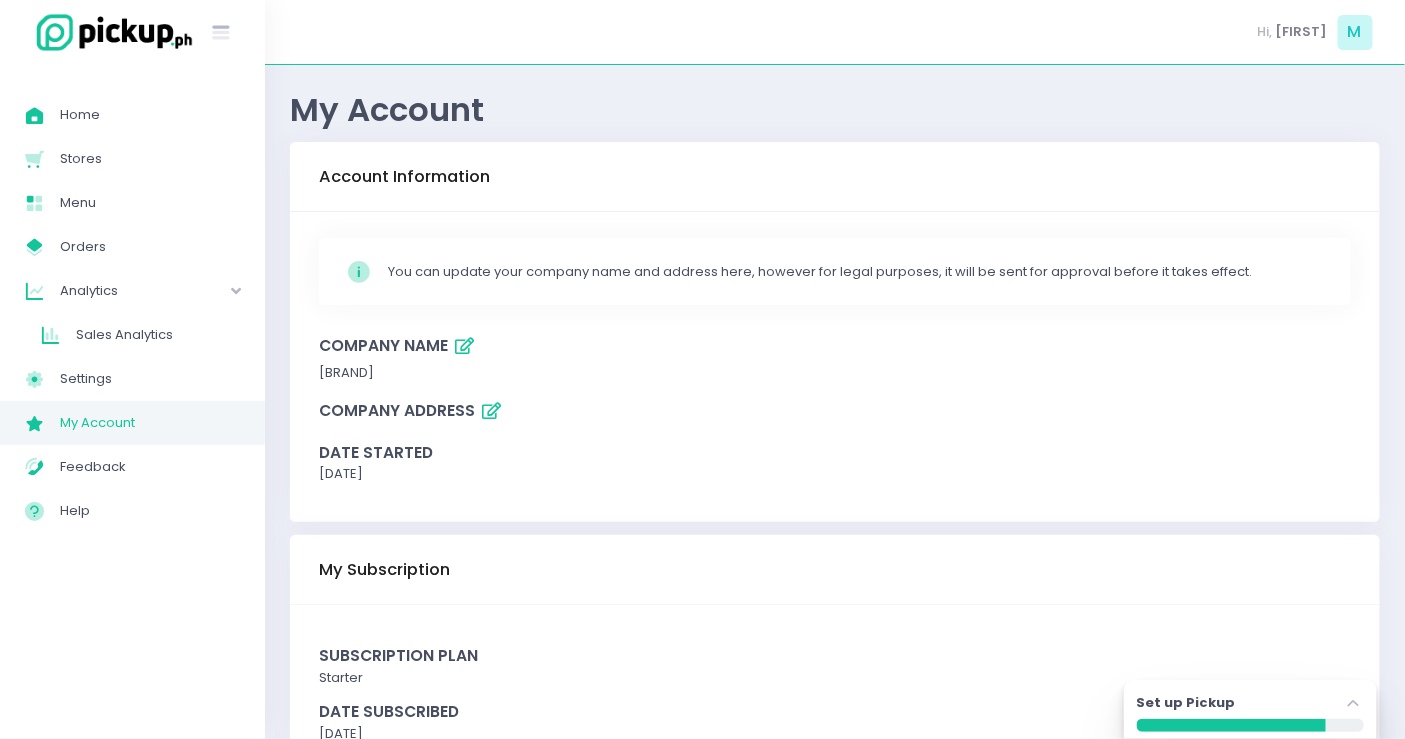 scroll, scrollTop: 80, scrollLeft: 0, axis: vertical 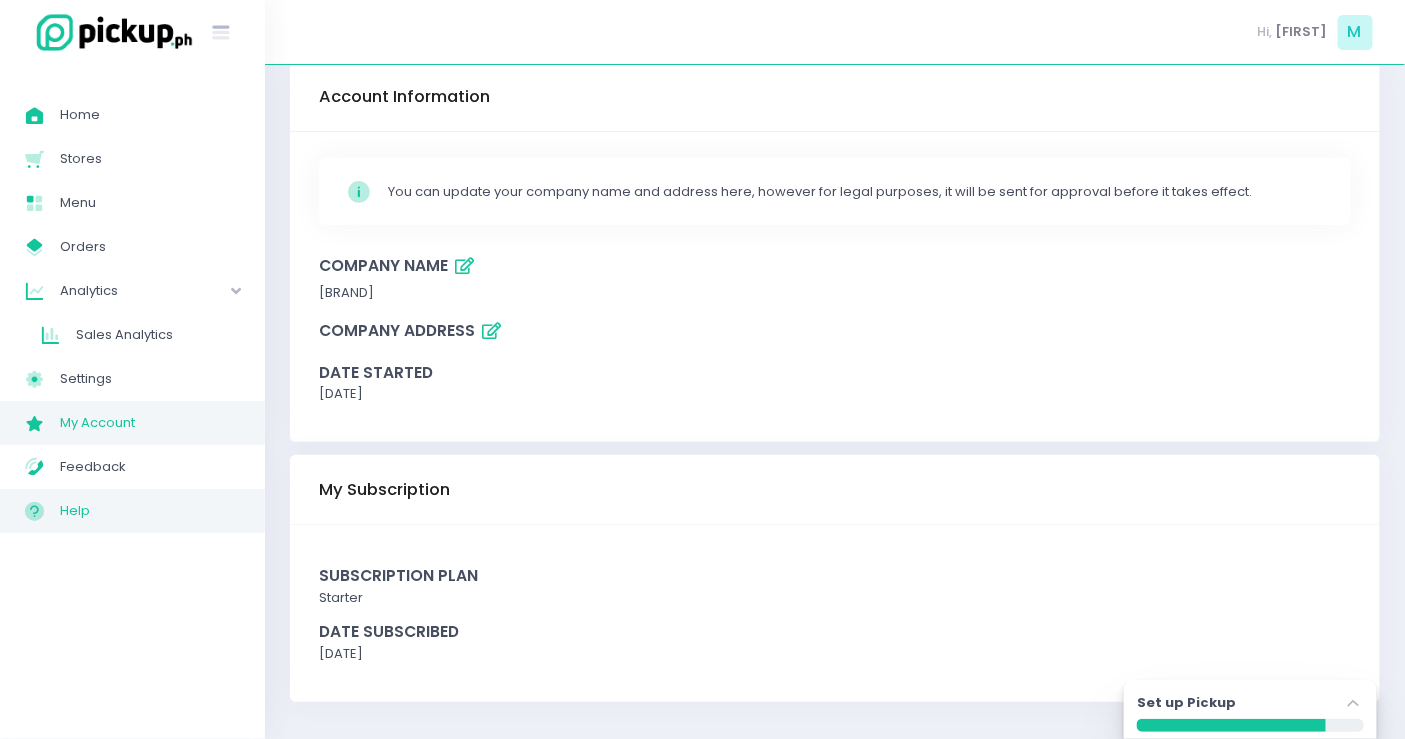 click on "Help" at bounding box center [150, 511] 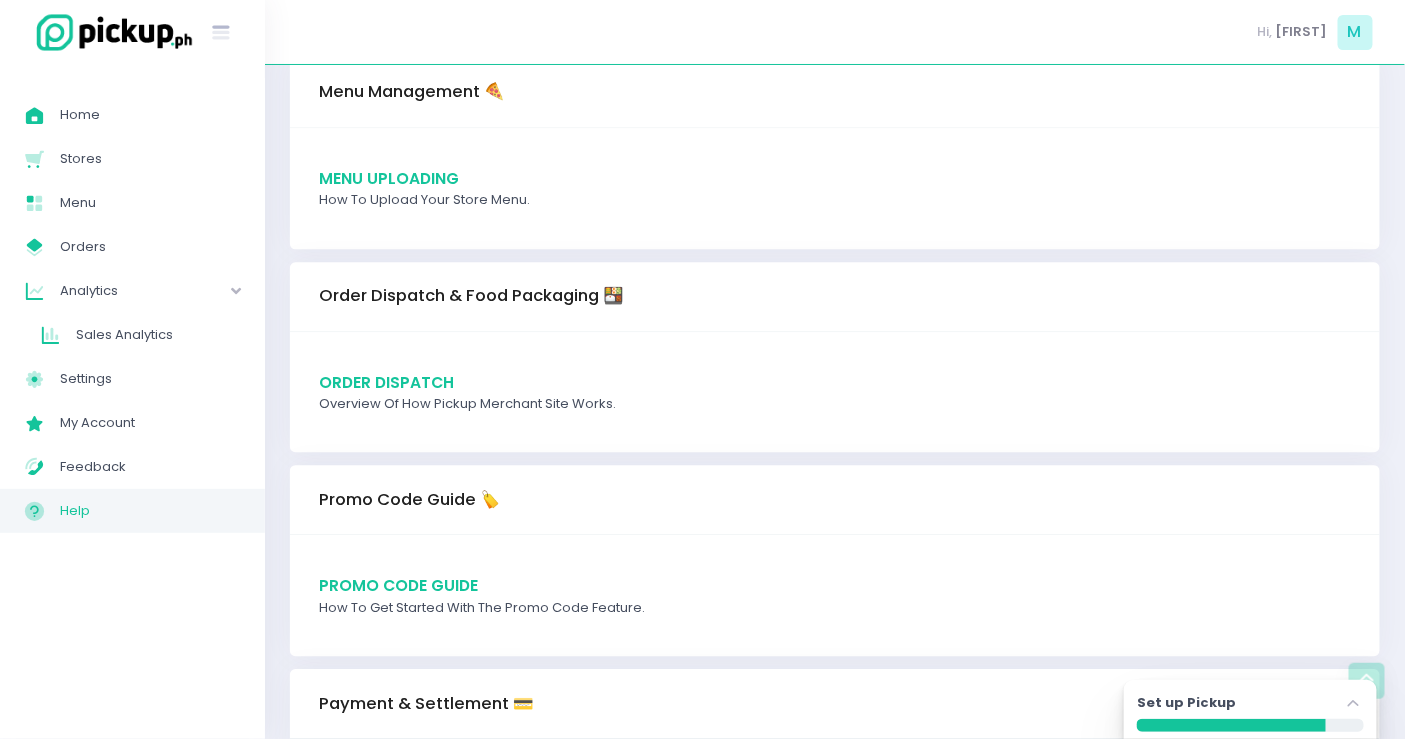 scroll, scrollTop: 1777, scrollLeft: 0, axis: vertical 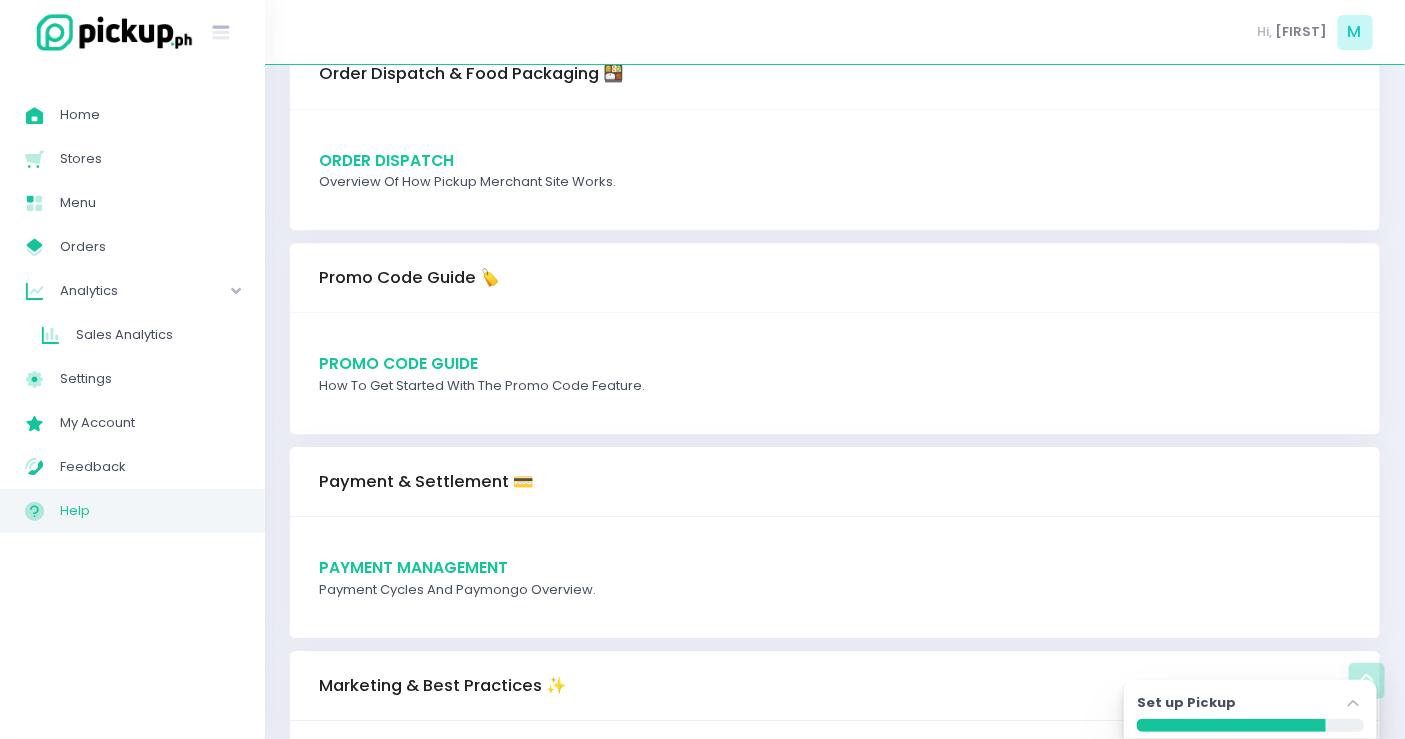 click on "Payment Management" at bounding box center [413, 567] 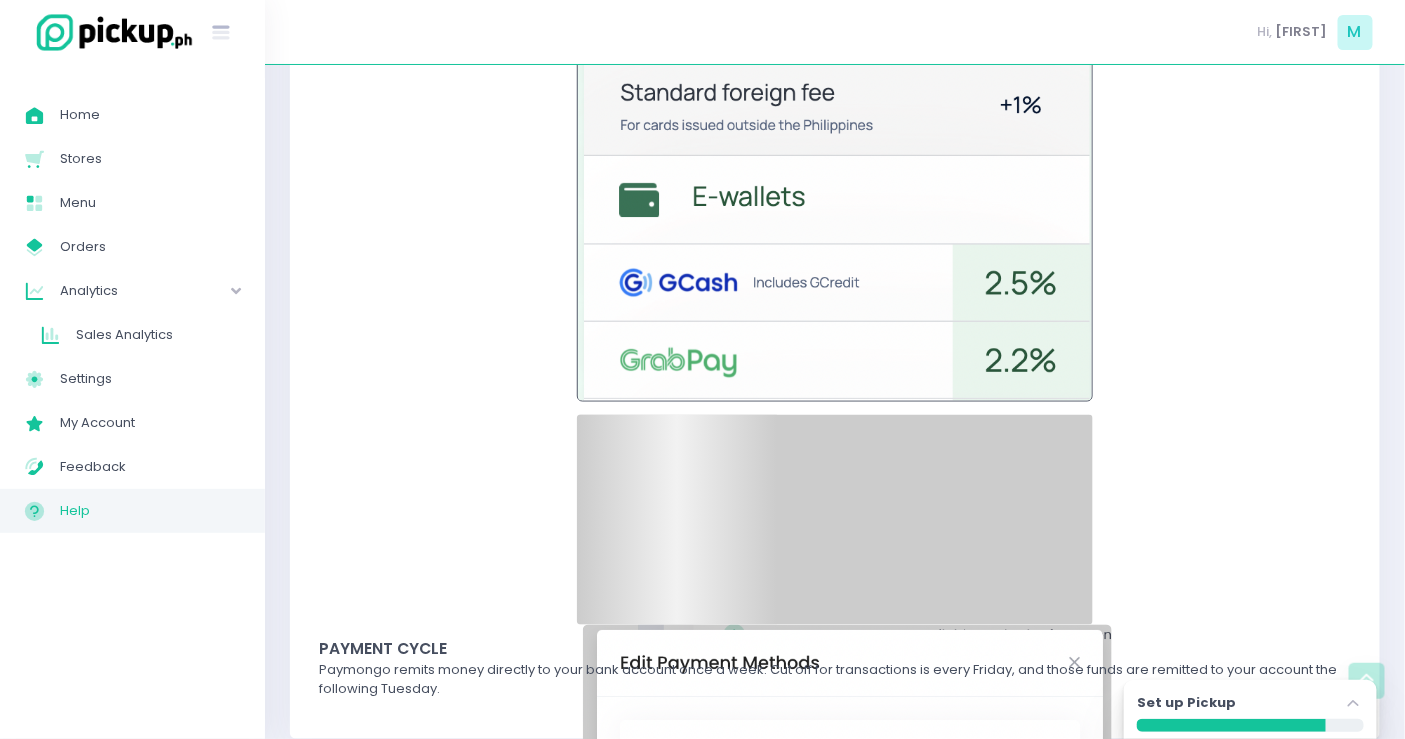 scroll, scrollTop: 1135, scrollLeft: 0, axis: vertical 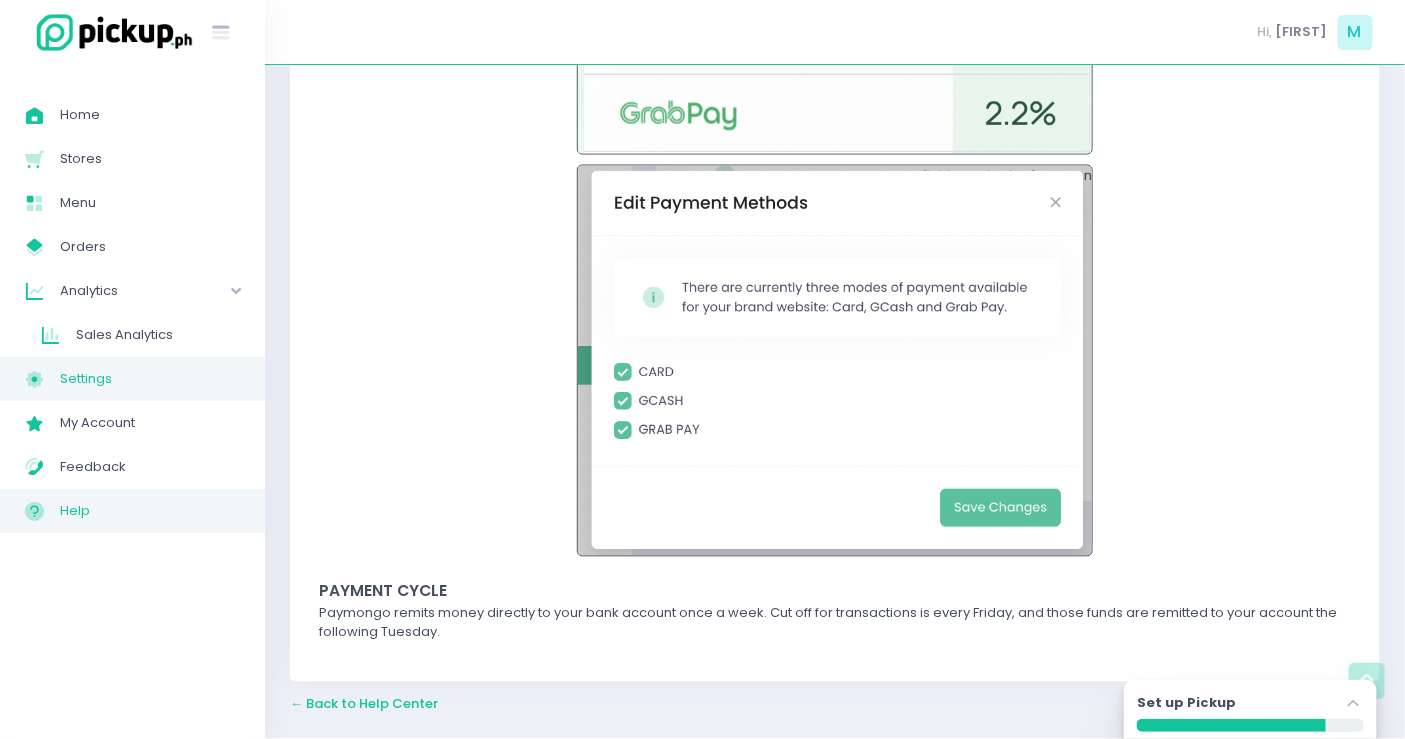 click on "Settings" at bounding box center [150, 379] 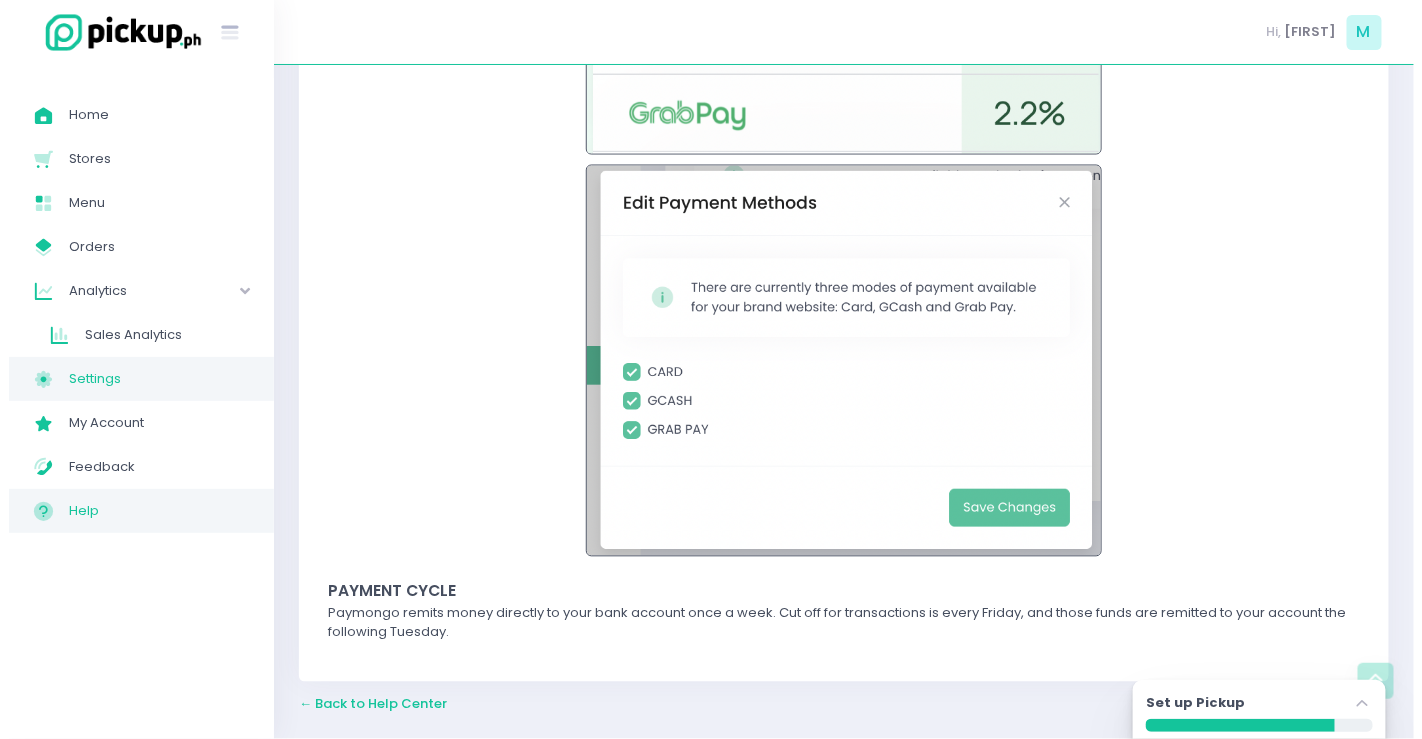 scroll, scrollTop: 0, scrollLeft: 0, axis: both 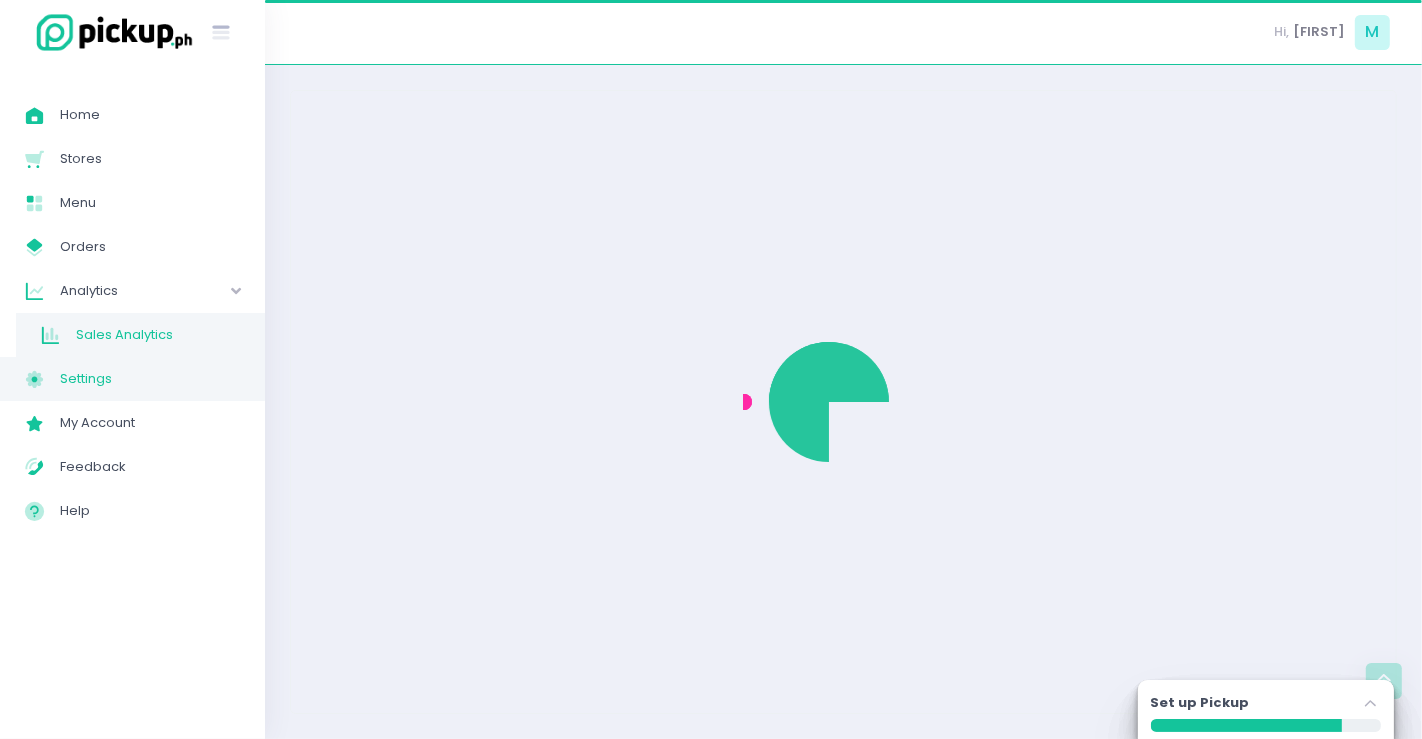select on "active" 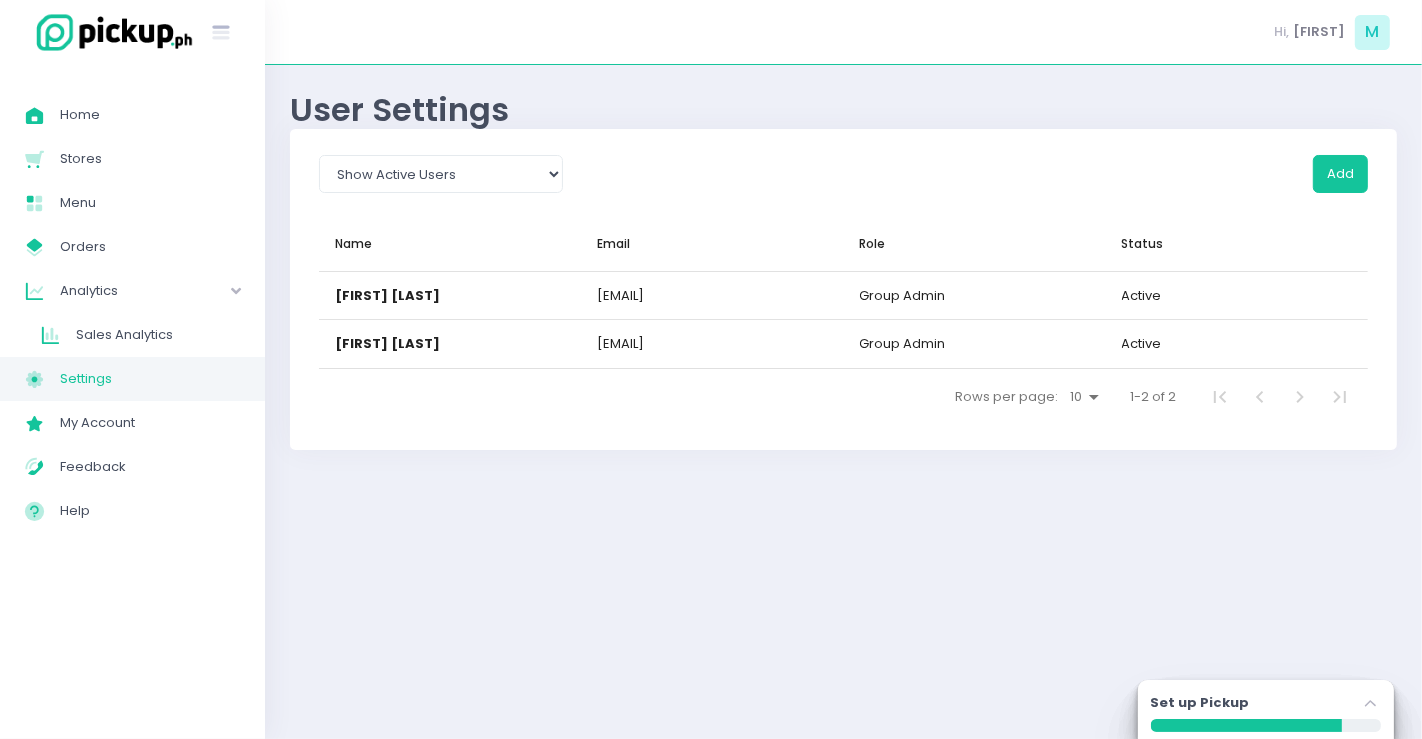 click on "Set up Pickup Stockholm-icons / Navigation / Angle-up Created with Sketch." at bounding box center (1266, 706) 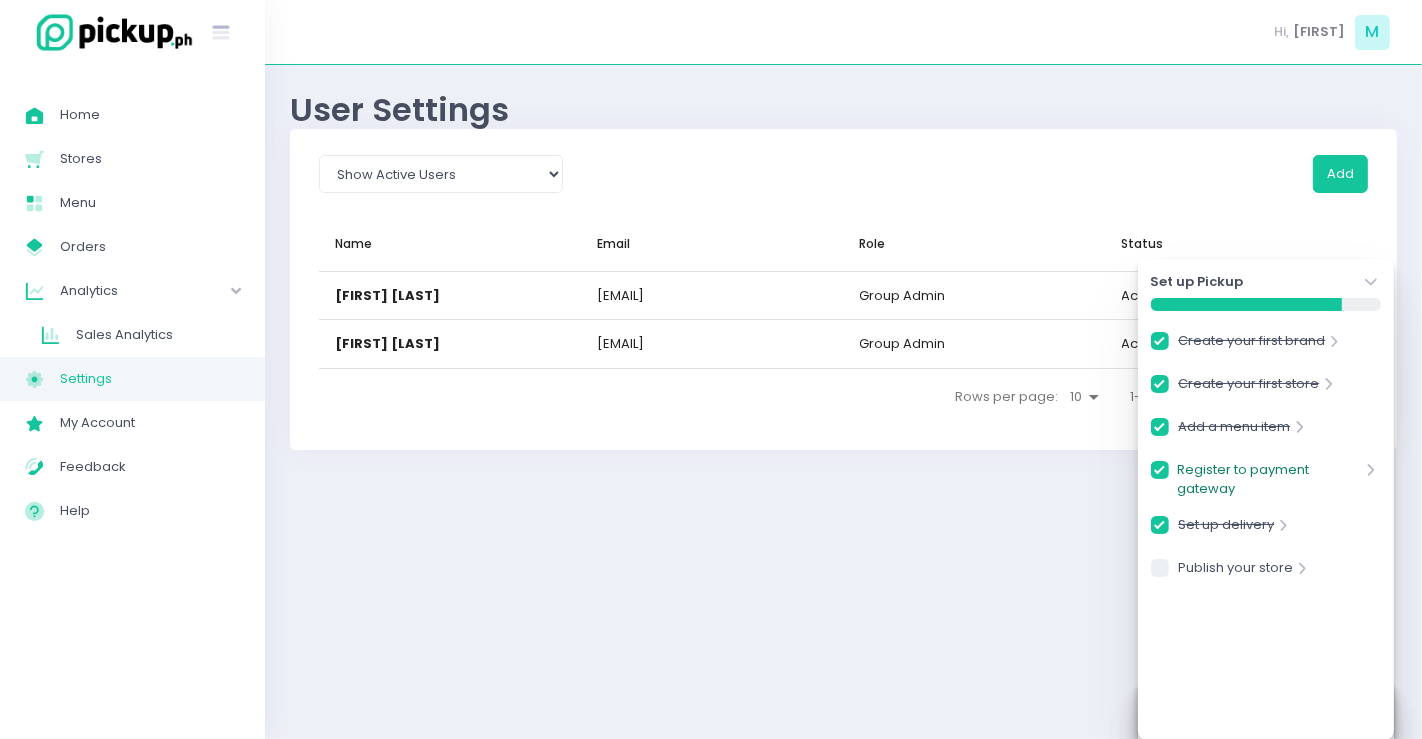 click on "Register to payment gateway" at bounding box center (1269, 479) 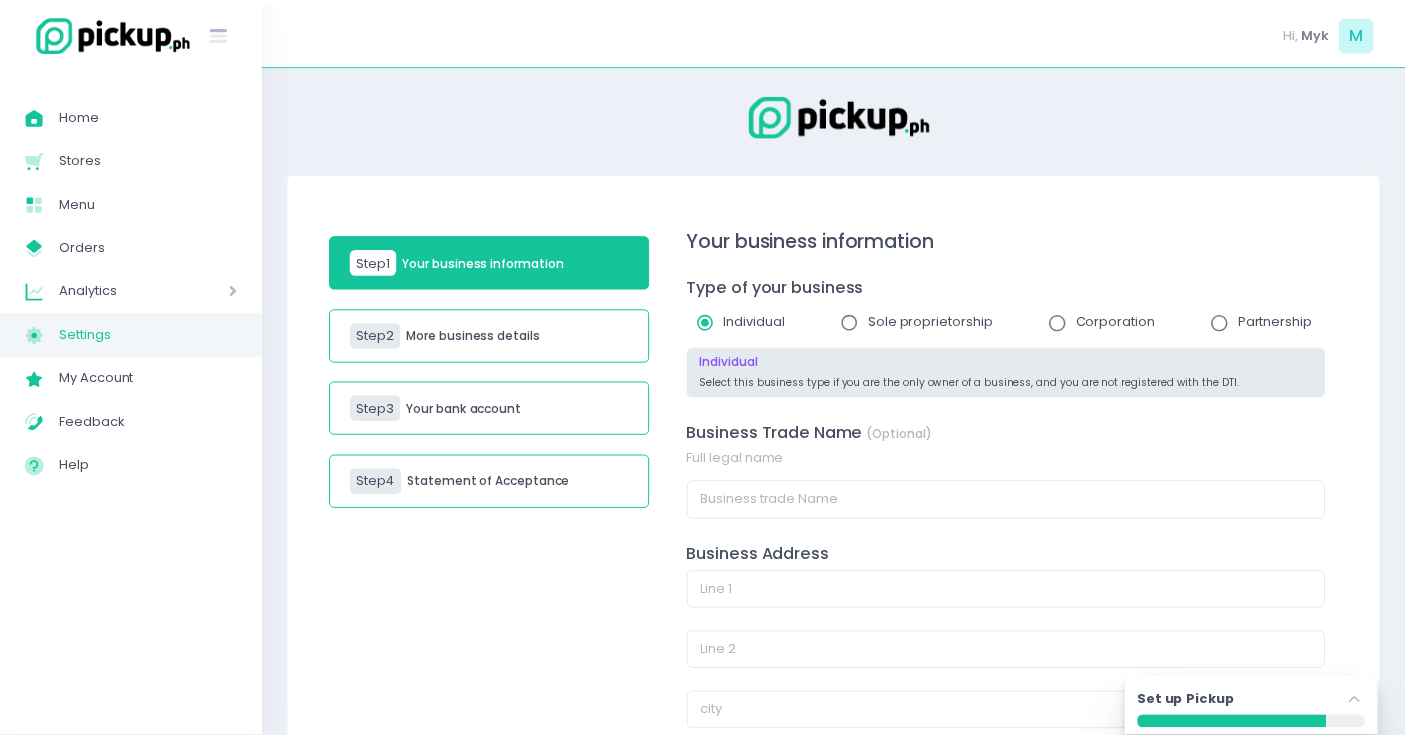 scroll, scrollTop: 0, scrollLeft: 0, axis: both 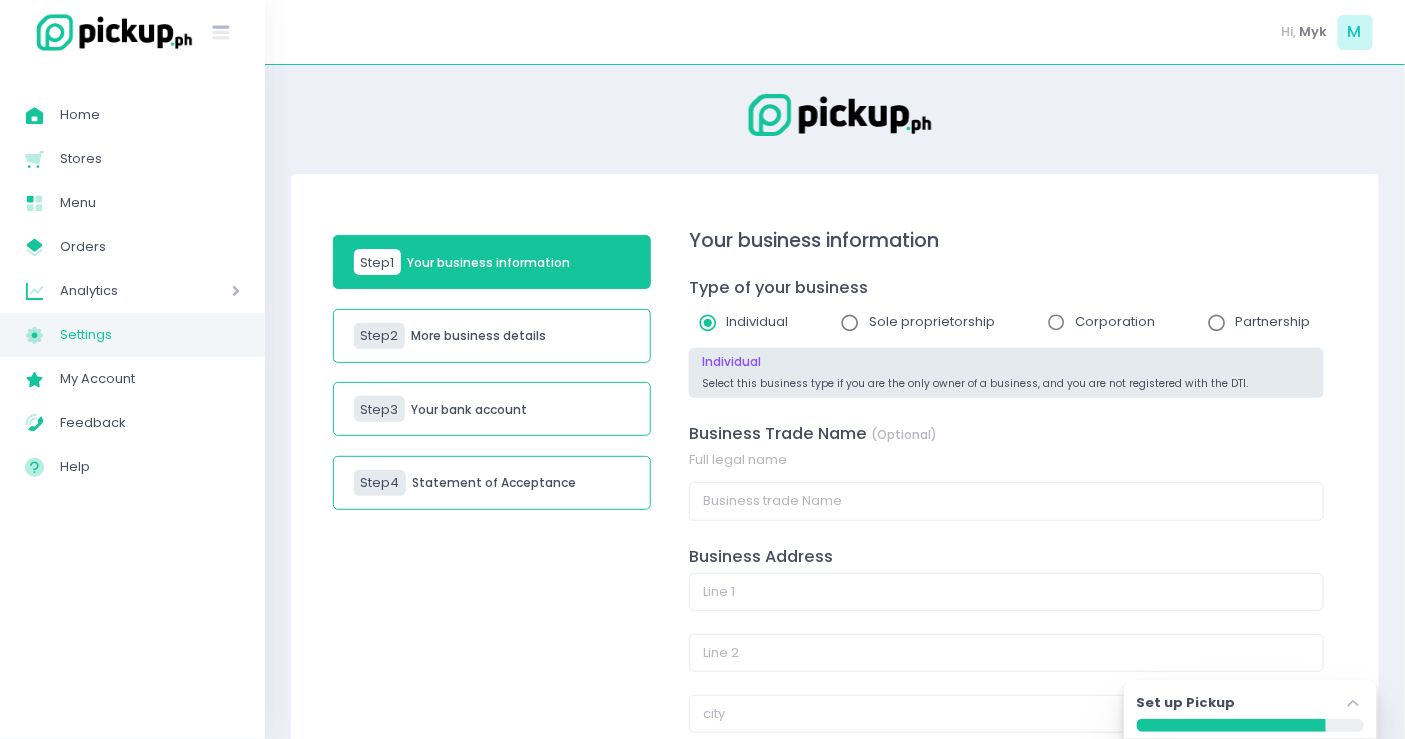 click on "Your business information" at bounding box center [488, 263] 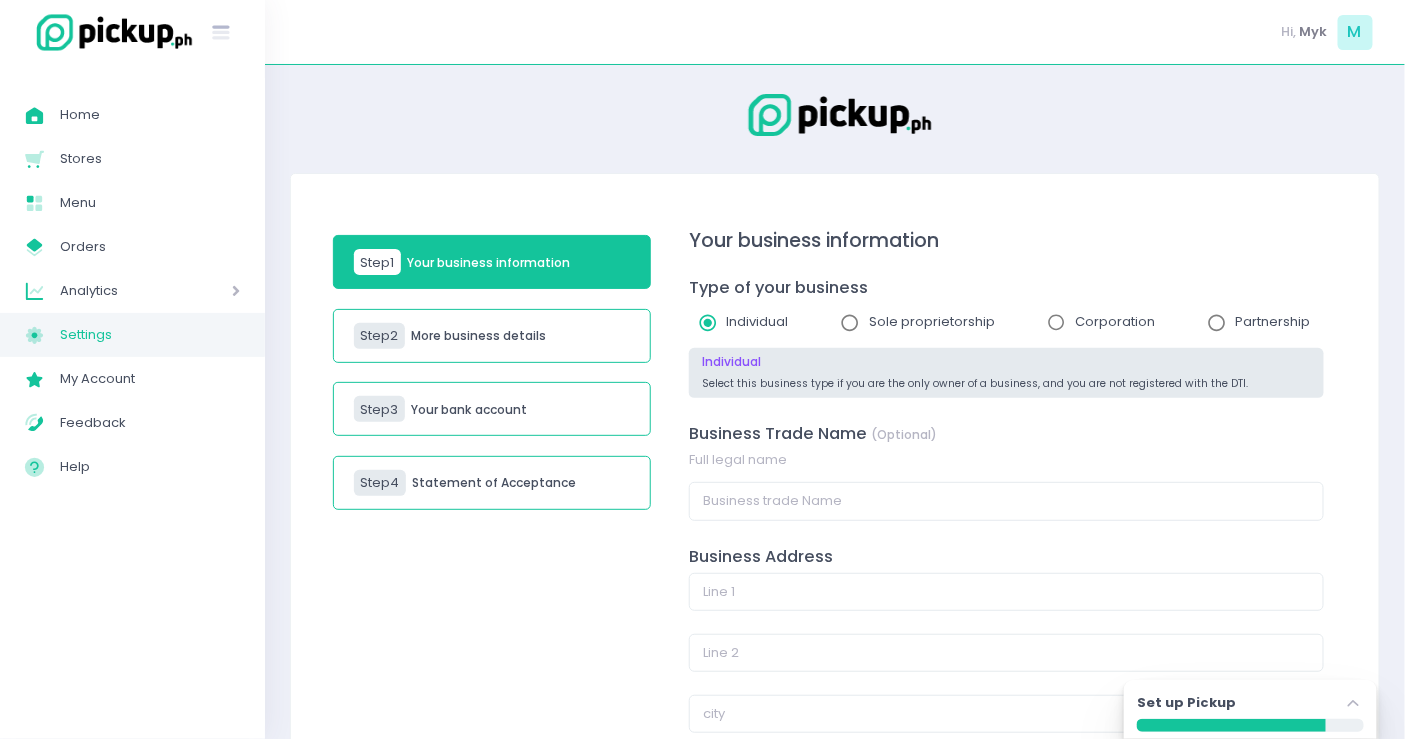 scroll, scrollTop: 284, scrollLeft: 0, axis: vertical 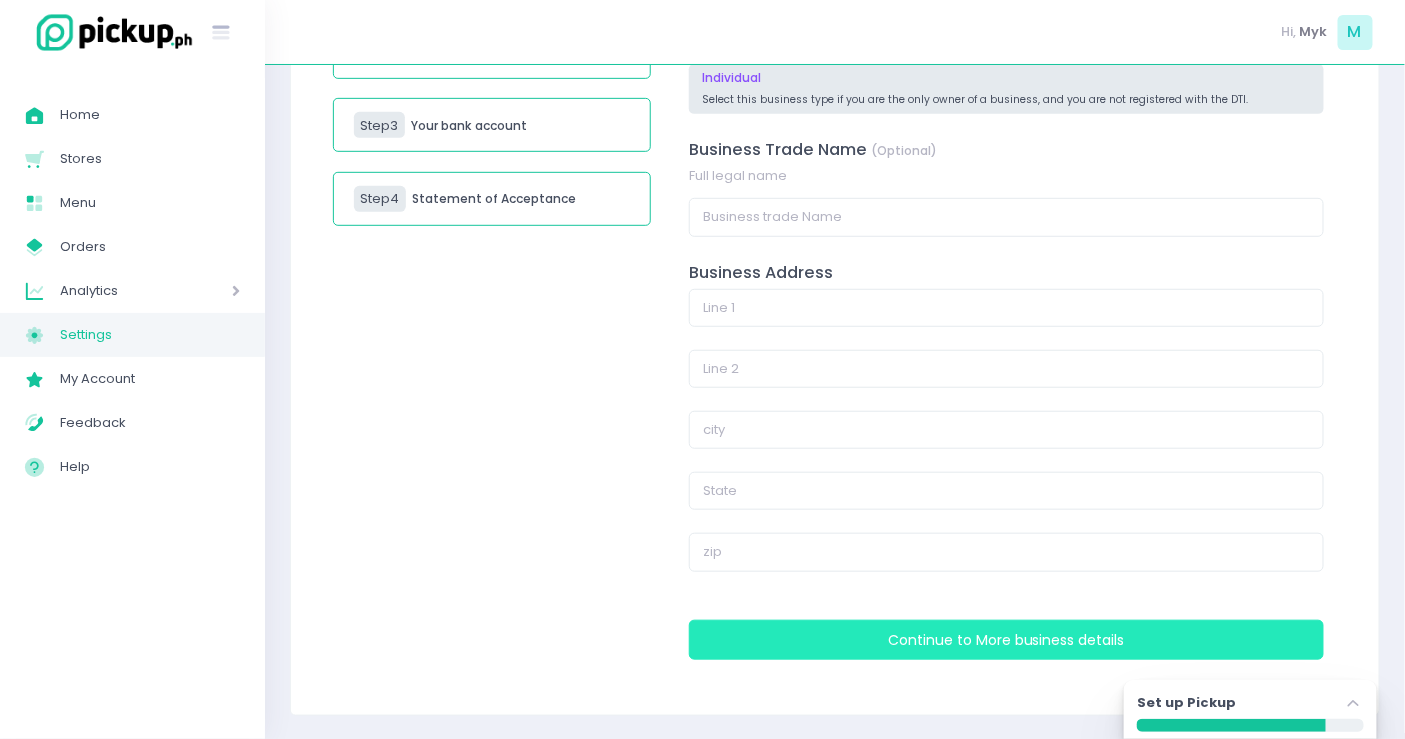 click on "Continue to   More business details" at bounding box center [1006, 640] 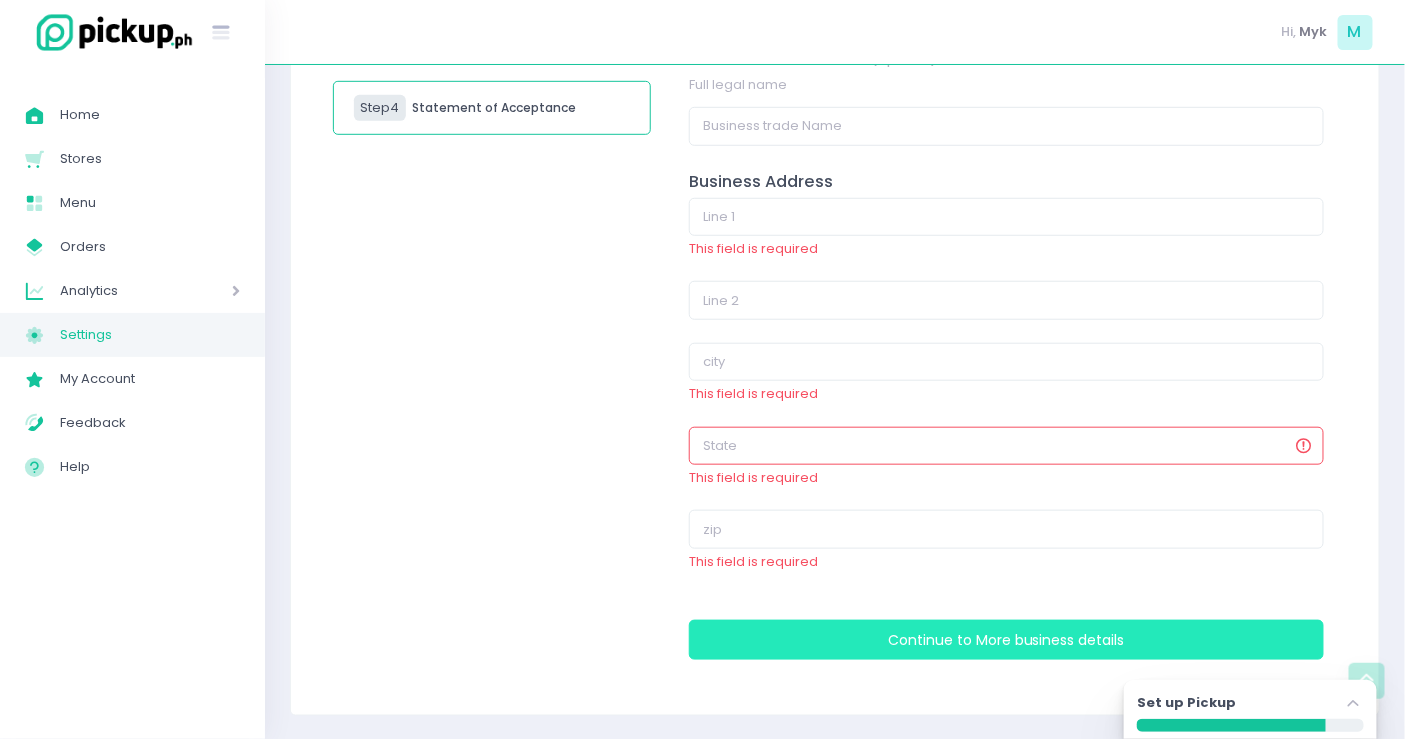 scroll, scrollTop: 0, scrollLeft: 0, axis: both 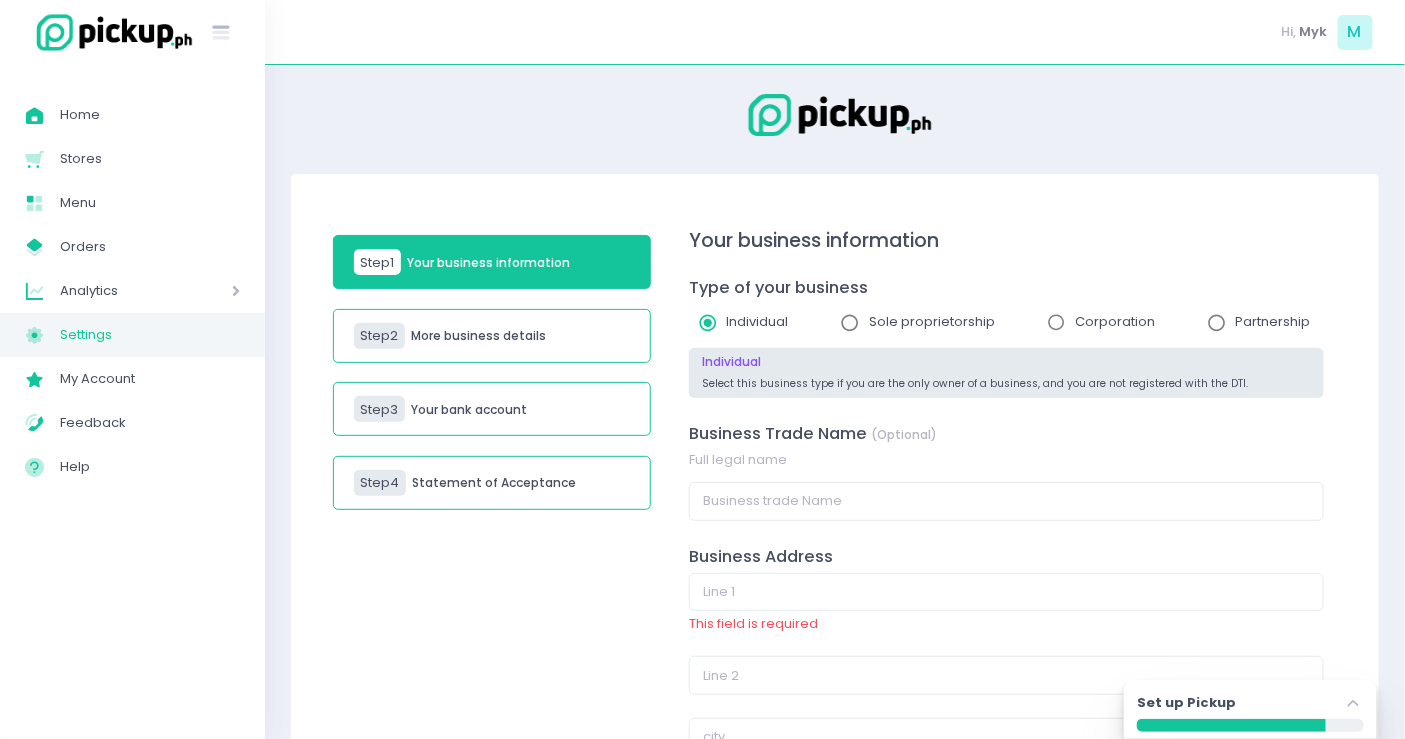 click on "More business details" at bounding box center [478, 336] 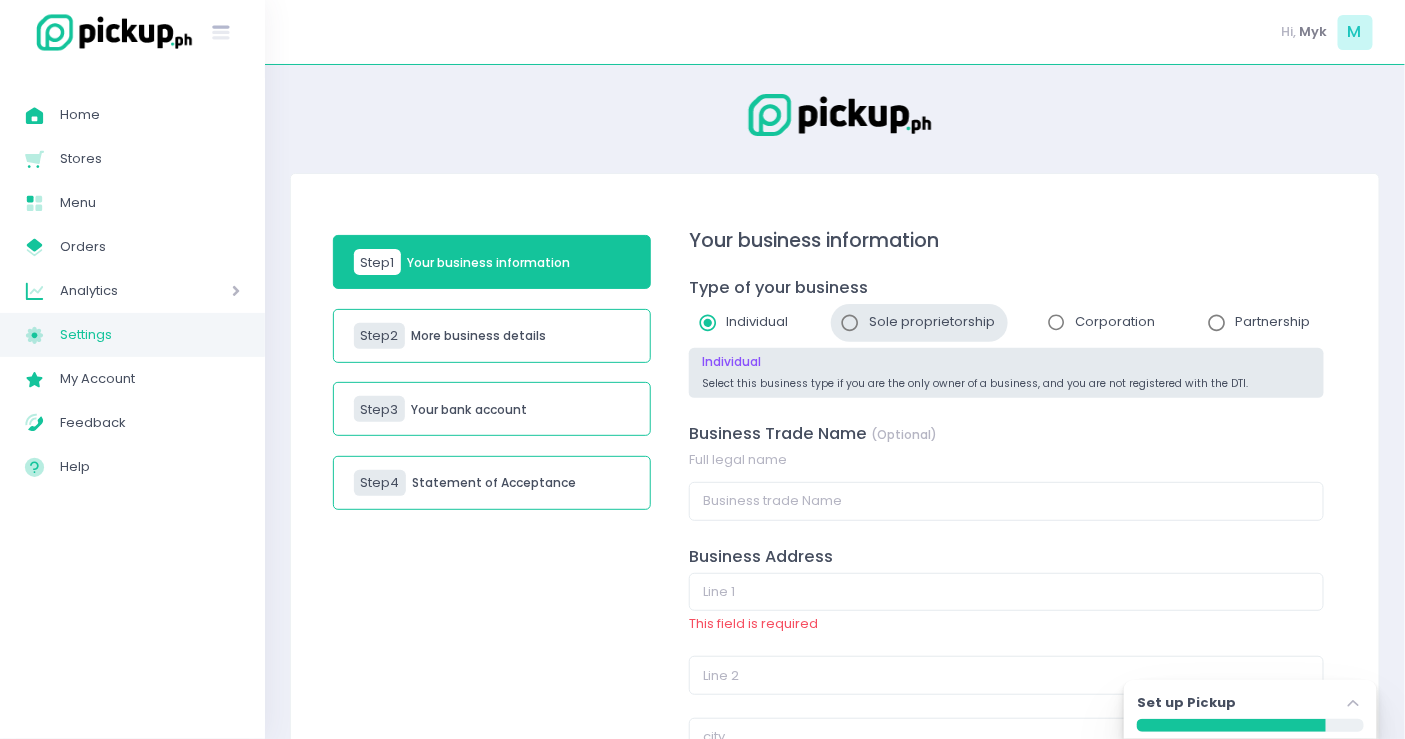 click on "Sole proprietorship" at bounding box center (932, 321) 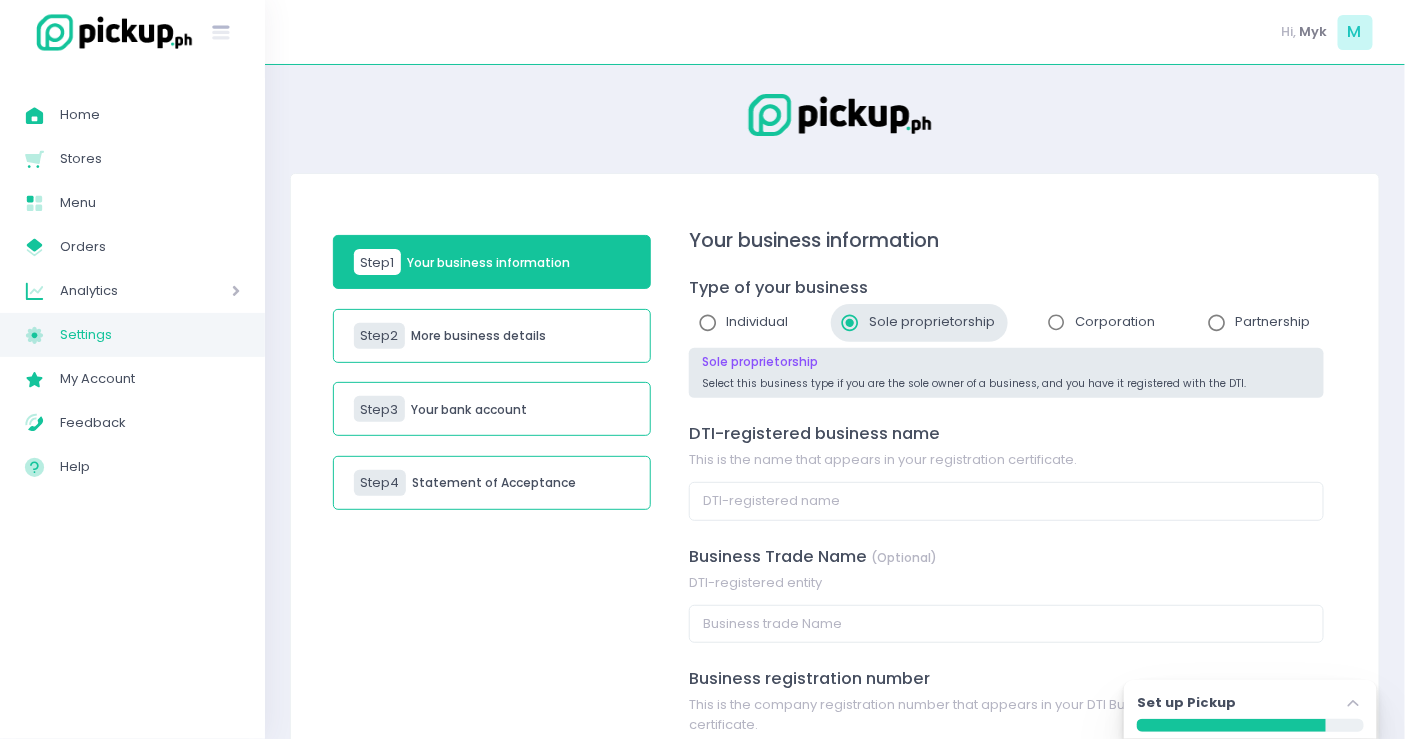 scroll, scrollTop: 222, scrollLeft: 0, axis: vertical 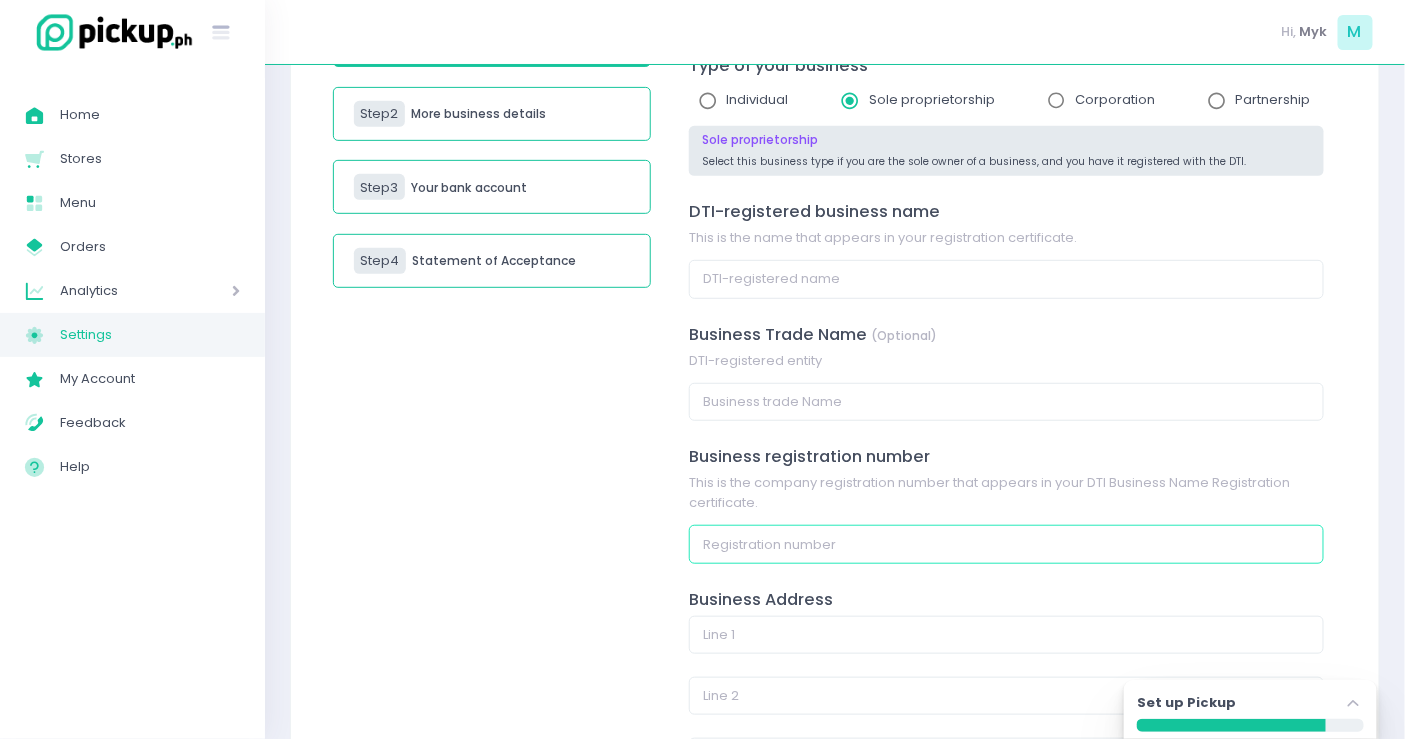 click at bounding box center (1006, 544) 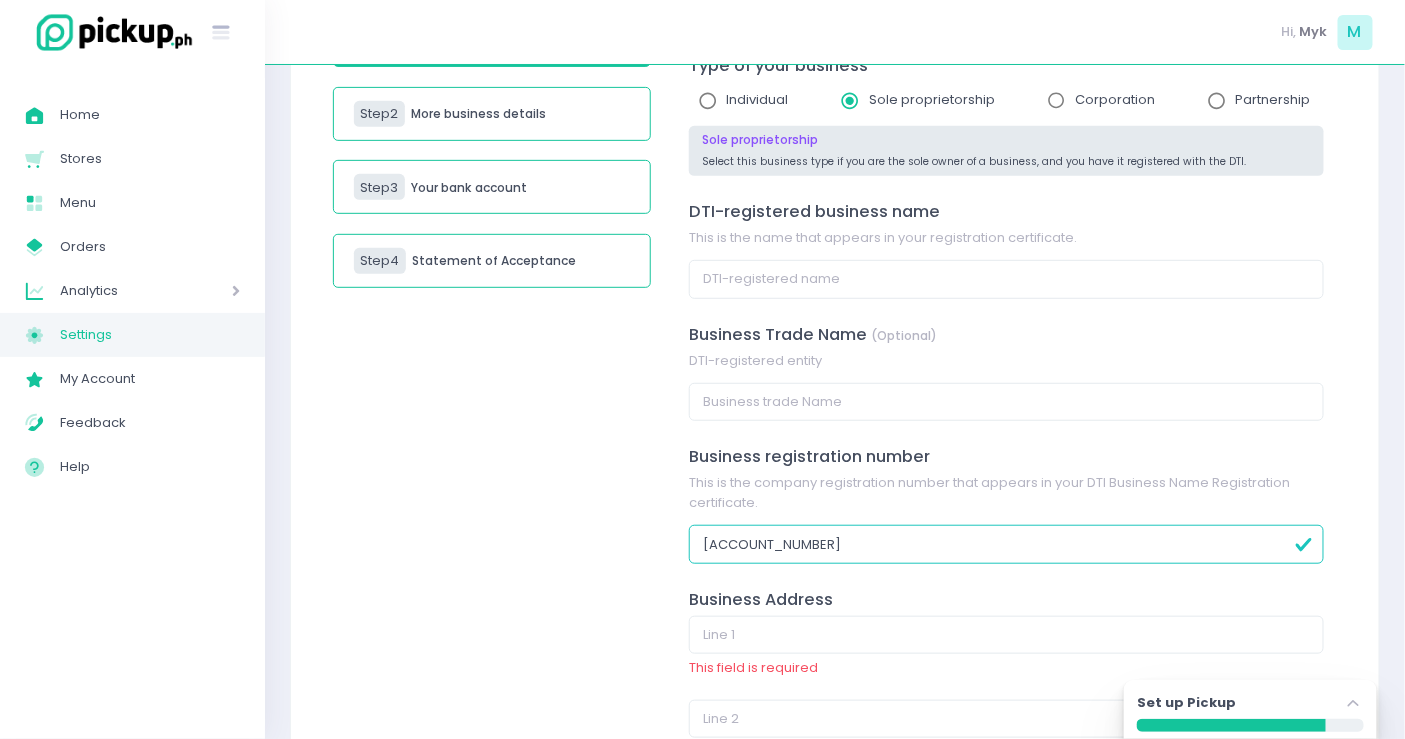 type on "7256863" 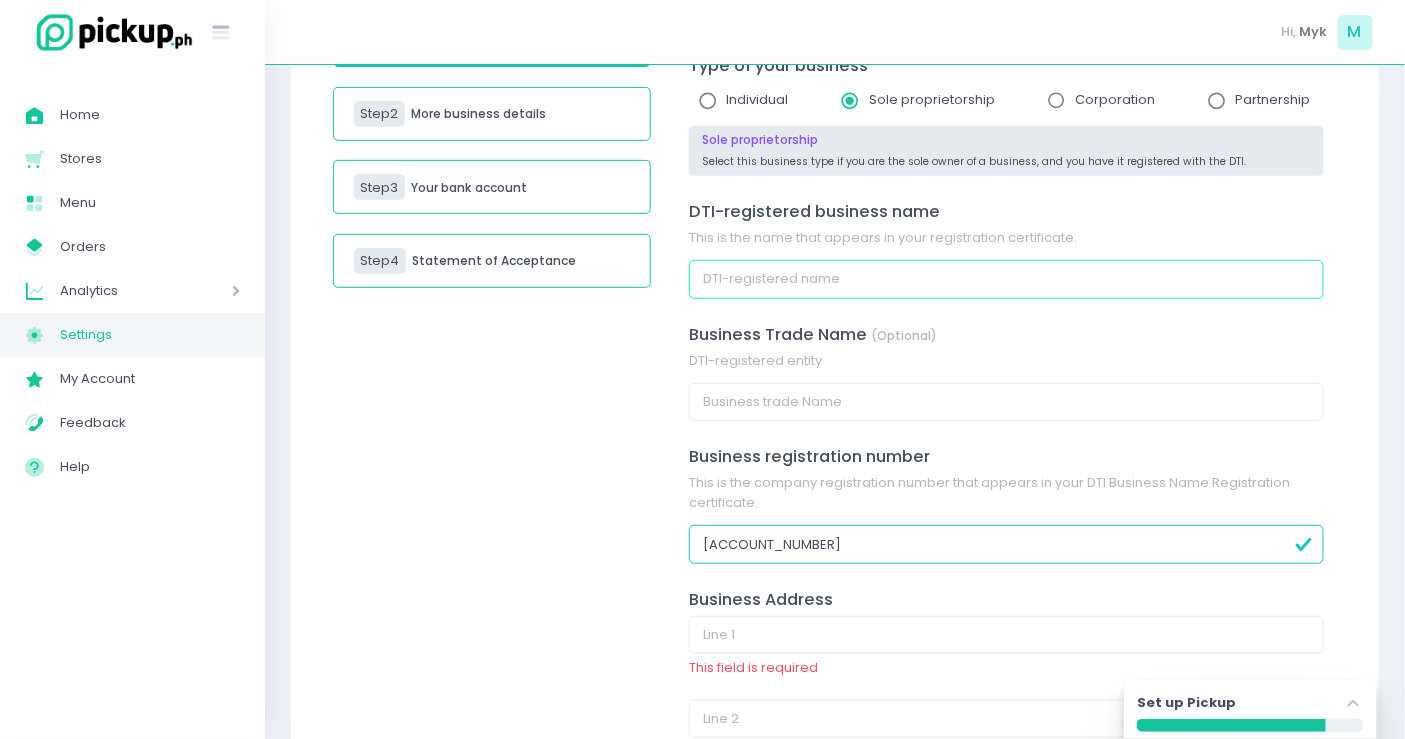 click at bounding box center (1006, 279) 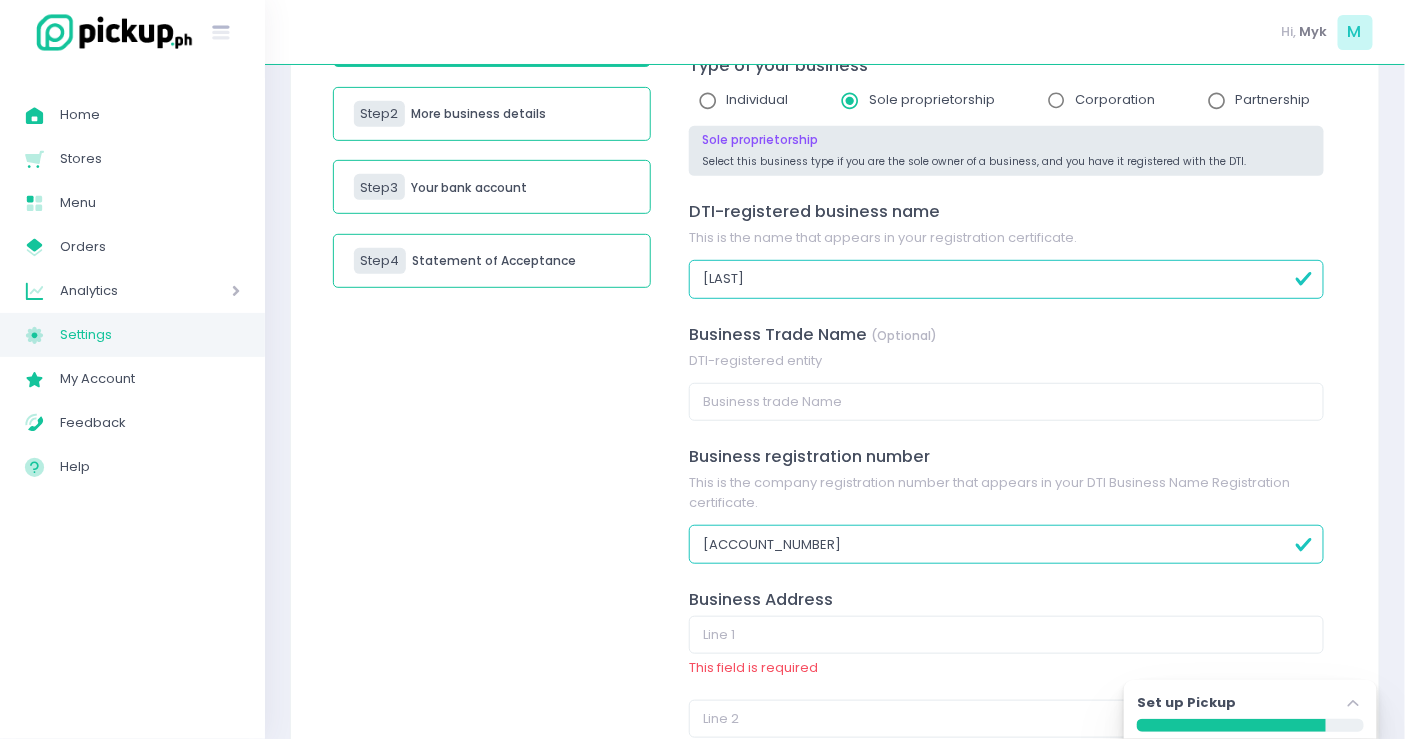 click on "Your business information Type of your business Individual Sole proprietorship Corporation Partnership Sole proprietorship Select this business type if you are the sole owner of a business, and you have it registered with the DTI. DTI-registered business name This is the name that appears in your registration certificate. BESPI Business Trade Name   (Optional) DTI-registered entity Business registration number This is the company registration number that appears in your DTI Business Name Registration certificate. 7256863 Business Address This field is required This field is required This field is required This field is required Upload your DTI Business Name Registration certificate Upload Continue to   More business details" at bounding box center [1006, 597] 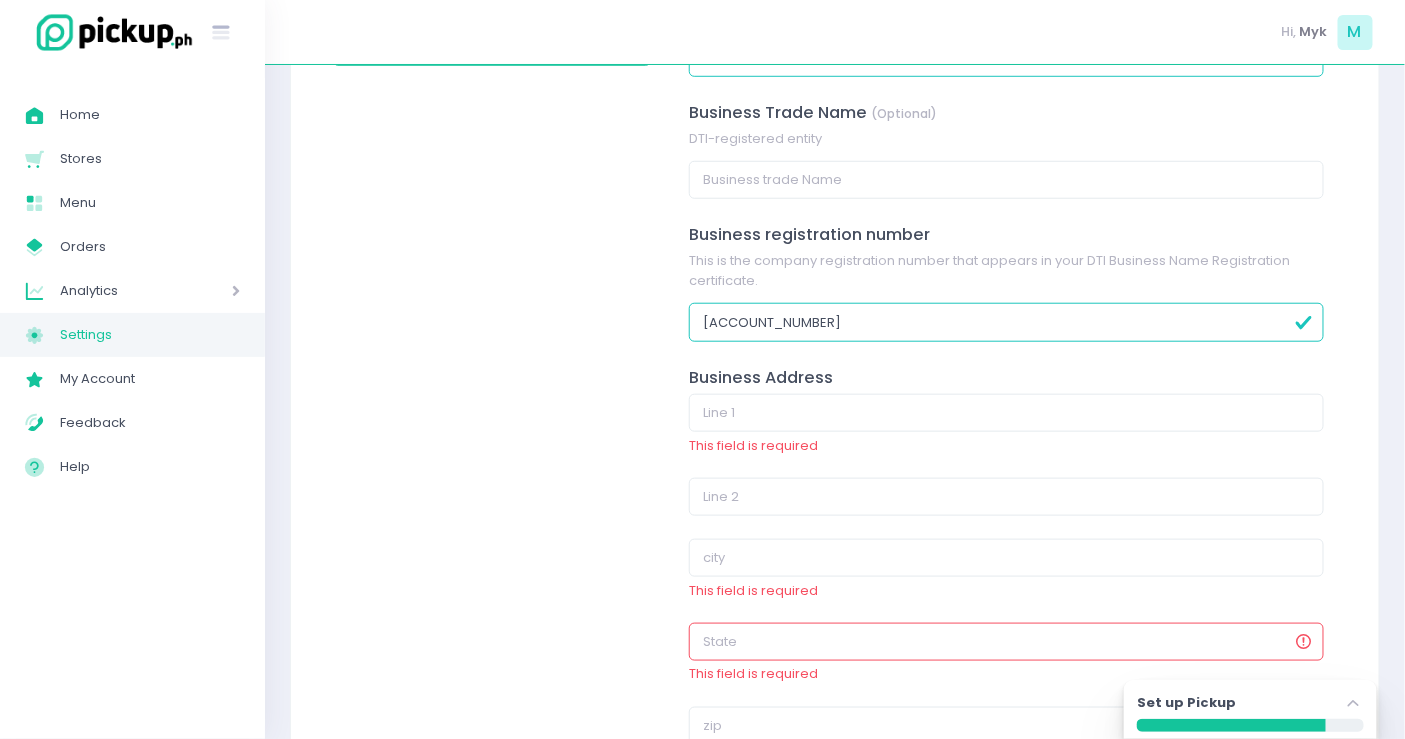 scroll, scrollTop: 555, scrollLeft: 0, axis: vertical 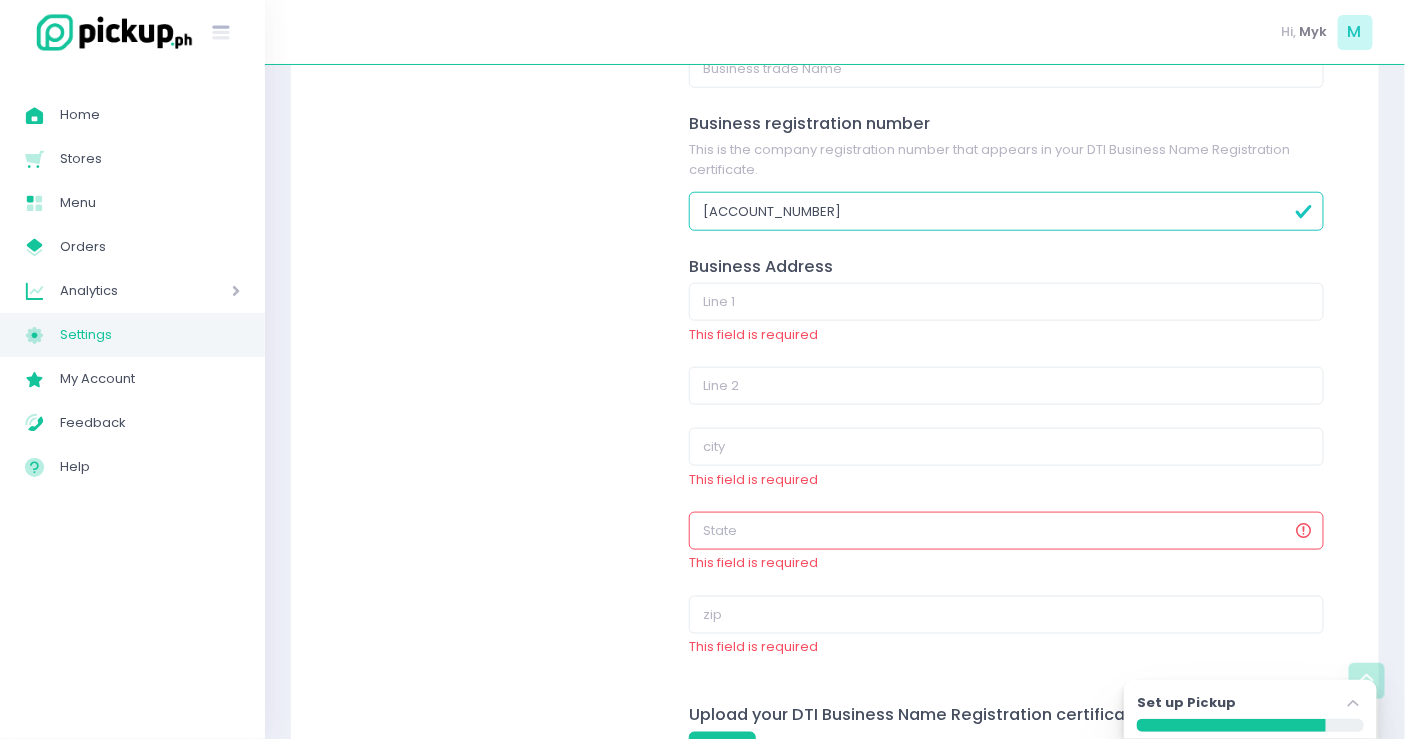 type on "BESPI EATS FOOD RETAILING STALL" 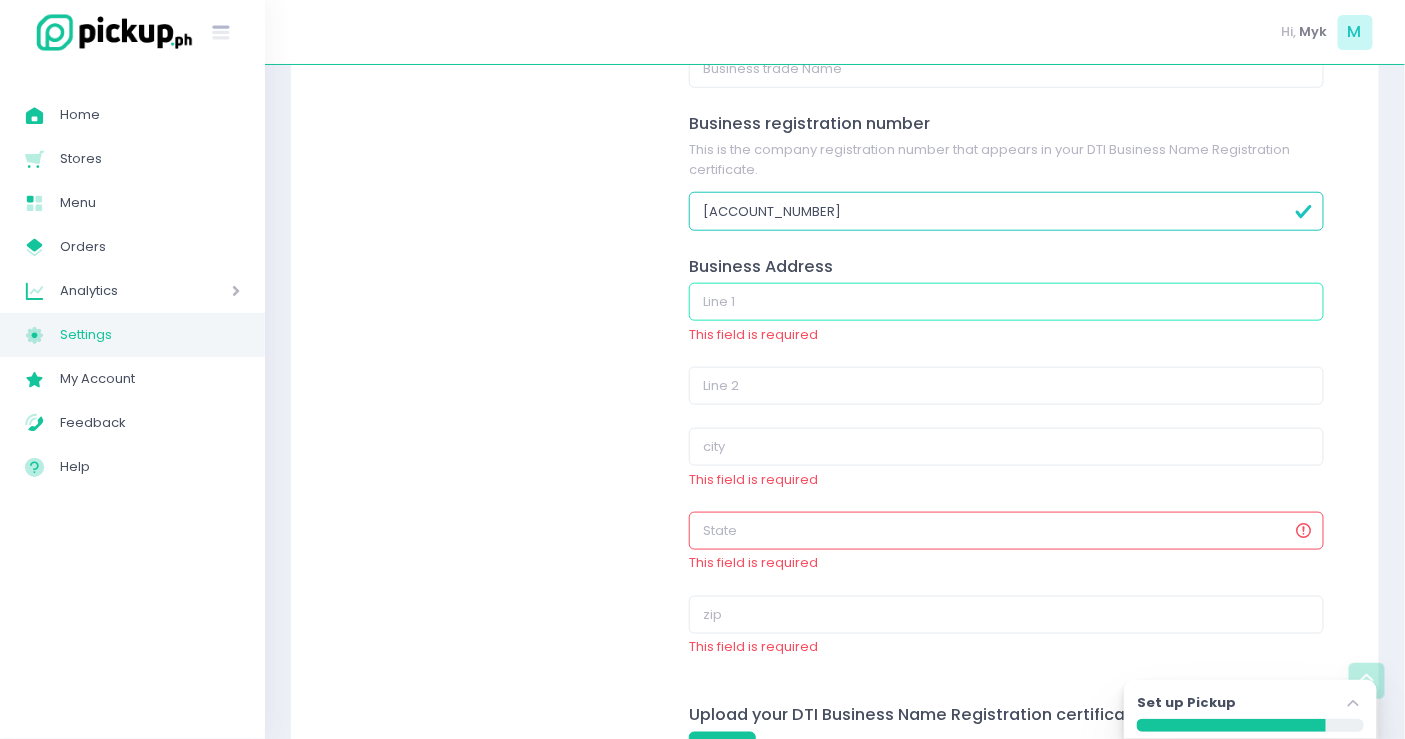 click at bounding box center [1006, 302] 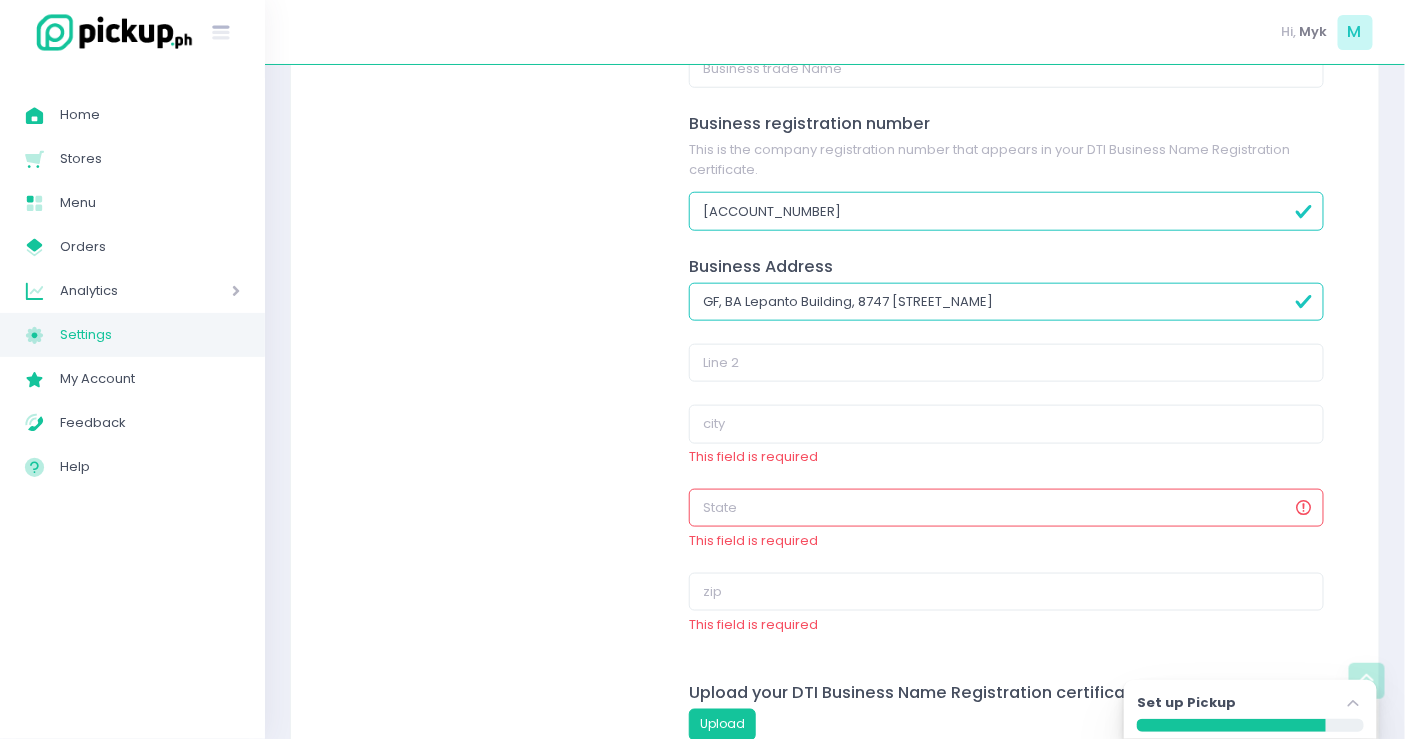 type on "GF, BA Lepanto Building, 8747 Paseo De Roxas" 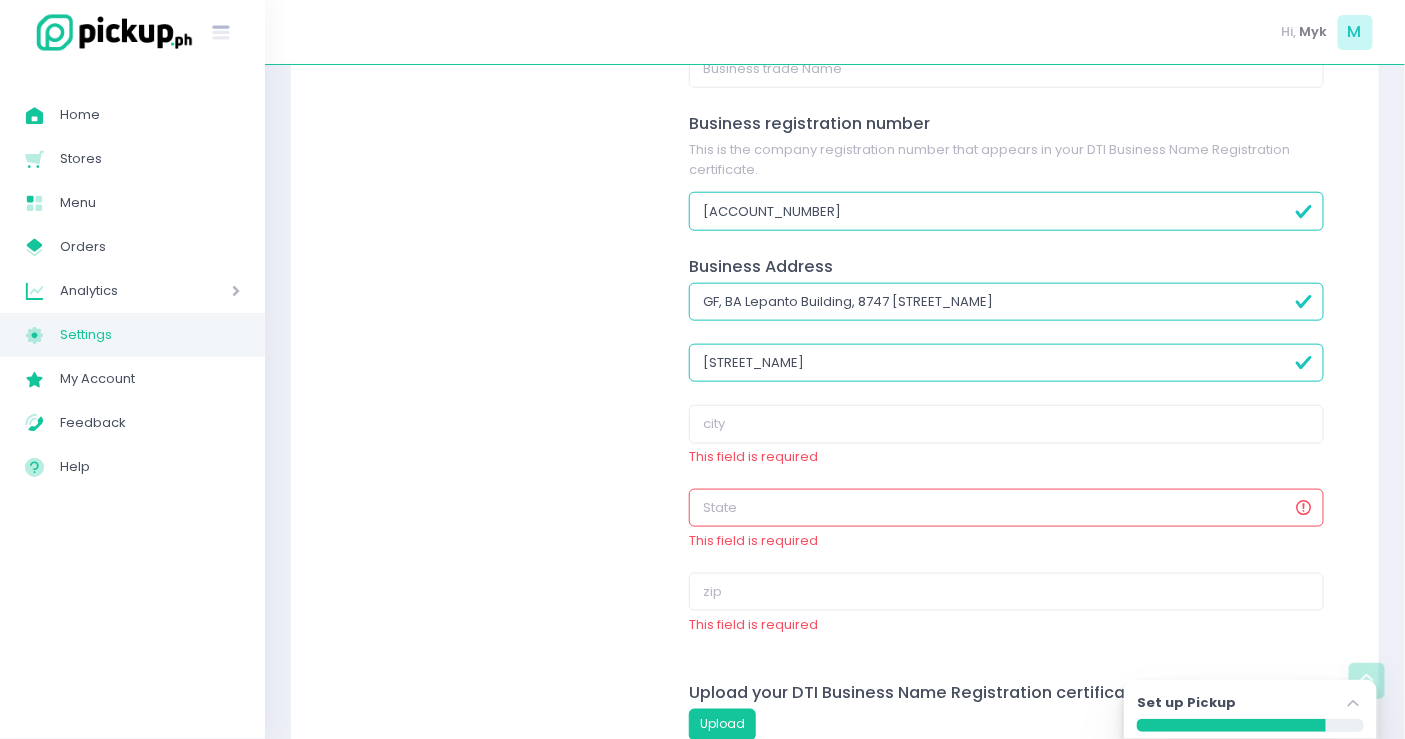 type on "Salcedo Village" 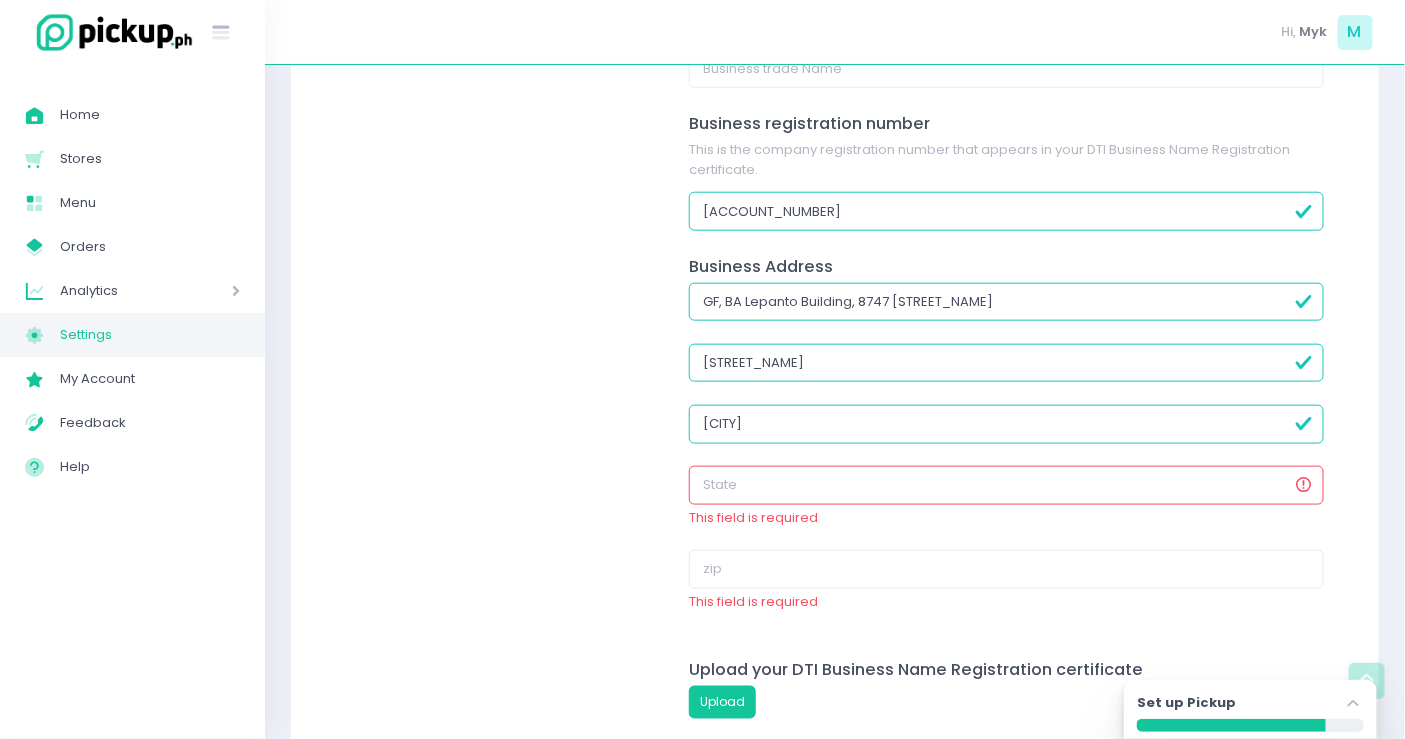 type on "Makati" 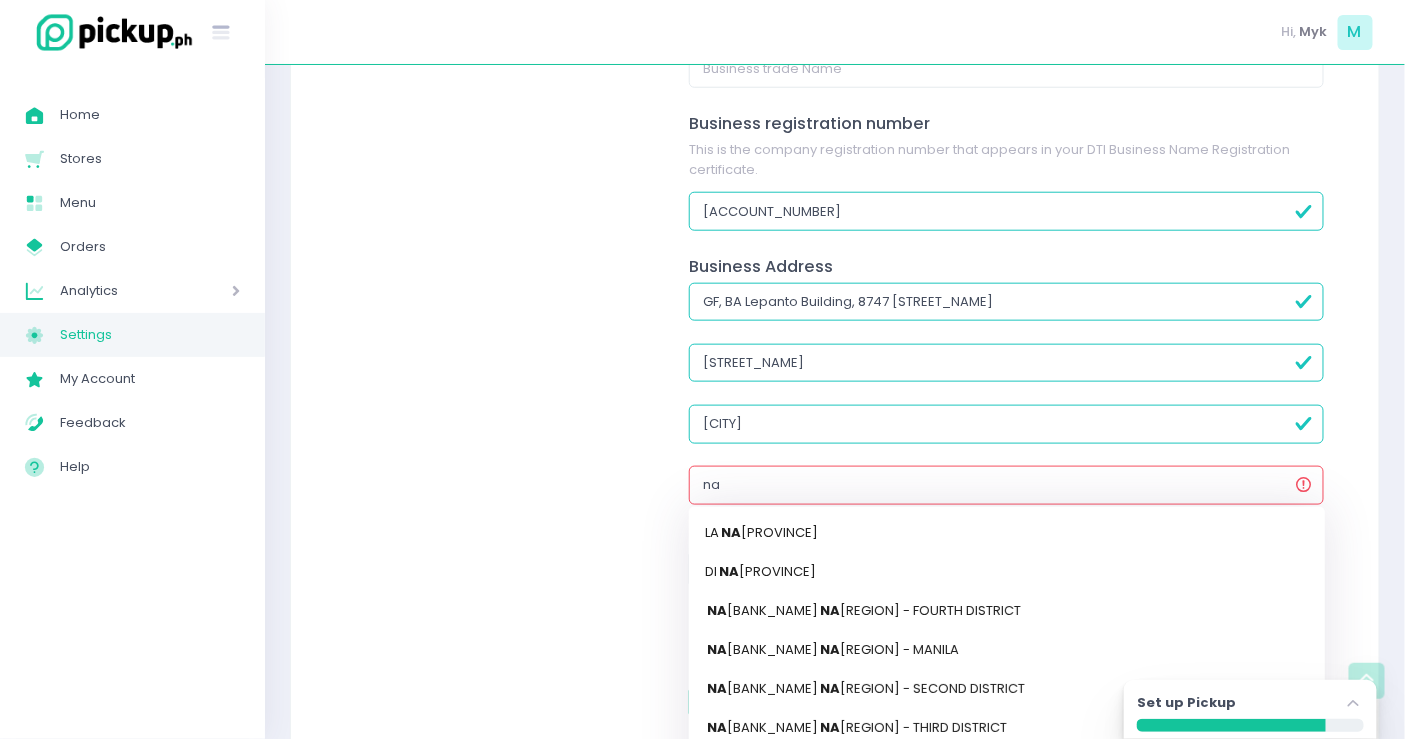 type on "nat" 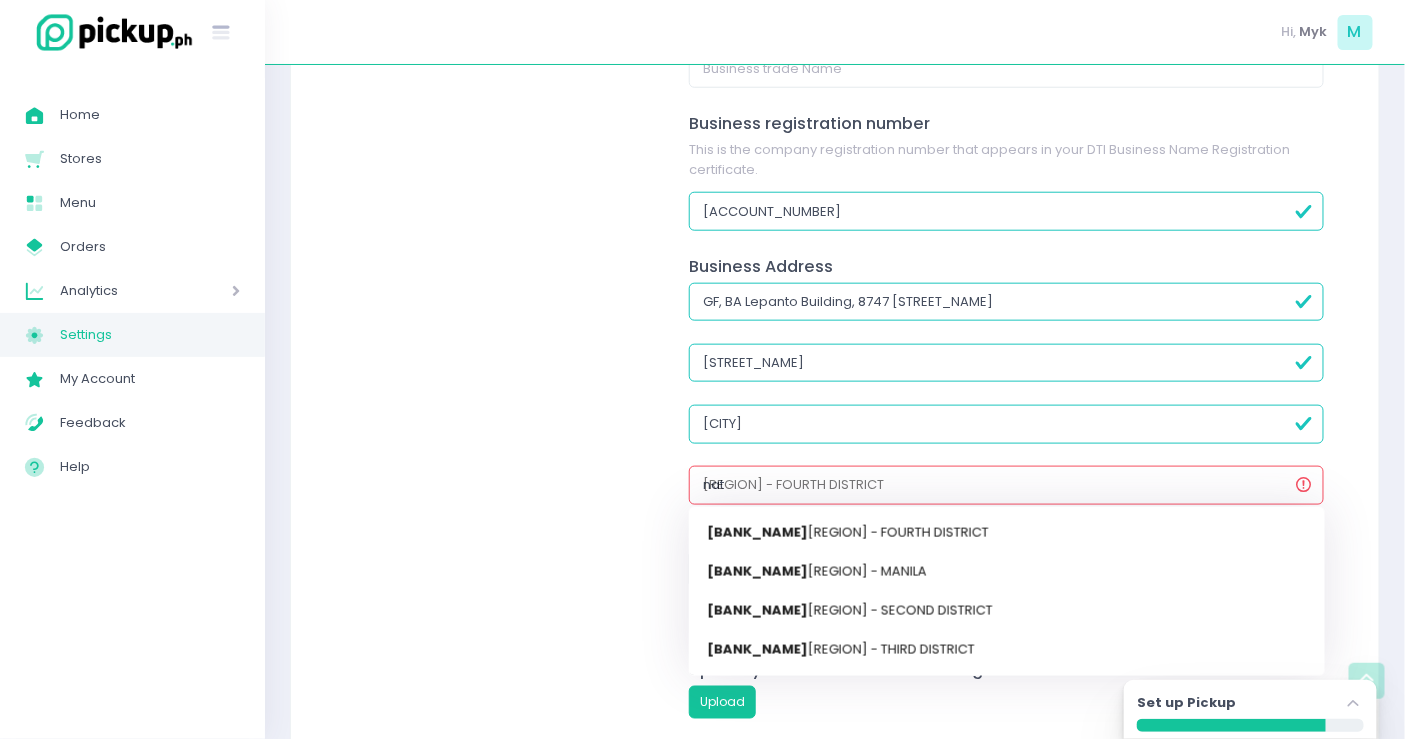 type on "nati" 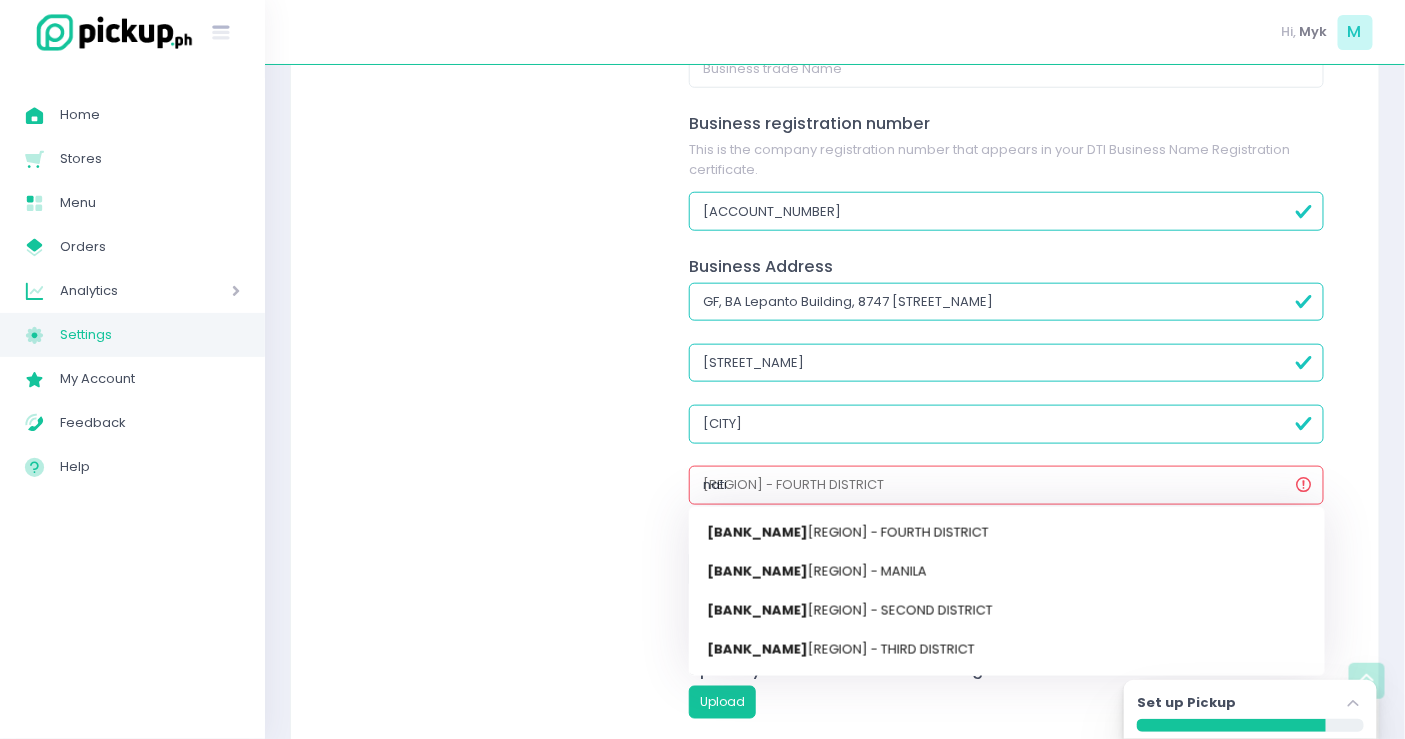 type on "natiONAL CAPITAL REGION - FOURTH DISTRICT" 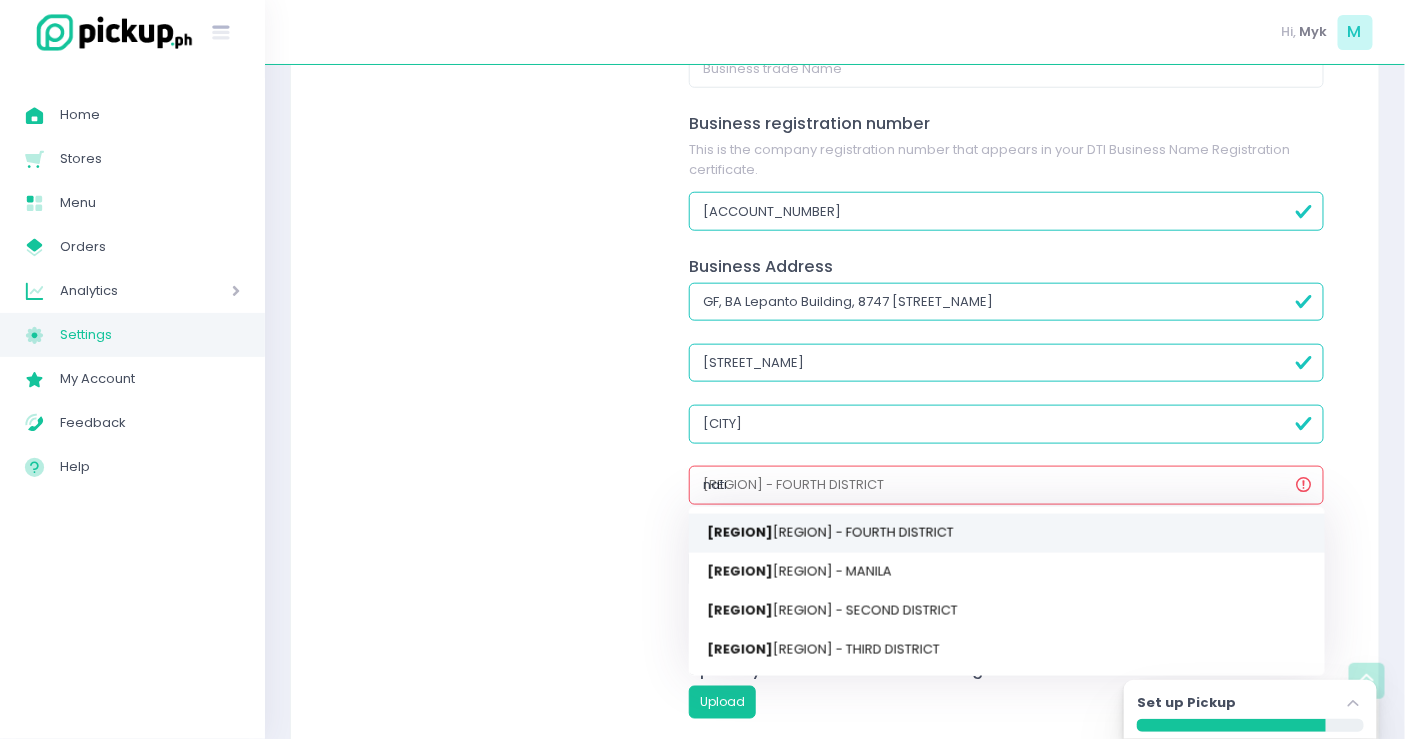 click on "NATI ONAL CAPITAL REGION - FOURTH DISTRICT" at bounding box center (1007, 532) 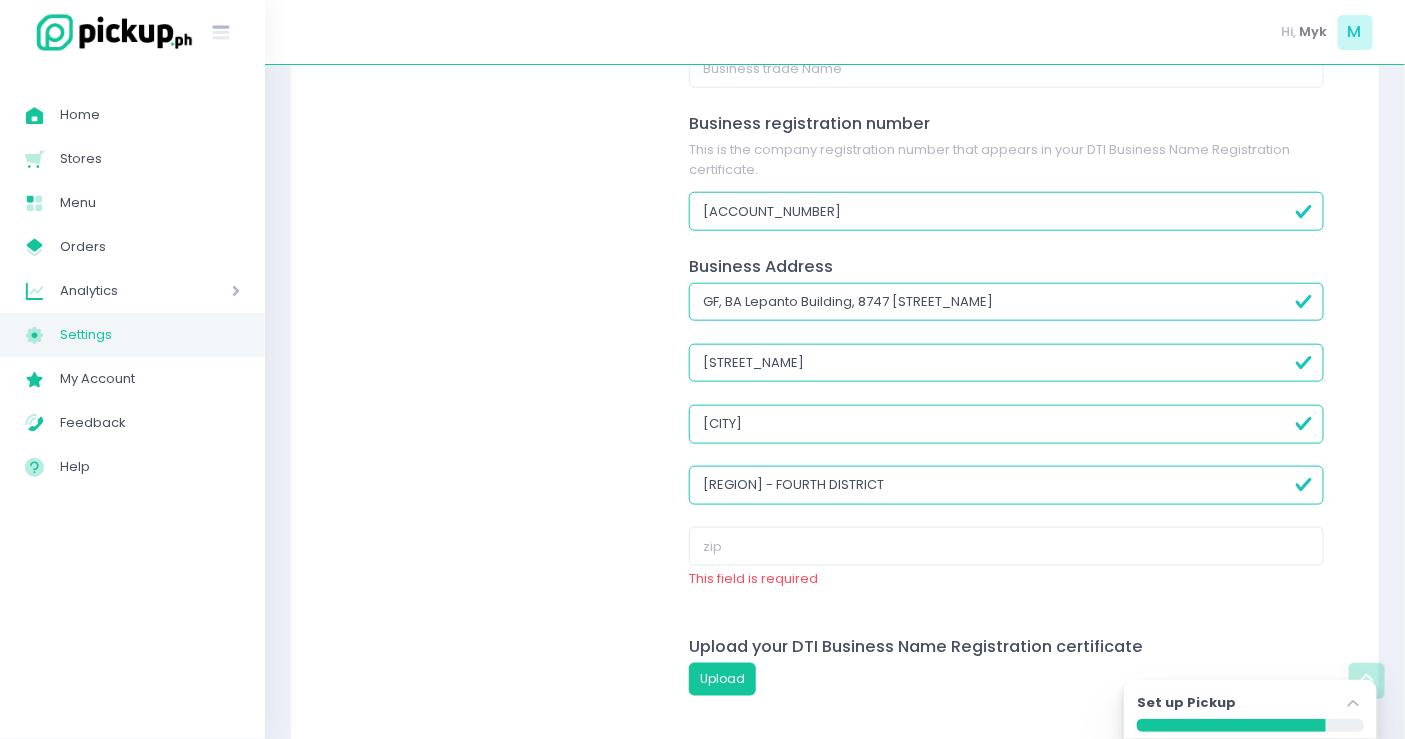 type on "NATIONAL CAPITAL REGION - FOURTH DISTRICT" 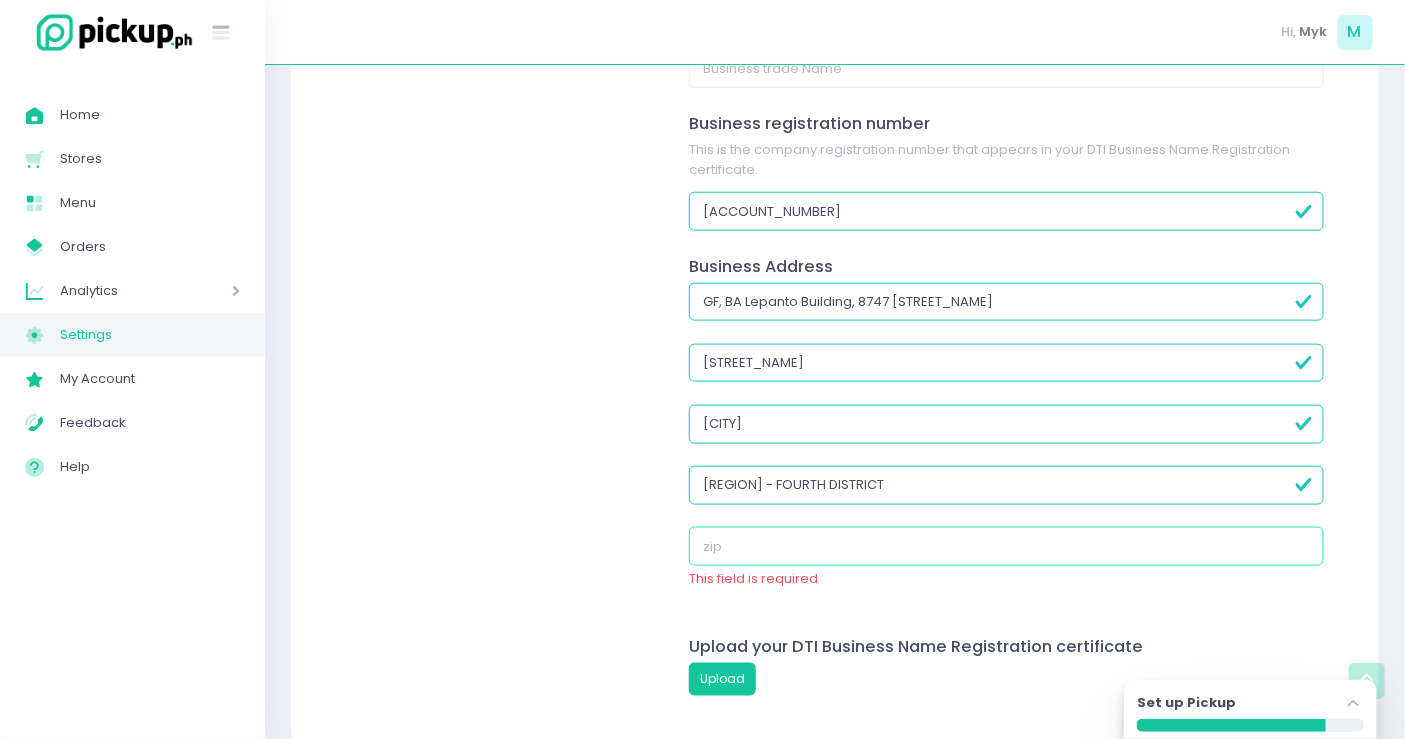 click at bounding box center (1006, 546) 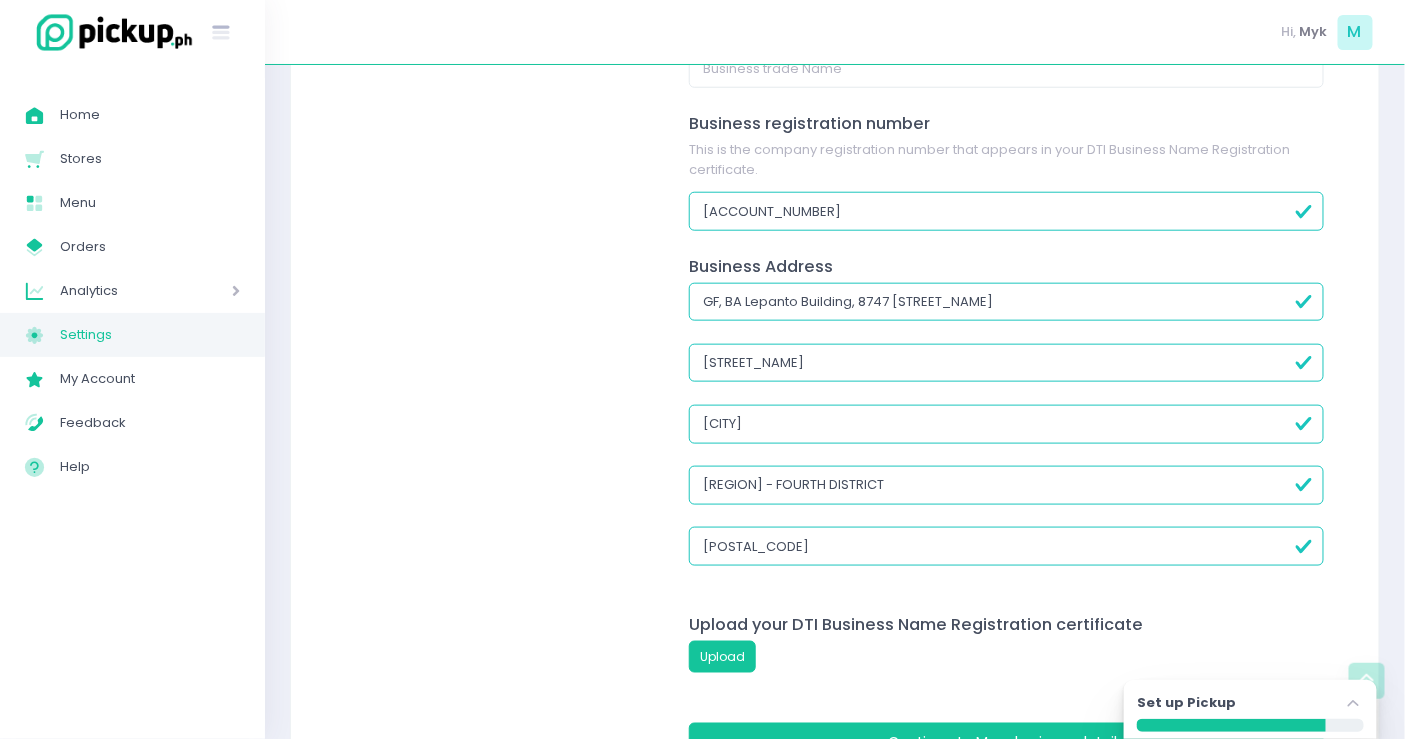 scroll, scrollTop: 657, scrollLeft: 0, axis: vertical 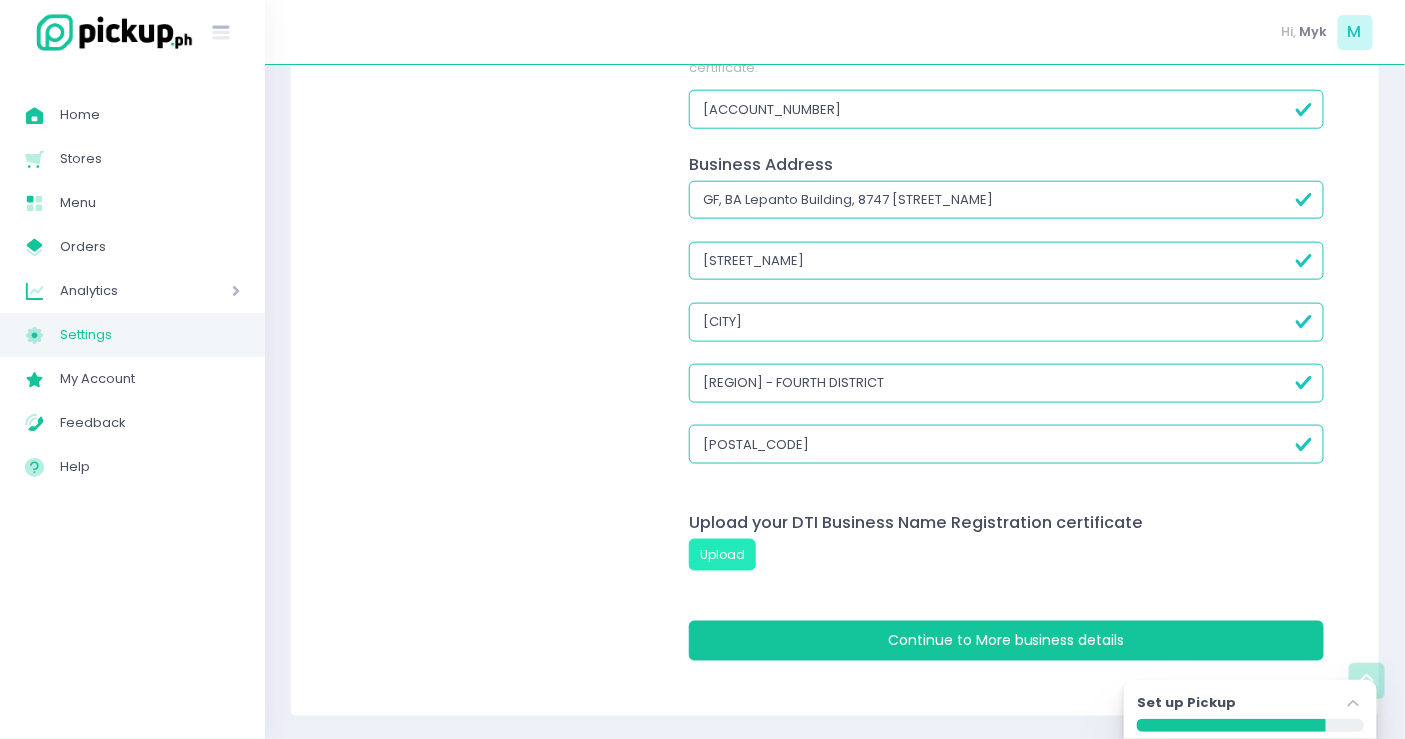type on "1227" 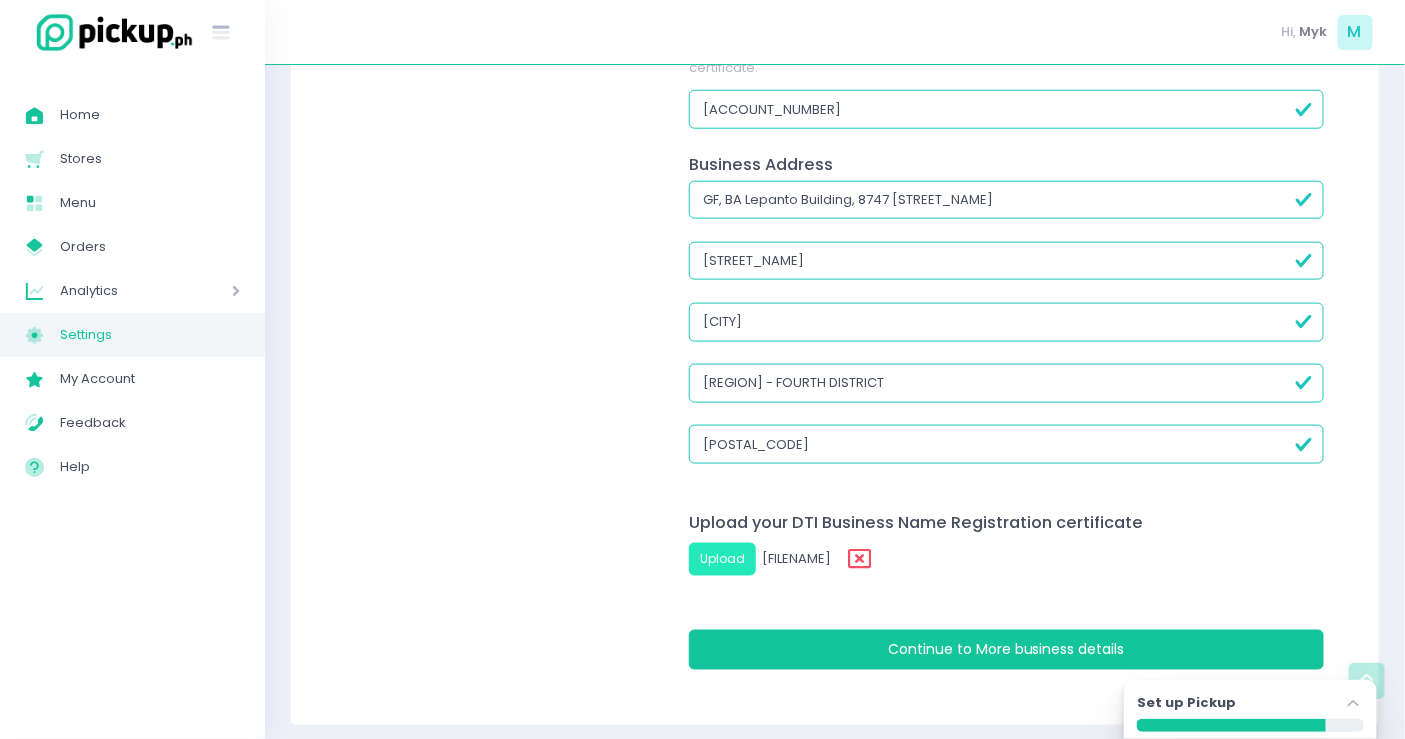 scroll, scrollTop: 666, scrollLeft: 0, axis: vertical 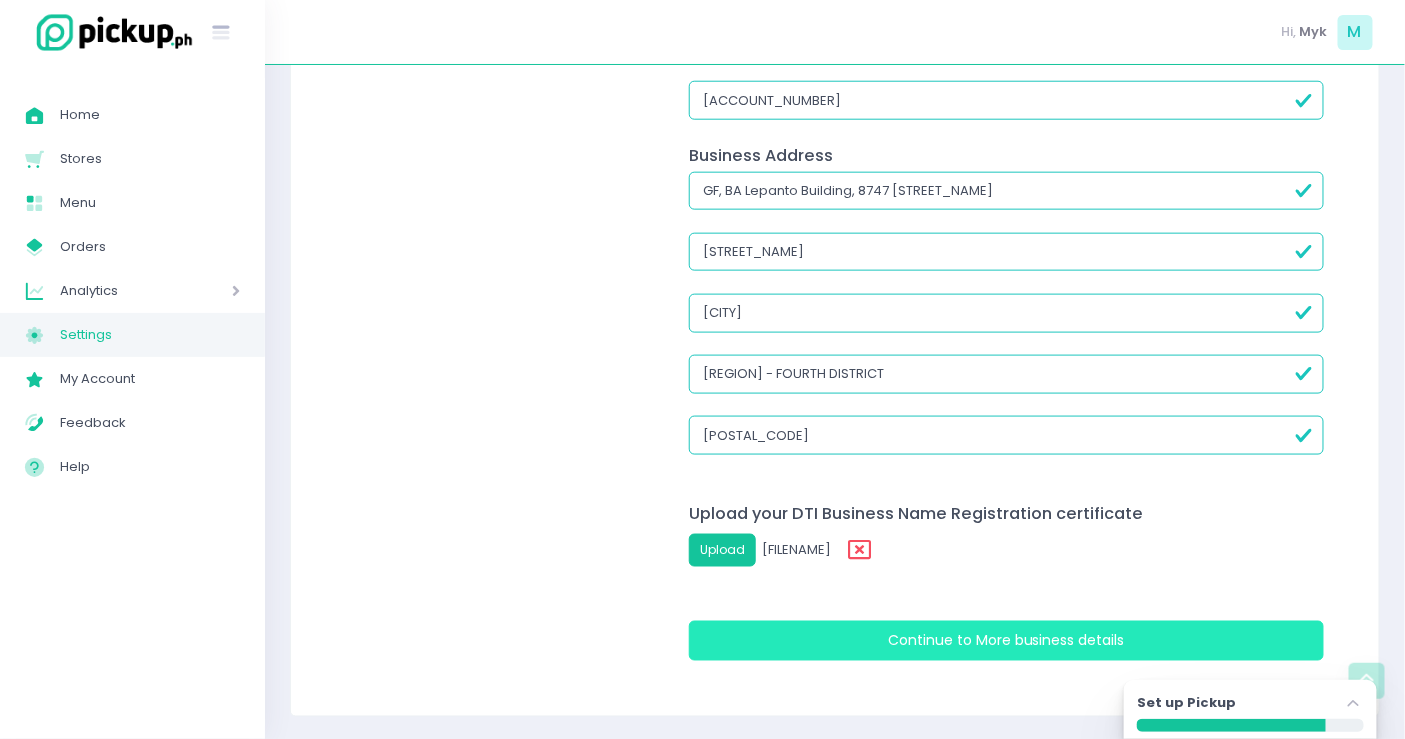 click on "Continue to   More business details" at bounding box center [1006, 641] 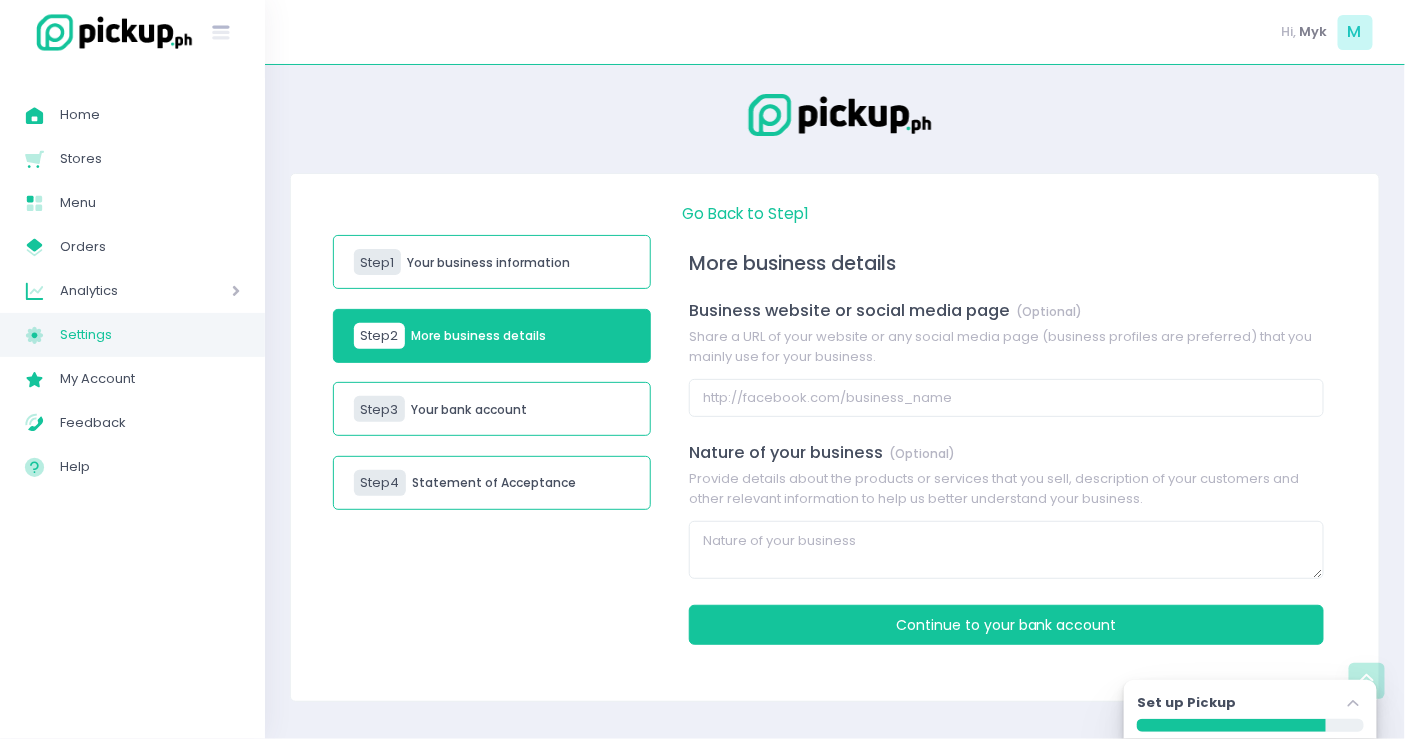 scroll, scrollTop: 0, scrollLeft: 0, axis: both 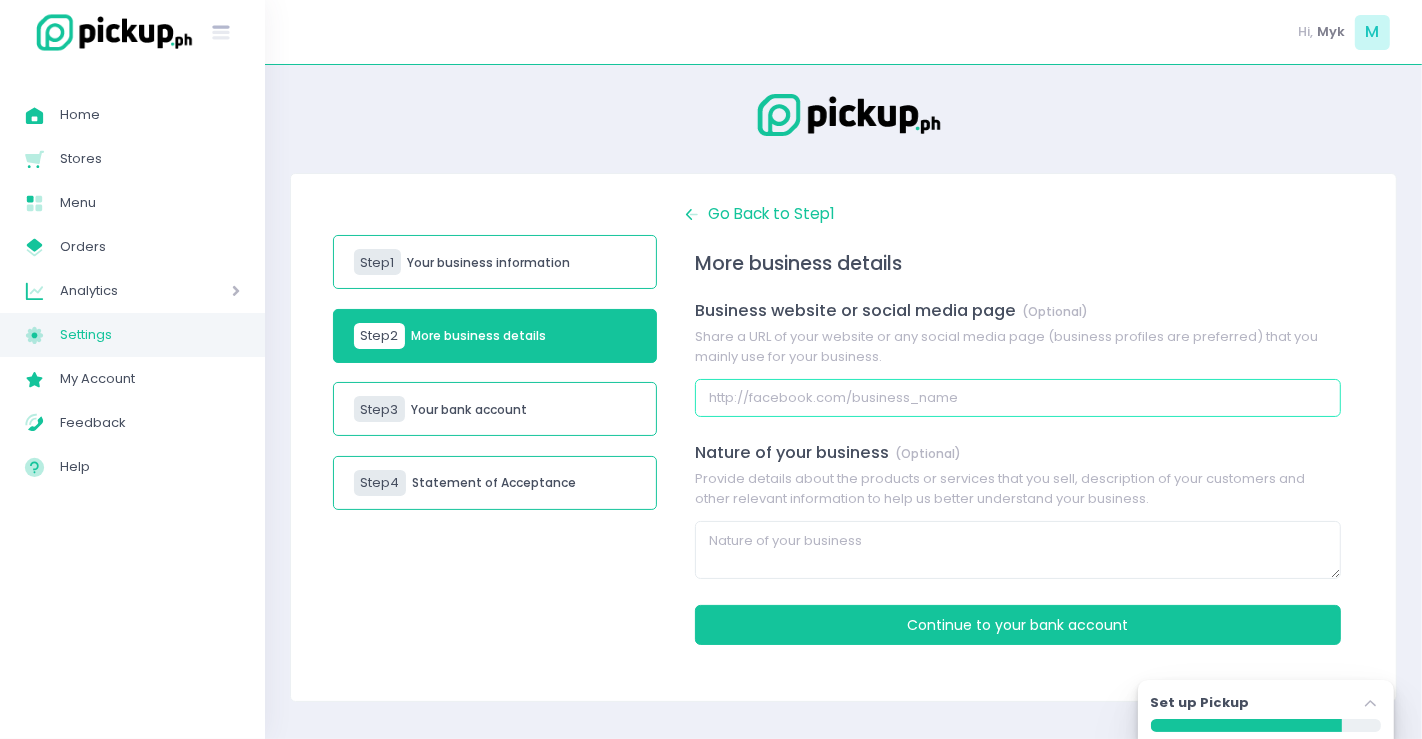 click at bounding box center (1018, 398) 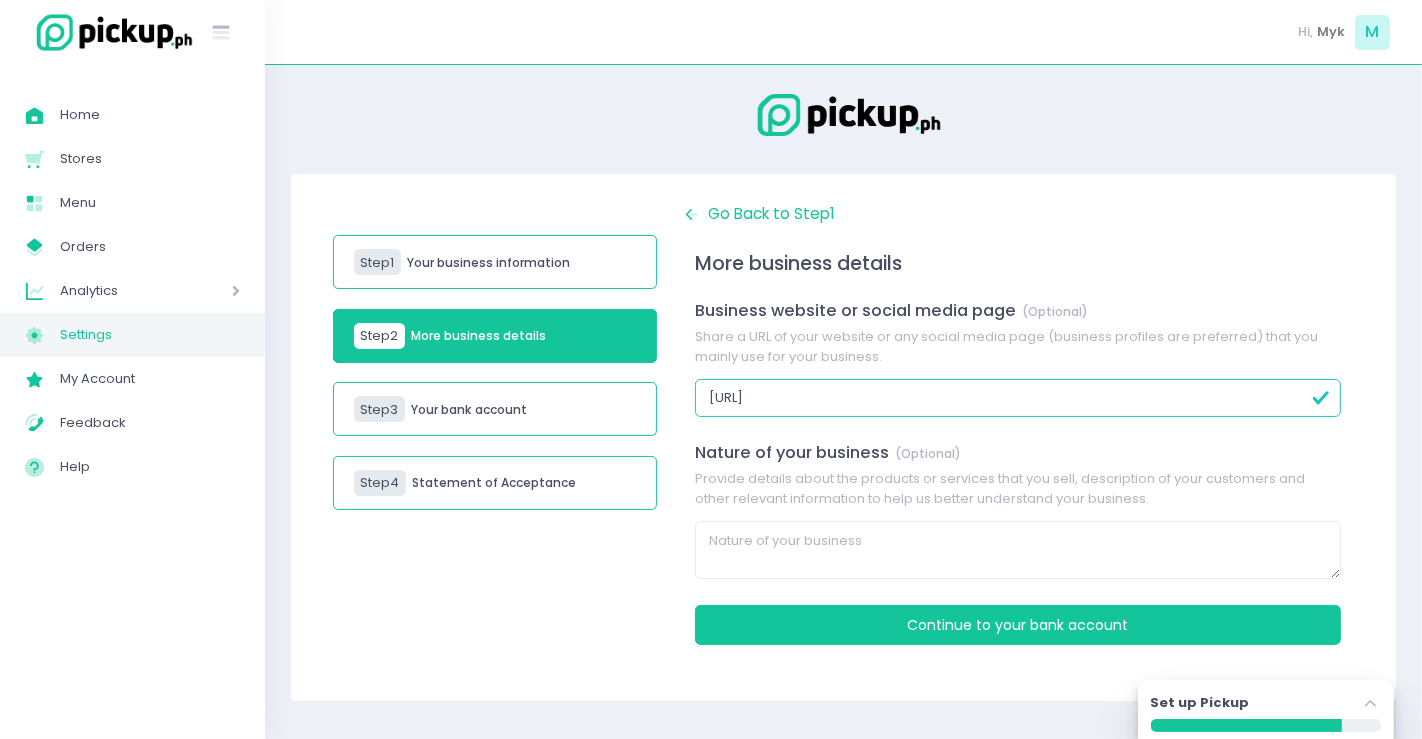 type on "https://www.facebook.com/pepawingslepantomakati" 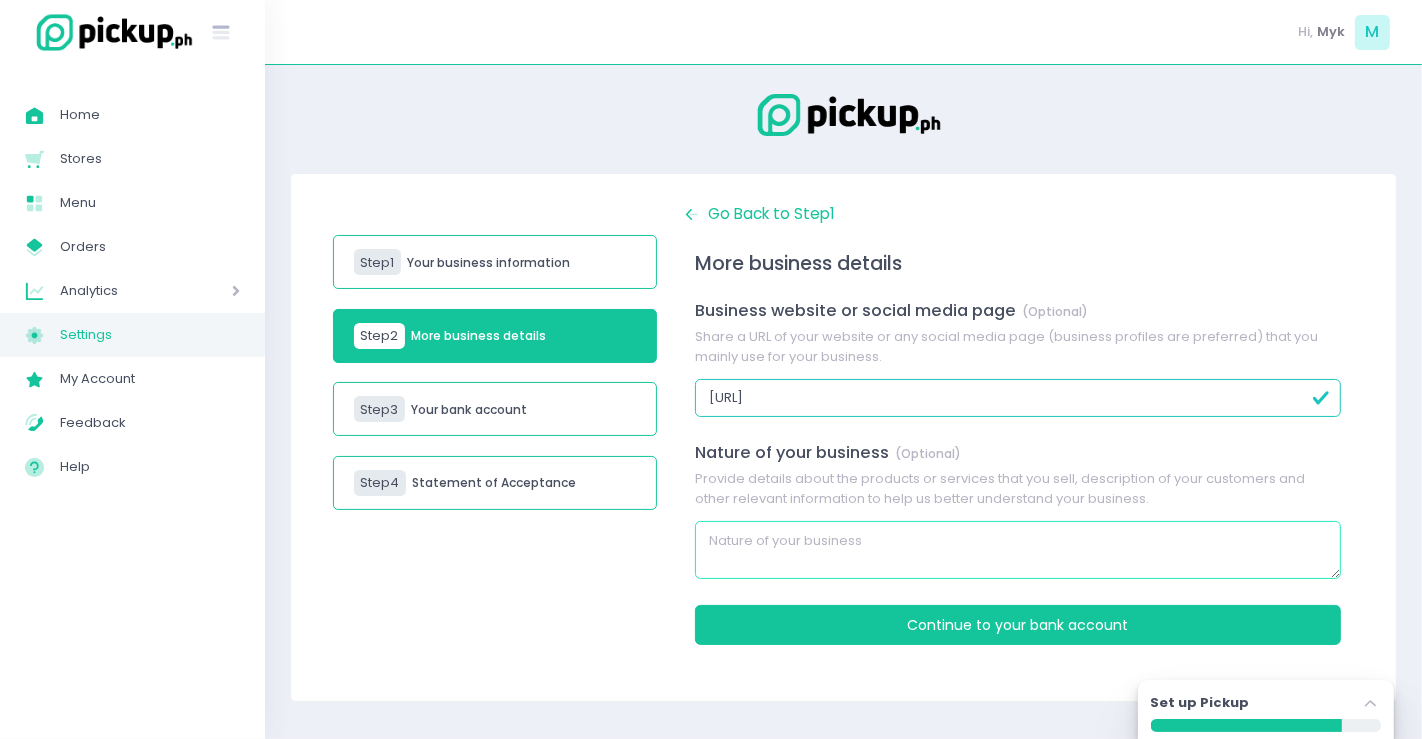 click at bounding box center (1018, 550) 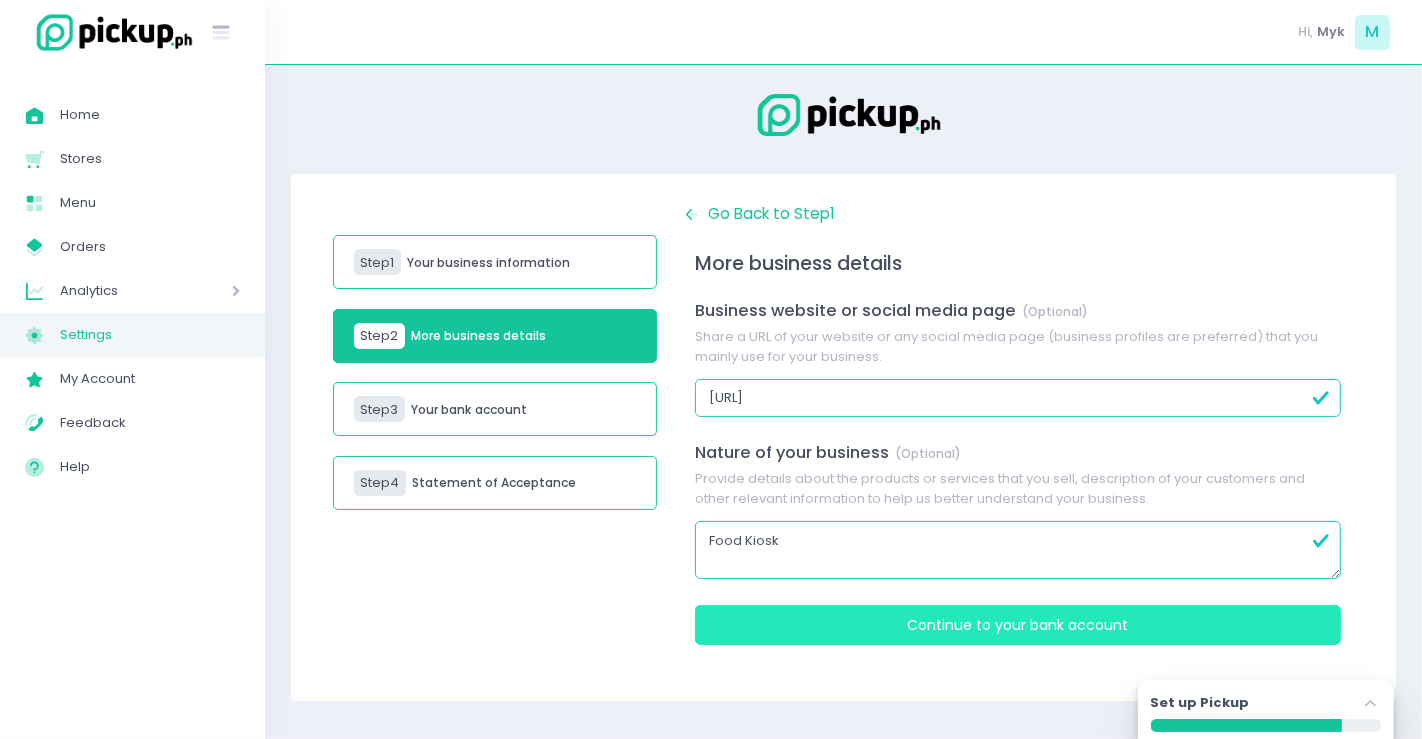 type on "Food Kiosk" 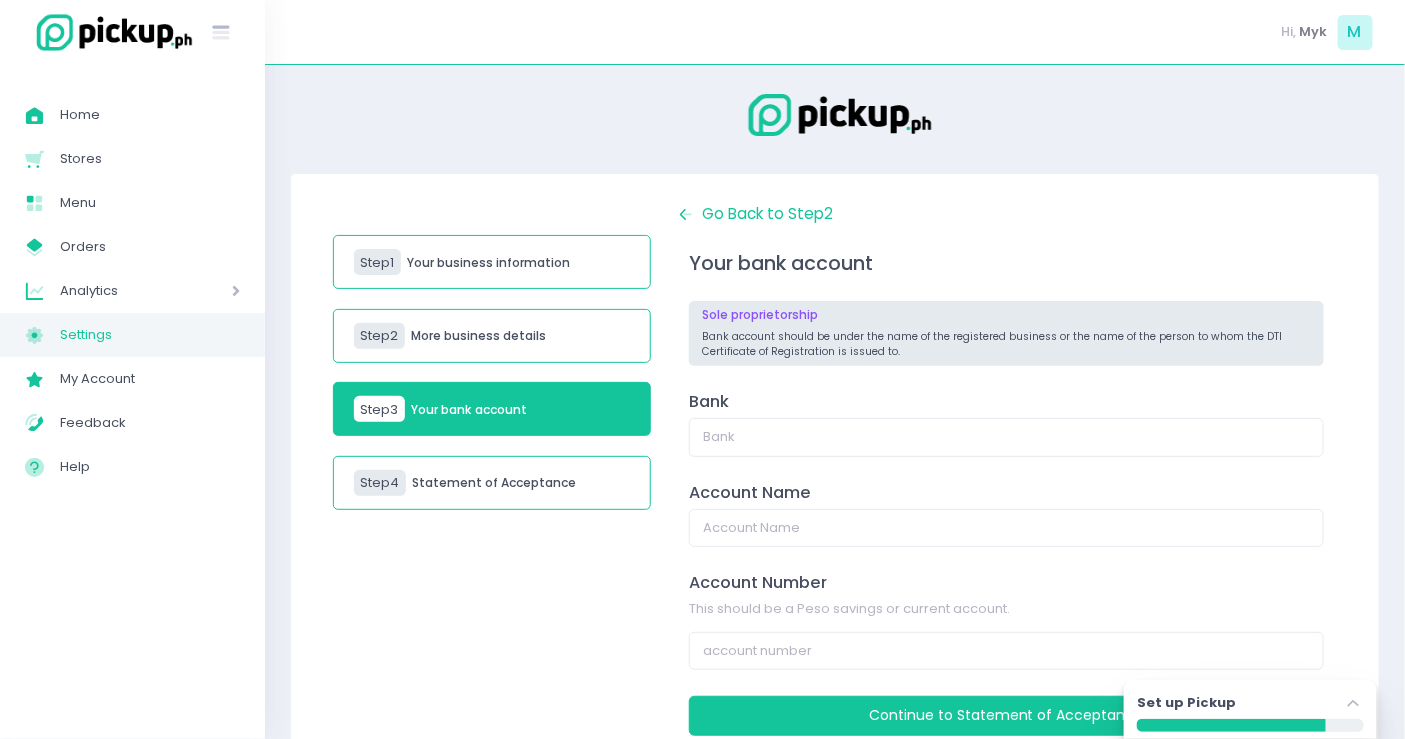 scroll, scrollTop: 76, scrollLeft: 0, axis: vertical 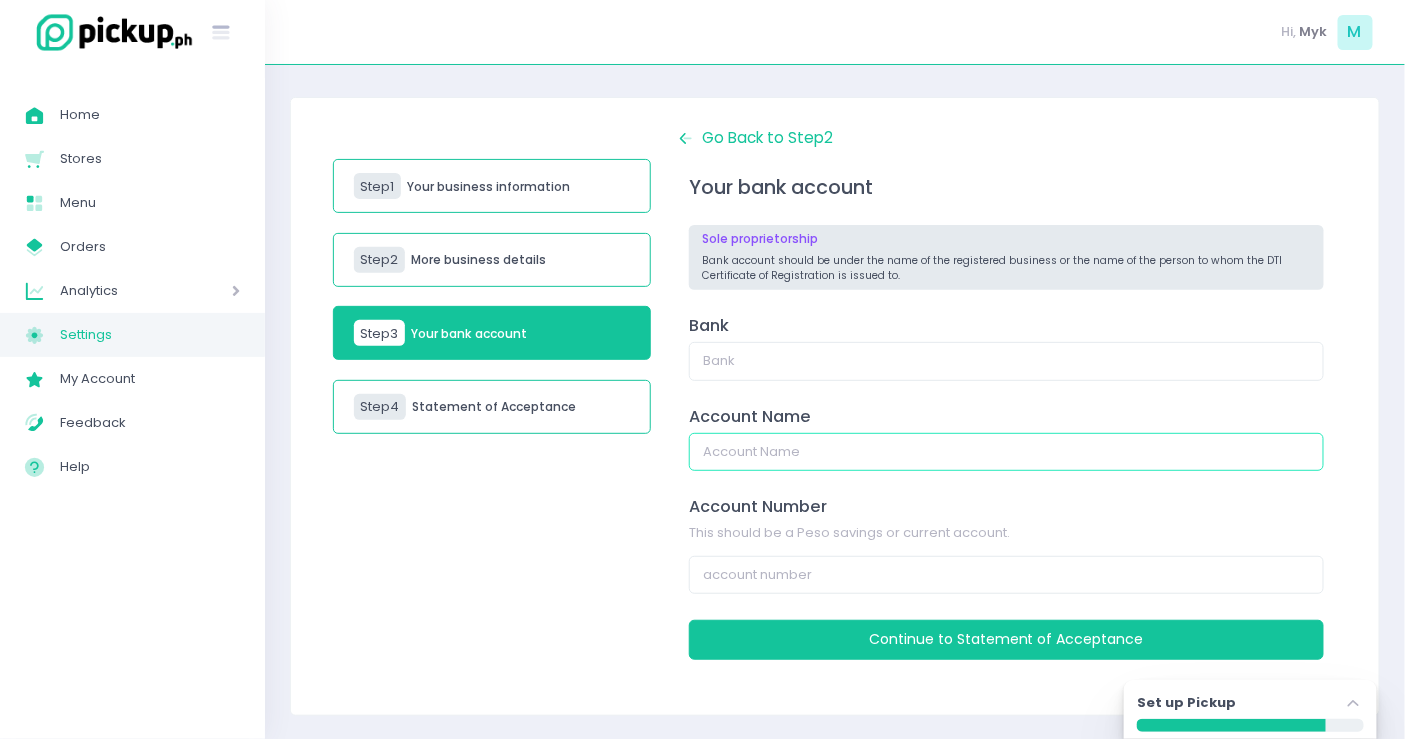 click at bounding box center [1006, 452] 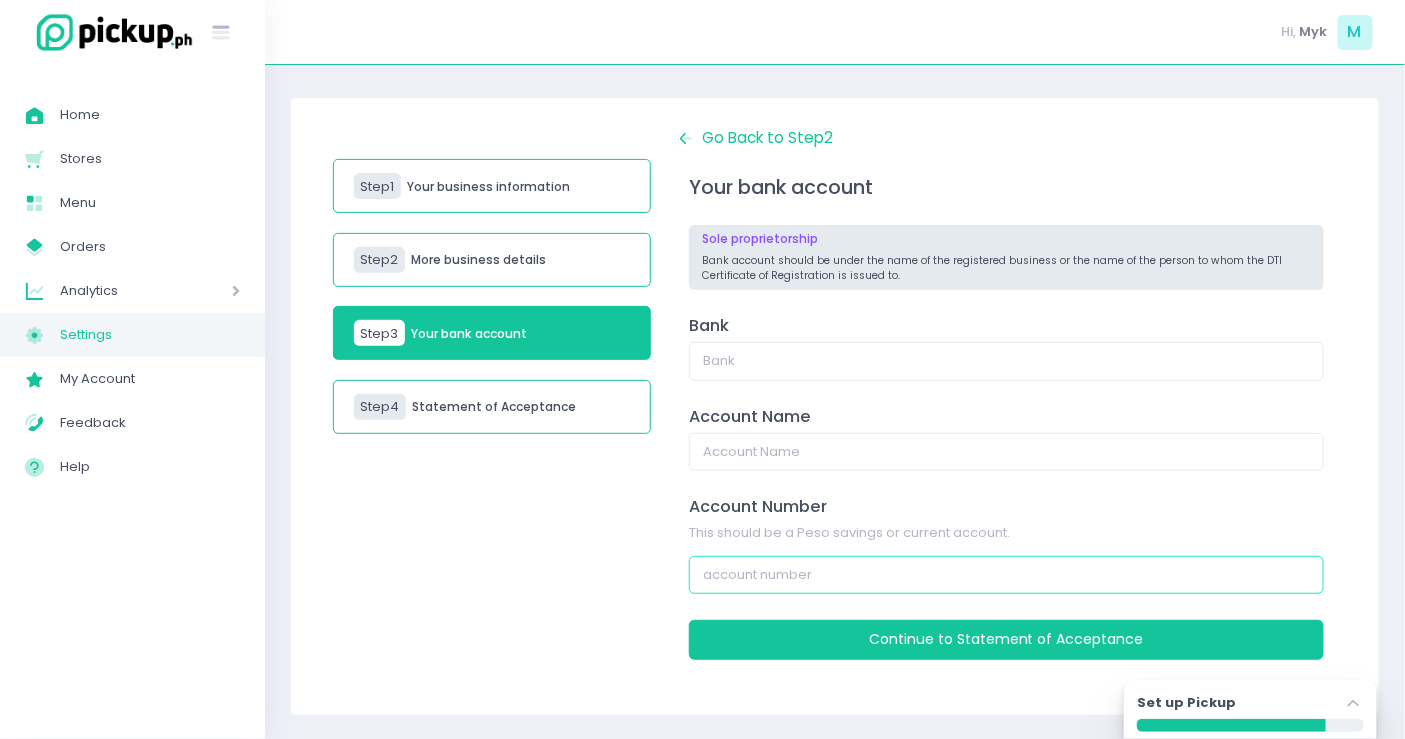 click on "Your bank account Sole proprietorship Bank account should be under the name of the registered business or the name of the person to whom the DTI Certificate of Registration is issued to. Bank Account Name Account Number This should be a Peso savings or current account. Continue to   Statement of Acceptance" at bounding box center [1006, 418] 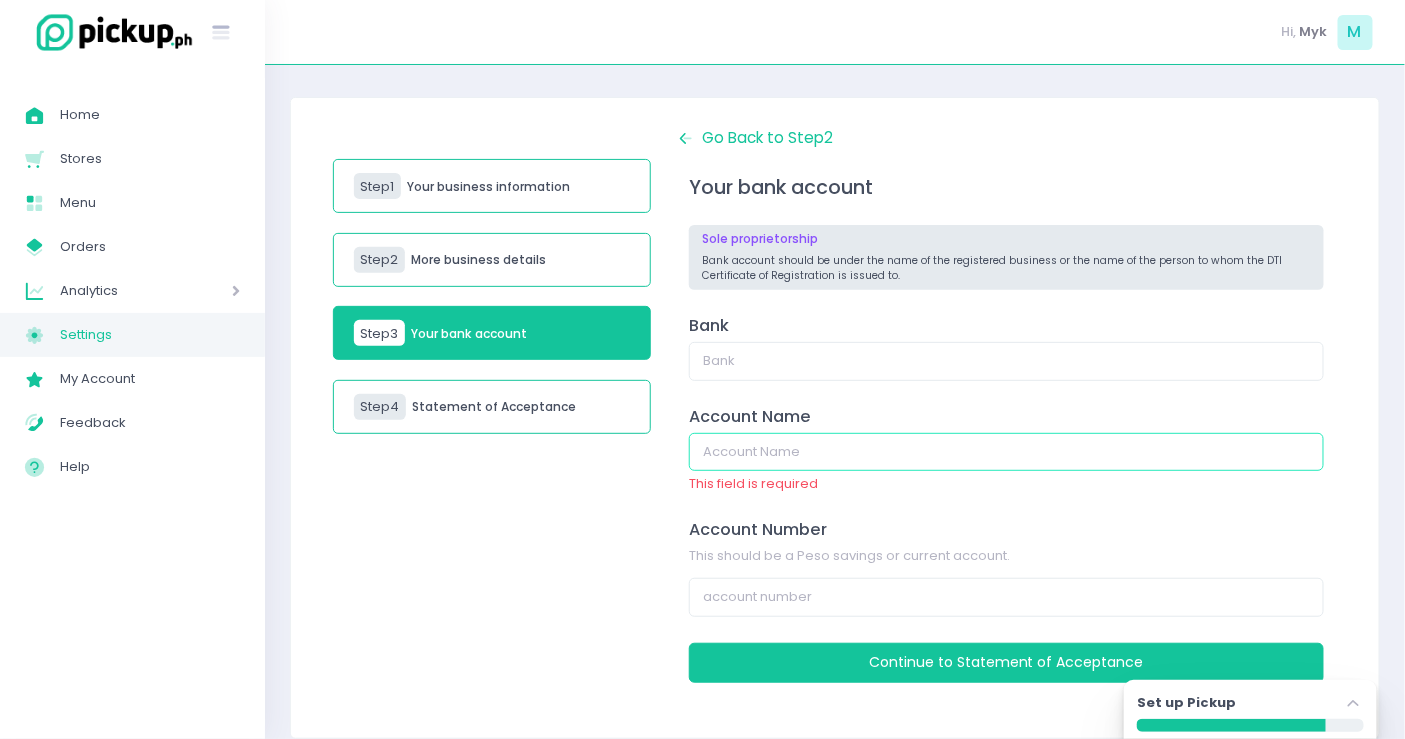 click at bounding box center (1006, 452) 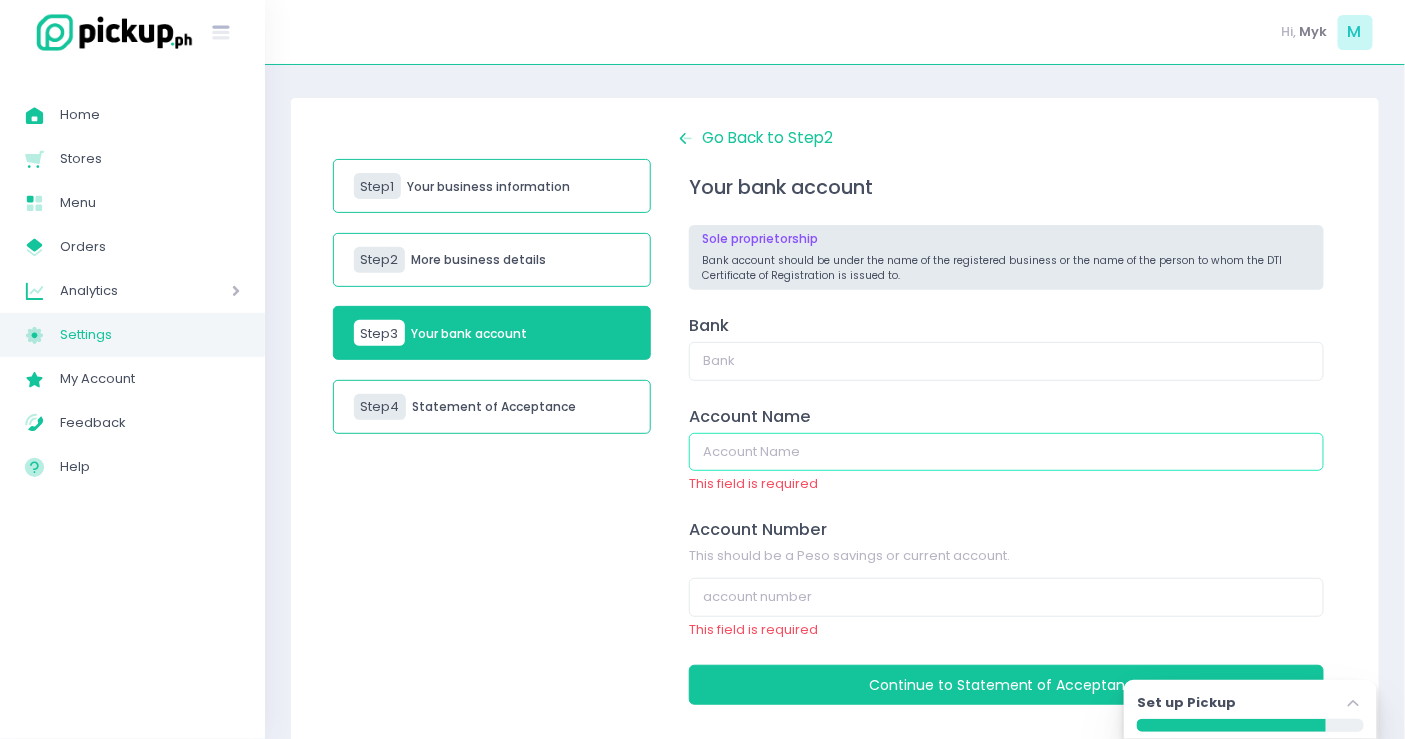type on "Mikhail-David L. Espiritu" 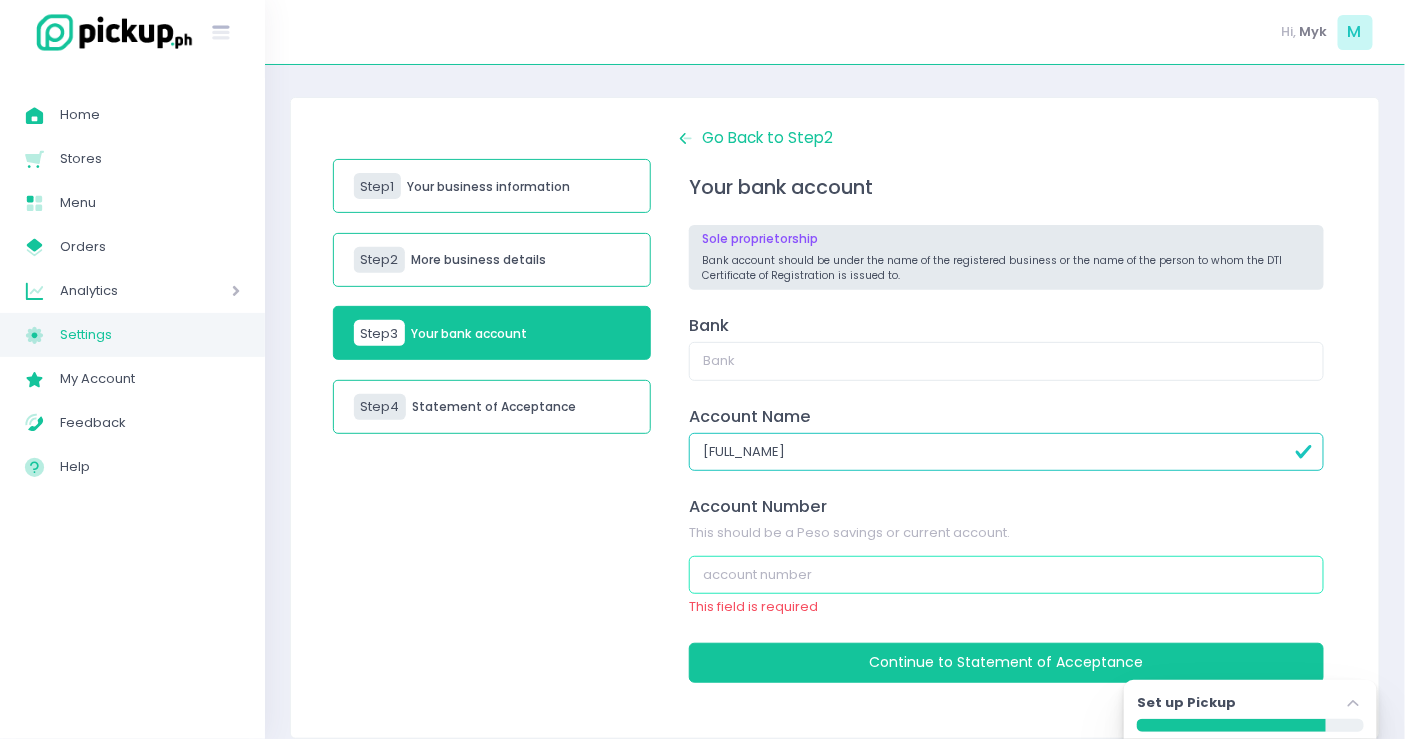 click at bounding box center (1006, 575) 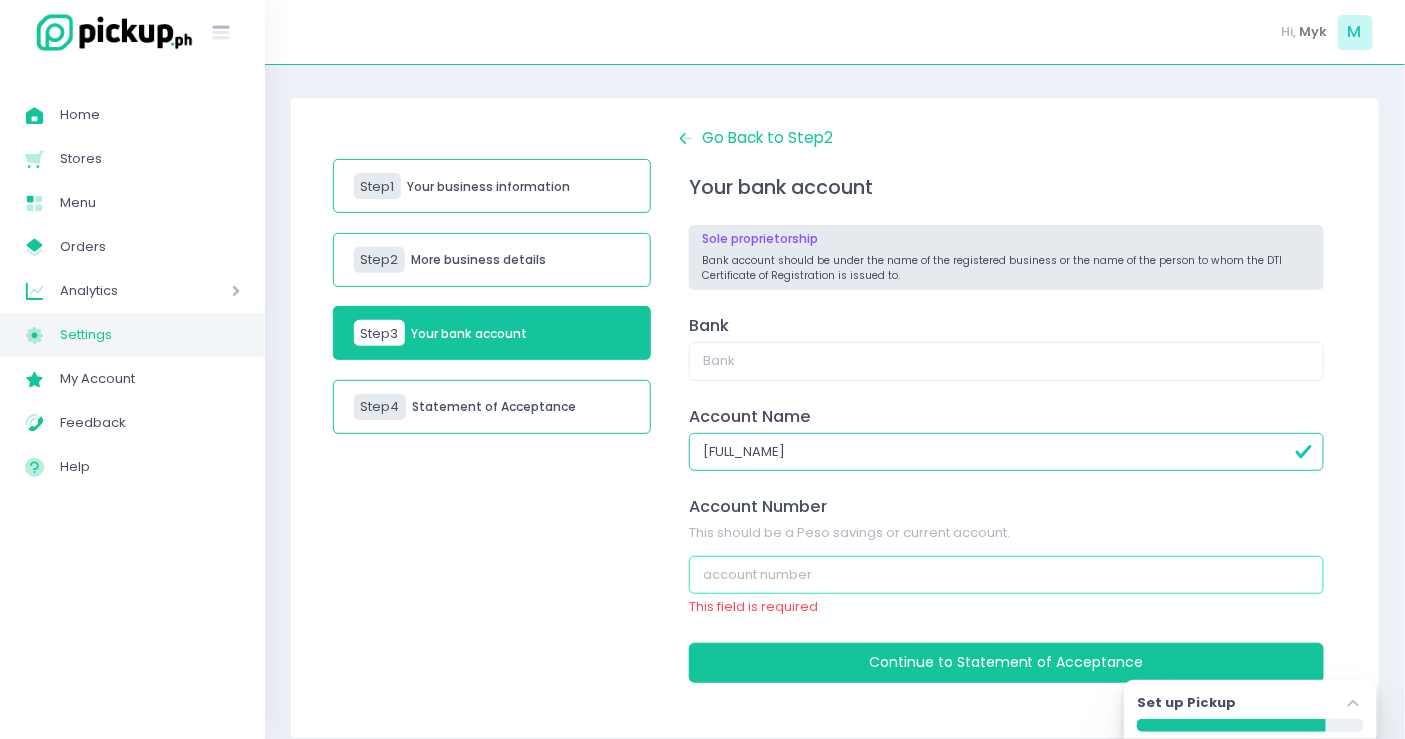 click at bounding box center (1006, 575) 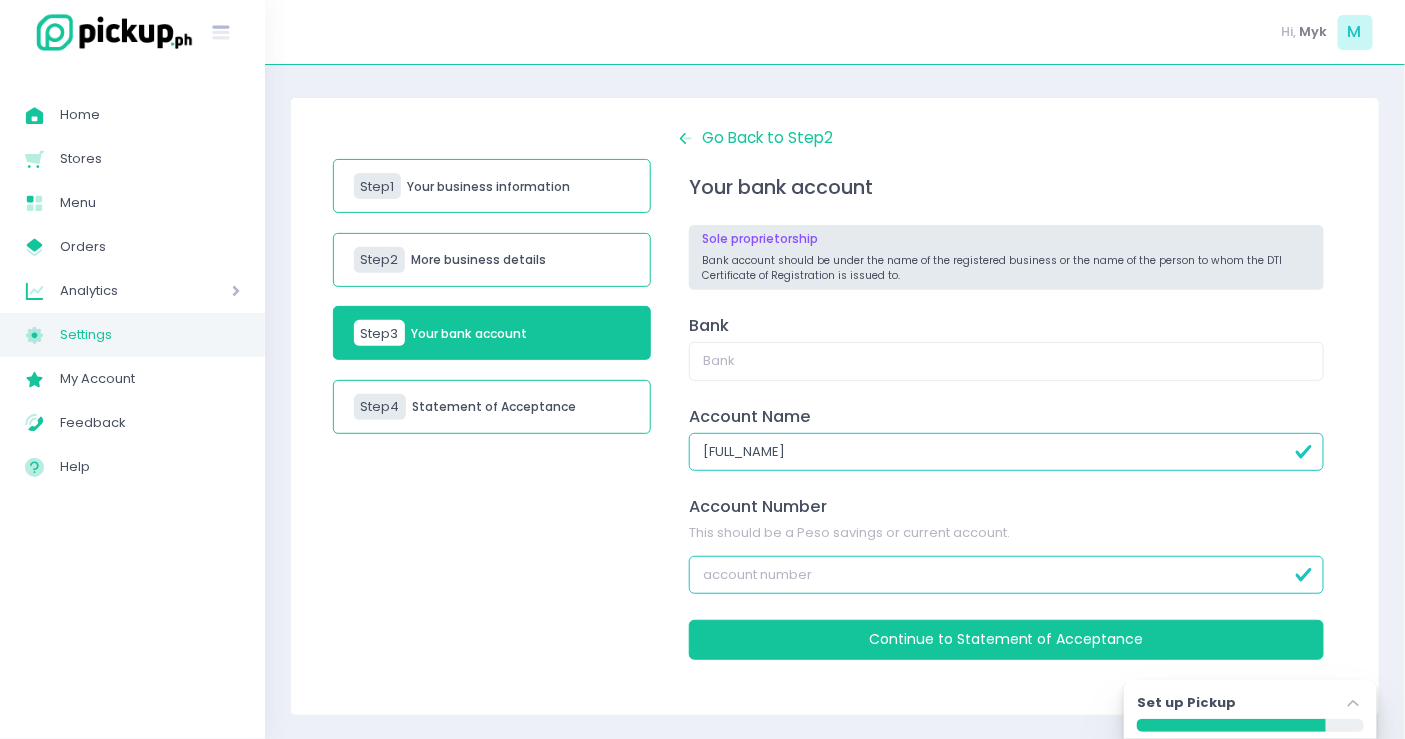 type on "0000007590860483" 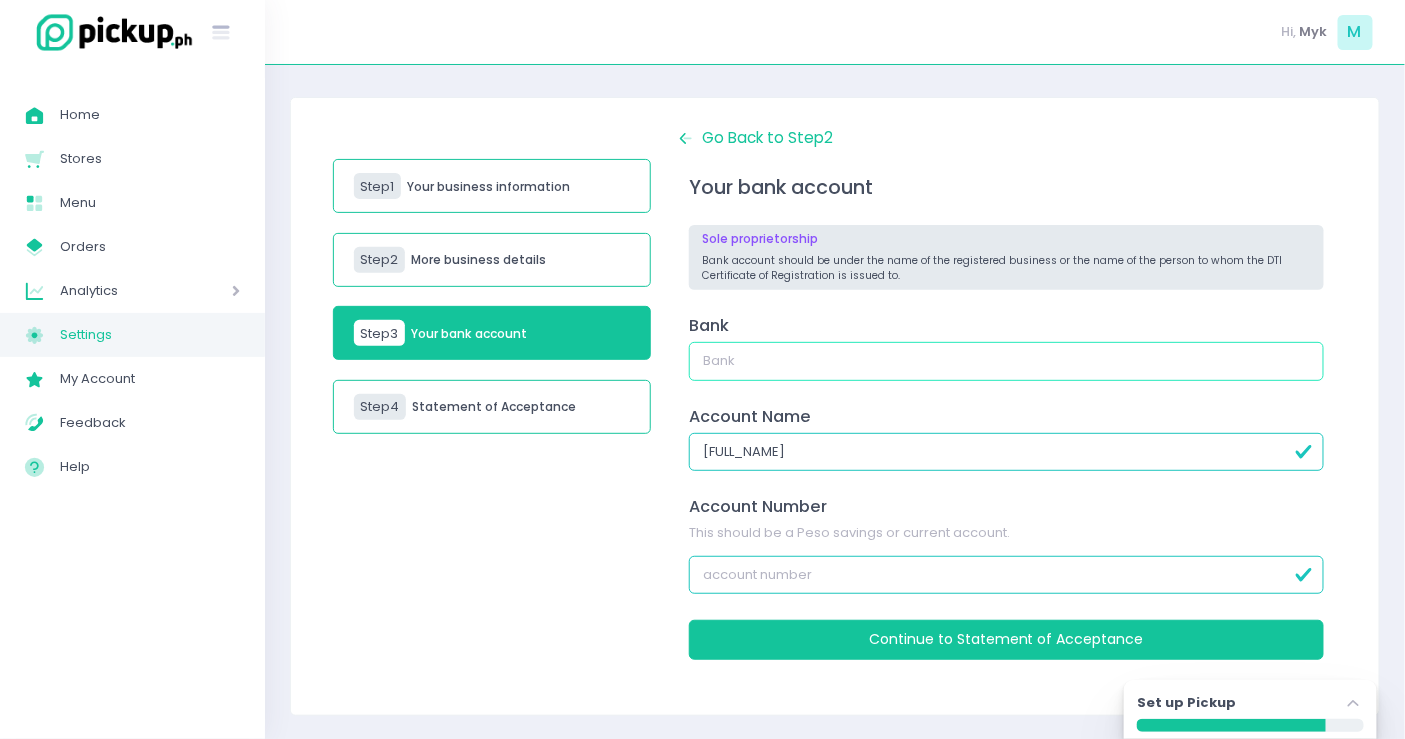 click at bounding box center [1006, 361] 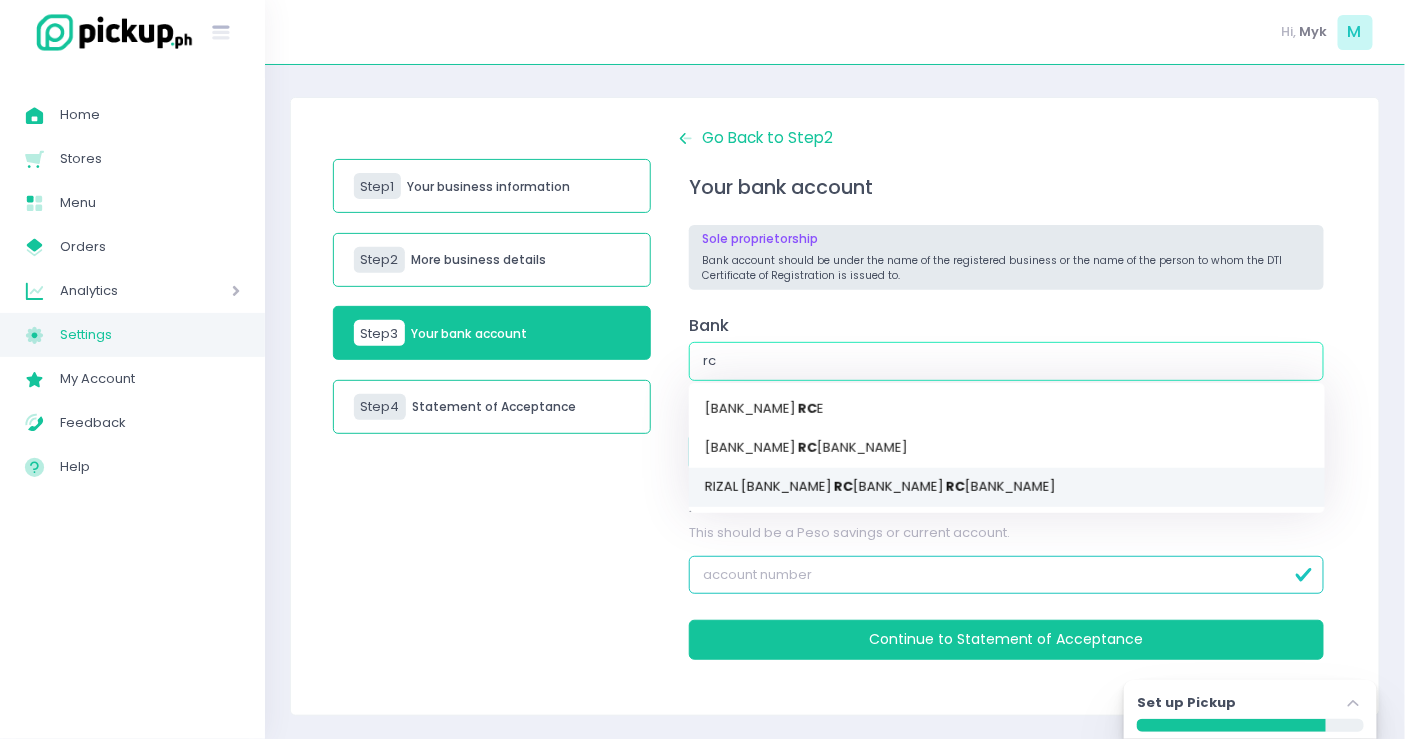 click on "RIZAL COMME RC IAL BANKING CORP. ( RC BC)" at bounding box center (1007, 486) 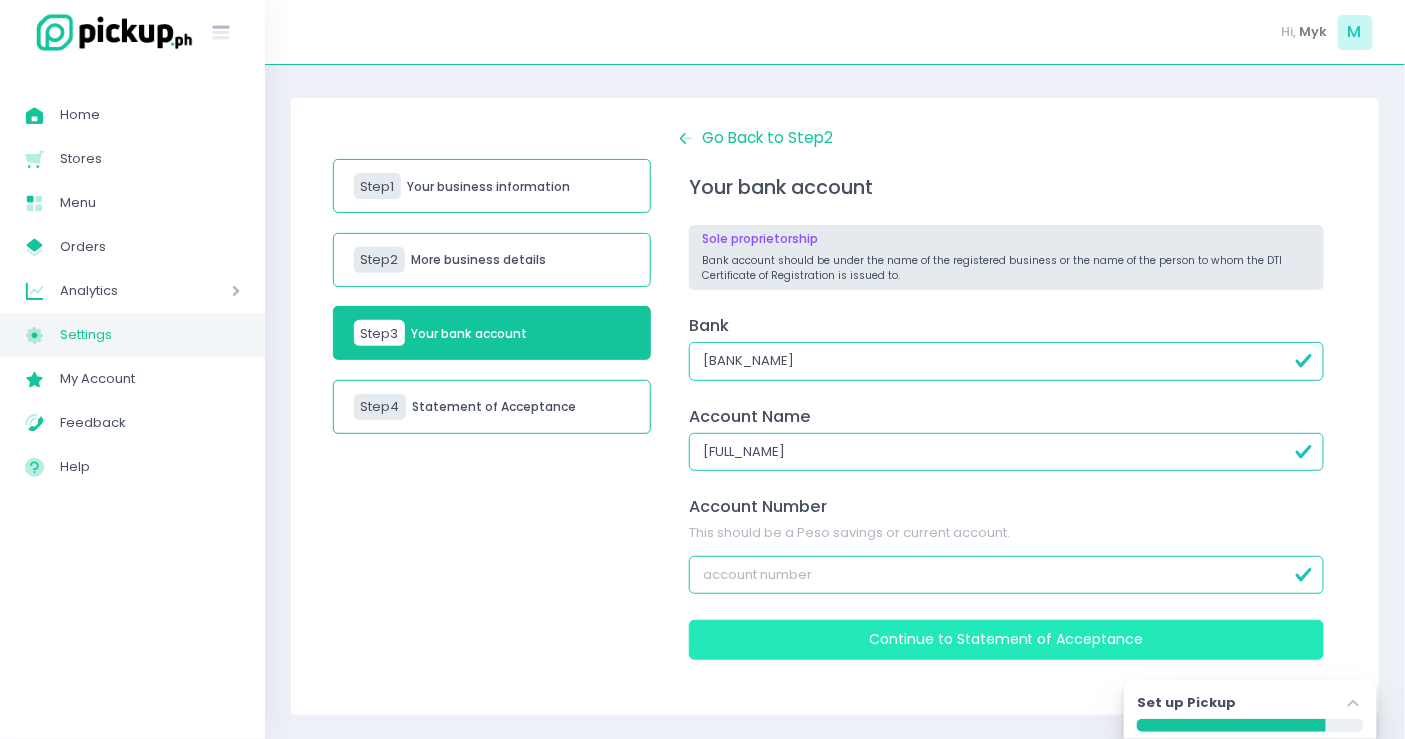 type on "RIZAL COMMERCIAL BANKING CORP. (RCBC)" 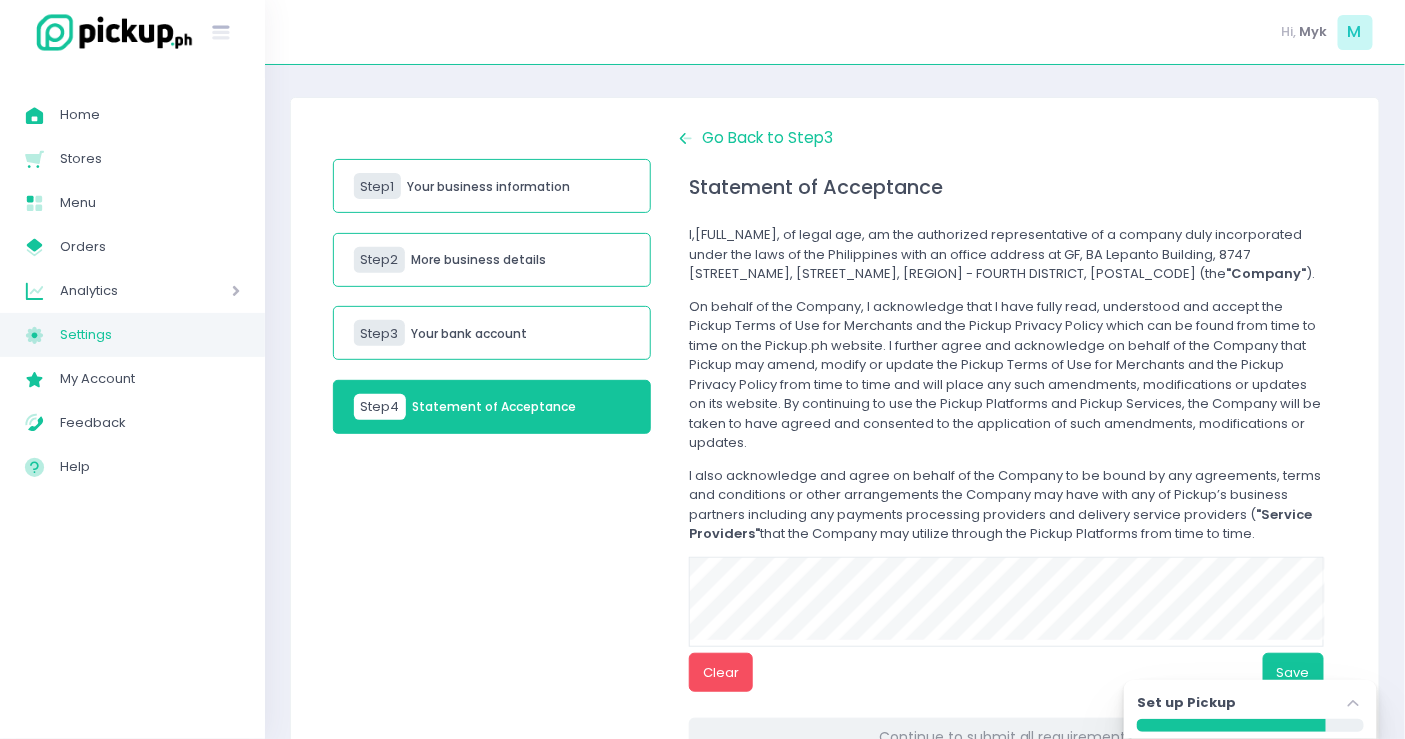 scroll, scrollTop: 191, scrollLeft: 0, axis: vertical 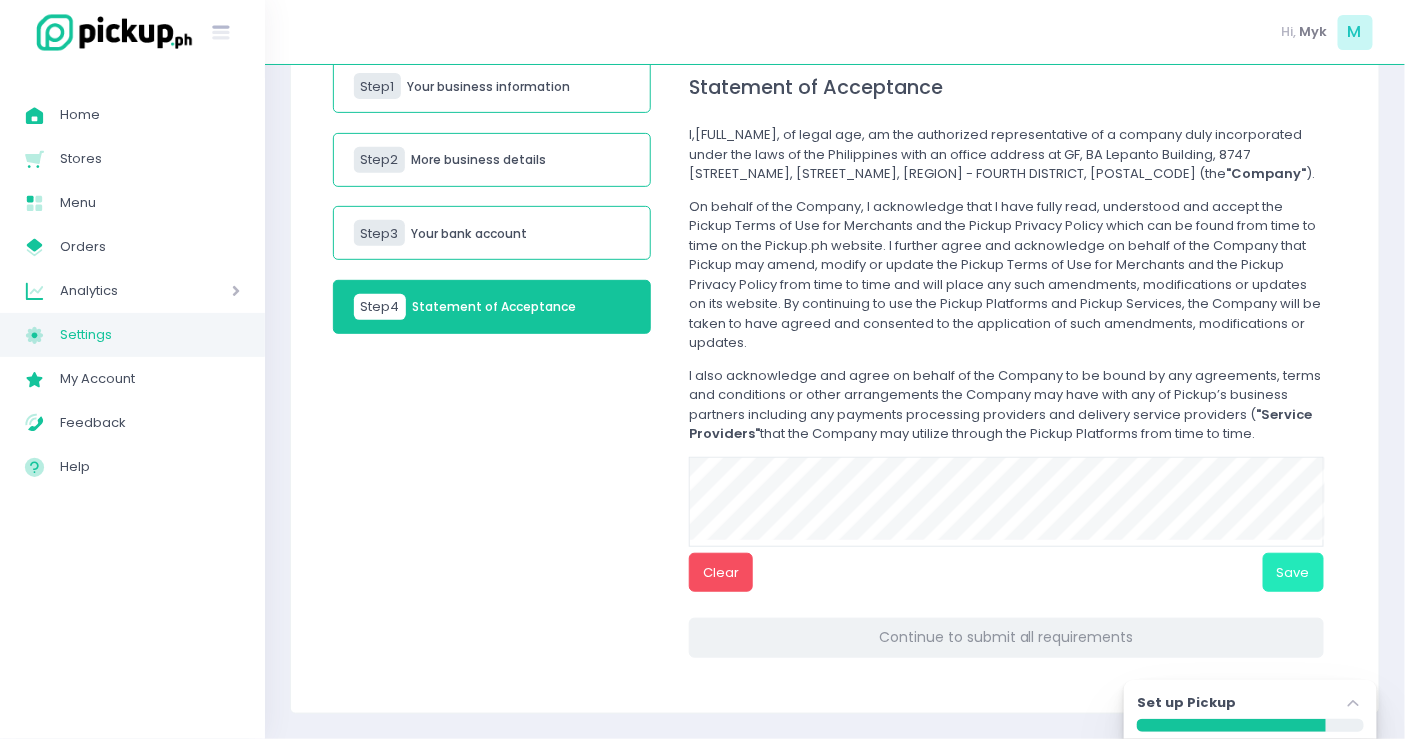 click on "Save" at bounding box center [1293, 572] 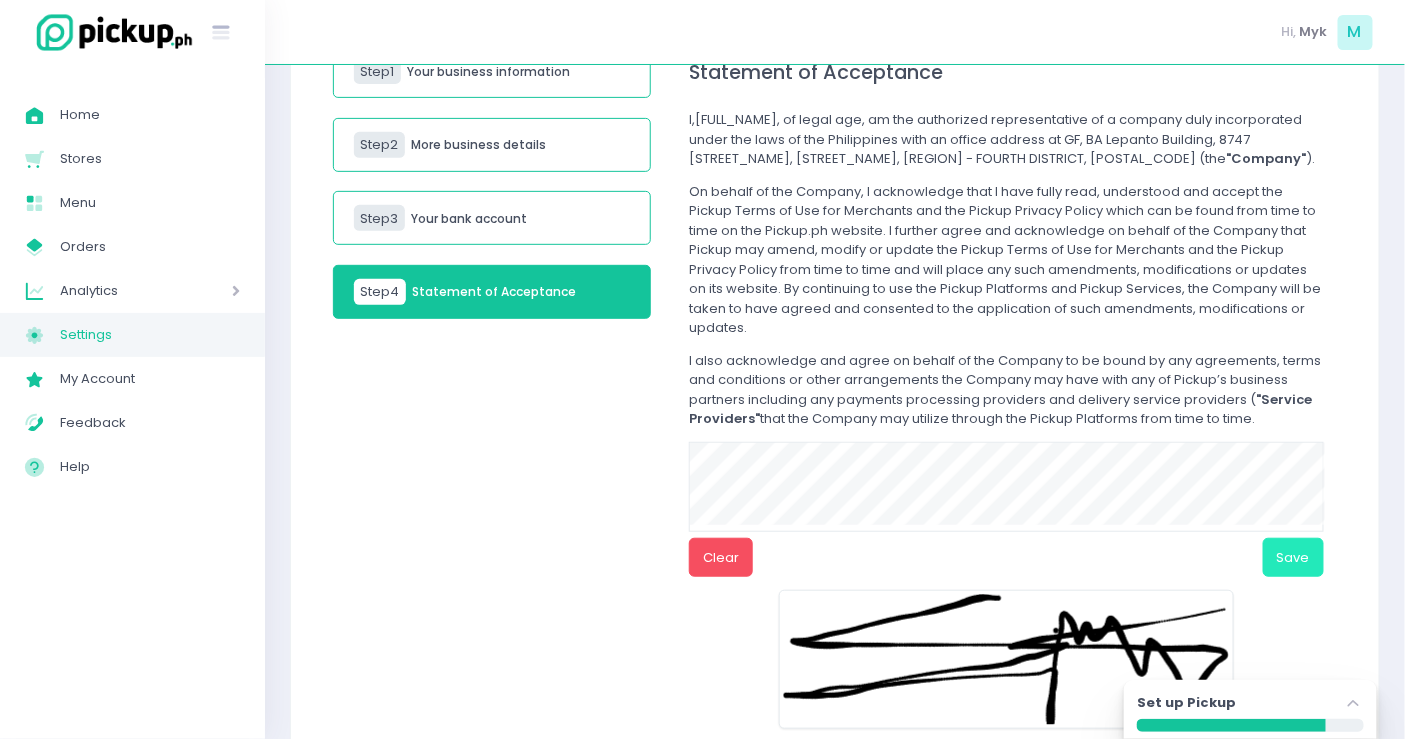 scroll, scrollTop: 343, scrollLeft: 0, axis: vertical 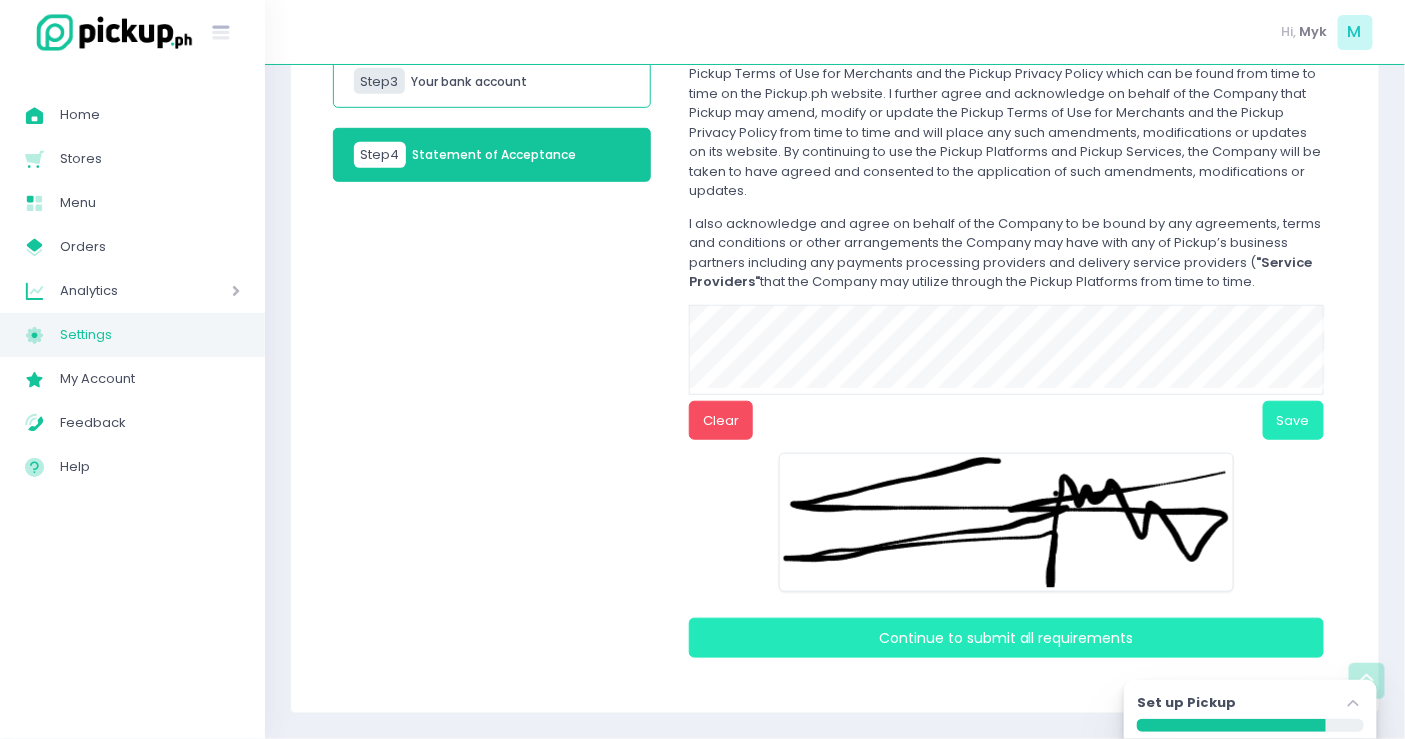 click on "Submit all requirements" at bounding box center [1050, 638] 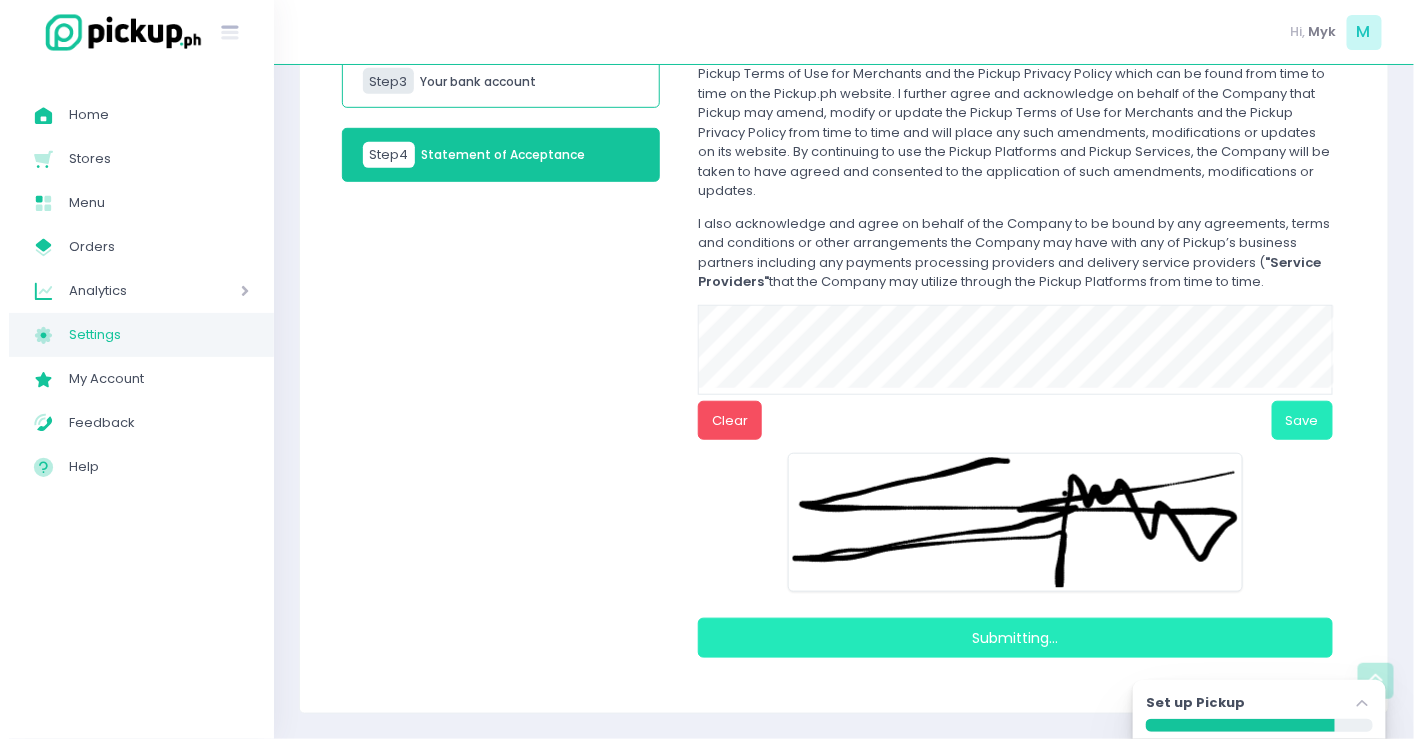 scroll, scrollTop: 305, scrollLeft: 0, axis: vertical 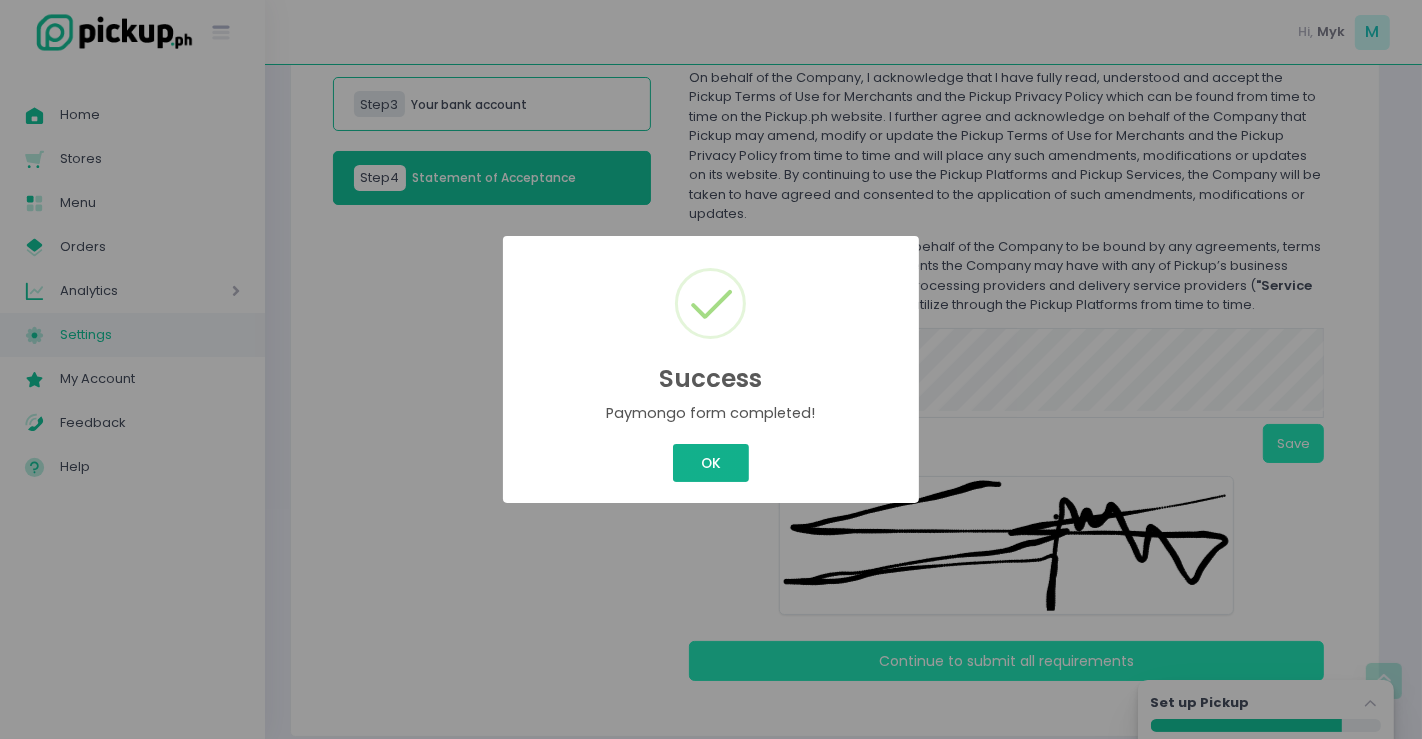 click on "OK" at bounding box center [710, 463] 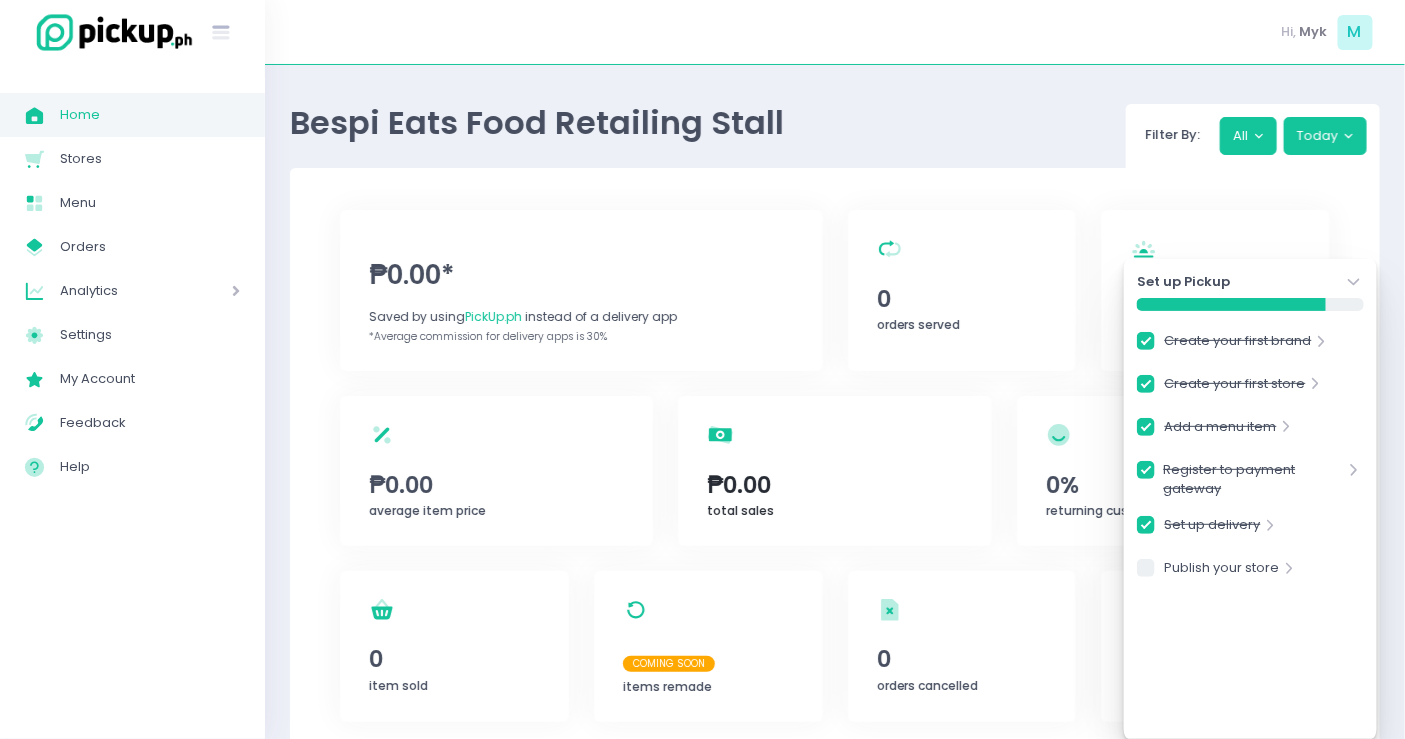scroll, scrollTop: 524, scrollLeft: 0, axis: vertical 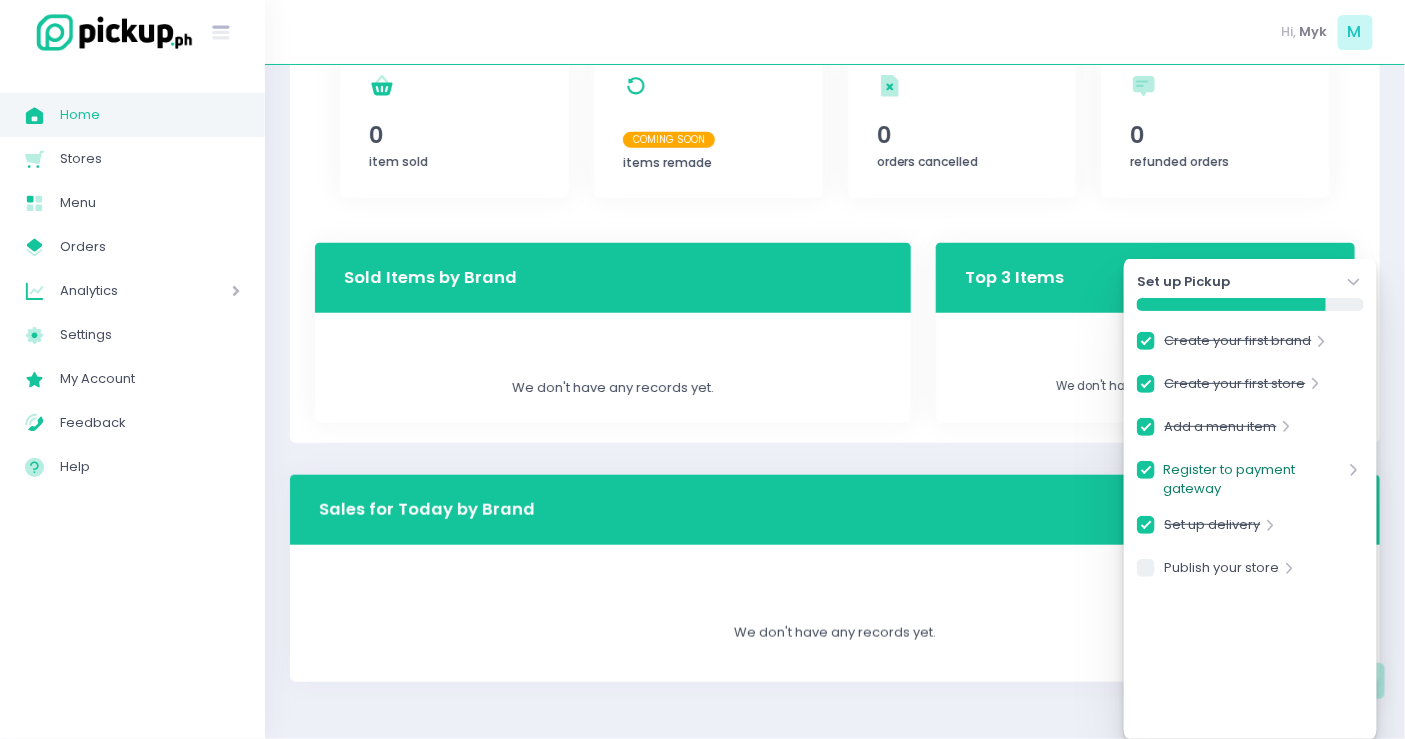 click on "Register to payment gateway" at bounding box center [1254, 479] 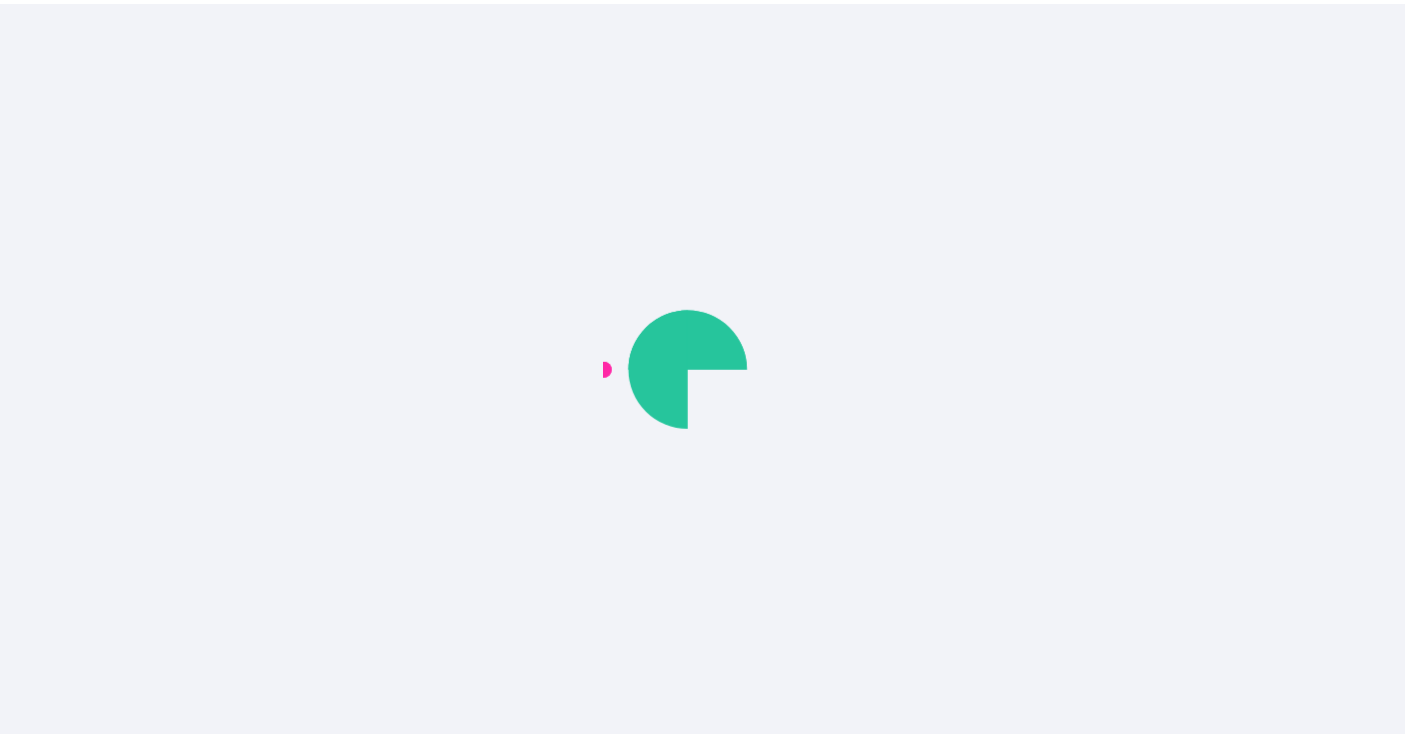 scroll, scrollTop: 0, scrollLeft: 0, axis: both 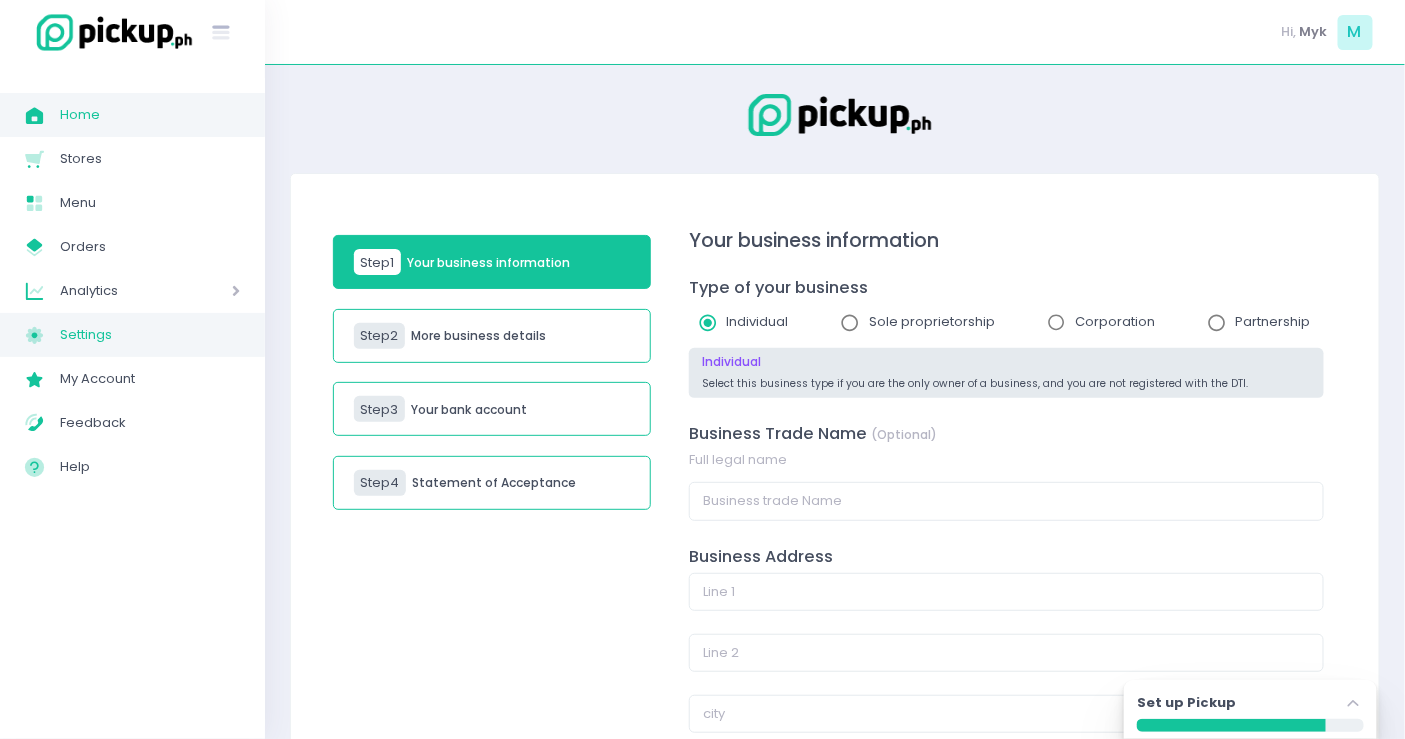 click on "Home" at bounding box center [150, 115] 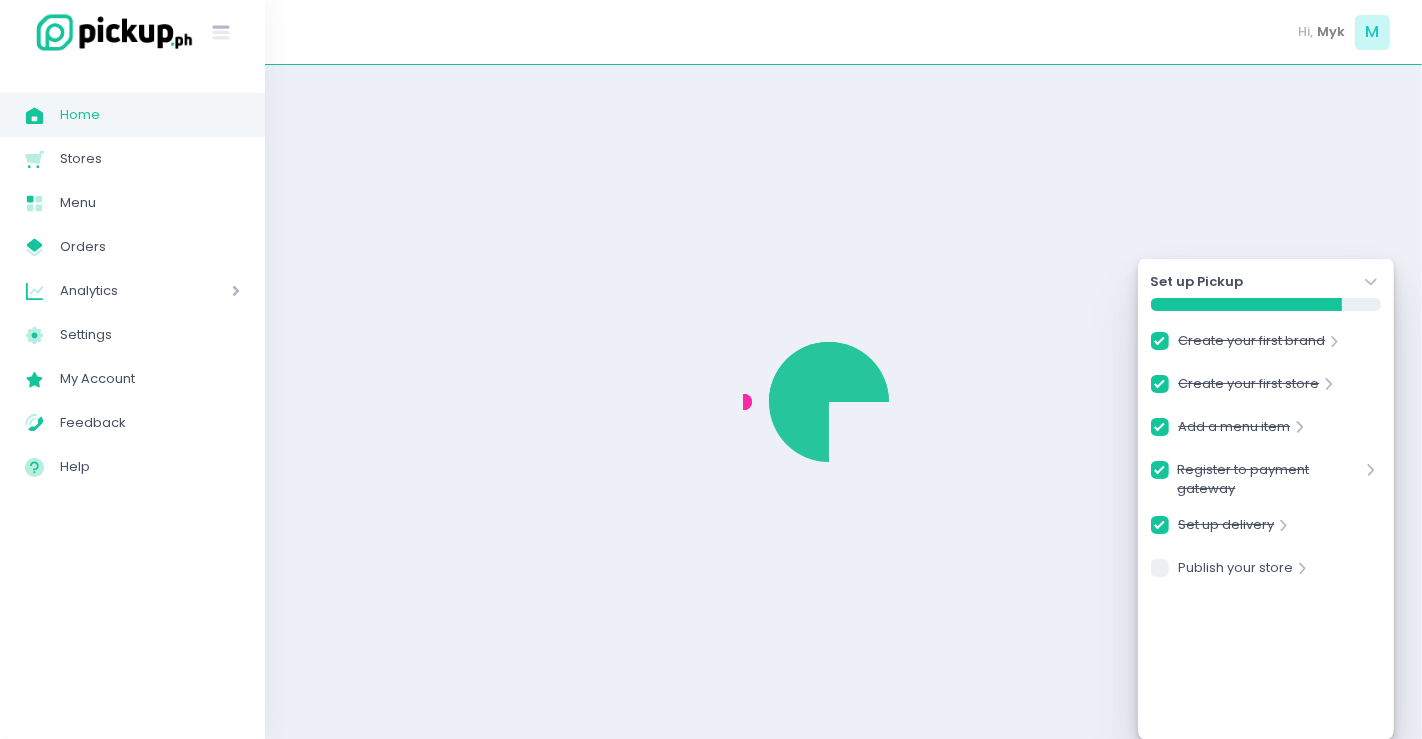 checkbox on "true" 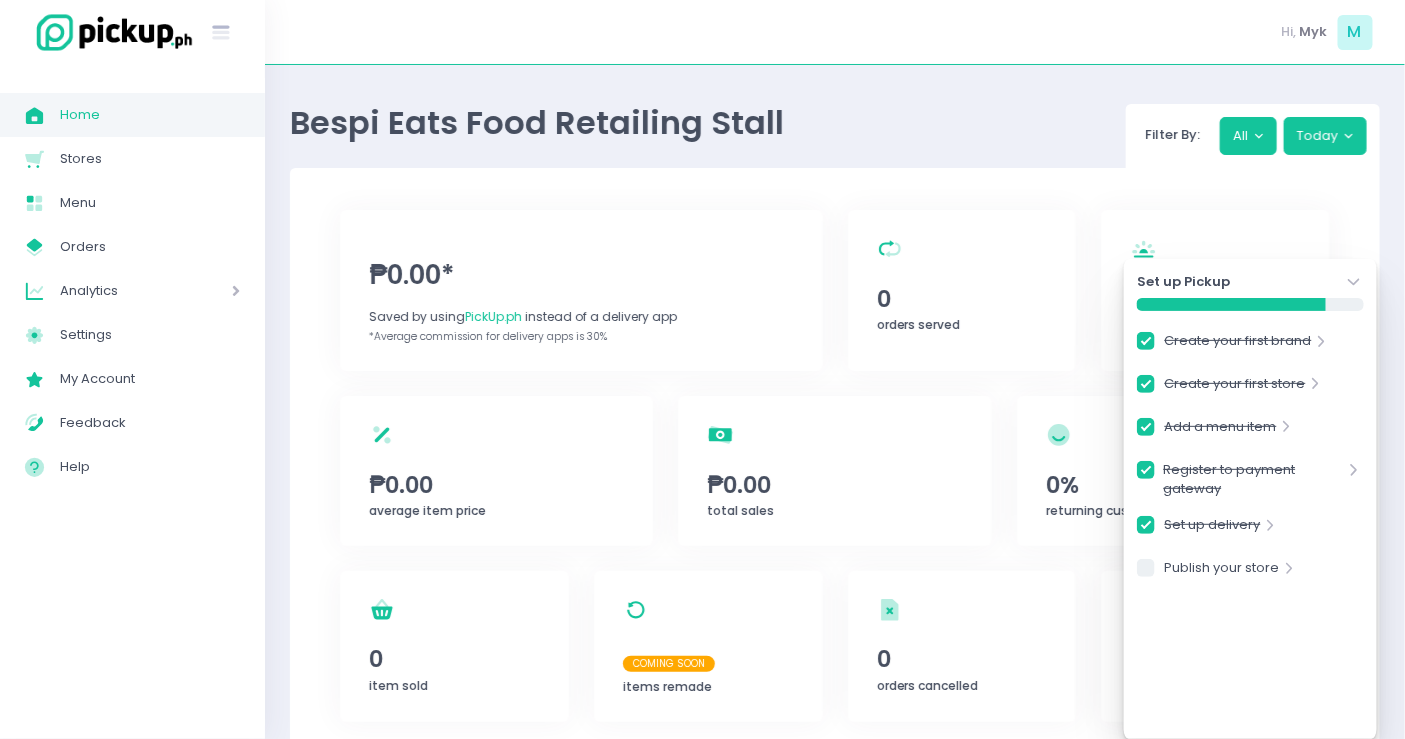 click on "[BUSINESS_NAME] Food Retailing Stall       Filter By: All Today" at bounding box center (835, 129) 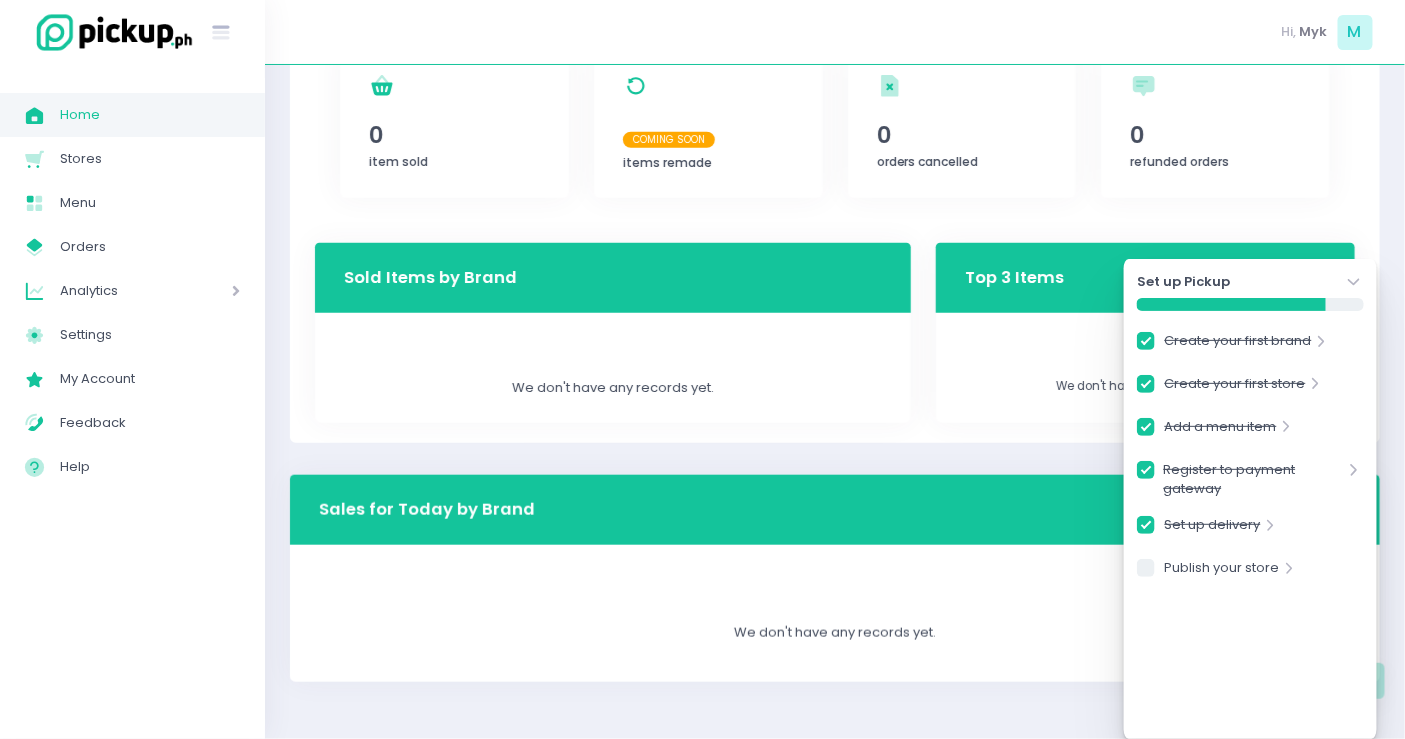 click on "Set up Pickup Stockholm-icons / Navigation / Angle-down Created with Sketch." at bounding box center (1250, 282) 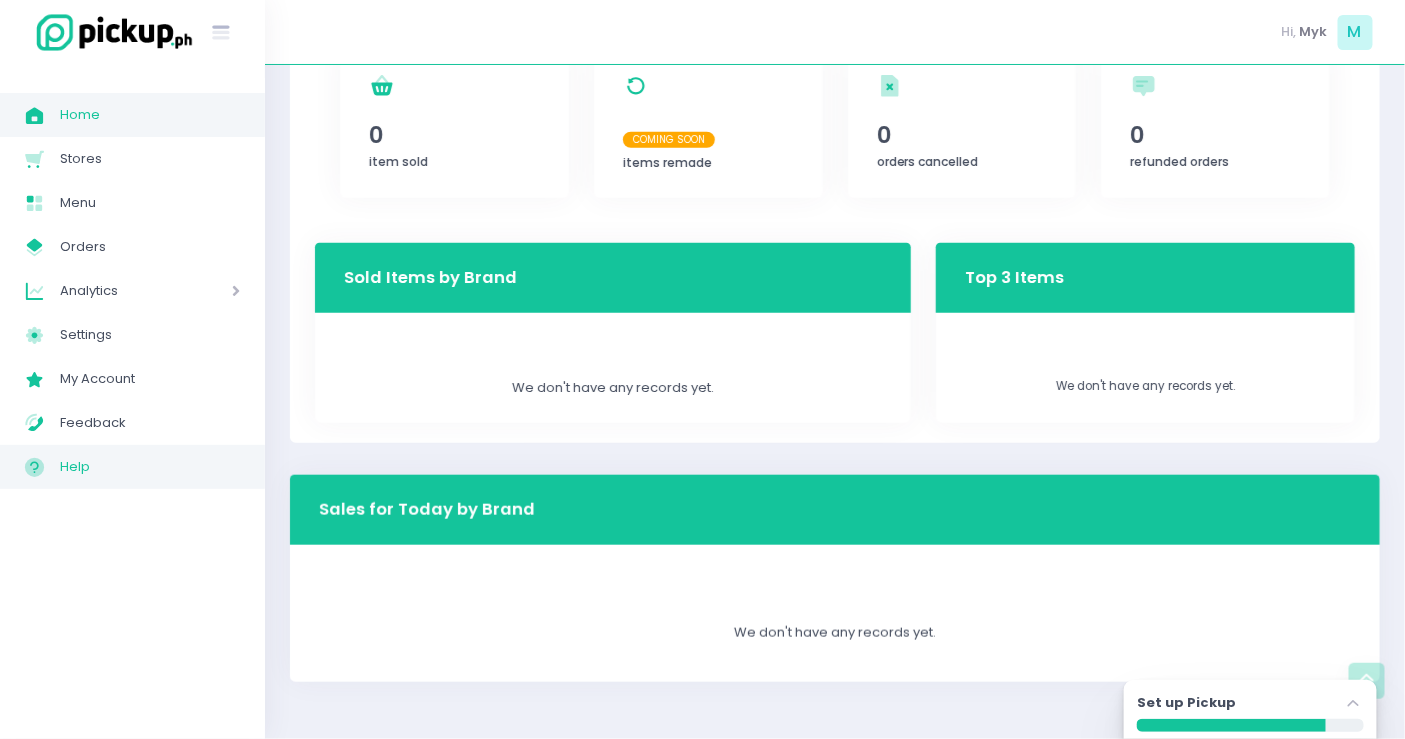 click on "Help" at bounding box center [150, 467] 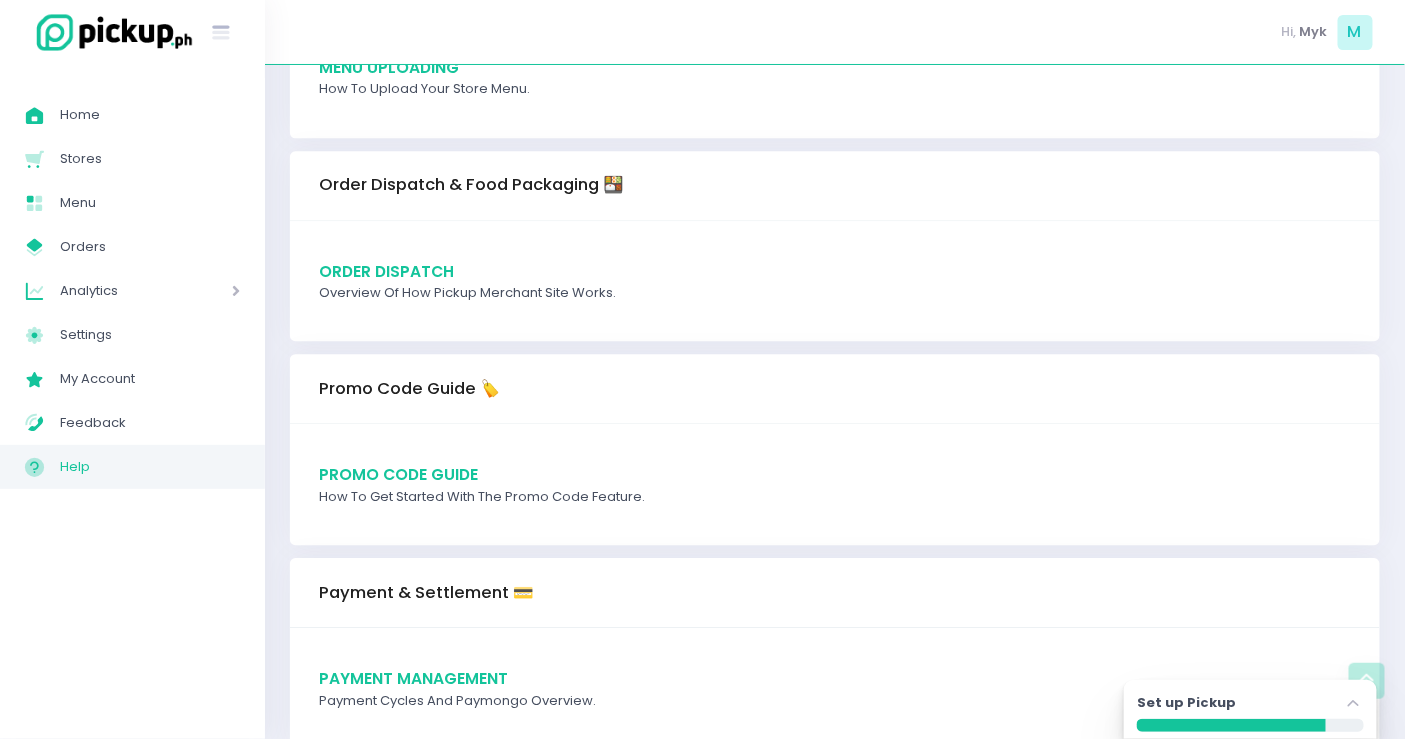 scroll, scrollTop: 2000, scrollLeft: 0, axis: vertical 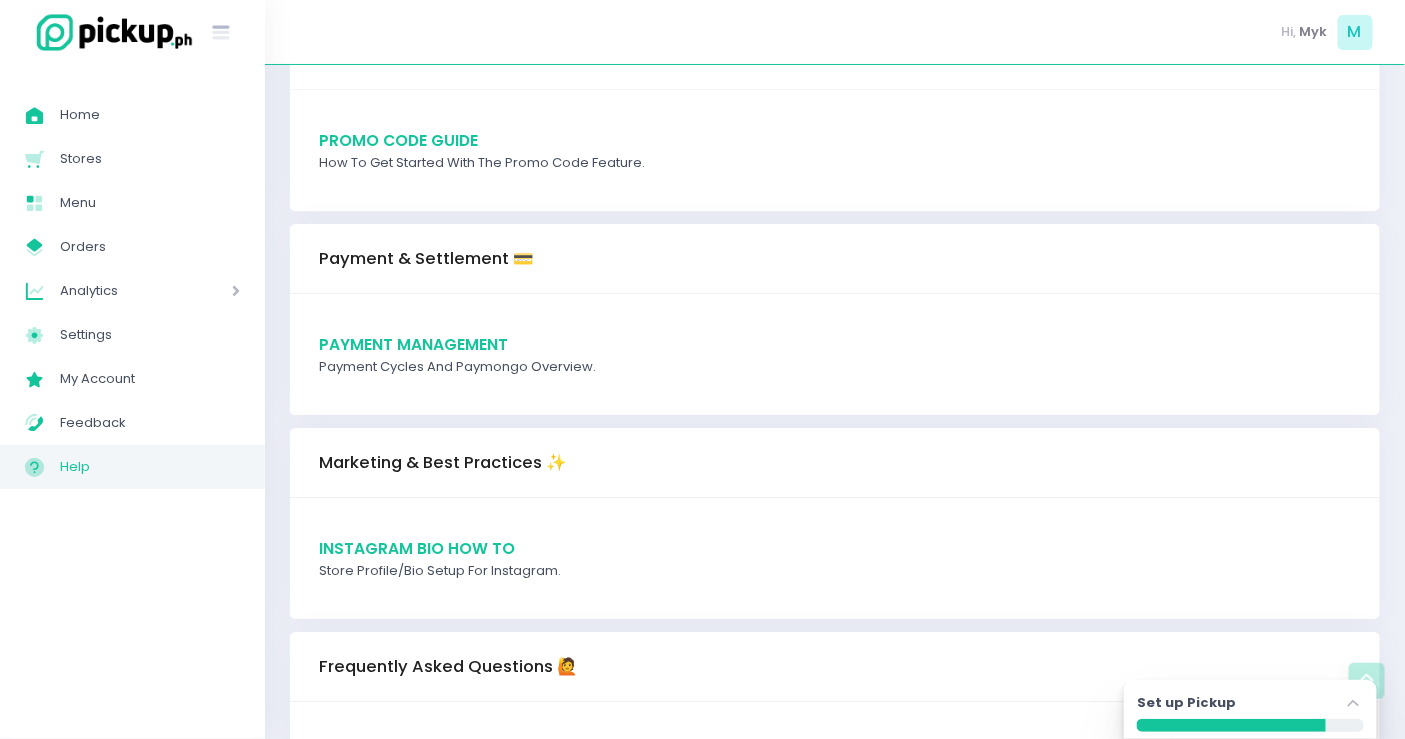click on "Payment Management" at bounding box center [413, 344] 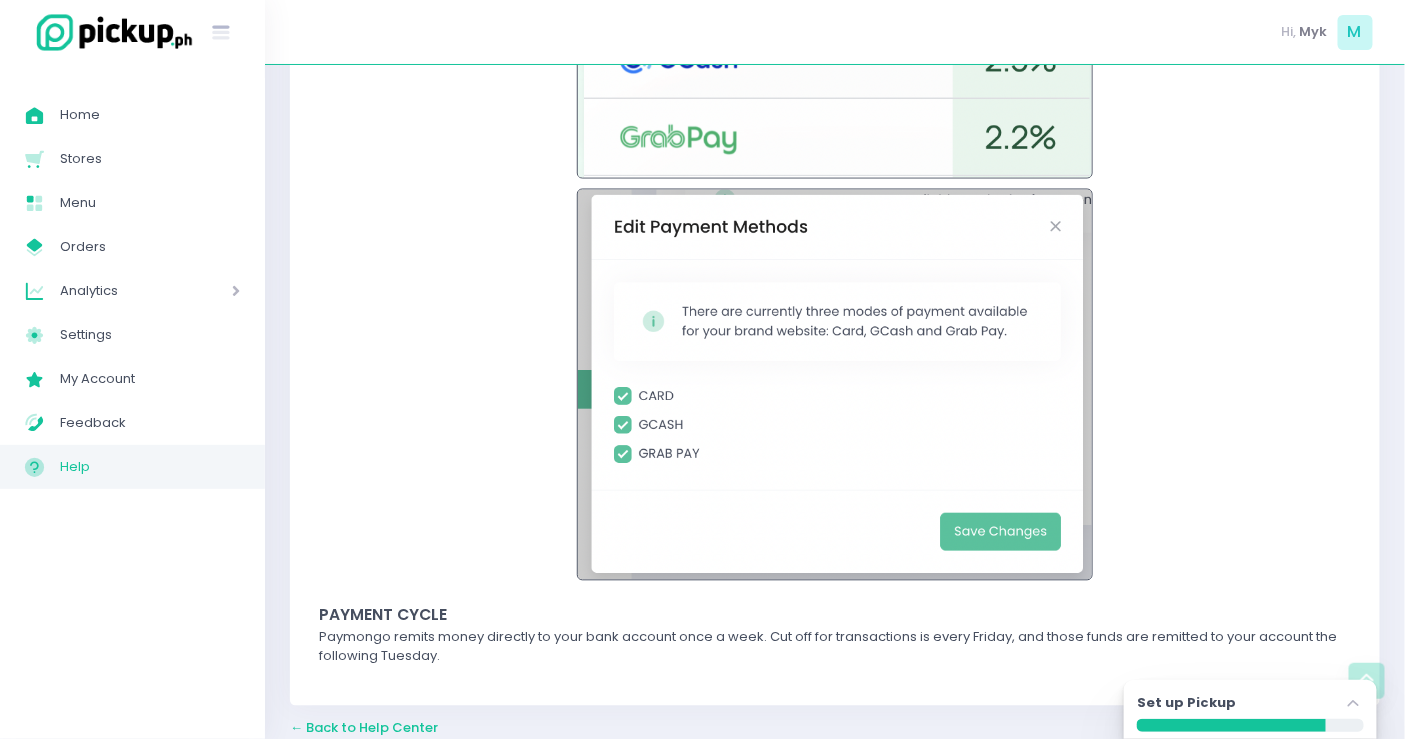 scroll, scrollTop: 1135, scrollLeft: 0, axis: vertical 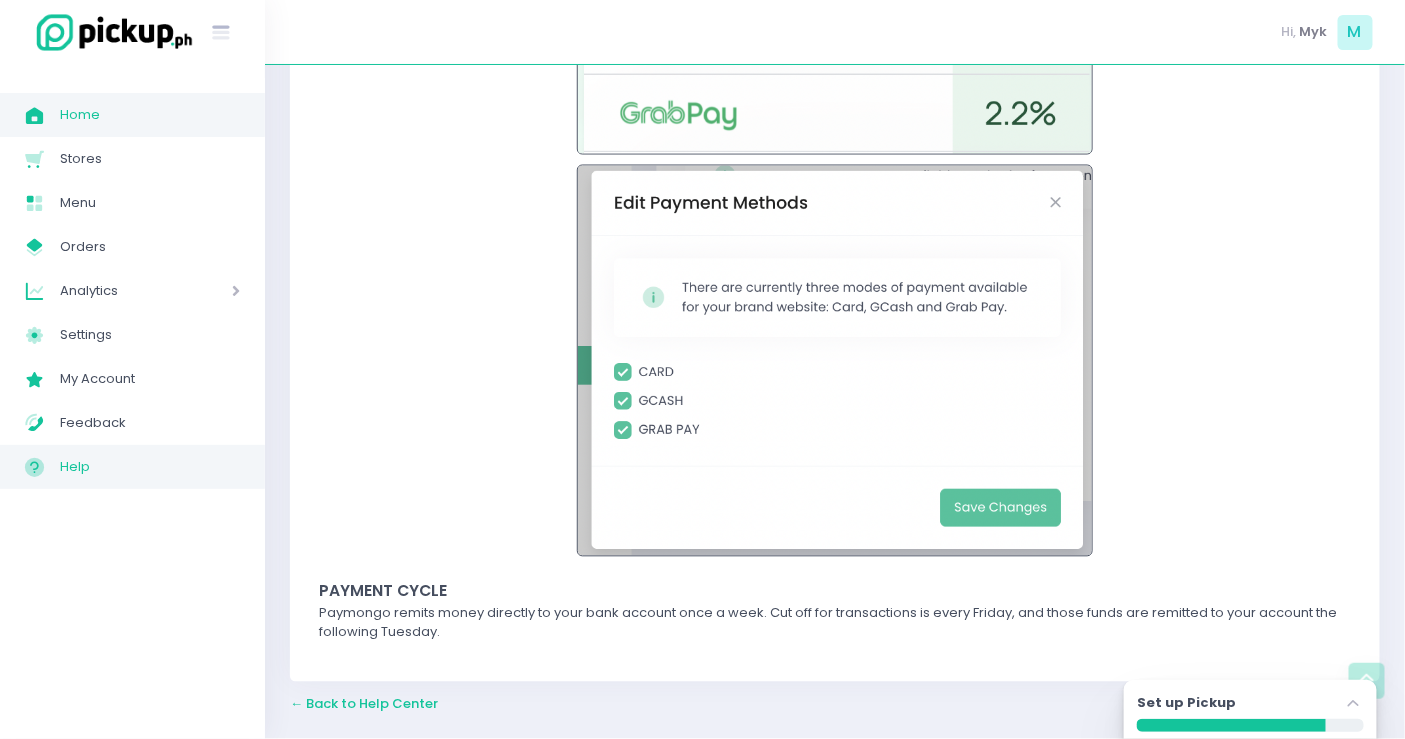 click on "Home" at bounding box center (150, 115) 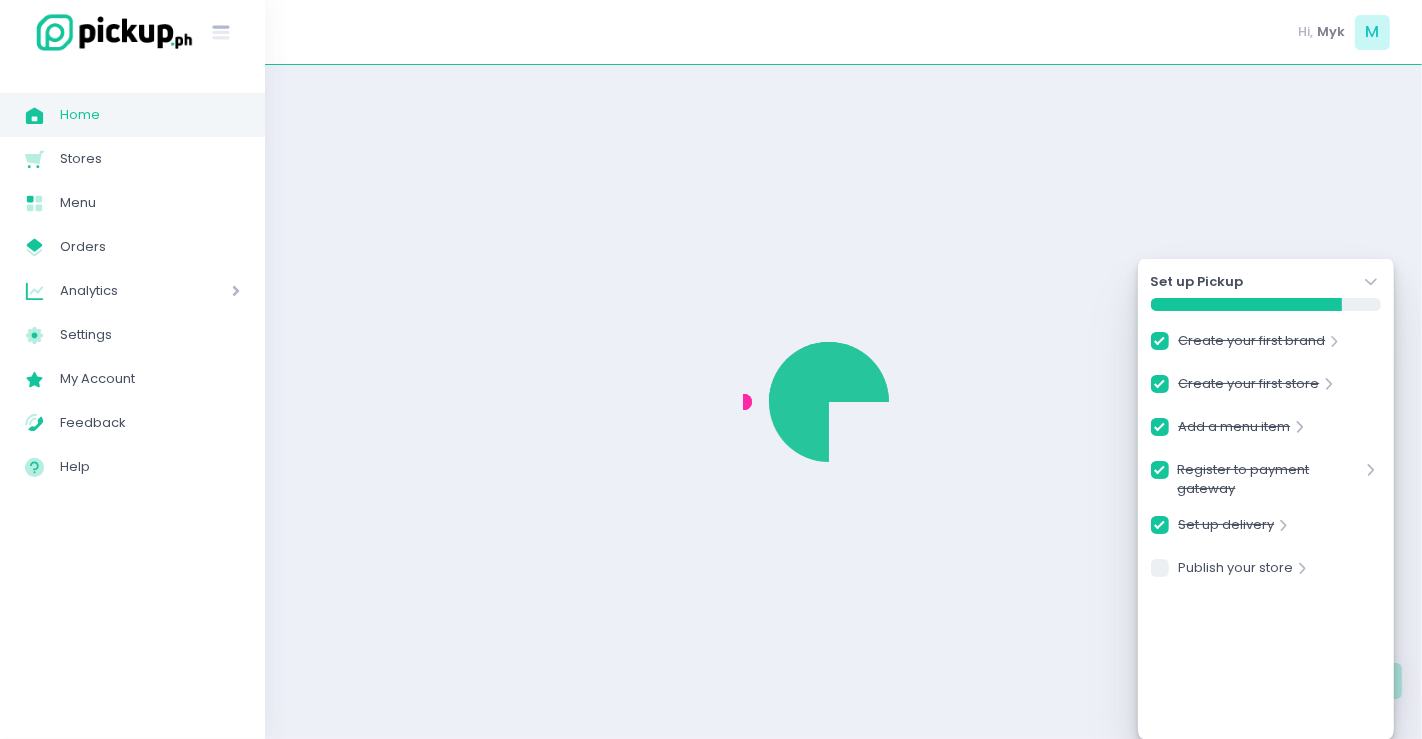checkbox on "true" 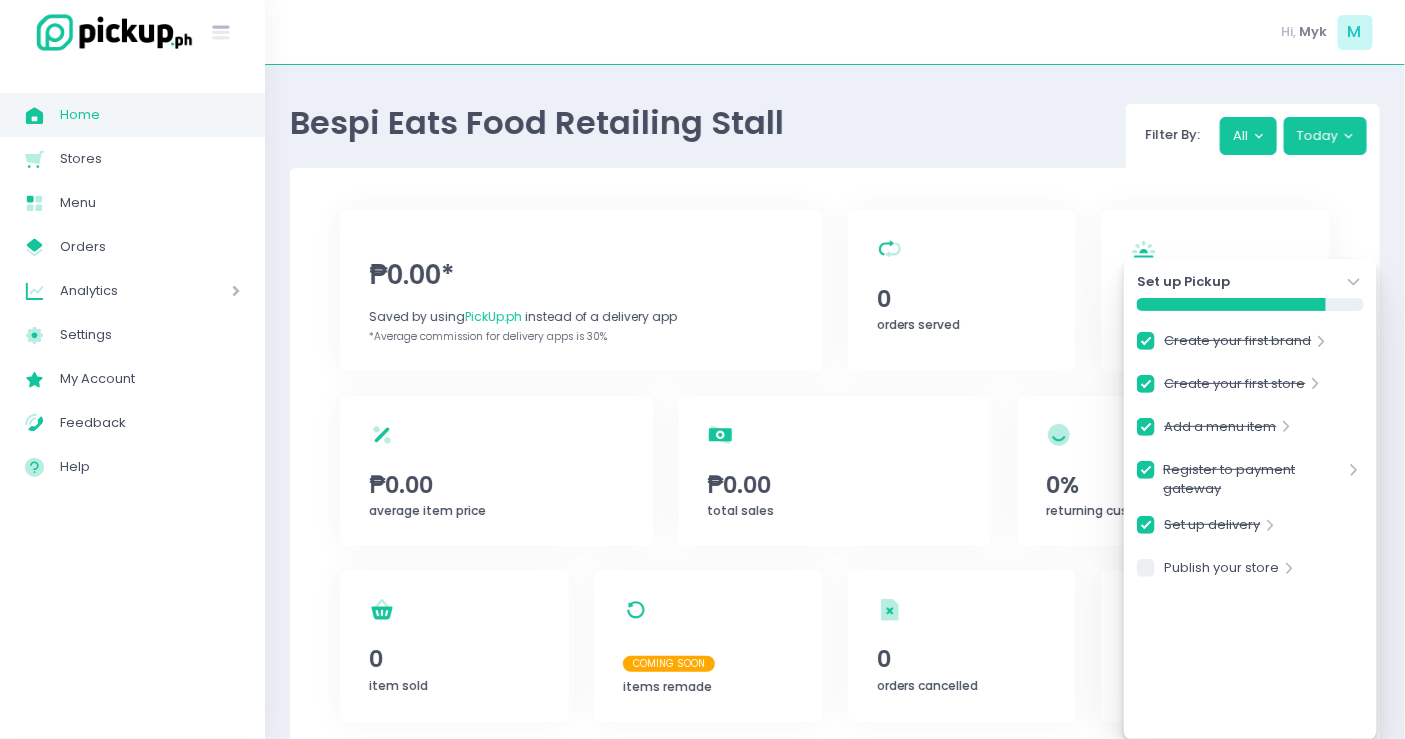 click on "Set up Pickup Stockholm-icons / Navigation / Angle-down Created with Sketch." at bounding box center [1250, 282] 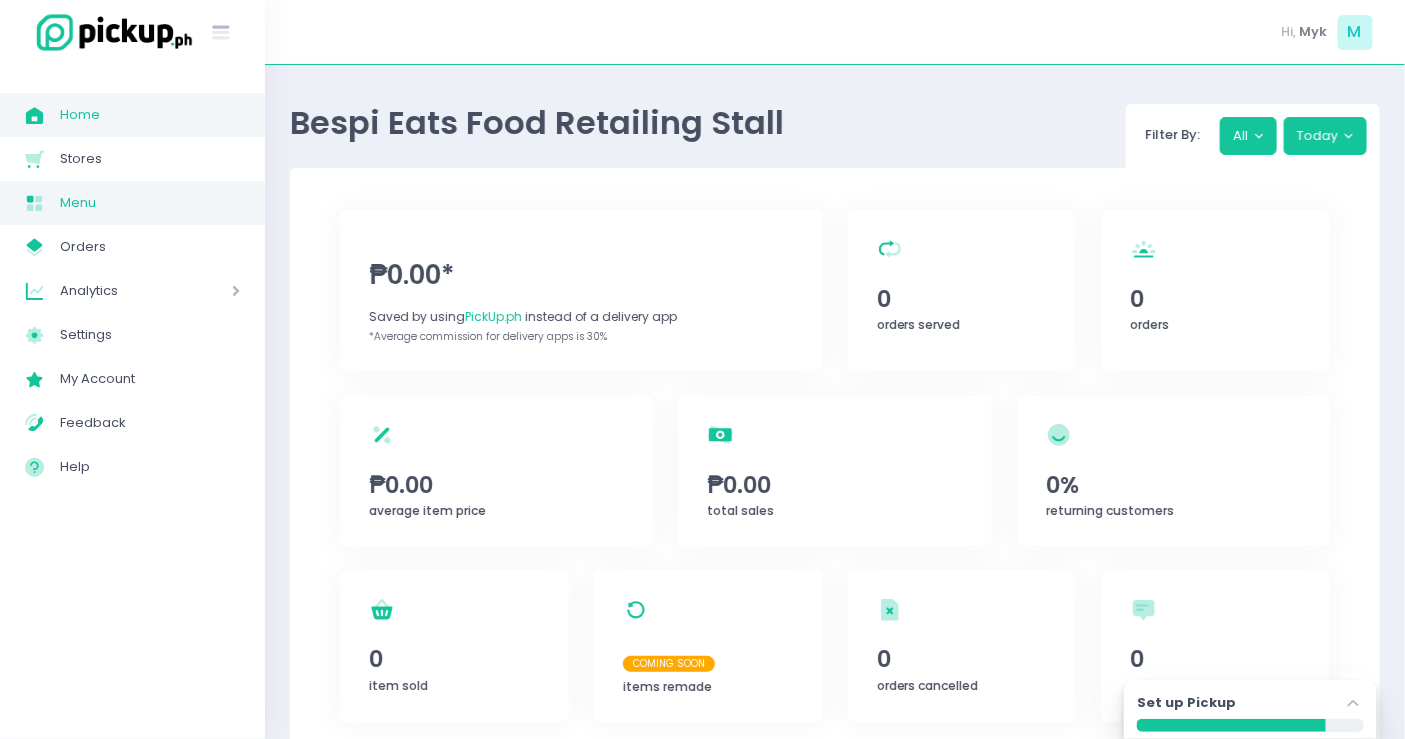 click on "Menu" at bounding box center (150, 203) 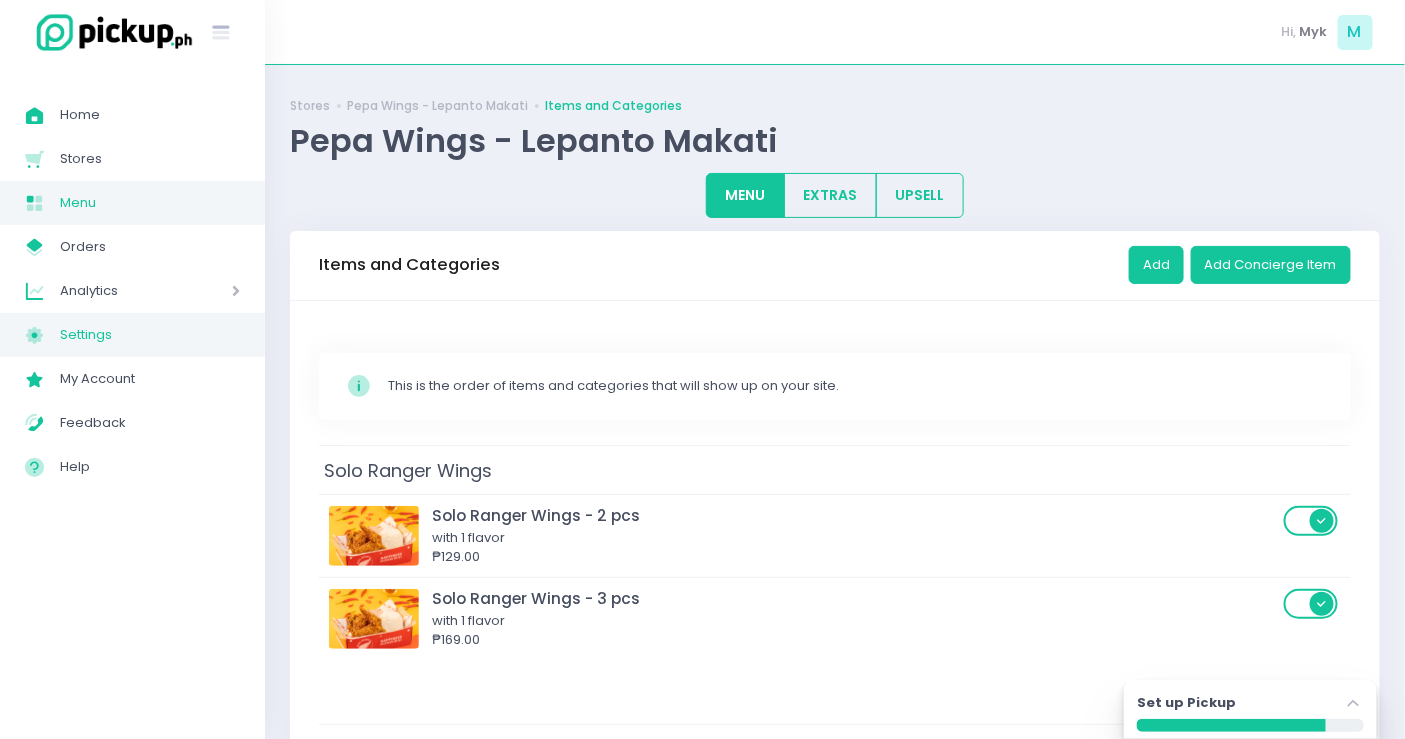 click on "Settings" at bounding box center (150, 335) 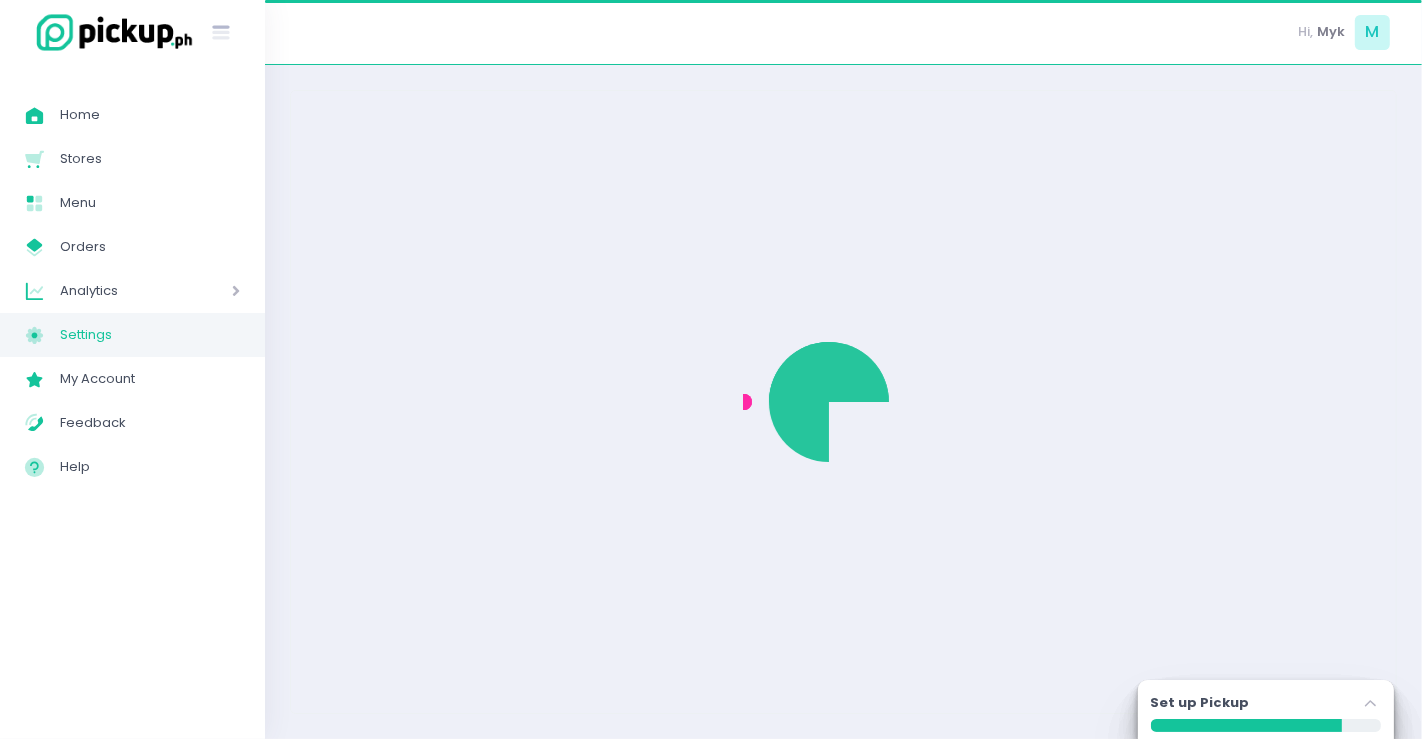 select on "active" 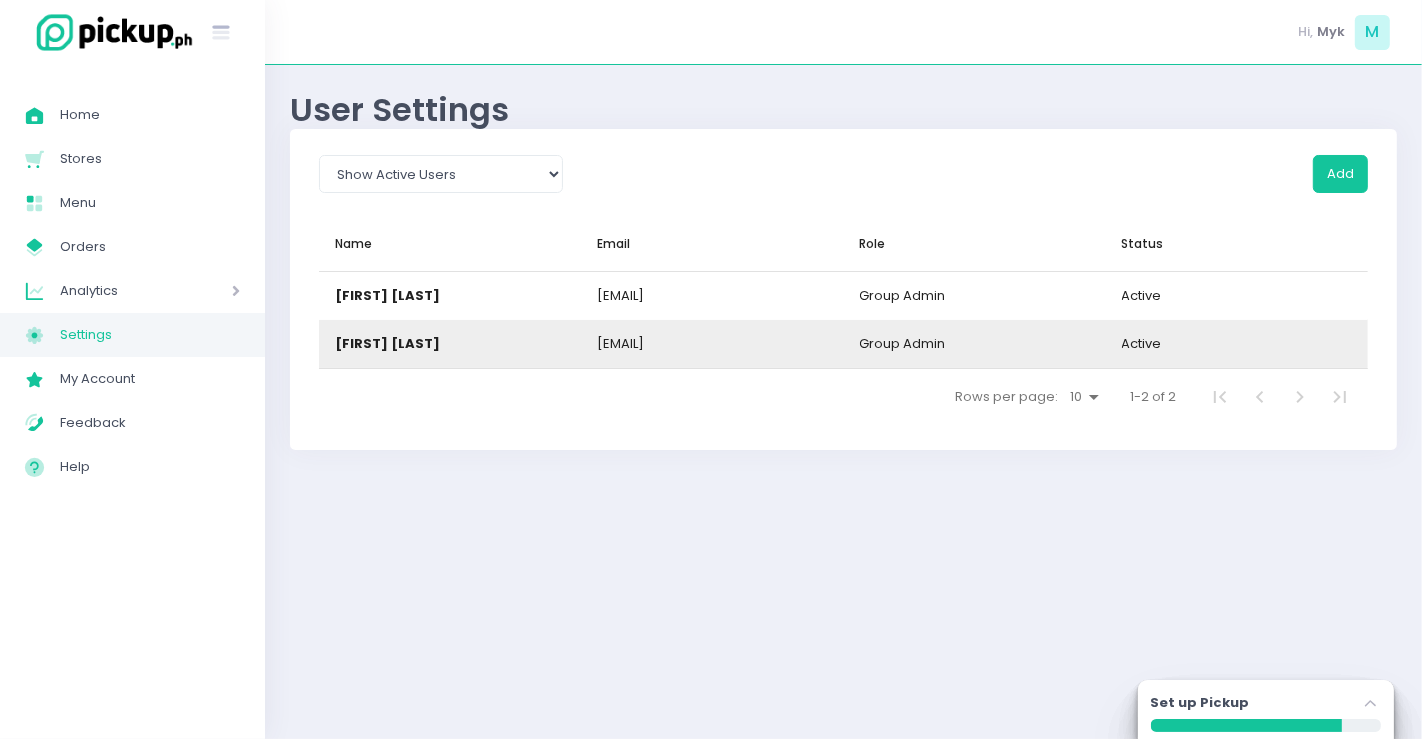 click on "[FIRST] [LAST]" at bounding box center (387, 344) 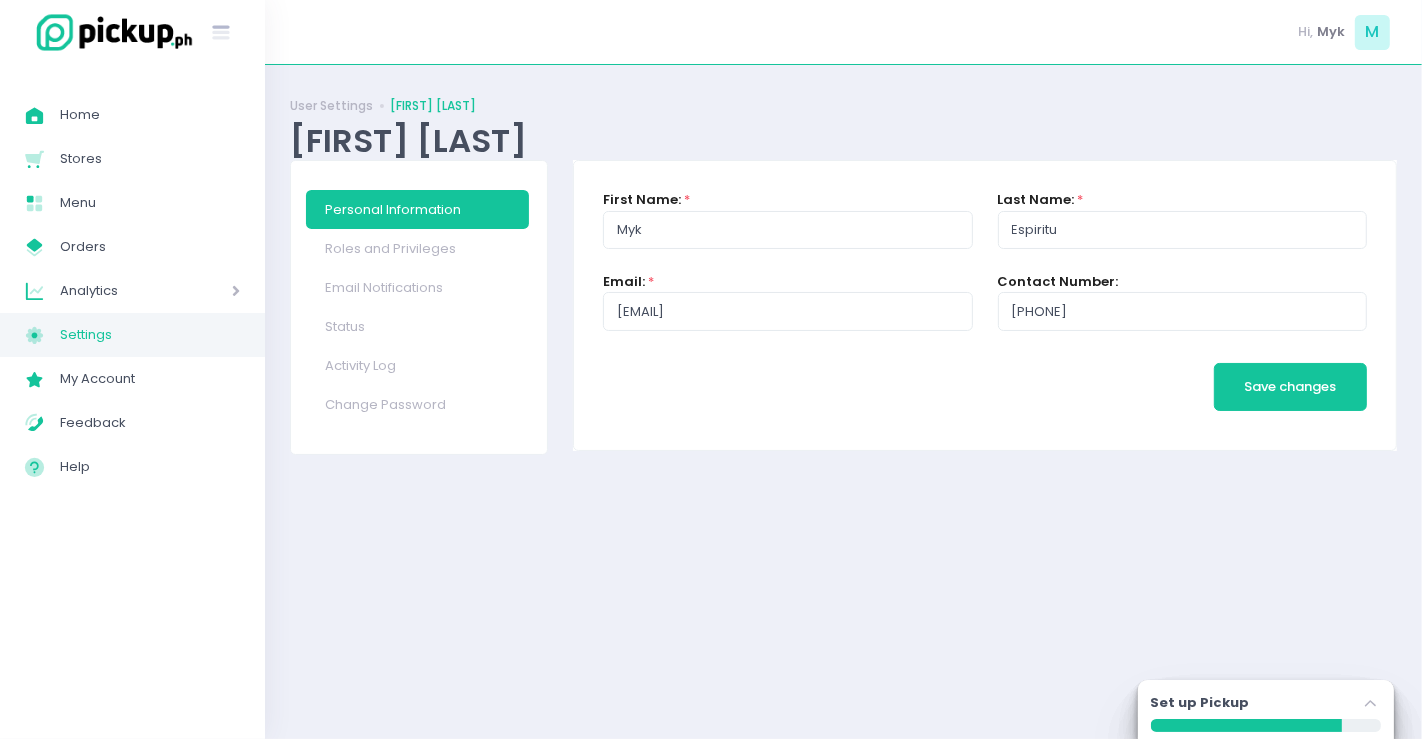 click on "Settings Created with Sketch. Settings" at bounding box center (132, 335) 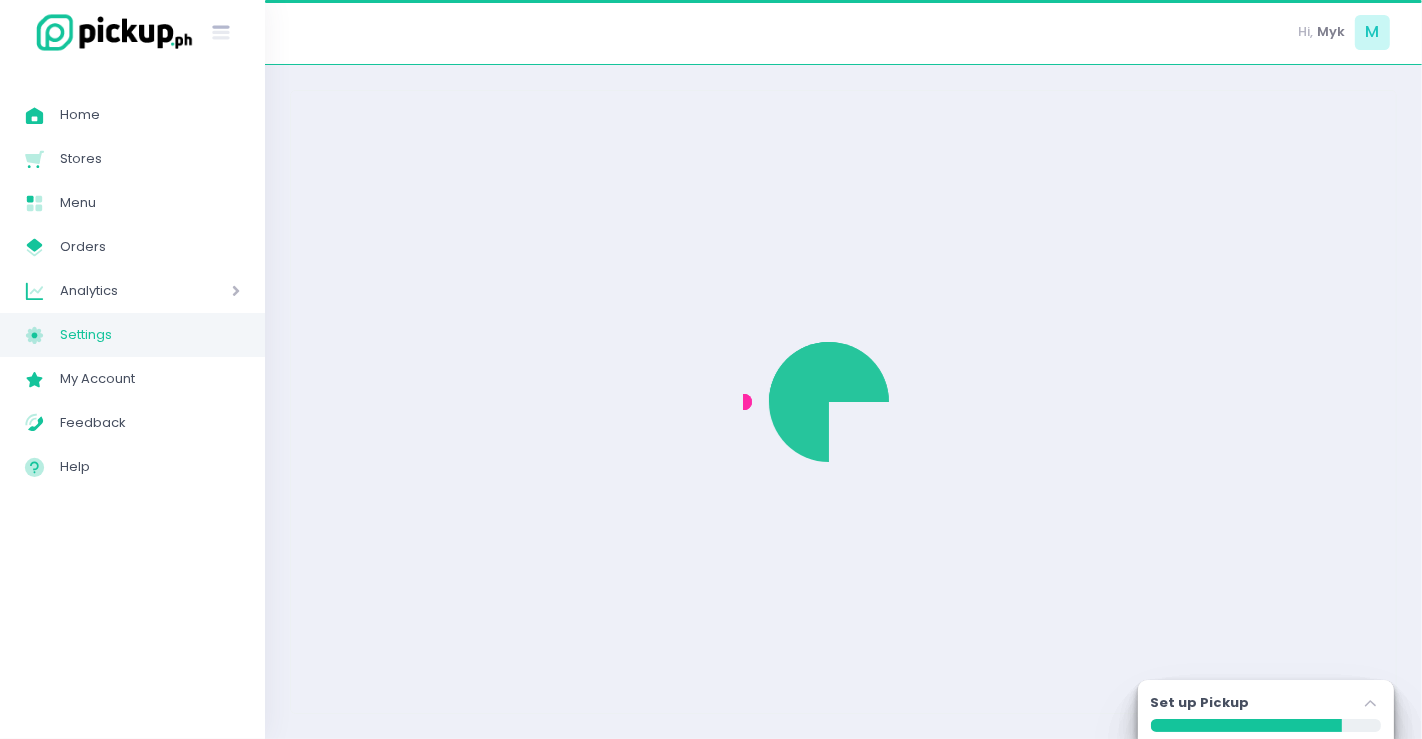 select on "active" 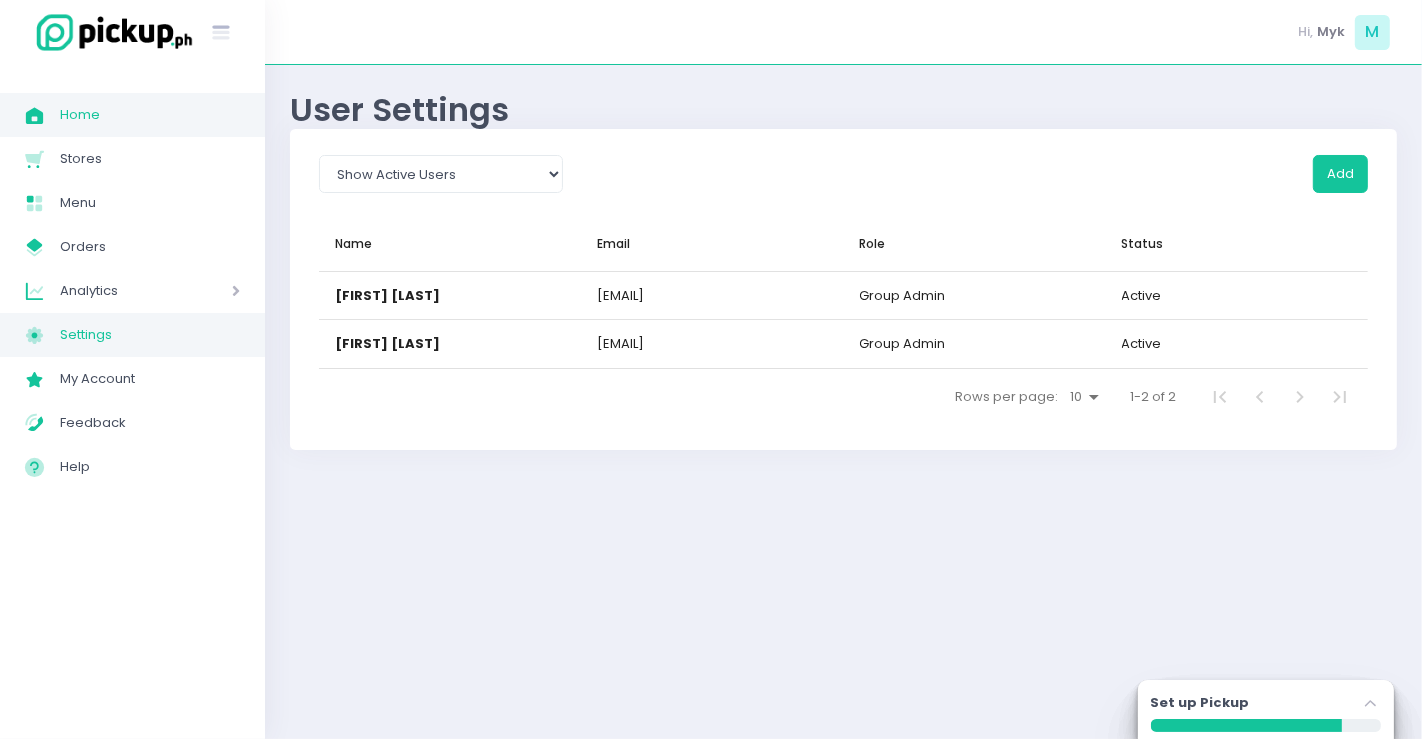 click on "Home" at bounding box center (150, 115) 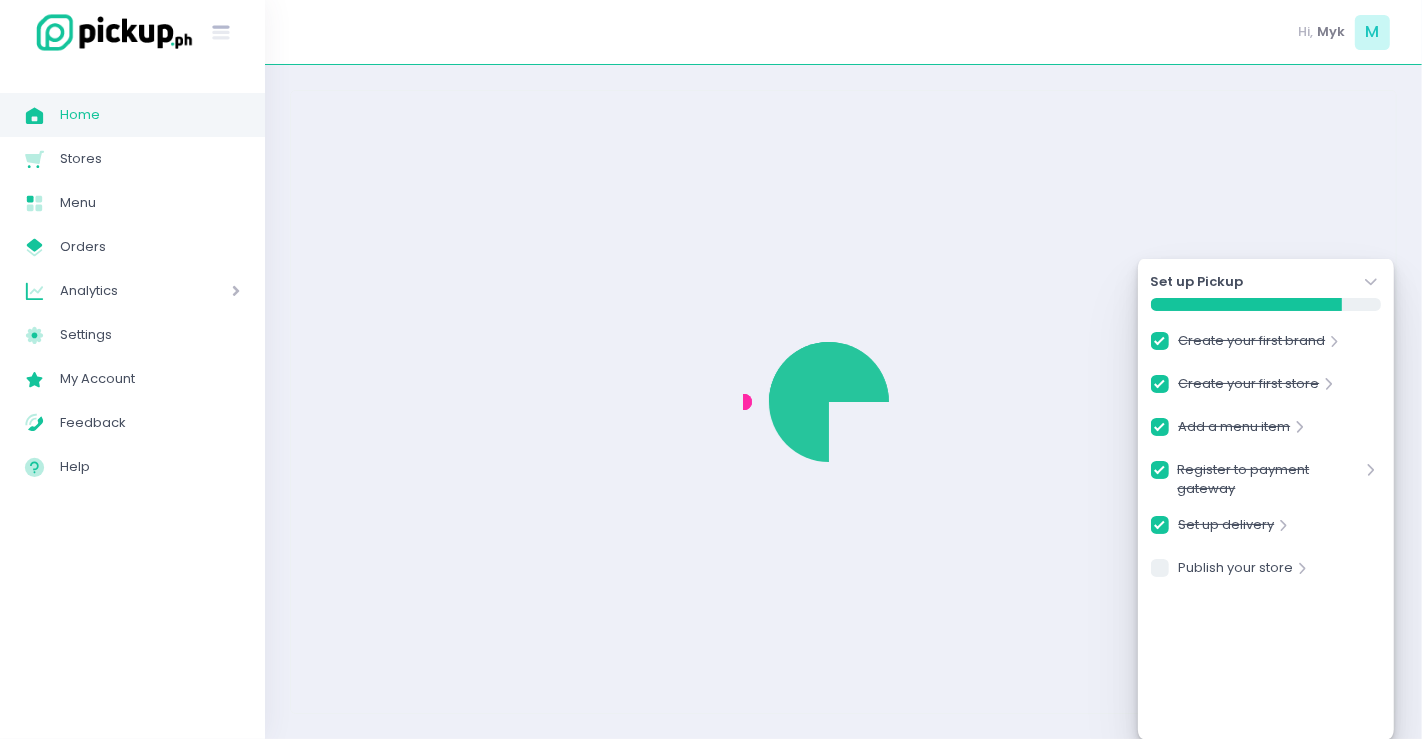 checkbox on "true" 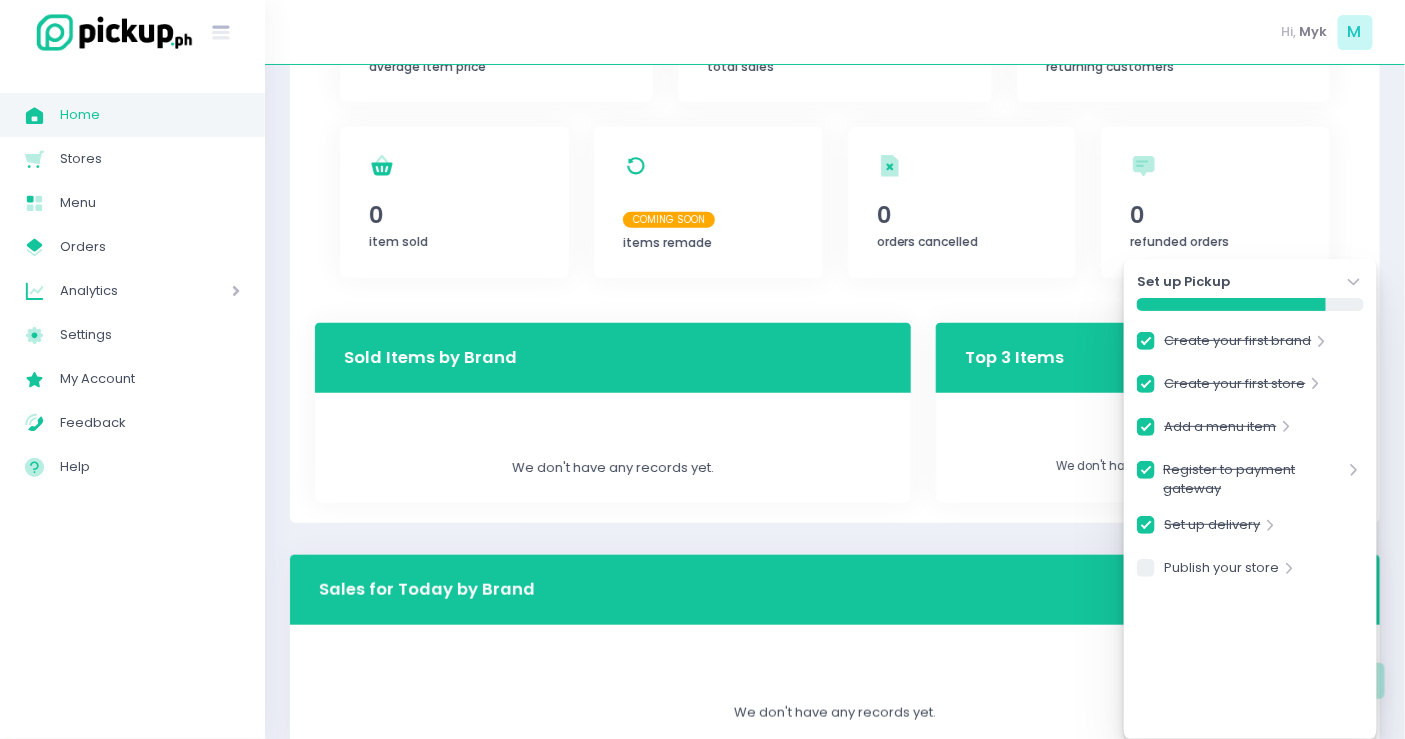 scroll, scrollTop: 524, scrollLeft: 0, axis: vertical 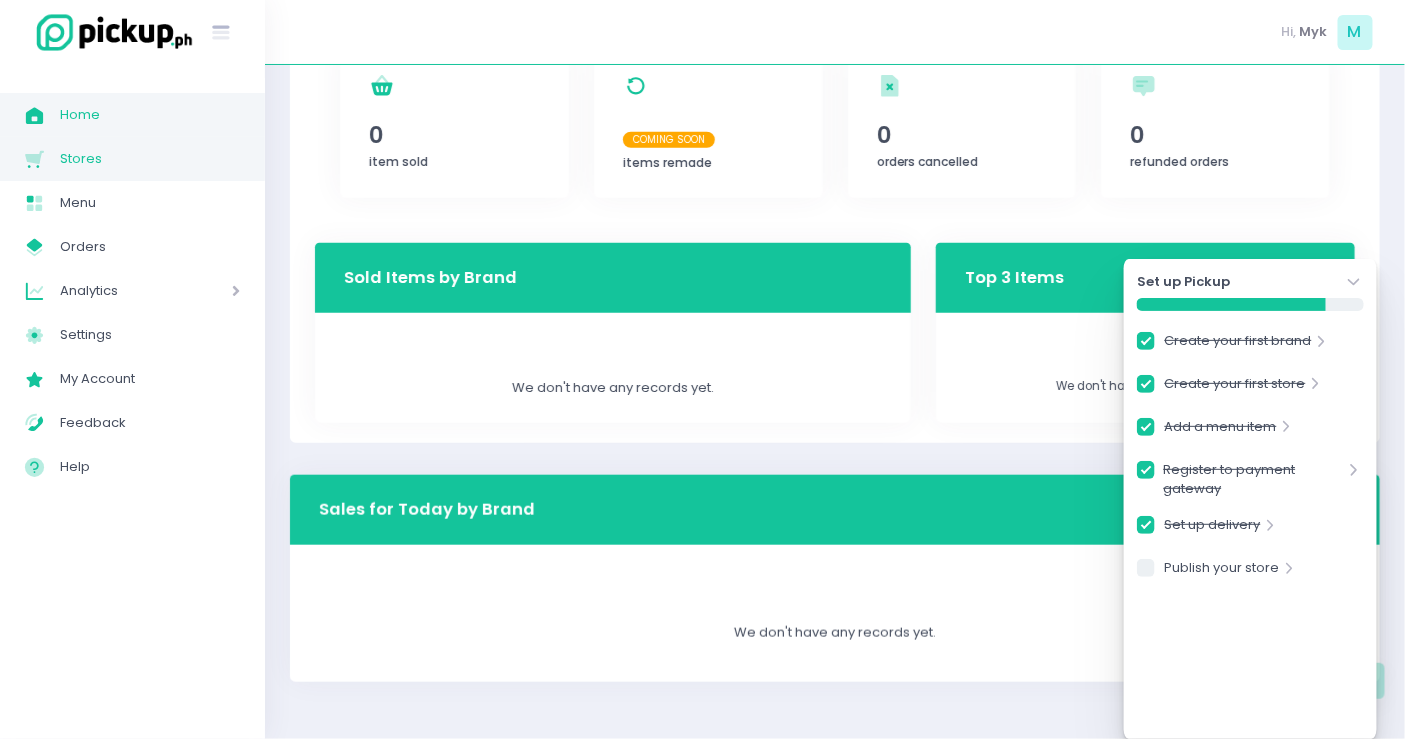click on "Stores Created with Sketch. Stores" at bounding box center [132, 159] 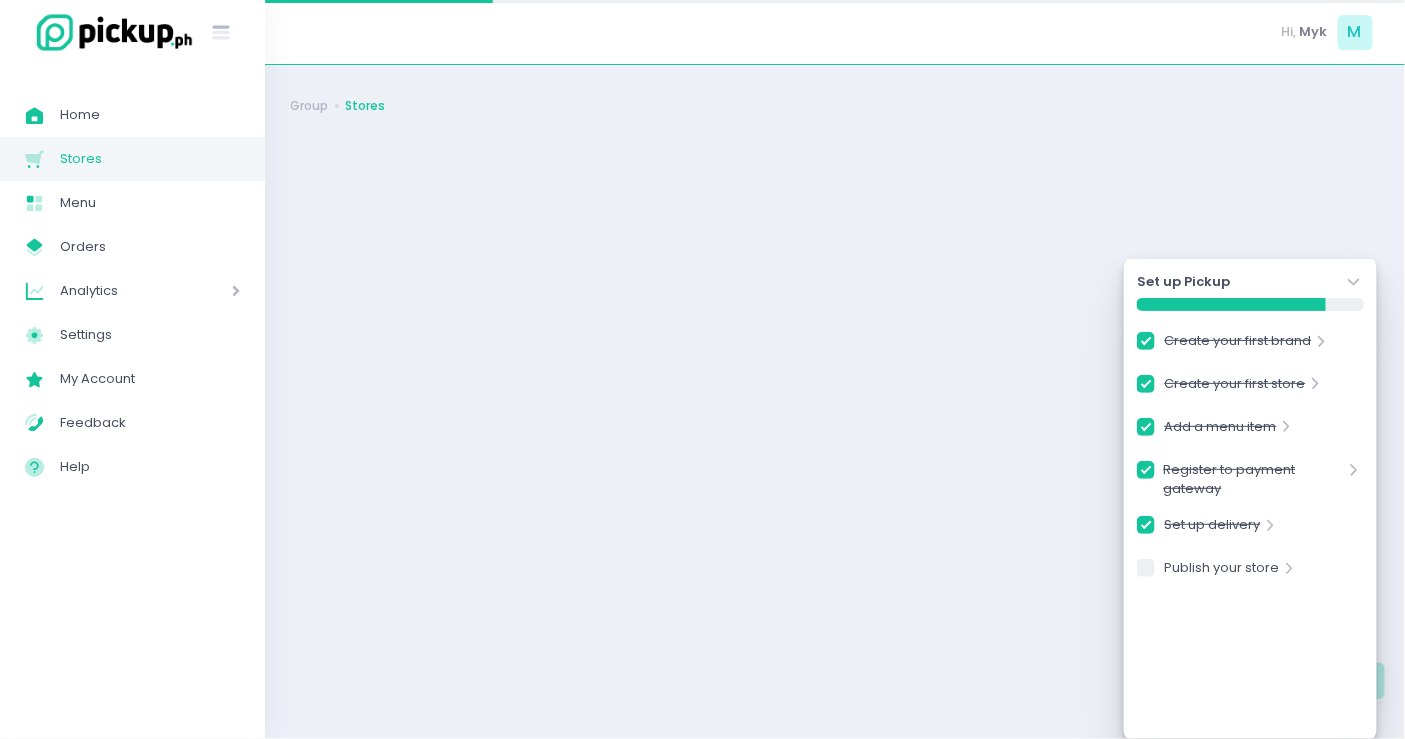 scroll, scrollTop: 0, scrollLeft: 0, axis: both 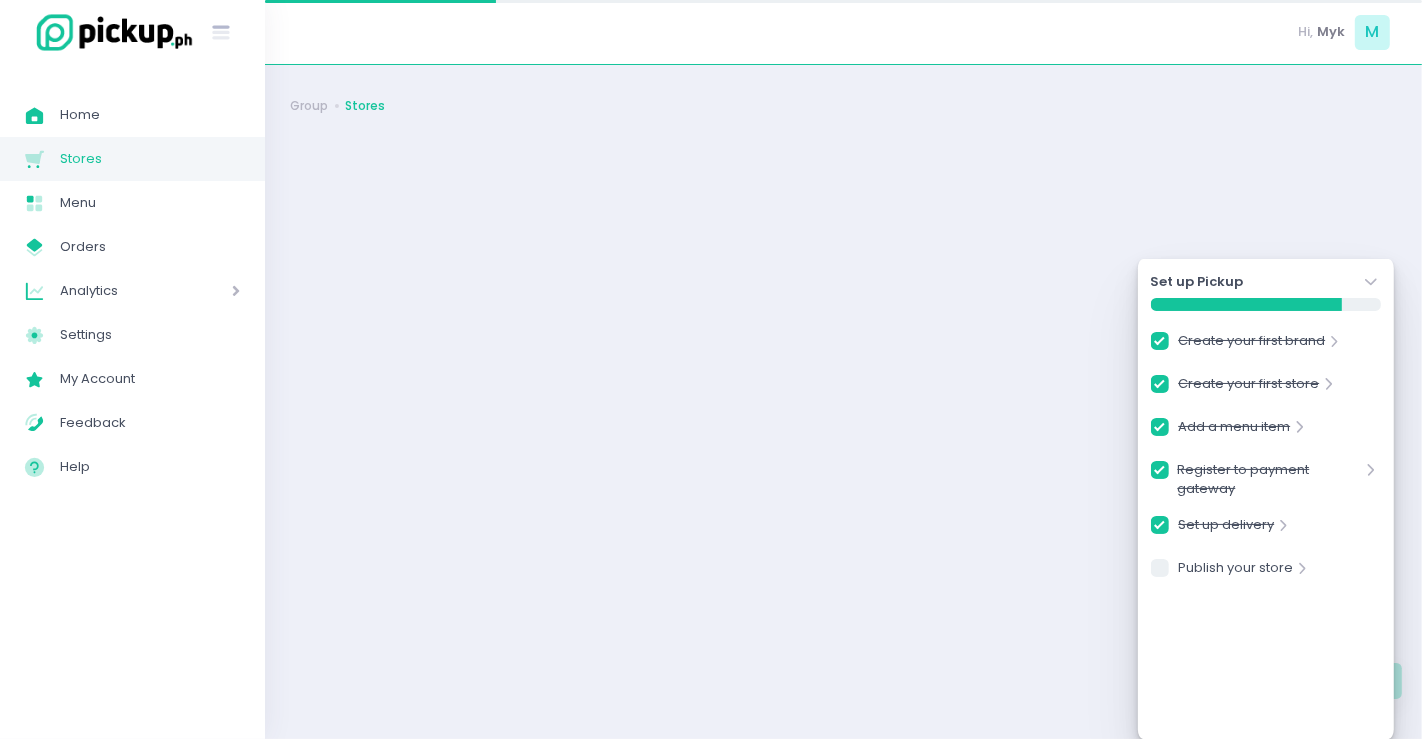 checkbox on "true" 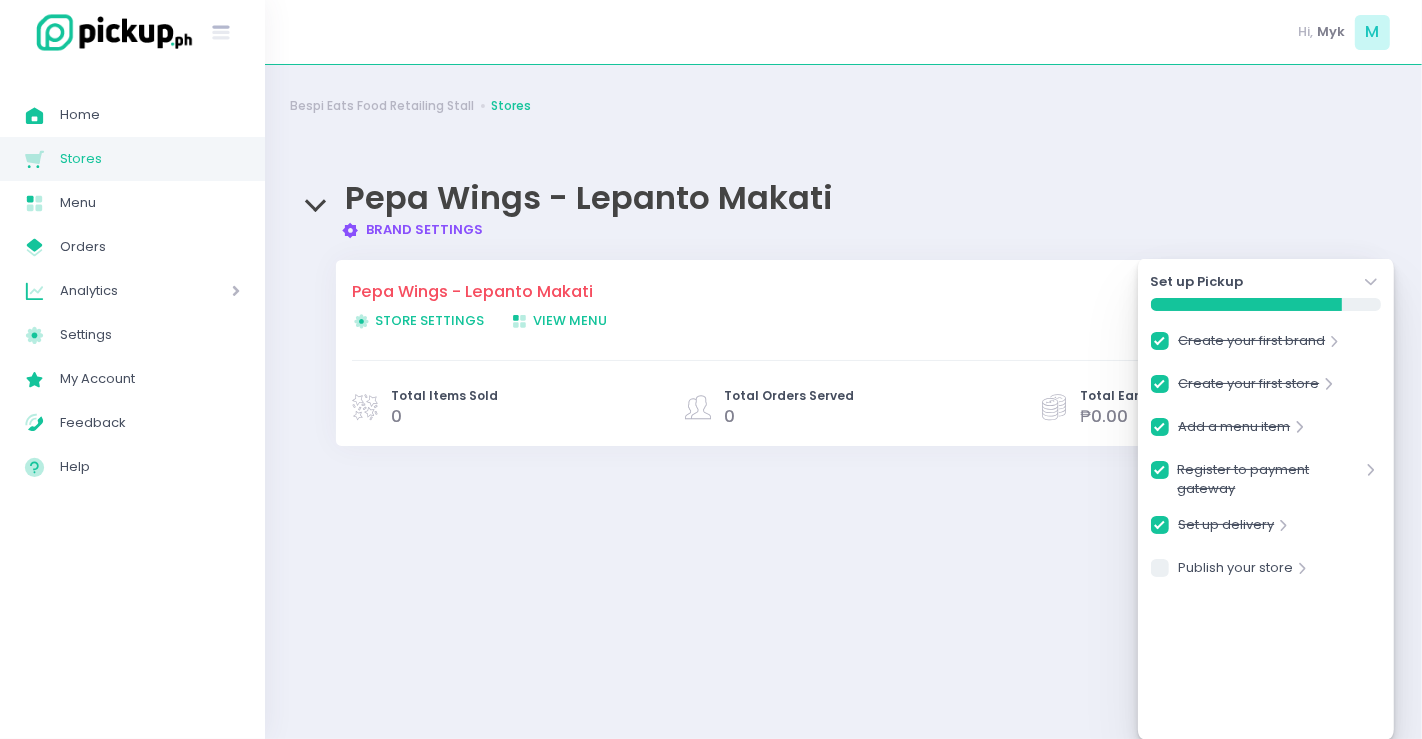 click on "Store Settings Created with Sketch. Store Settings" at bounding box center [418, 320] 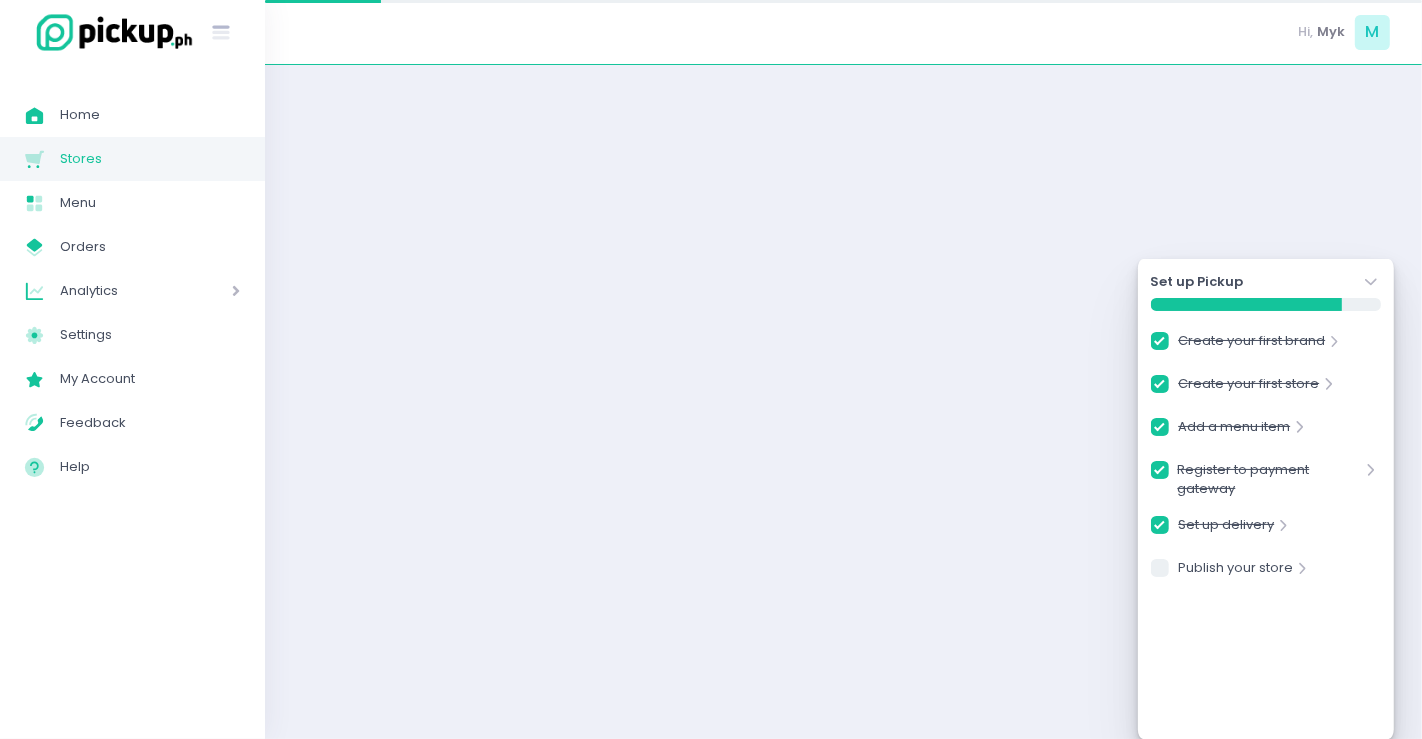 checkbox on "true" 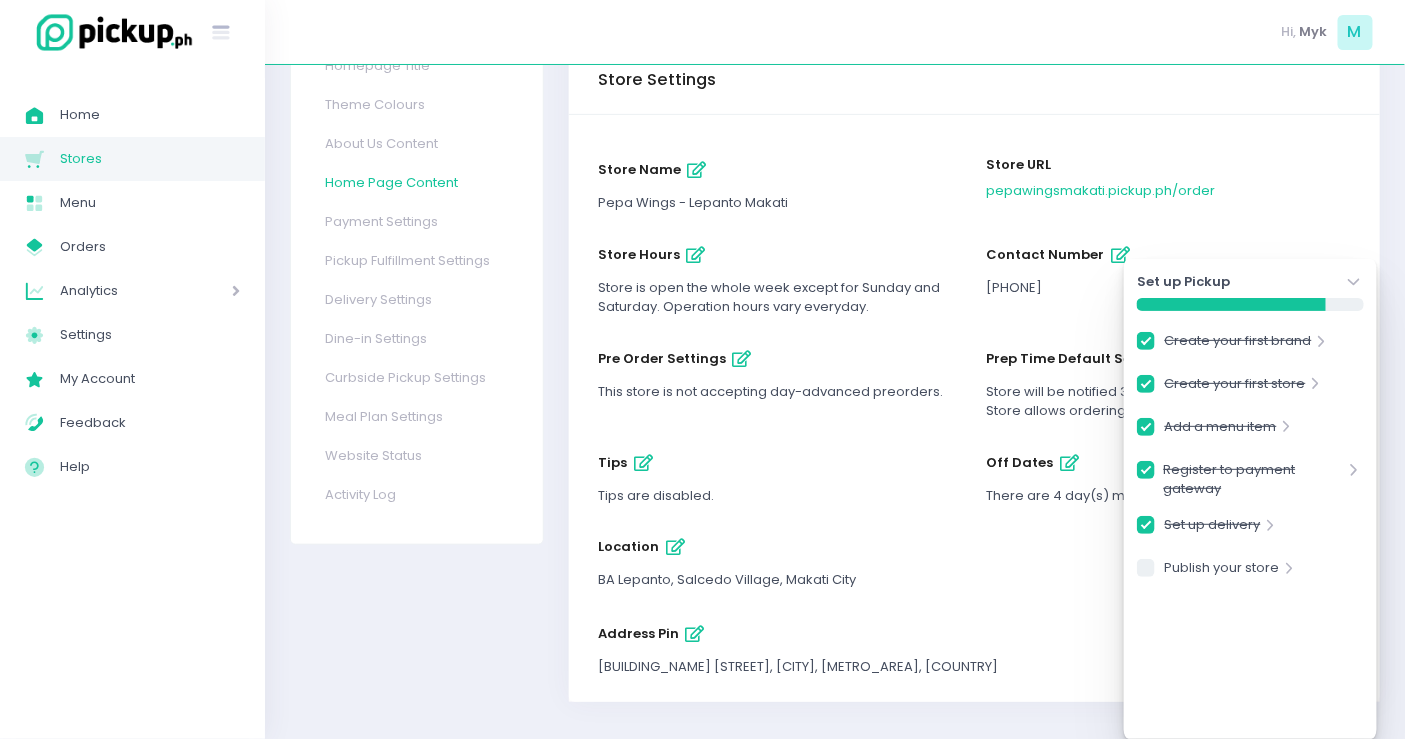 scroll, scrollTop: 235, scrollLeft: 0, axis: vertical 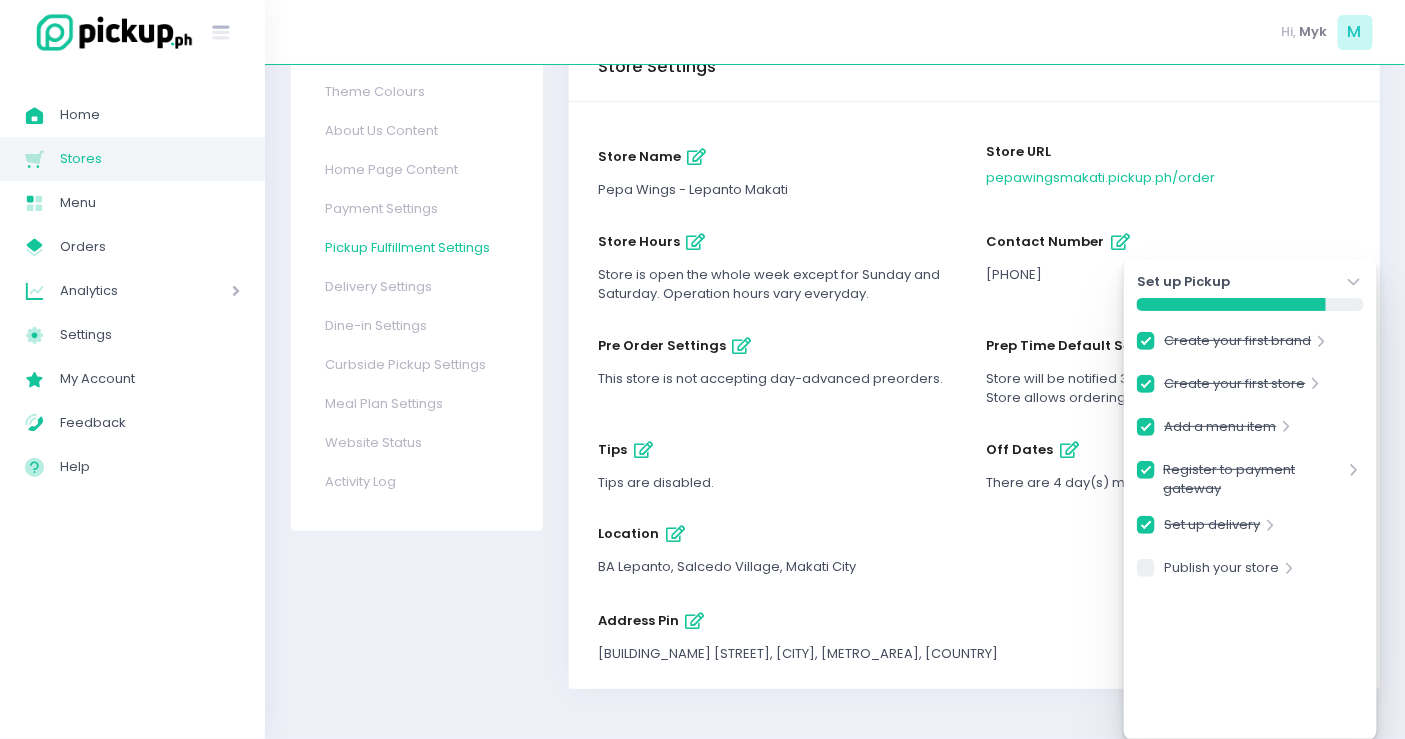 click on "Pickup Fulfillment Settings" at bounding box center (415, 247) 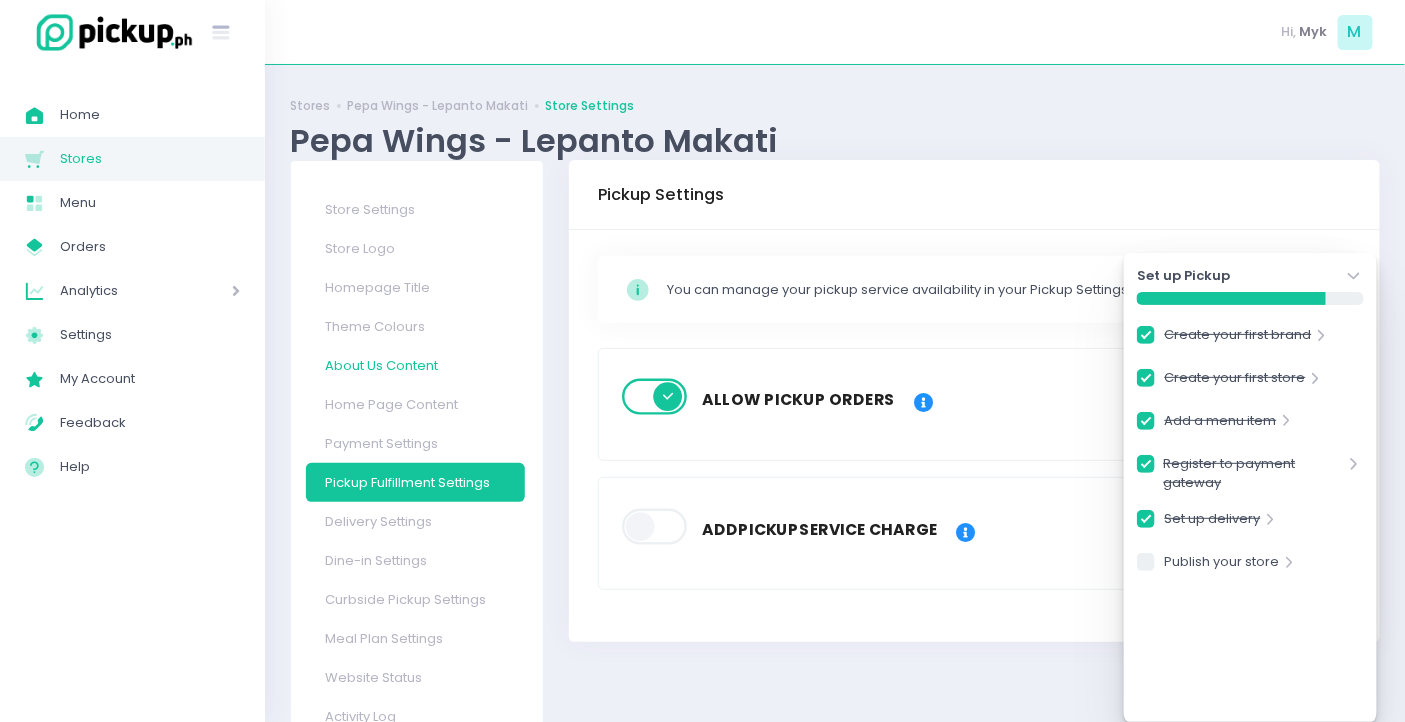 scroll, scrollTop: 68, scrollLeft: 0, axis: vertical 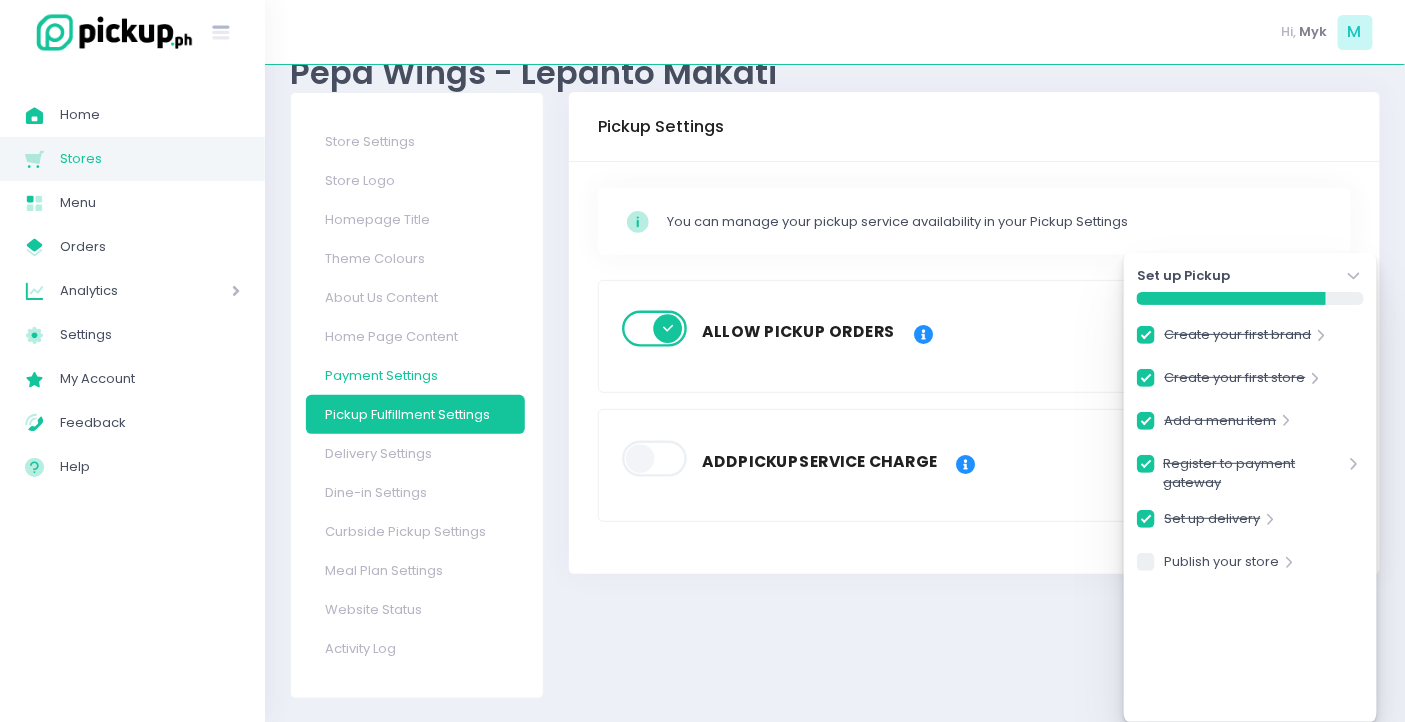 click on "Payment Settings" at bounding box center [415, 375] 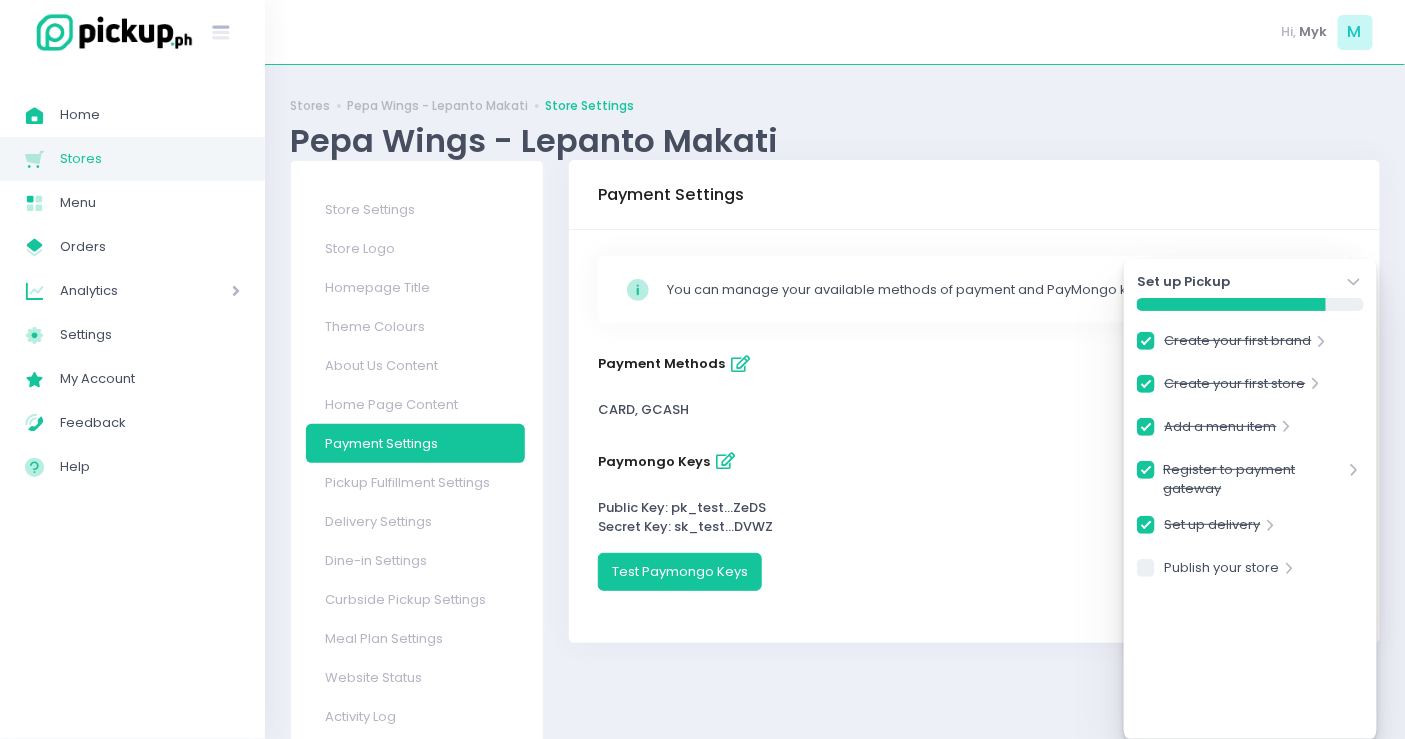 scroll, scrollTop: 51, scrollLeft: 0, axis: vertical 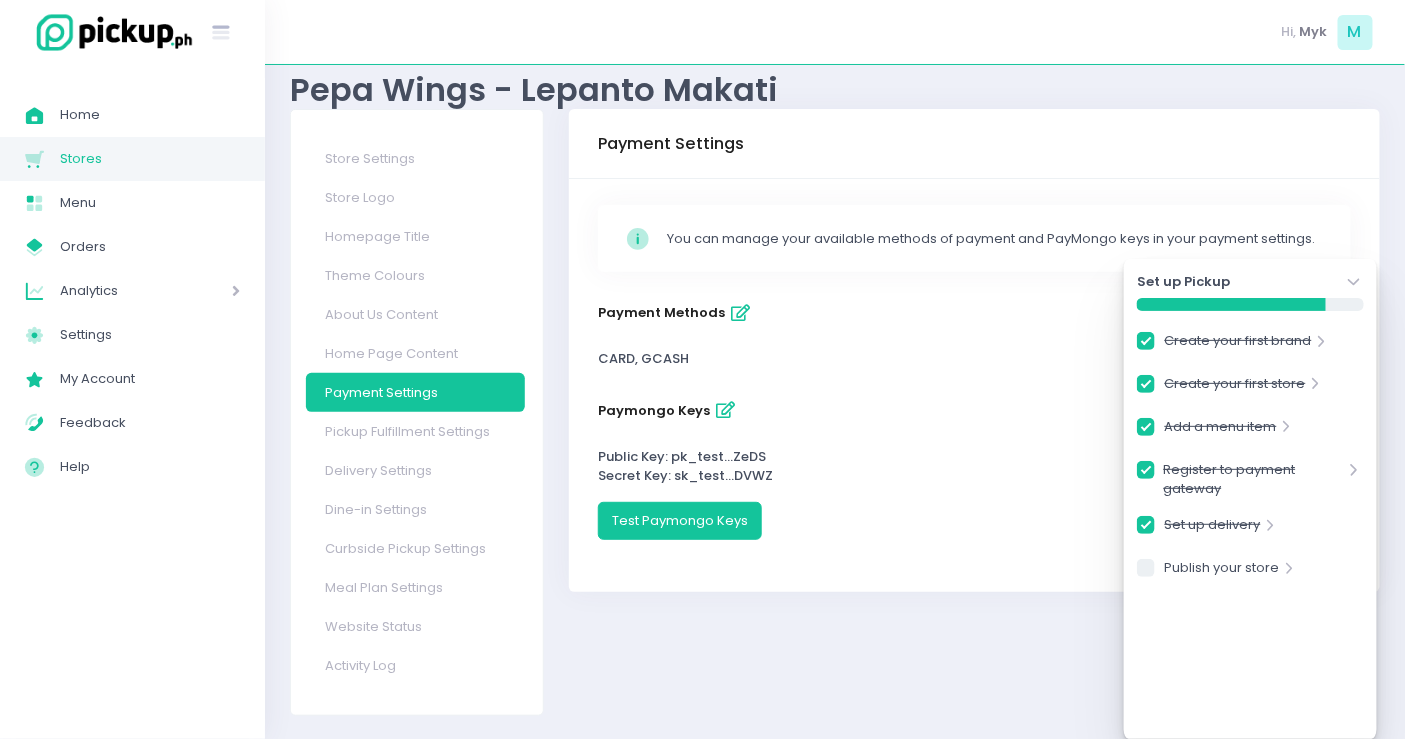 click 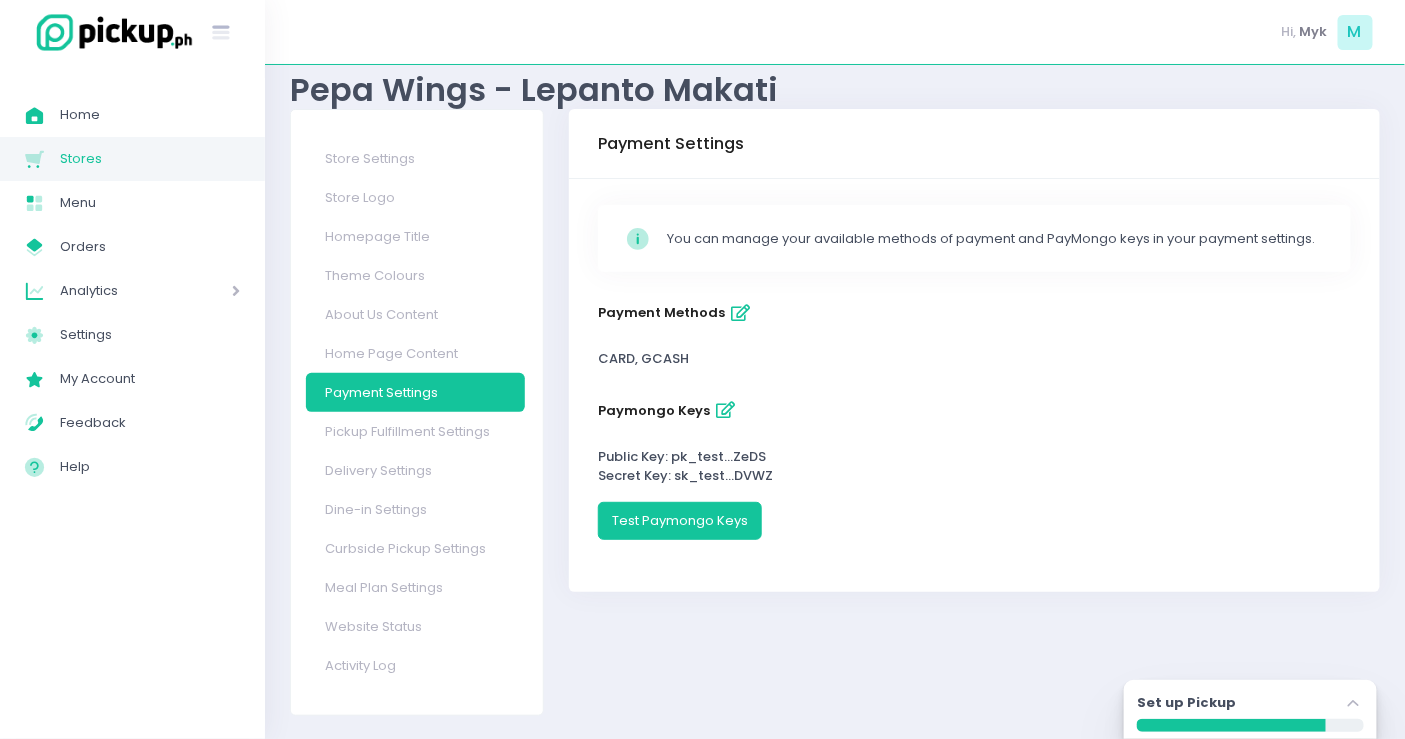 click on "Stores" at bounding box center (150, 159) 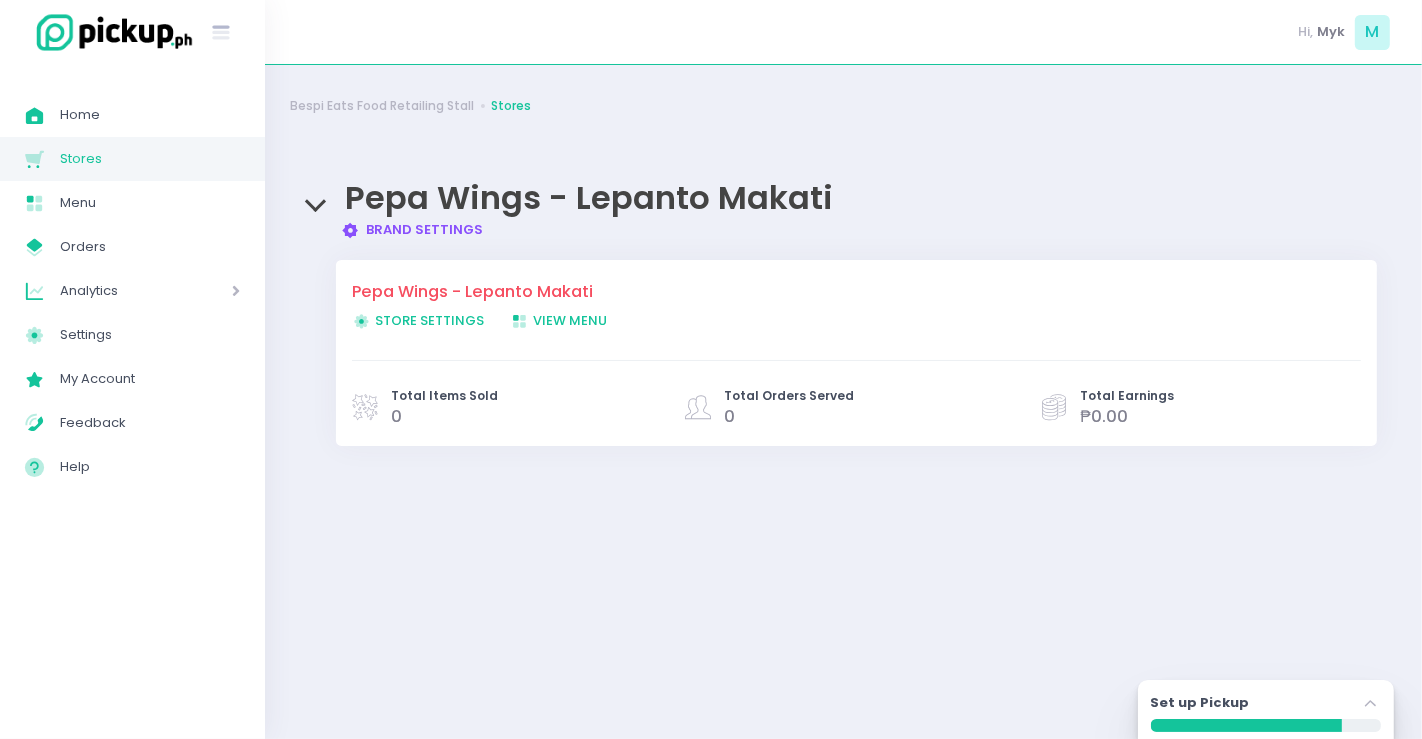 click on "Brand Settings Created with Sketch.   Brand Settings" at bounding box center (412, 229) 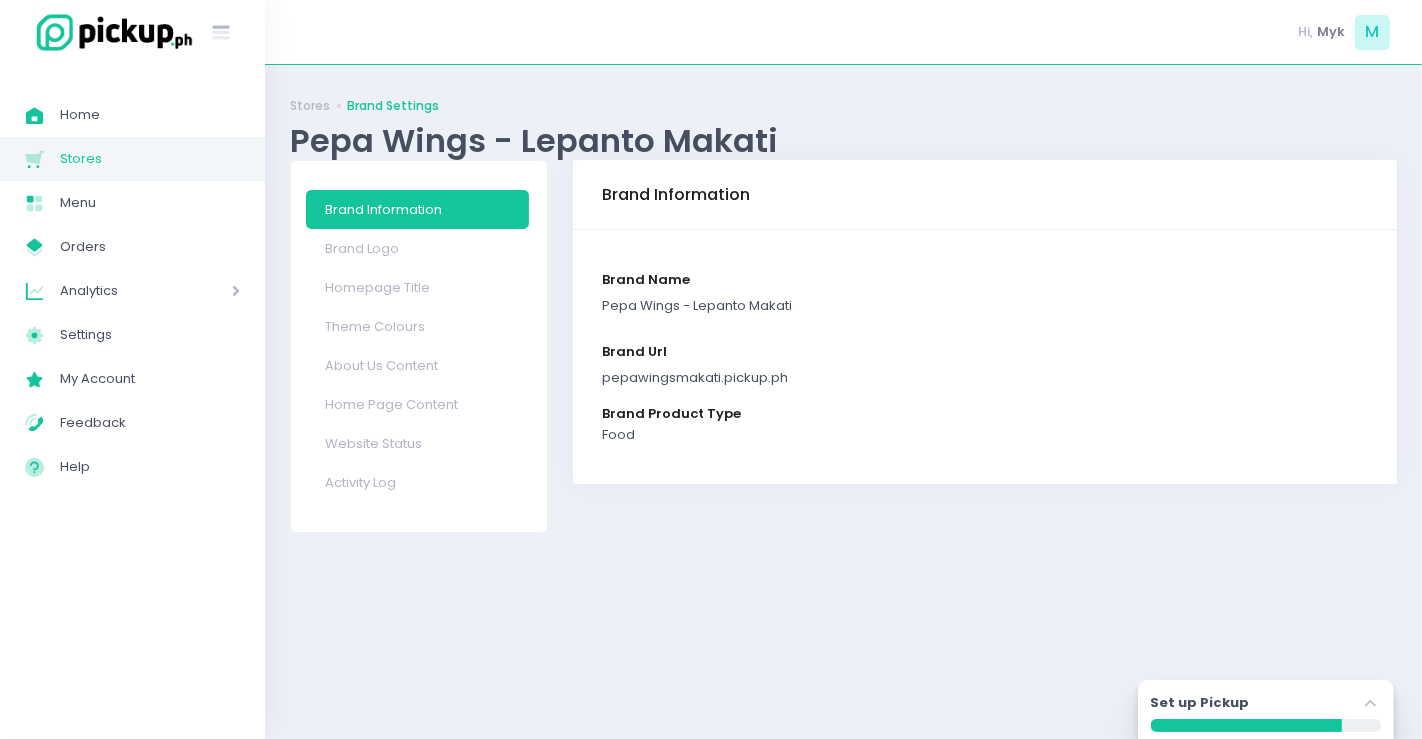 click on "Stores" at bounding box center [150, 159] 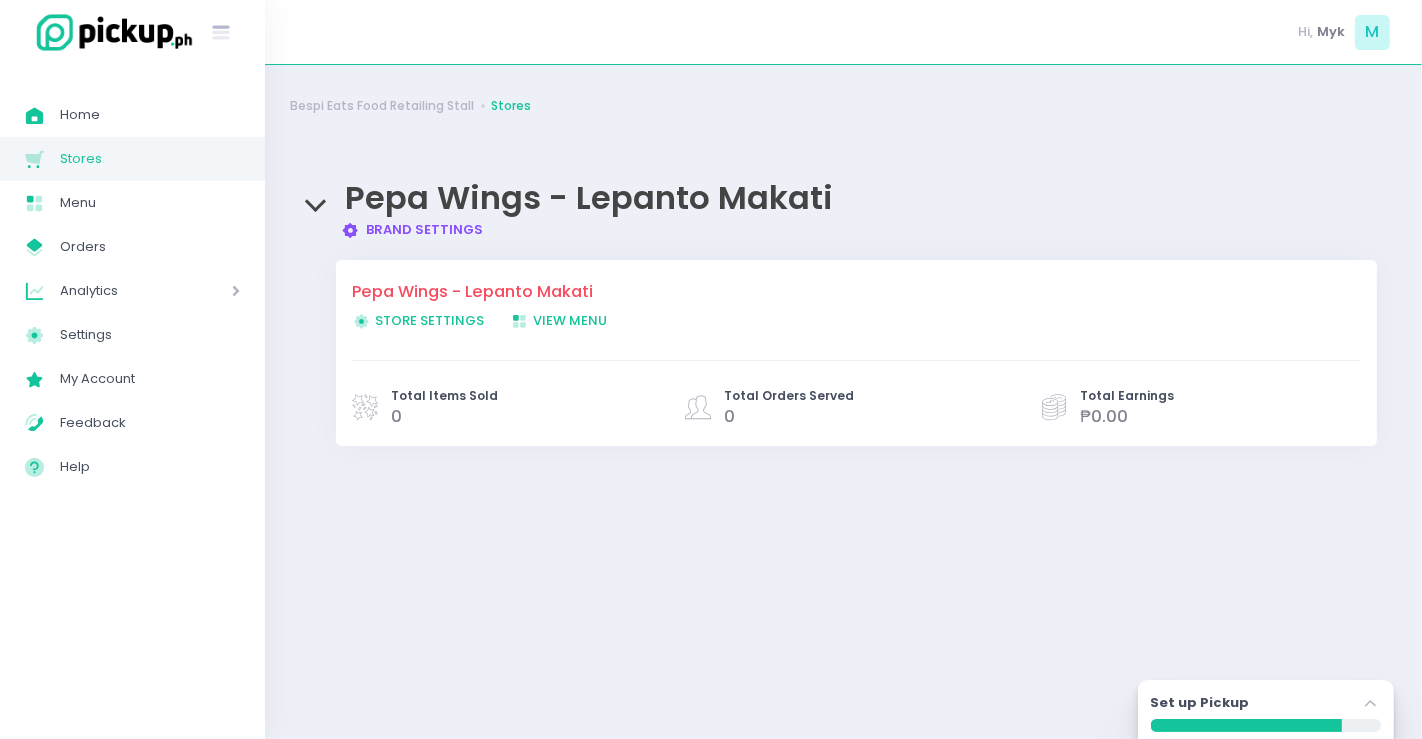 click on "Store Settings Created with Sketch. Store Settings" at bounding box center [418, 320] 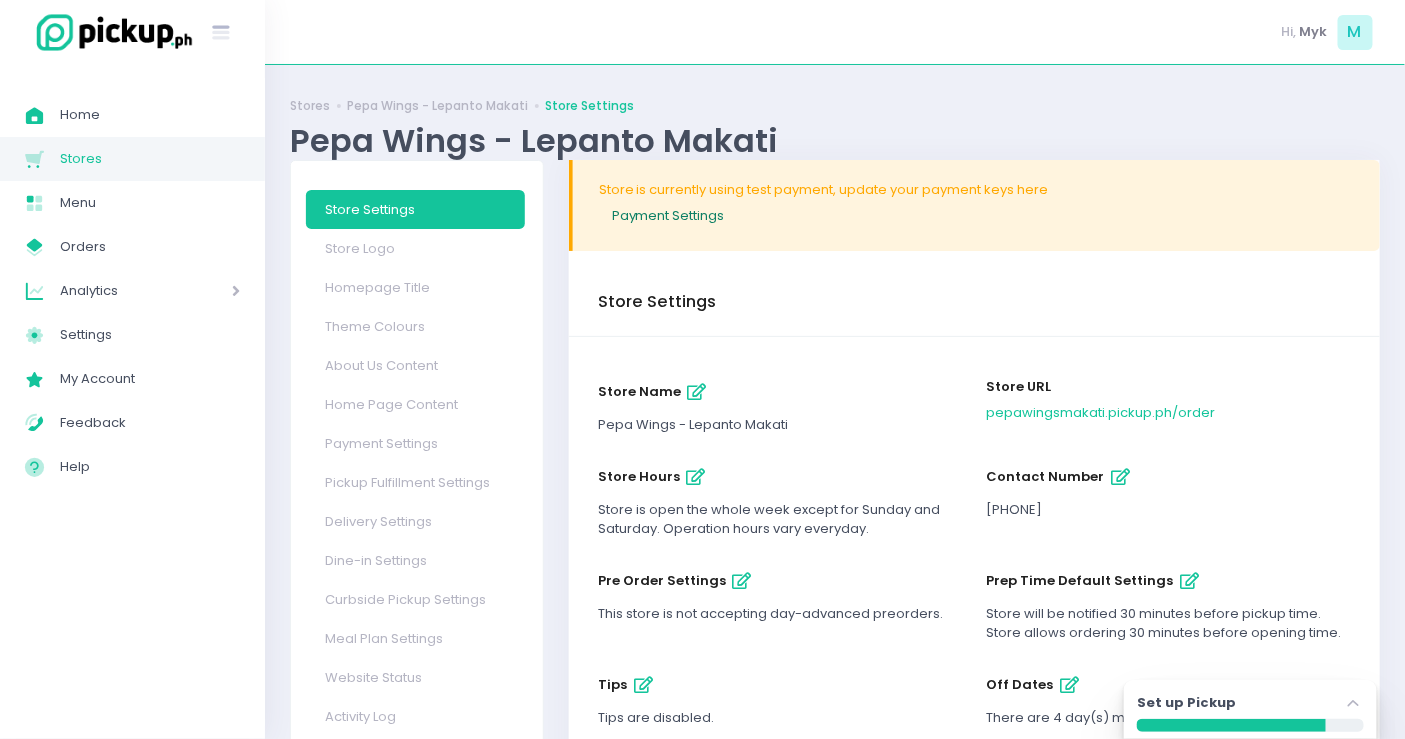 click on "Payment Settings" at bounding box center (976, 215) 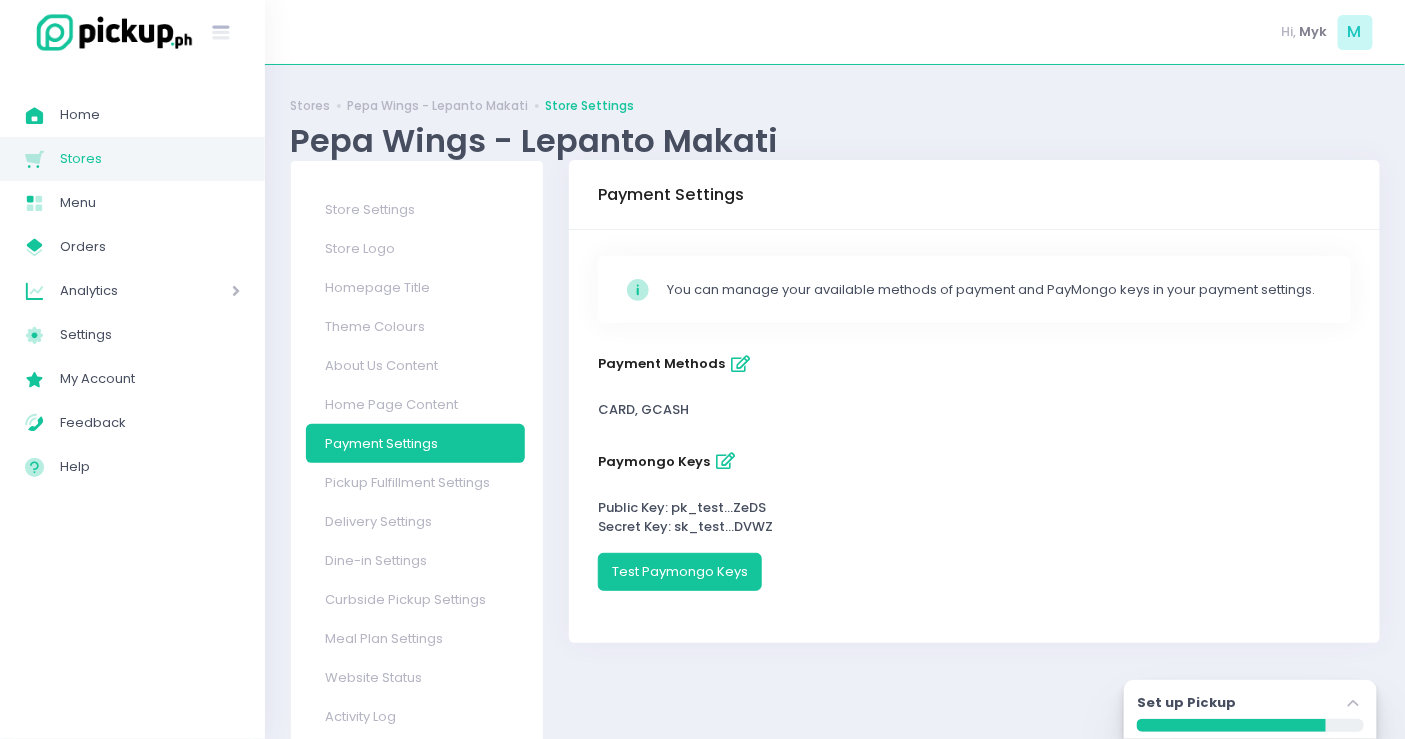click on "paymongo Public Key:   pk_test ... ZeDS   Secret Key:   sk_test ... DVWZ" at bounding box center (974, 517) 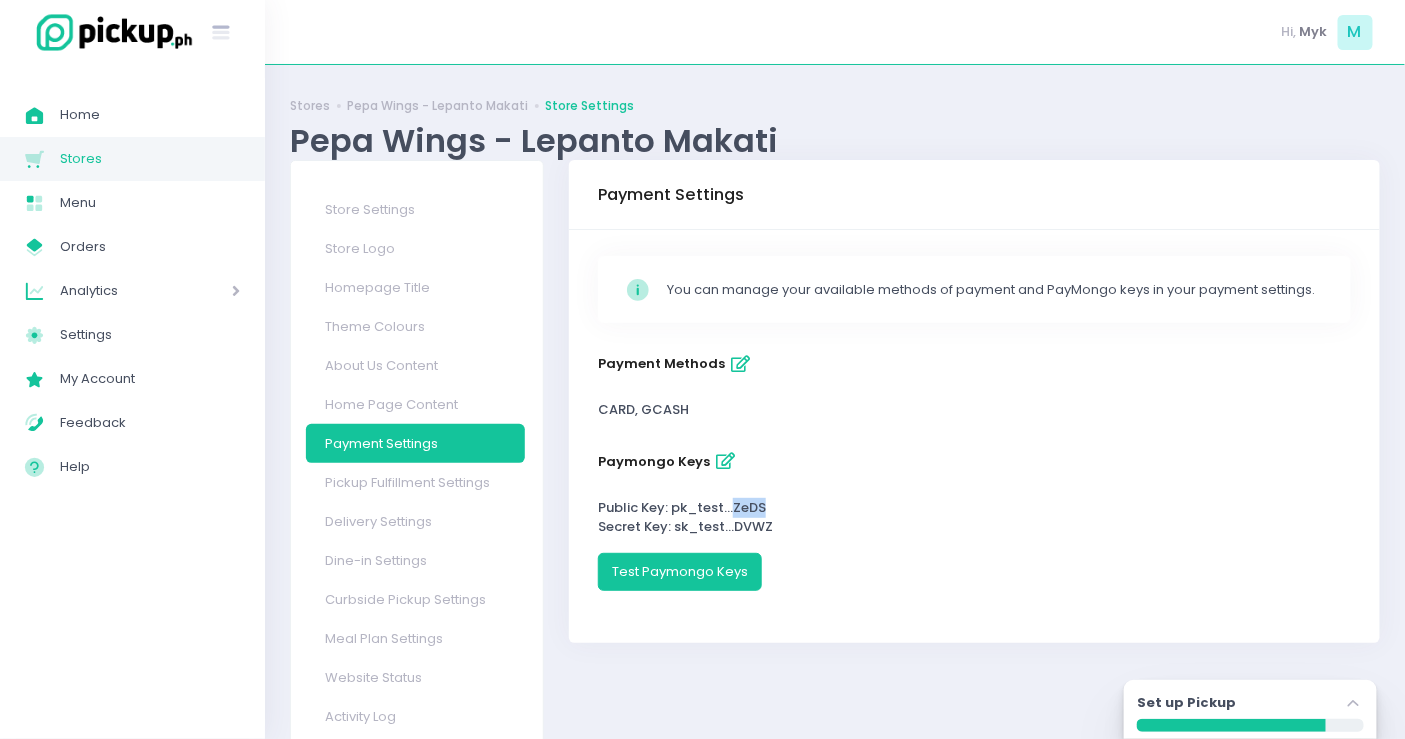 click on "paymongo Public Key:   pk_test ... ZeDS   Secret Key:   sk_test ... DVWZ" at bounding box center (974, 517) 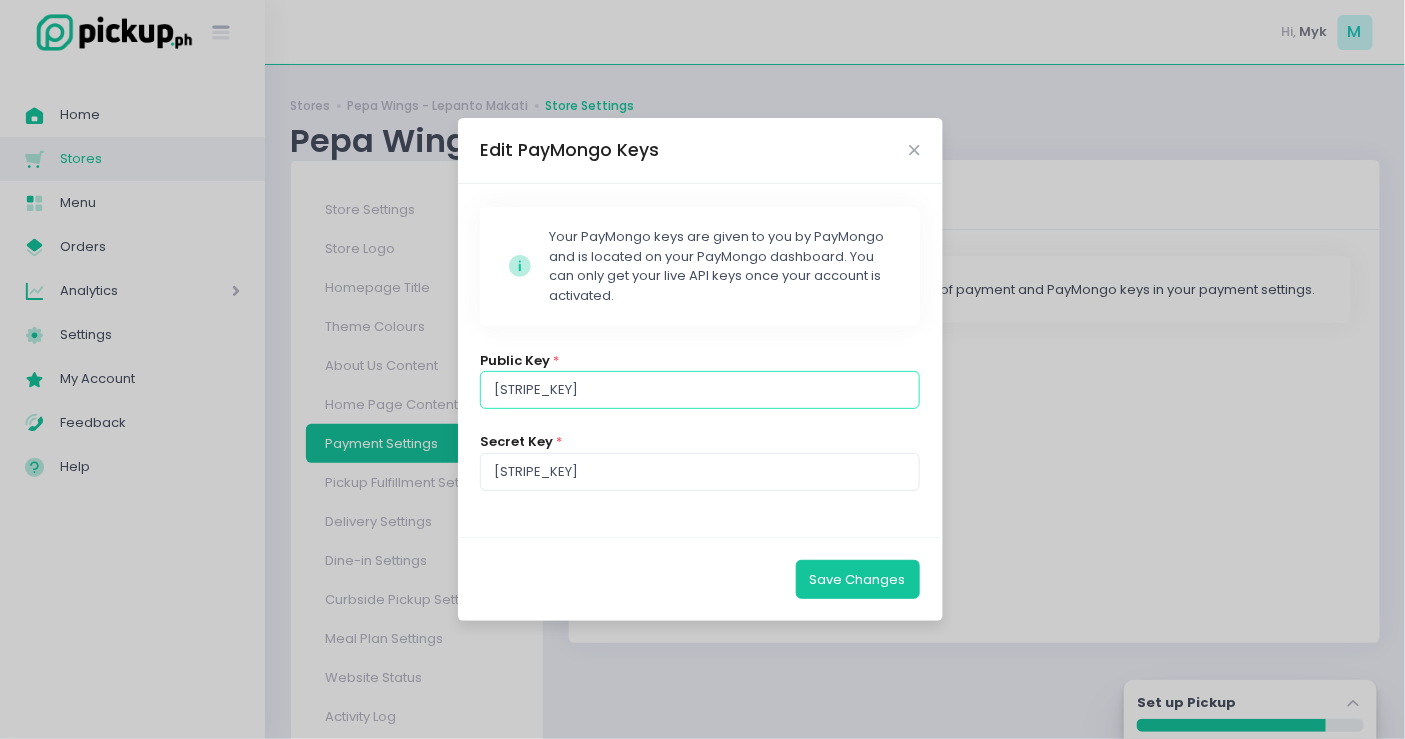 click on "pk_test_u4RAnNHSAsm64UJbtjL4ZeDS" at bounding box center (700, 390) 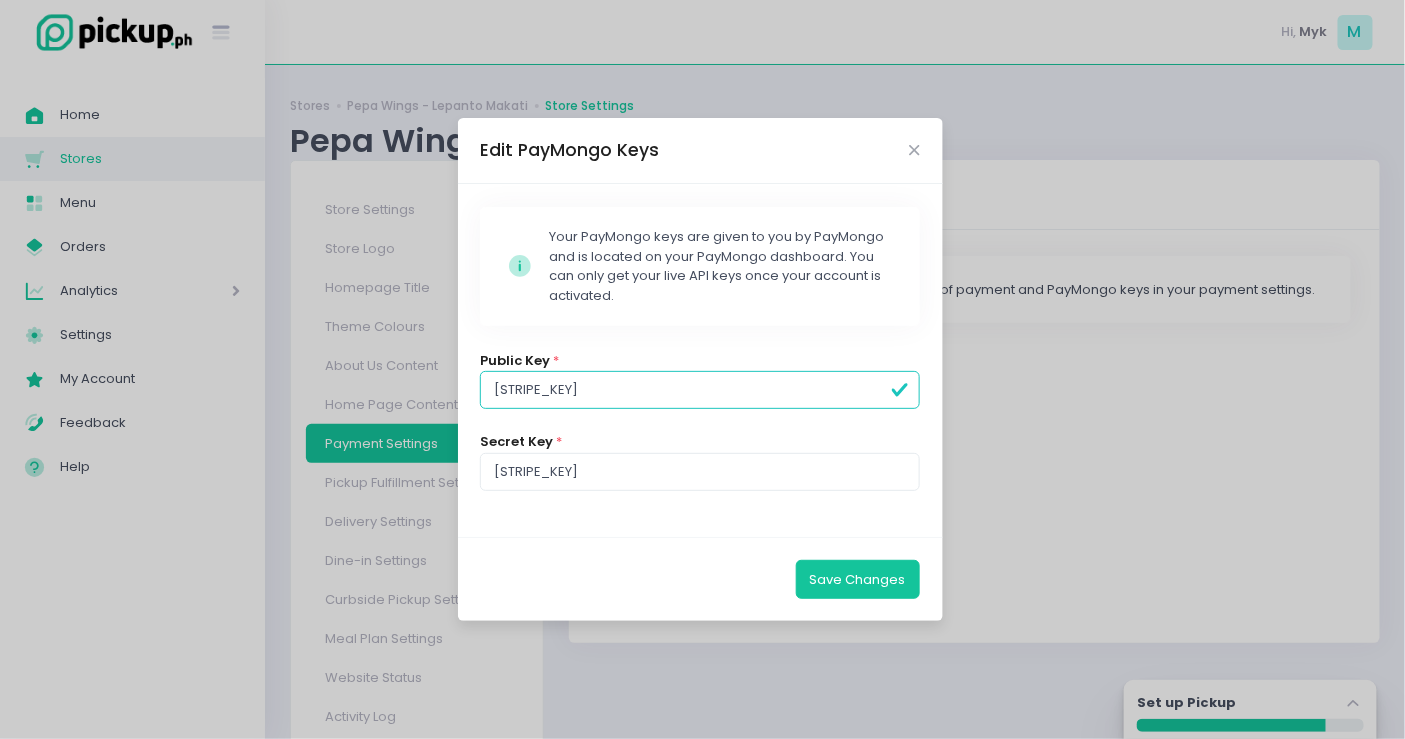 type on "pk_test_AddnPfhDHKq6LAQeHPqoRPM3" 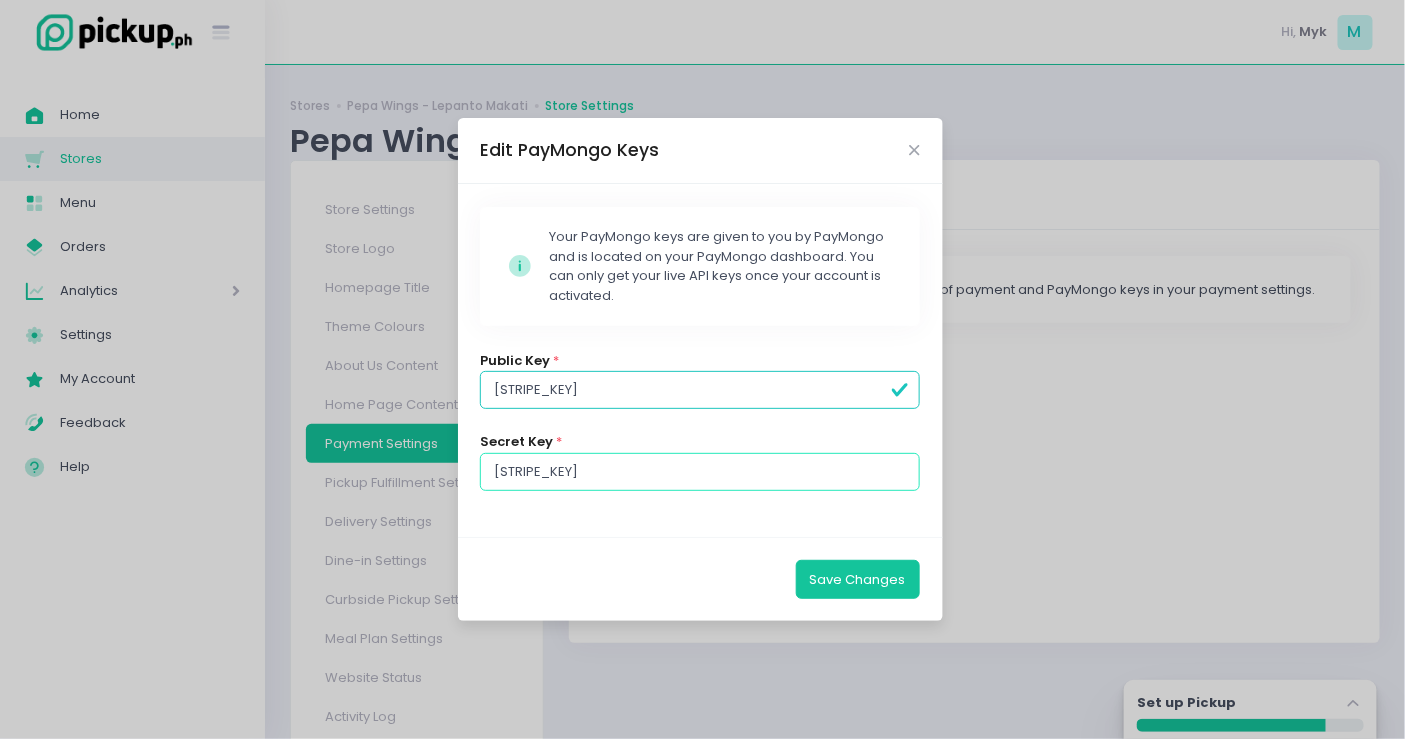 click on "sk_test_MtLGXMbx9uxZfAy25CyVDVWZ" at bounding box center (700, 472) 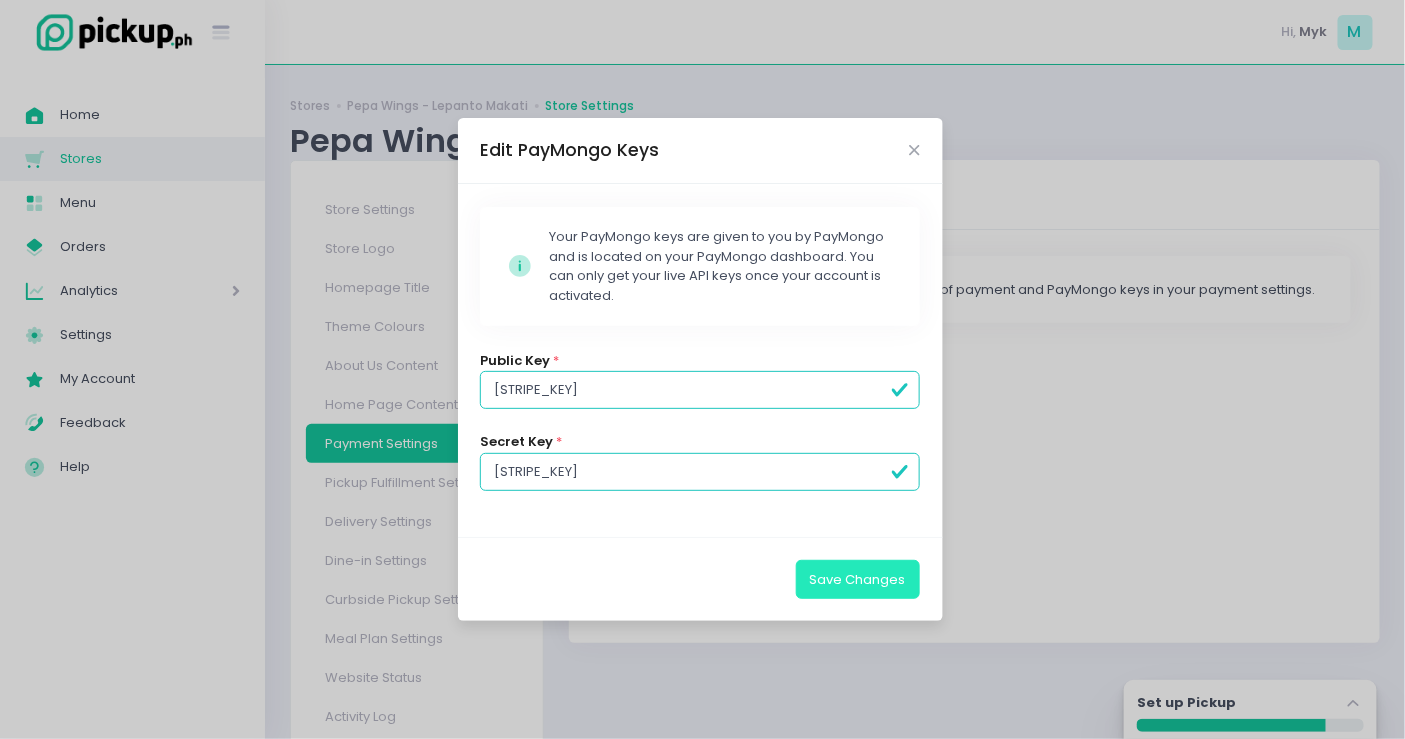 type on "sk_test_MUuoCGw4jhtBhXKWq2GjqYGu" 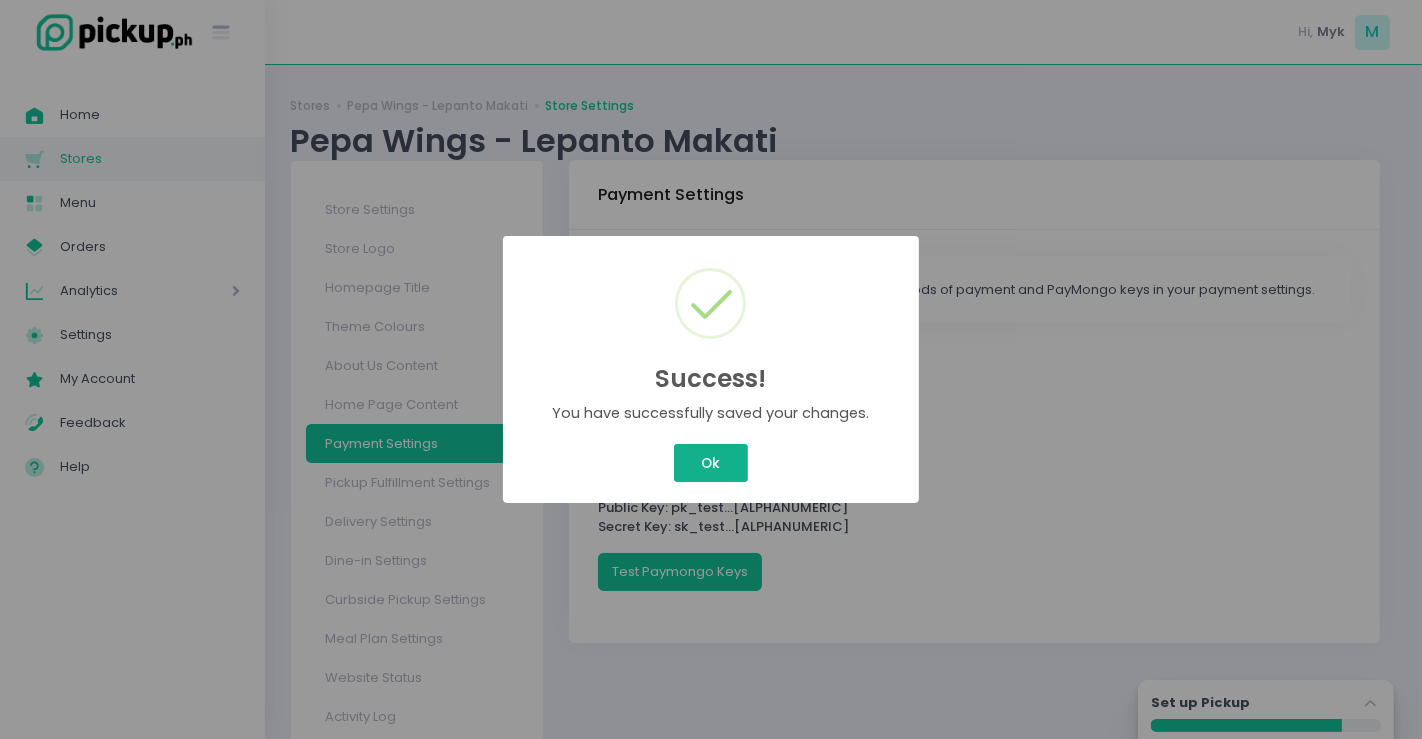 click on "Ok" at bounding box center [711, 463] 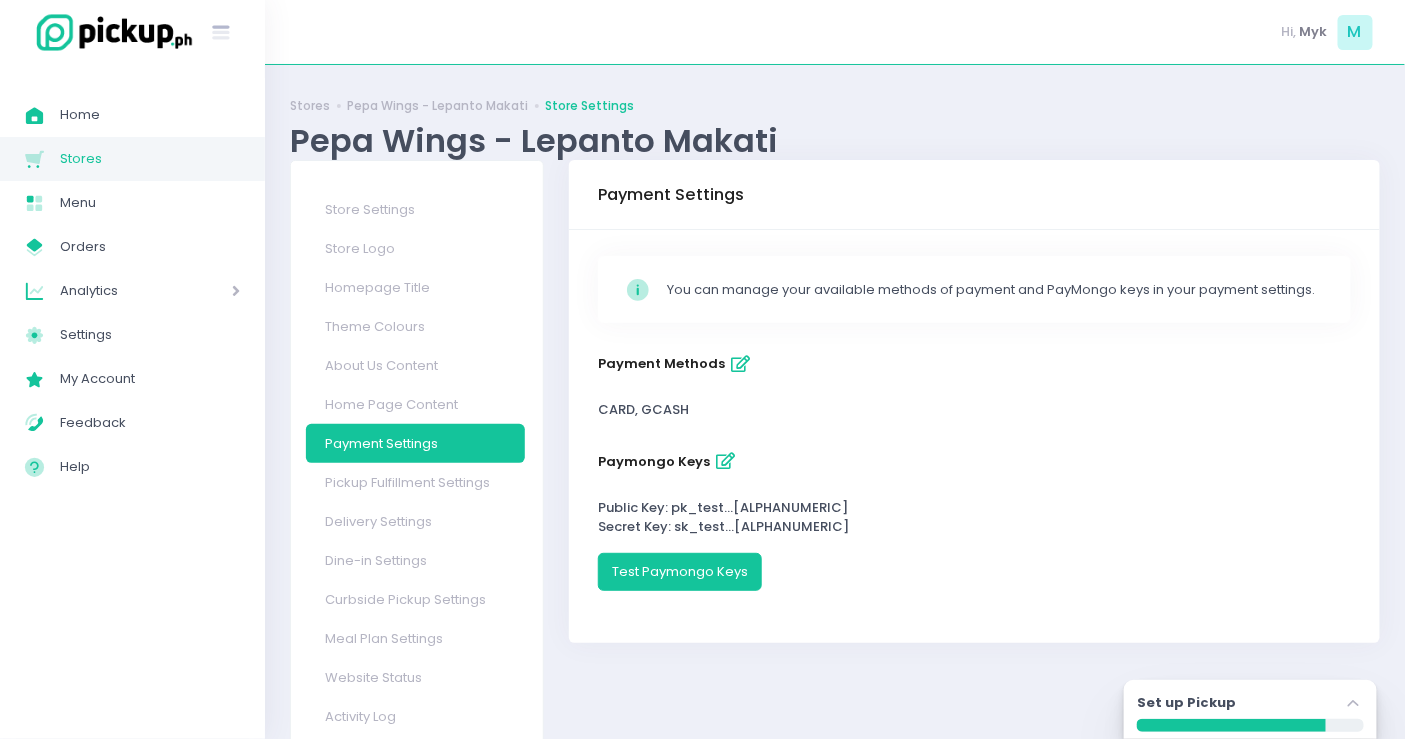 click on "Stockholm-icons / Navigation / Angle-up Created with Sketch." 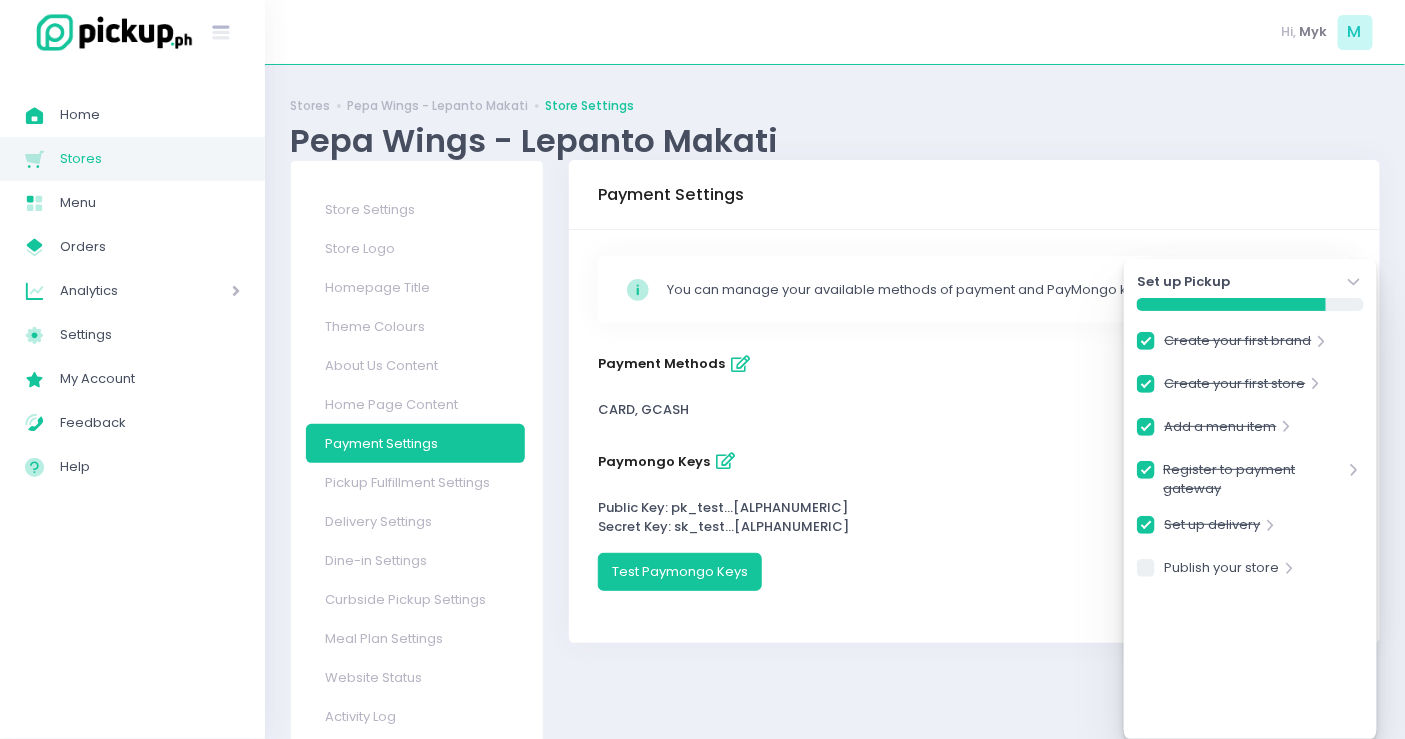 click on "Store is currently using test payment, update your payment keys here   Payment Settings Store Settings store name Pepa Wings - Lepanto Makati Store URL pepawingsmakati .pickup.ph / order store hours Store is open the whole week except for Sunday and Saturday. Operation hours vary everyday. contact number 09171652921 pre order settings This store is not accepting day-advanced preorders. prep time default settings Store will be notified 30 minutes before pickup time. Store allows ordering 30 minutes before opening time. tips Tips are disabled. off dates There are 4 day(s) marked as off dates. location BA Lepanto, Salcedo Village, Makati City Address Pin     BA Lepanto Building, Paseo de Roxas, Makati City, Metro Manila, Philippines Marketplace Settings API Clients No active API client.   apply for an API Client?   Applications No pending application Partner Logo Store doesn't have a Logo   Do you want to add one? Partner Banner   Store doesn't have a Banner   Do you want to add one?   Store Category" at bounding box center [974, 463] 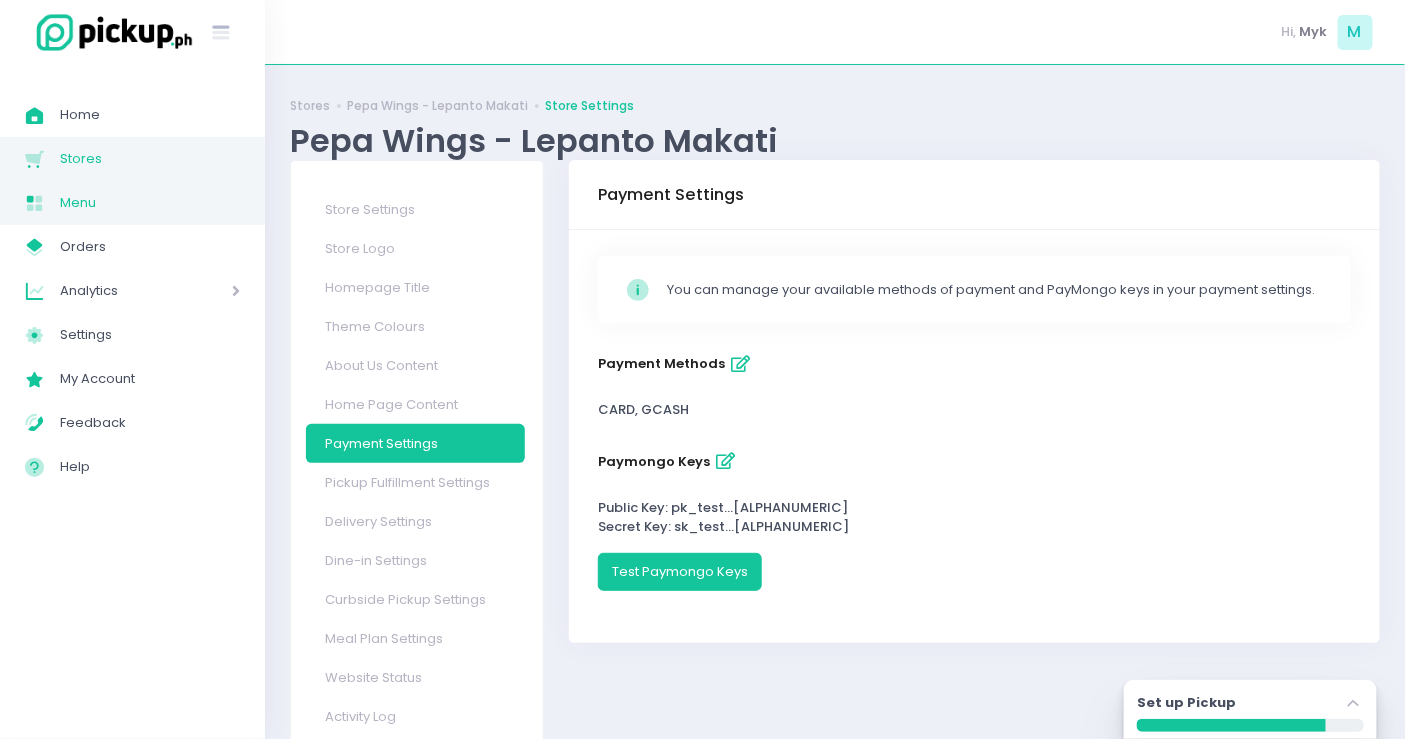 click on "Menu" at bounding box center [150, 203] 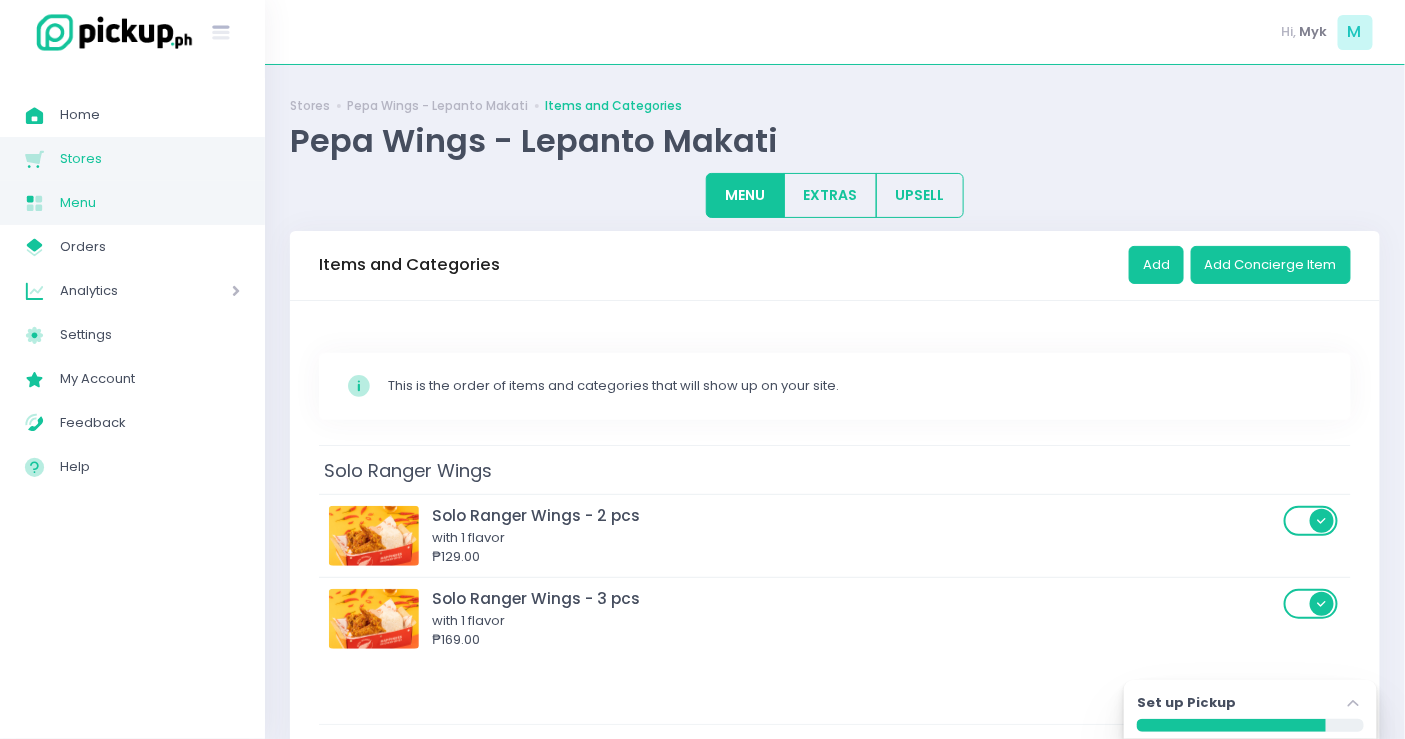 click on "Stores" at bounding box center [150, 159] 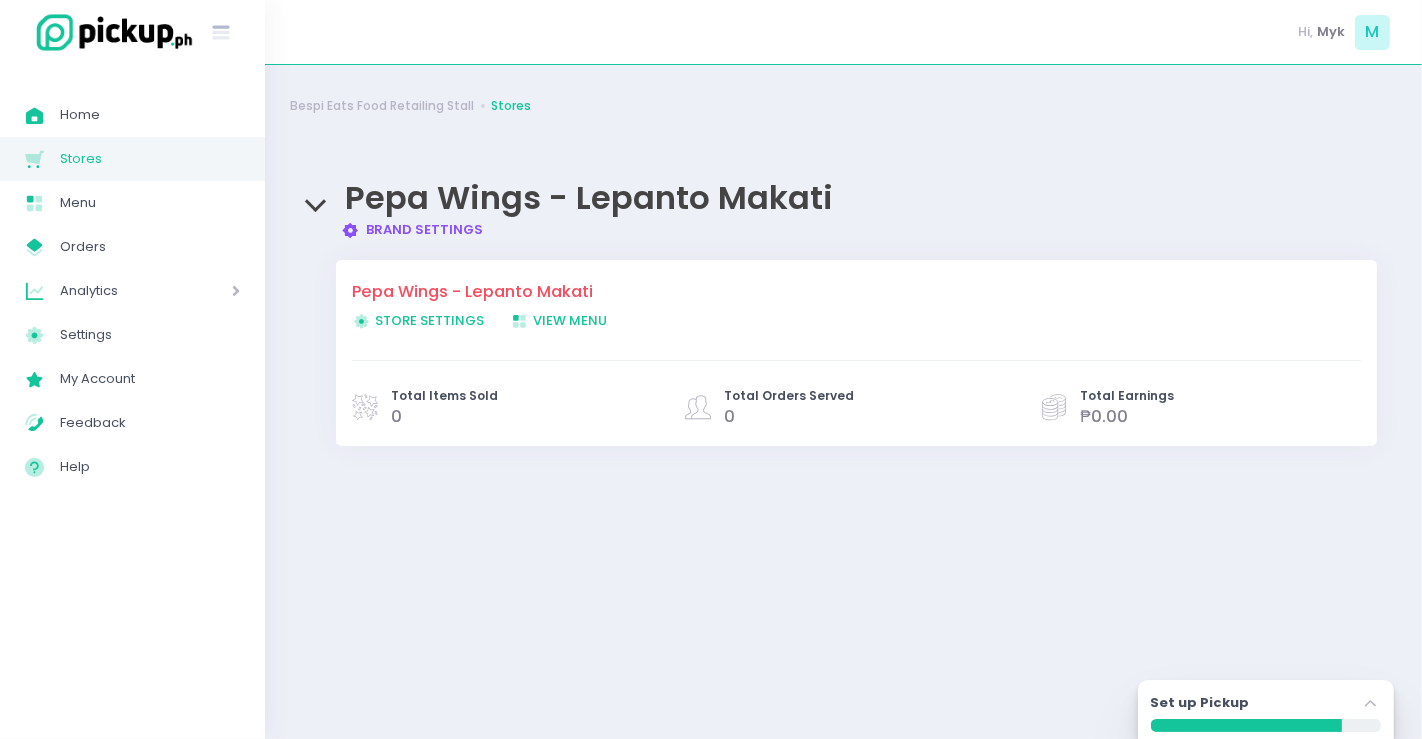 click on "Store Settings Created with Sketch. Store Settings" at bounding box center (418, 320) 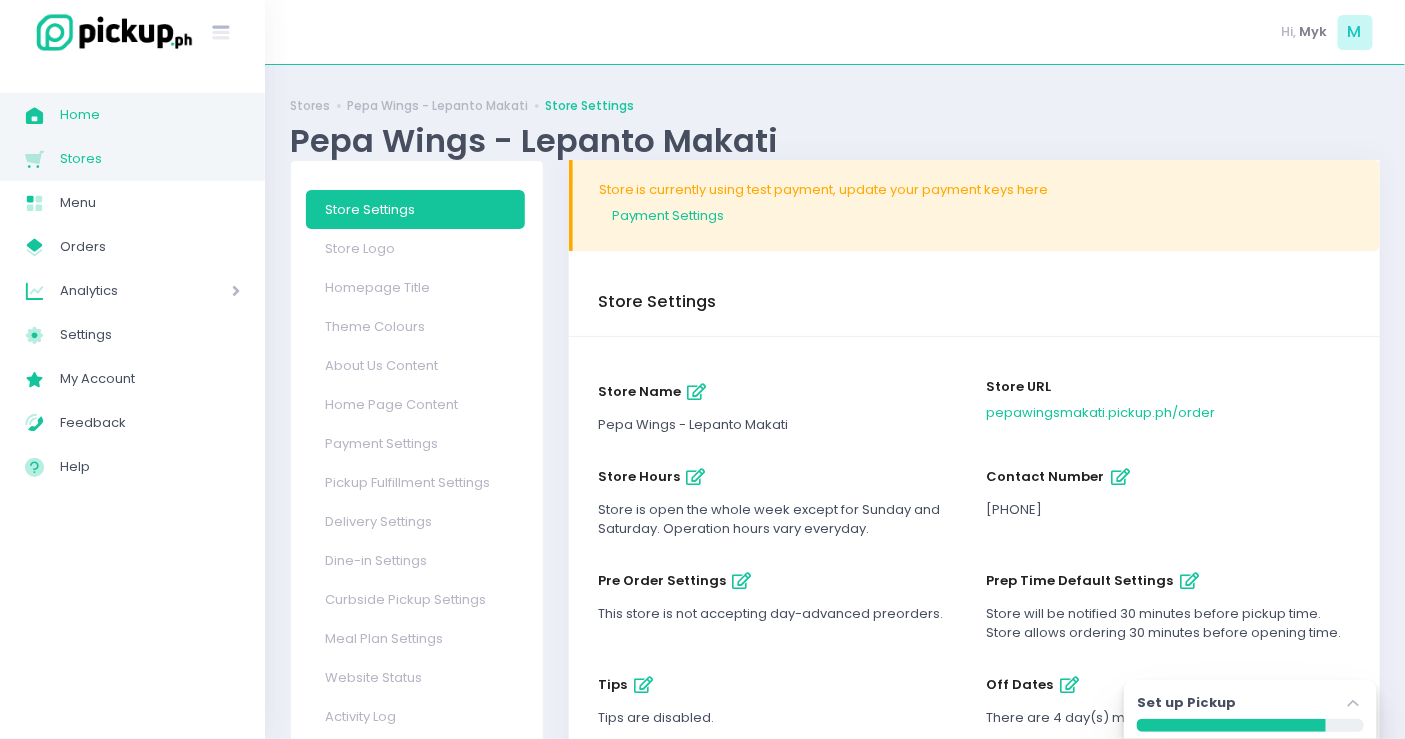 click on "Home" at bounding box center [150, 115] 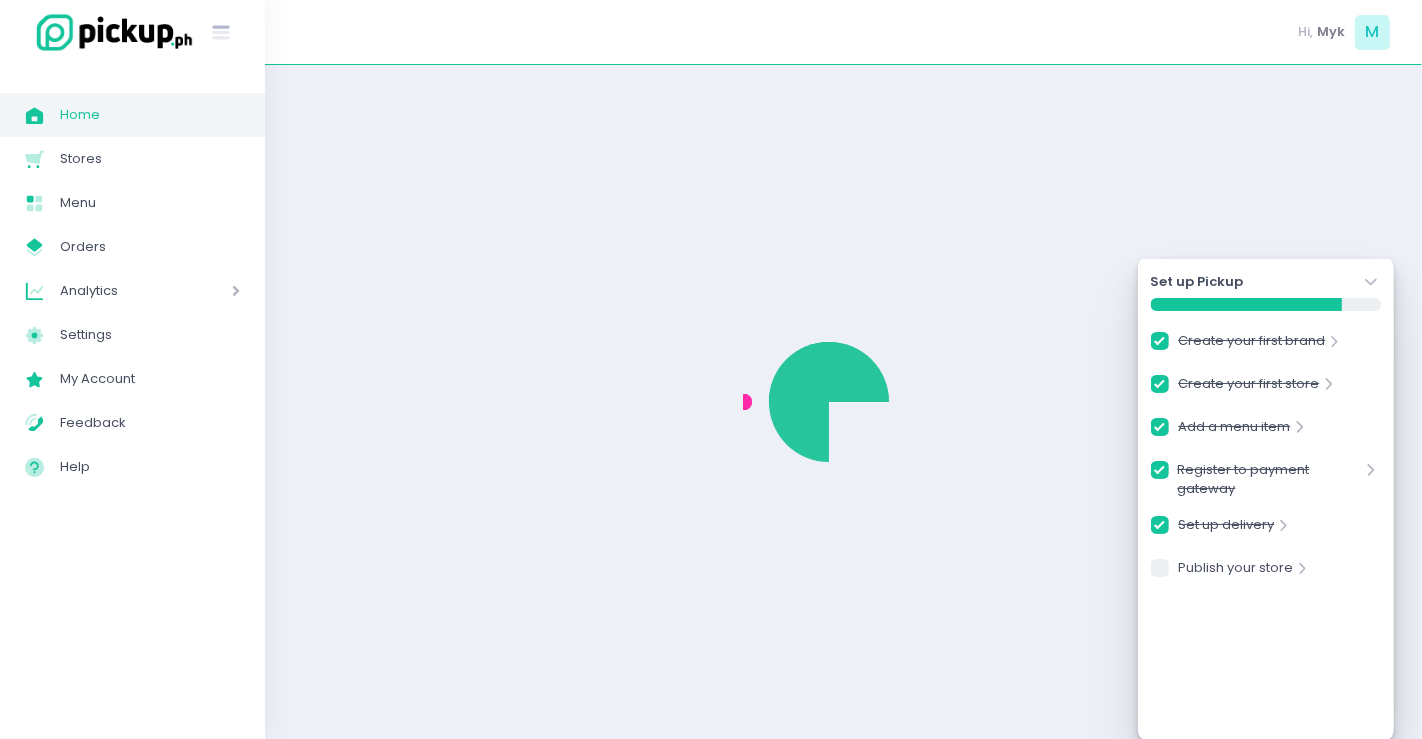 checkbox on "true" 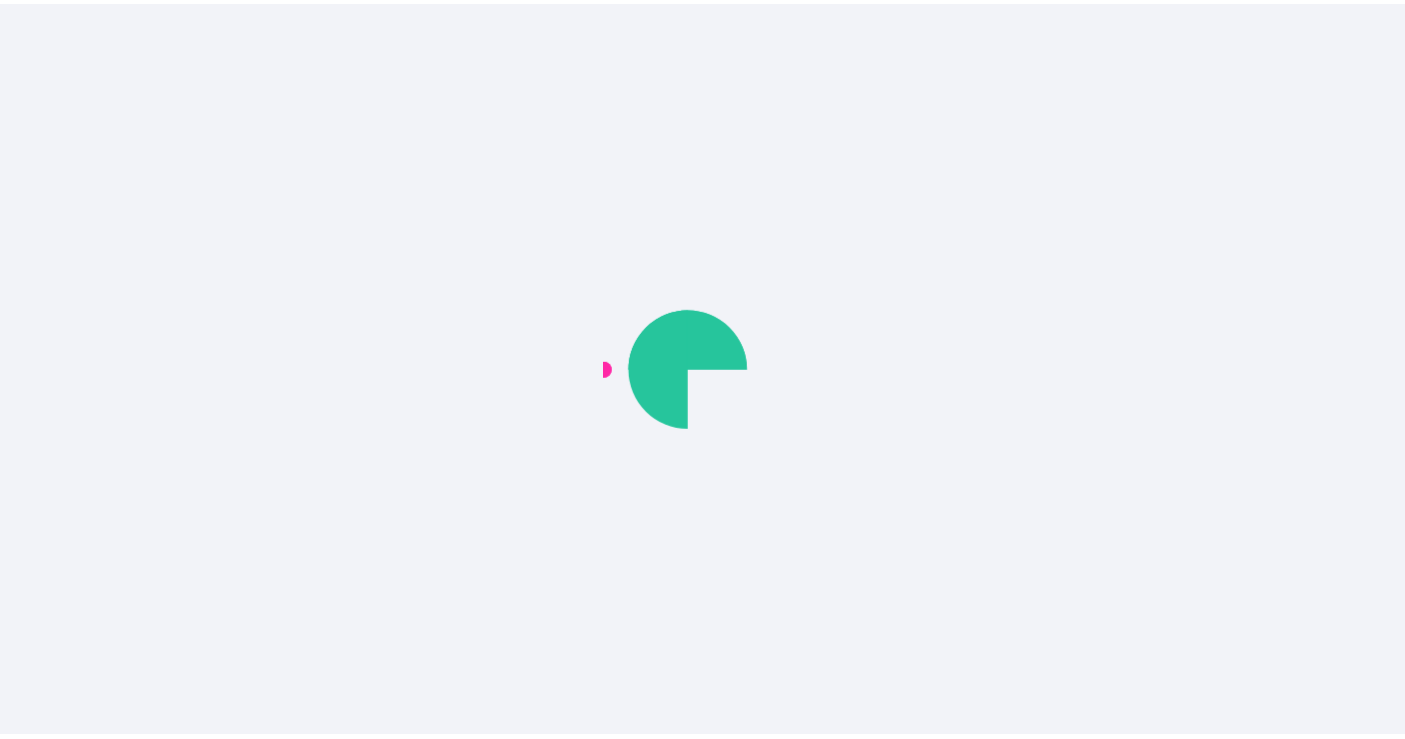 scroll, scrollTop: 0, scrollLeft: 0, axis: both 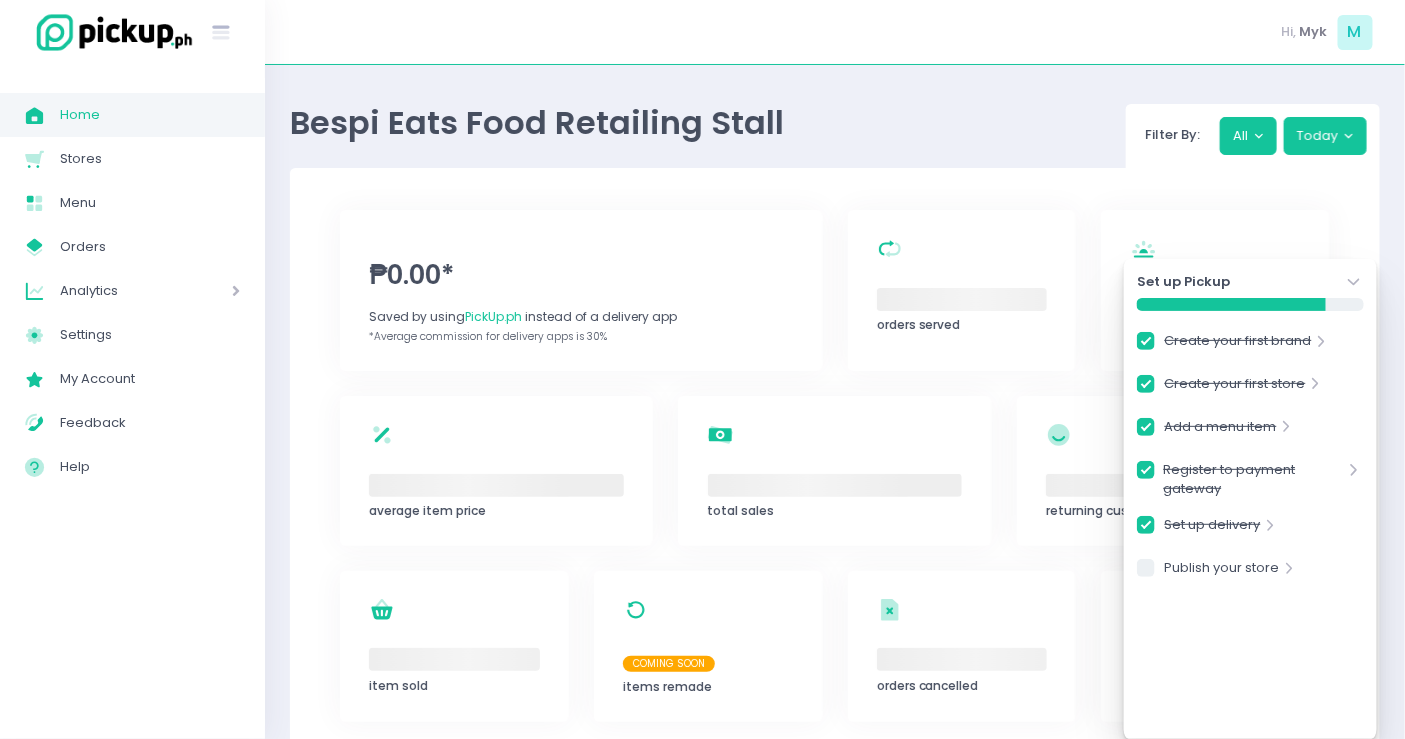 checkbox on "true" 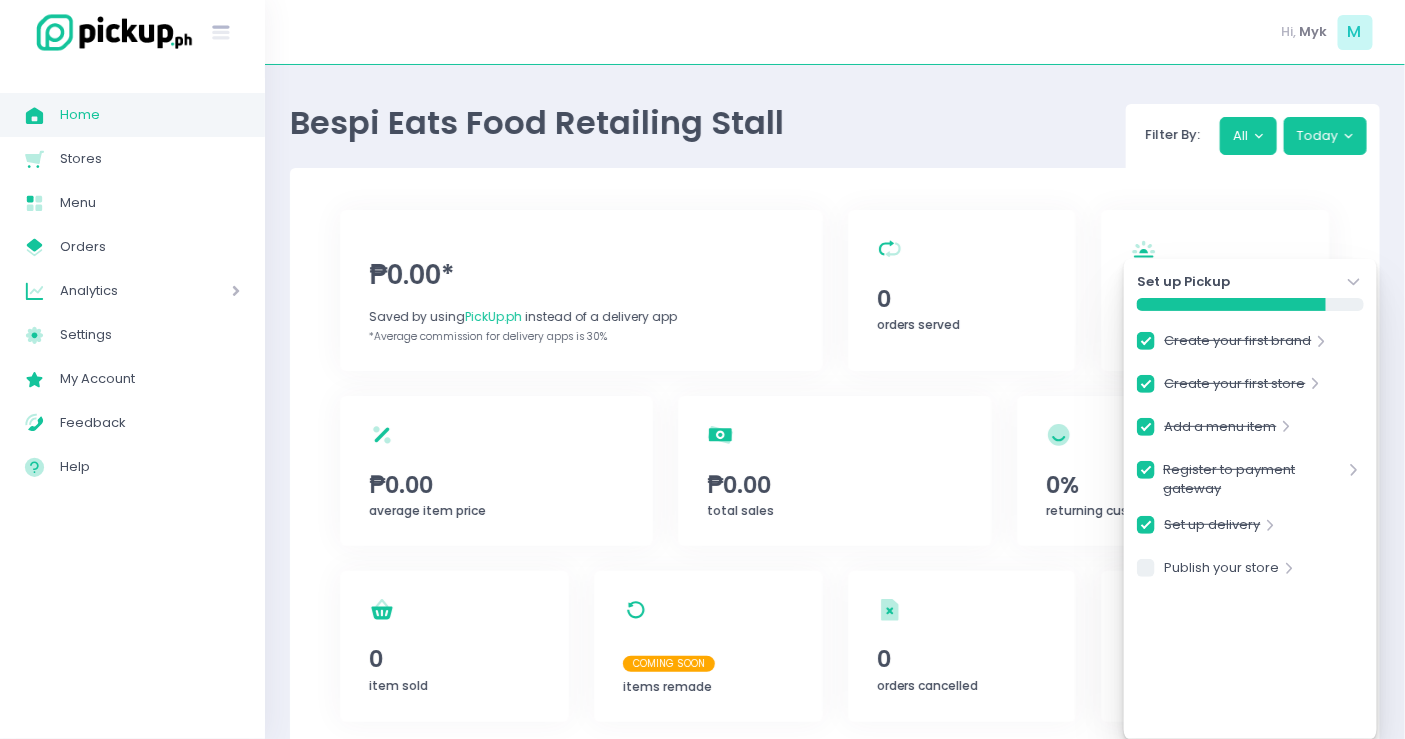 click on "Stockholm-icons / Navigation / Angle-down Created with Sketch." 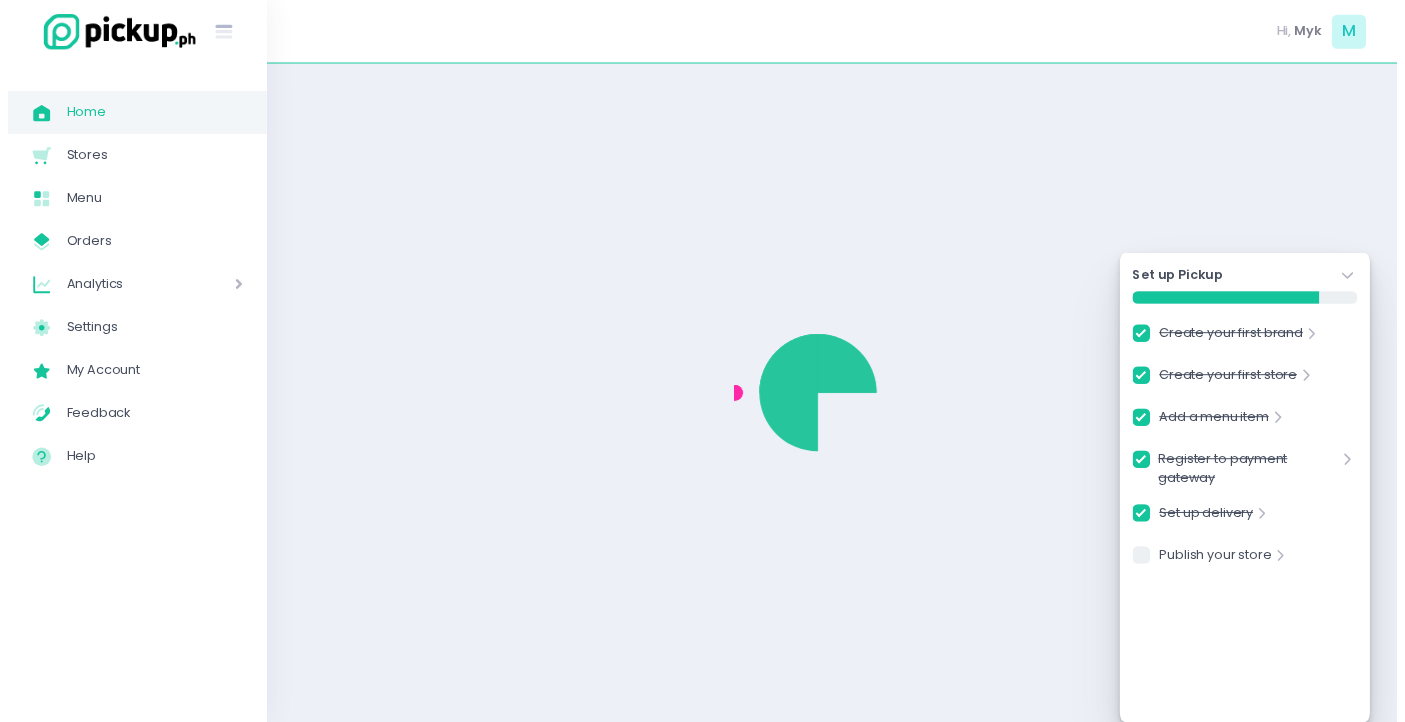 scroll, scrollTop: 0, scrollLeft: 0, axis: both 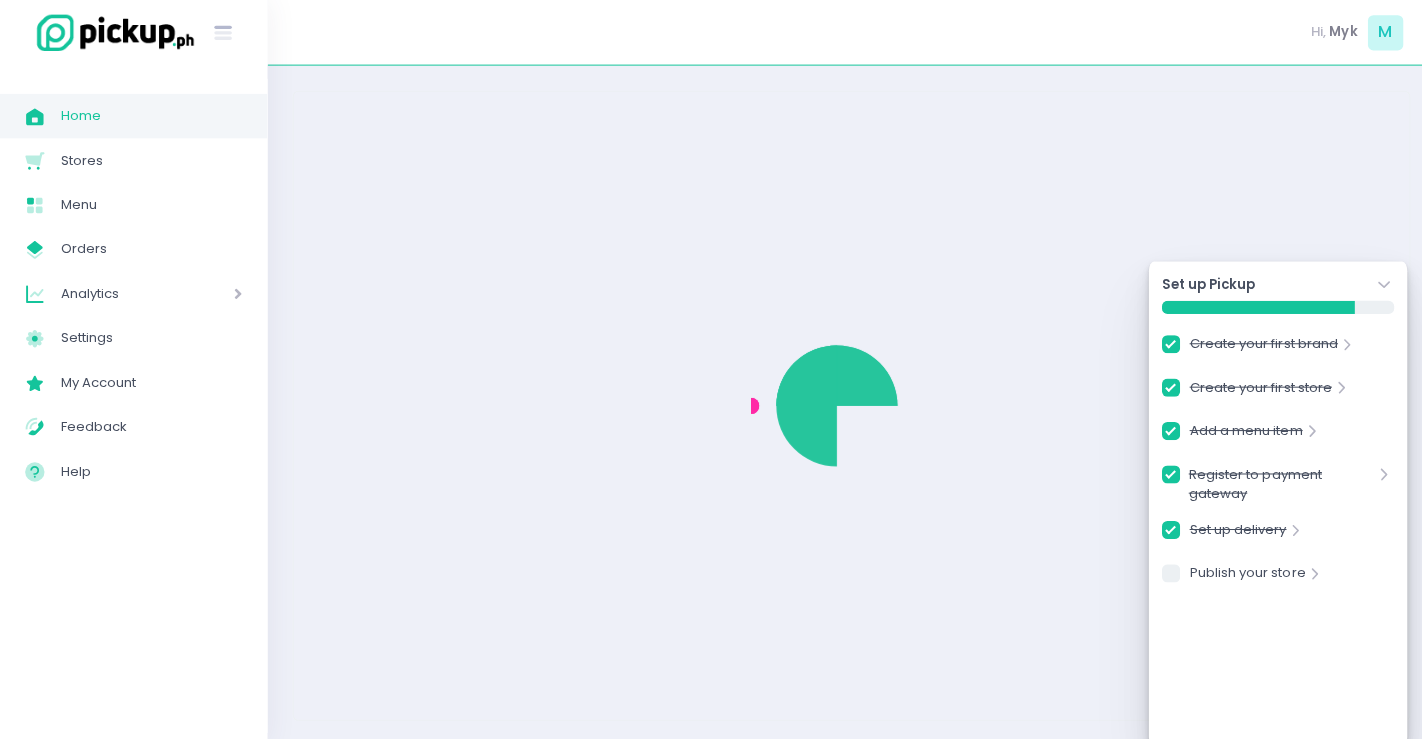 checkbox on "true" 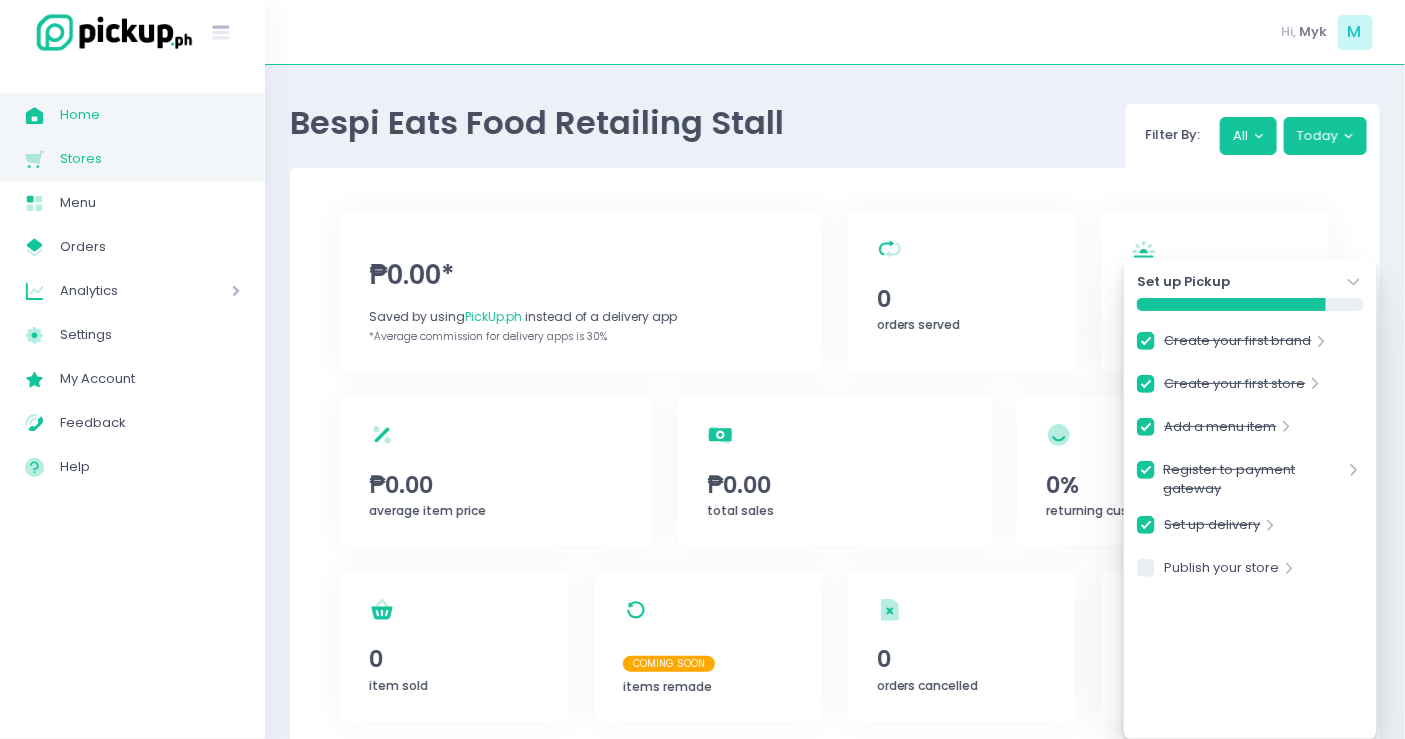 click on "Stores" at bounding box center (150, 159) 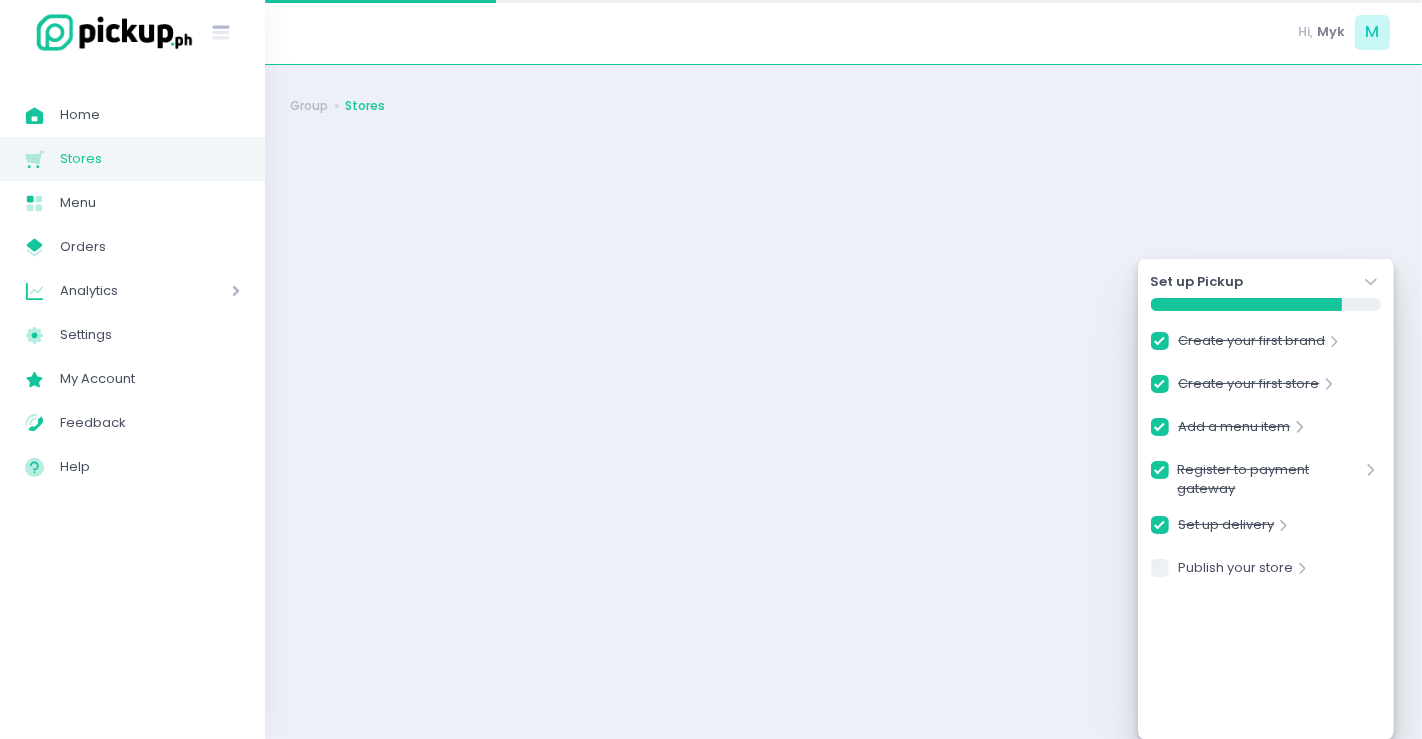 checkbox on "true" 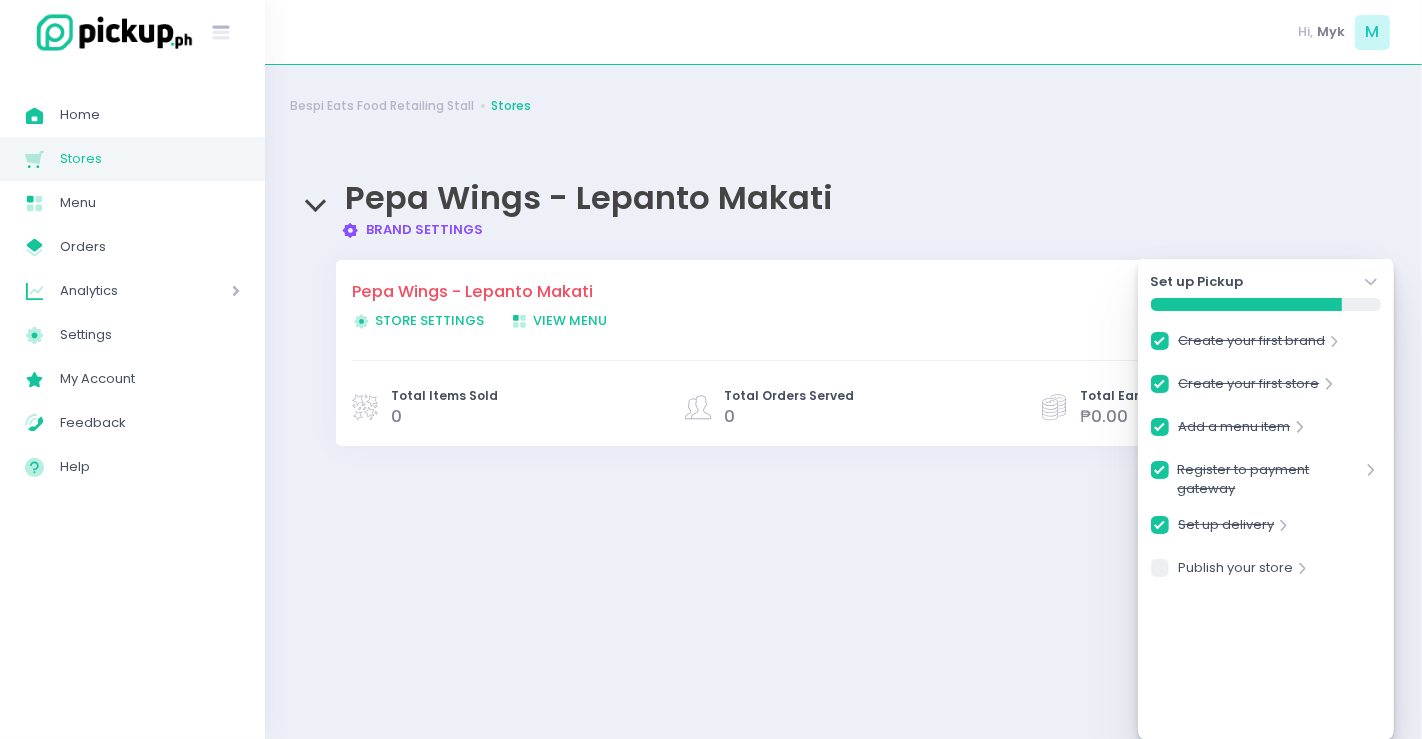 click on "Brand Settings Created with Sketch.   Brand Settings" at bounding box center (412, 229) 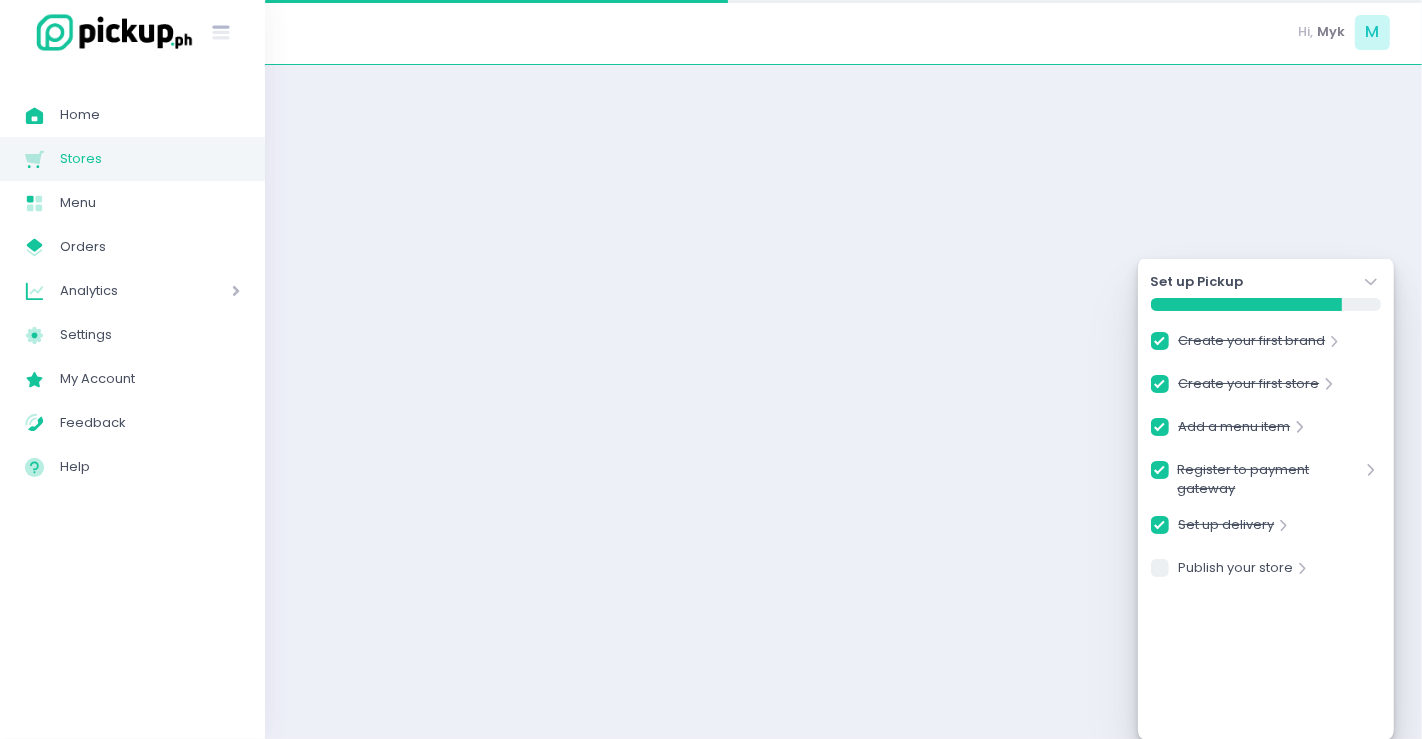 checkbox on "true" 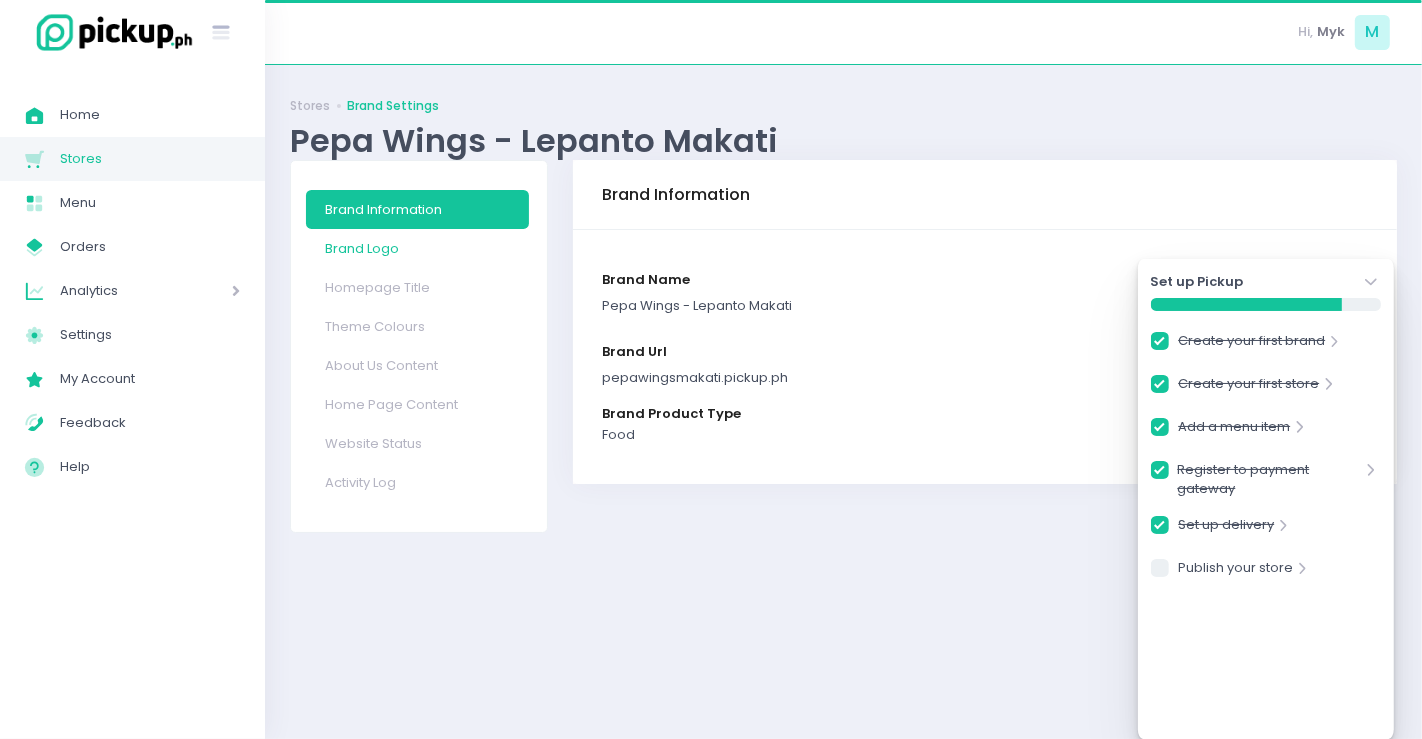 click on "Brand Logo" at bounding box center [418, 248] 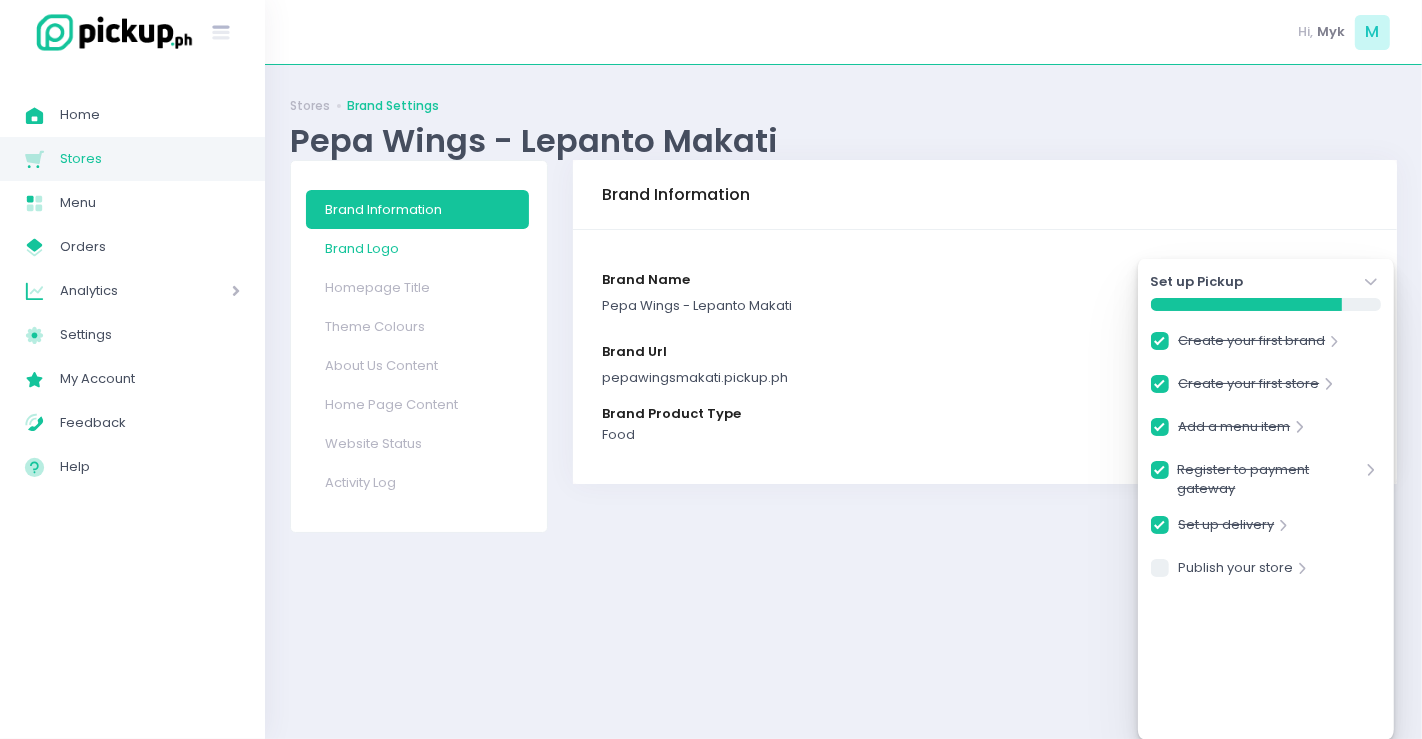 checkbox on "true" 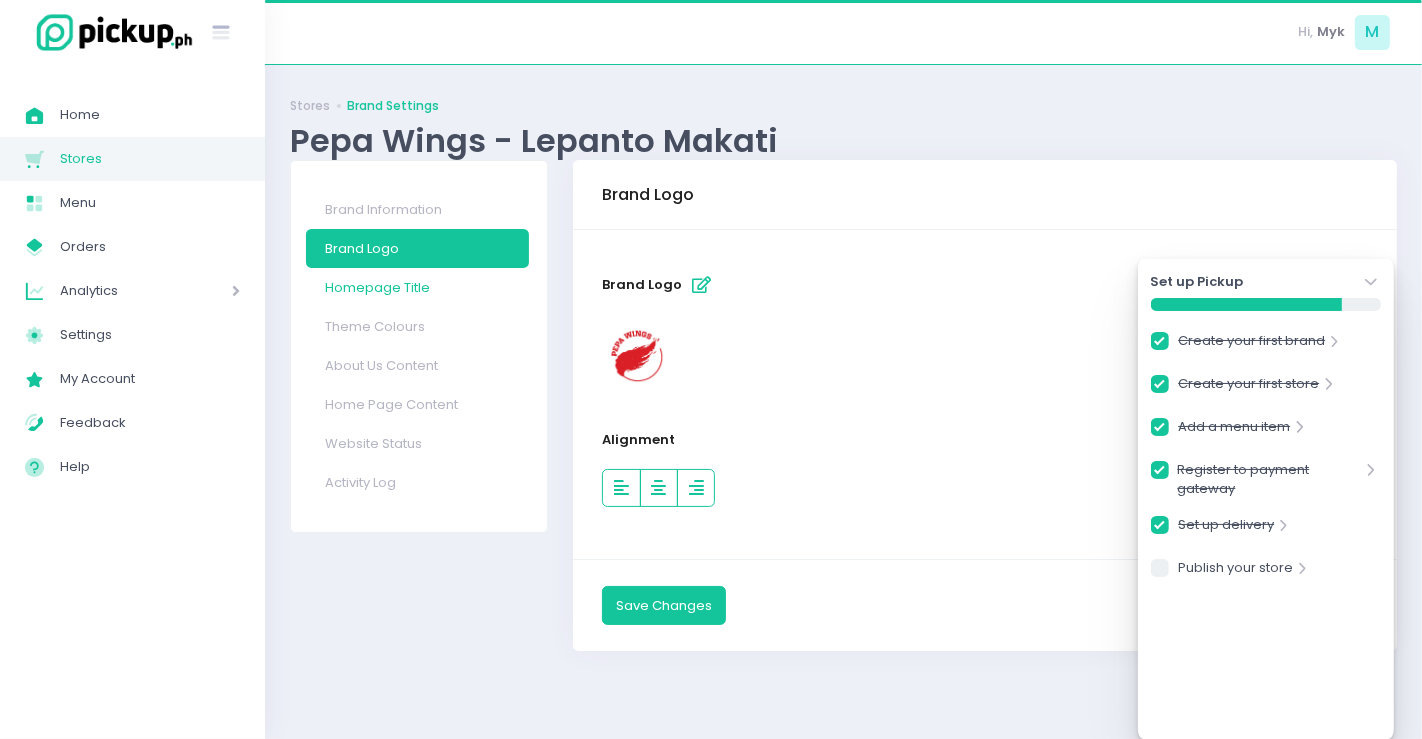 click on "Homepage Title" at bounding box center (418, 287) 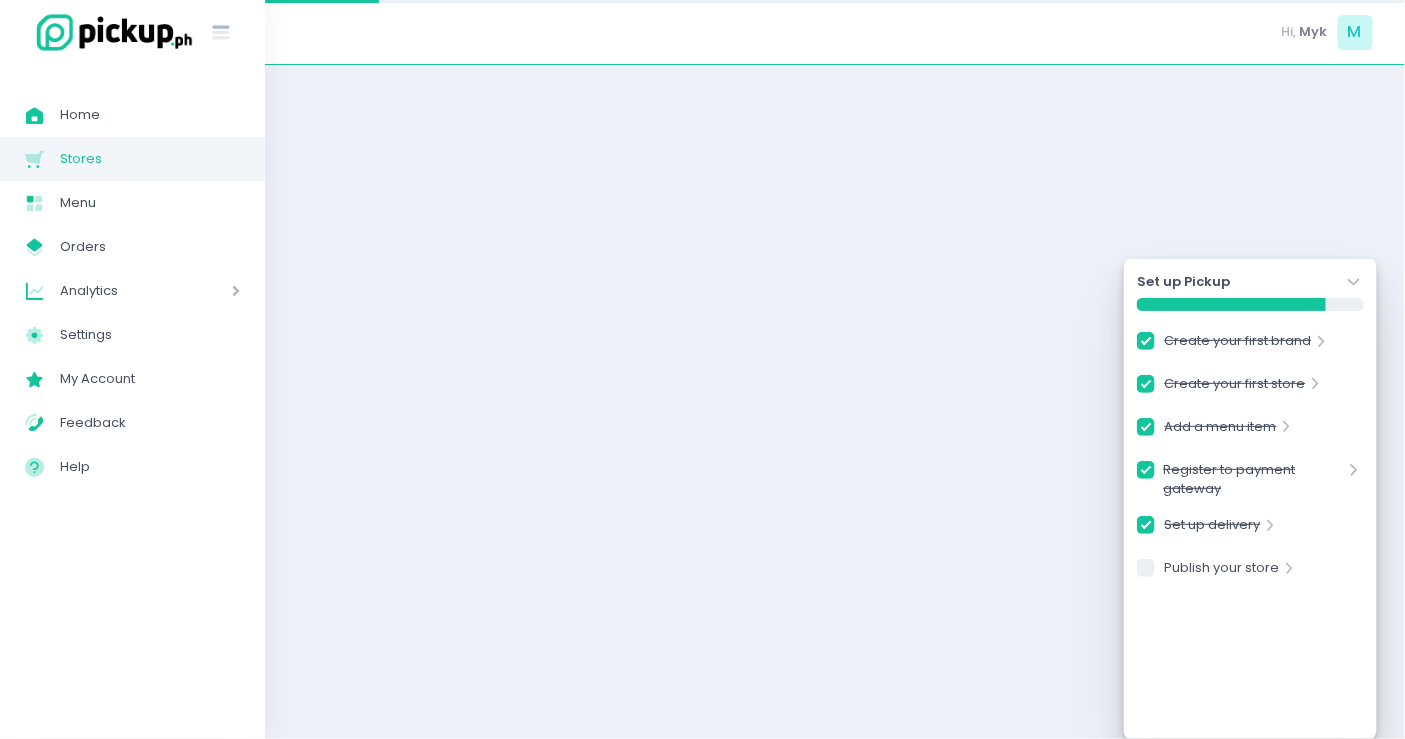 select on "normal" 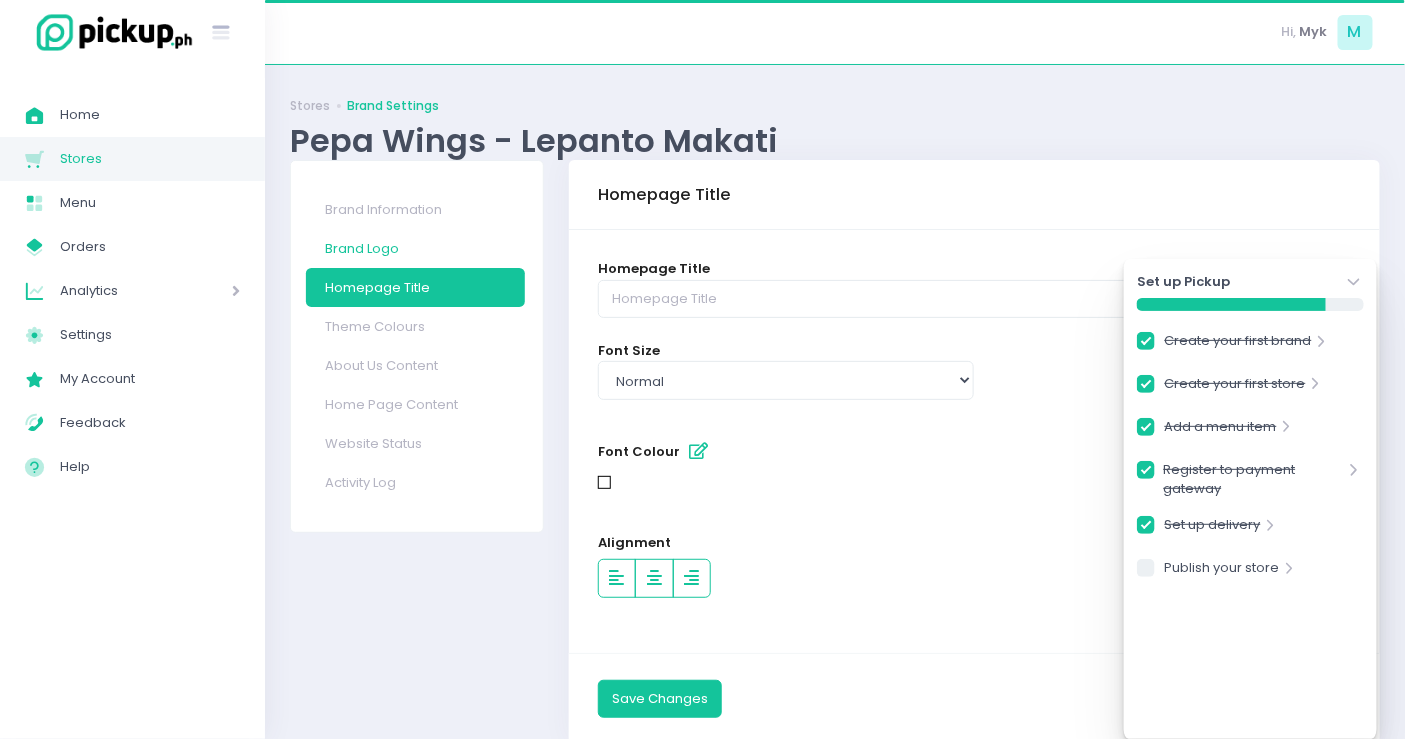 click on "Brand Logo" at bounding box center [415, 248] 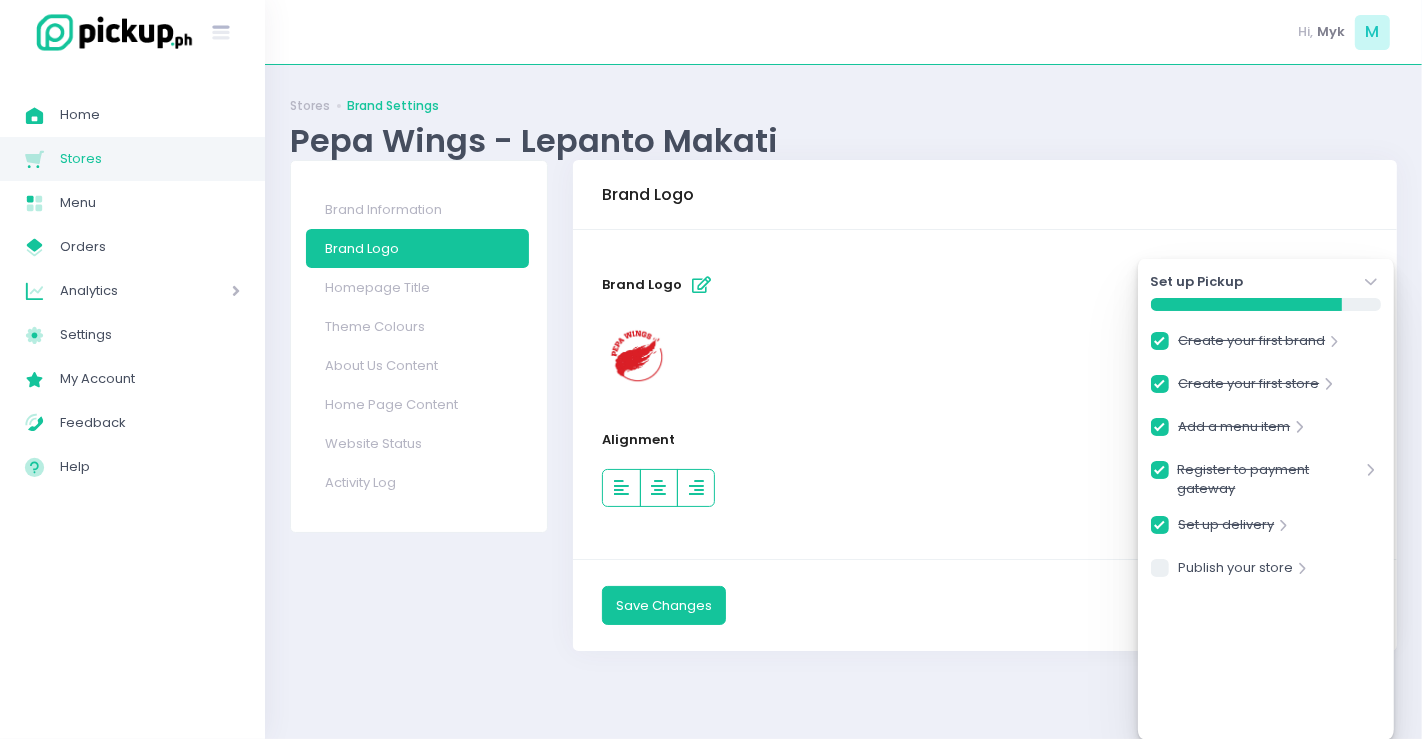 click on "Brand Logo   Alignment" at bounding box center [985, 394] 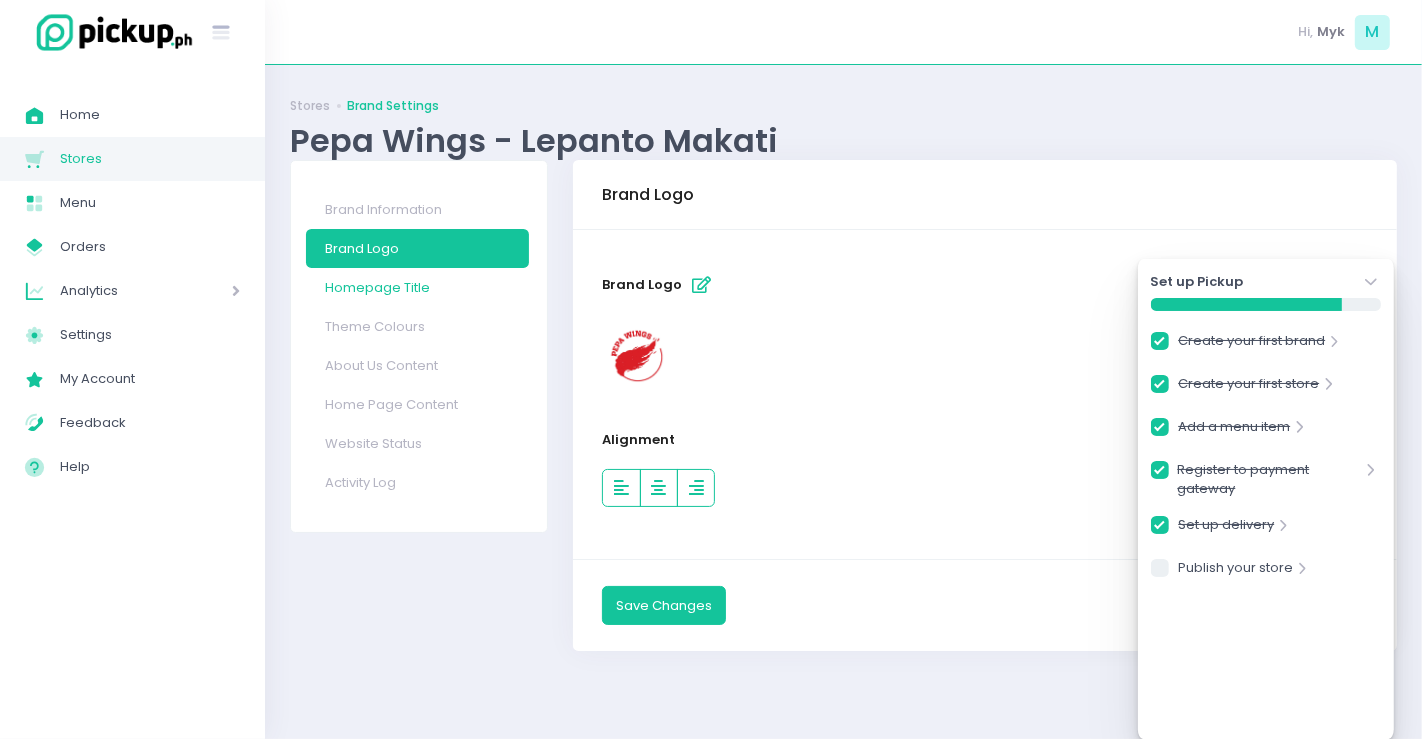 click on "Homepage Title" at bounding box center [418, 287] 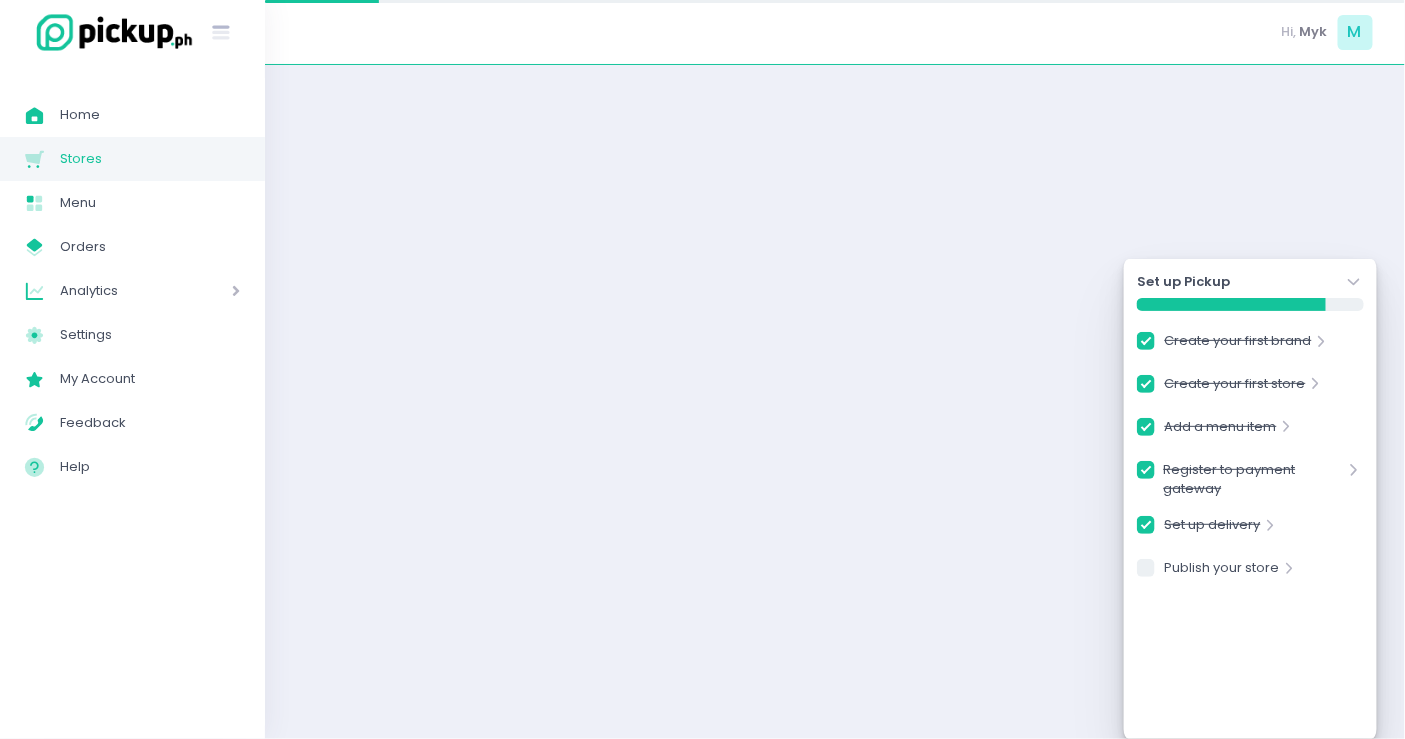 select on "normal" 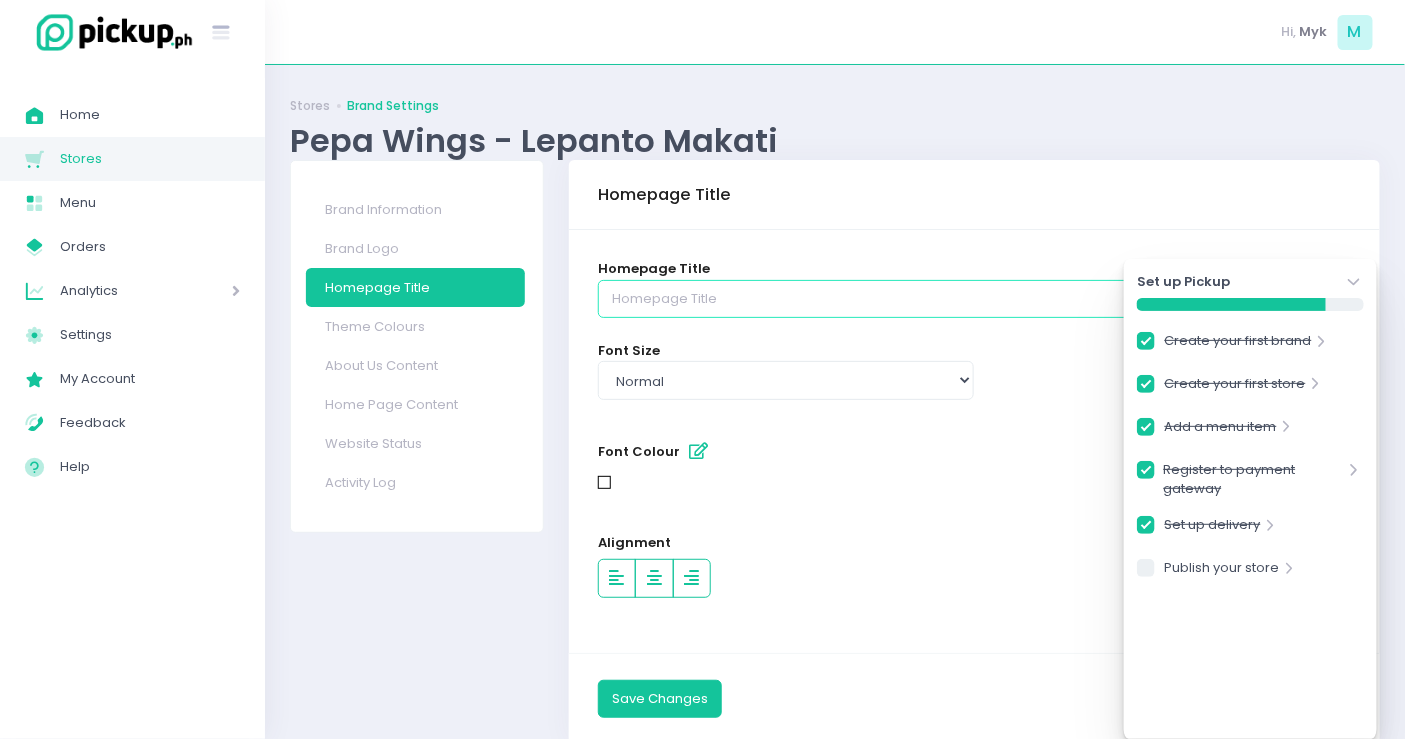 click at bounding box center (974, 299) 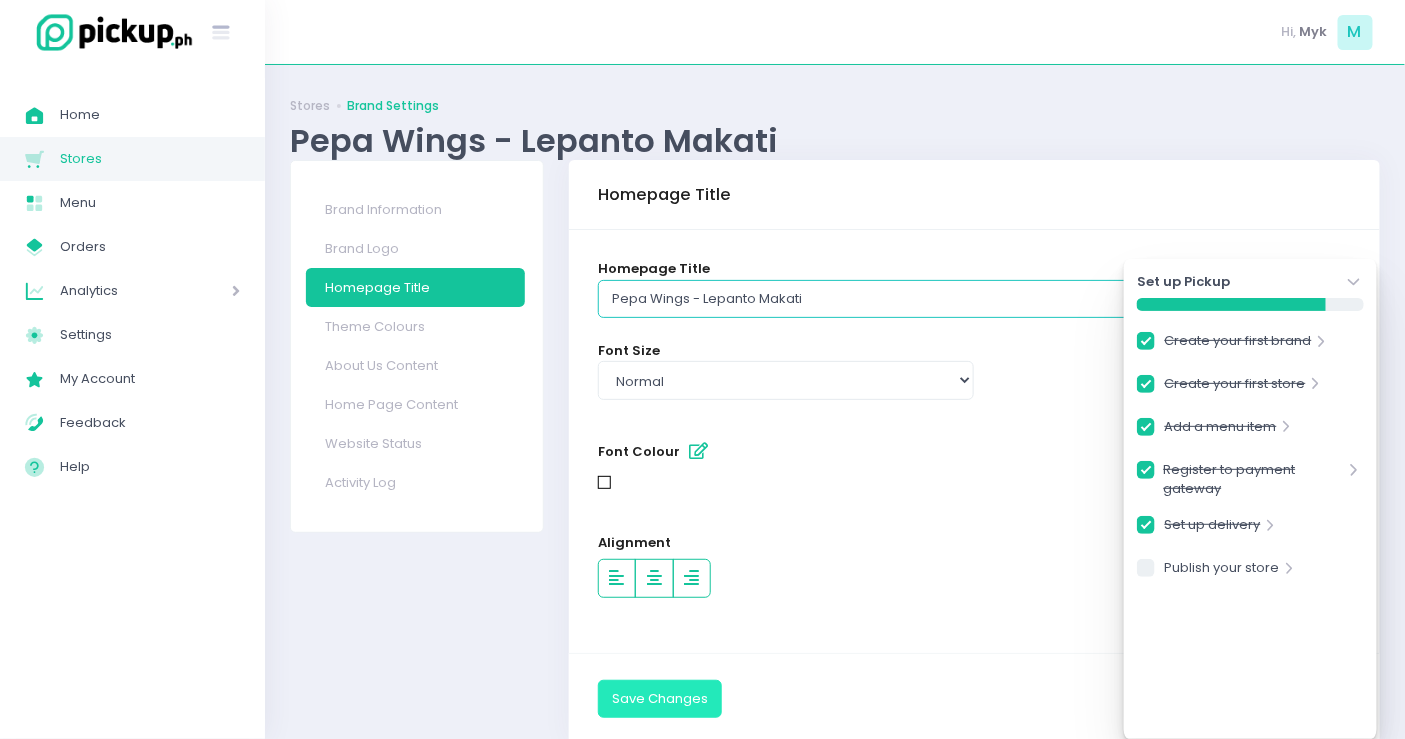click on "Save Changes" at bounding box center [660, 699] 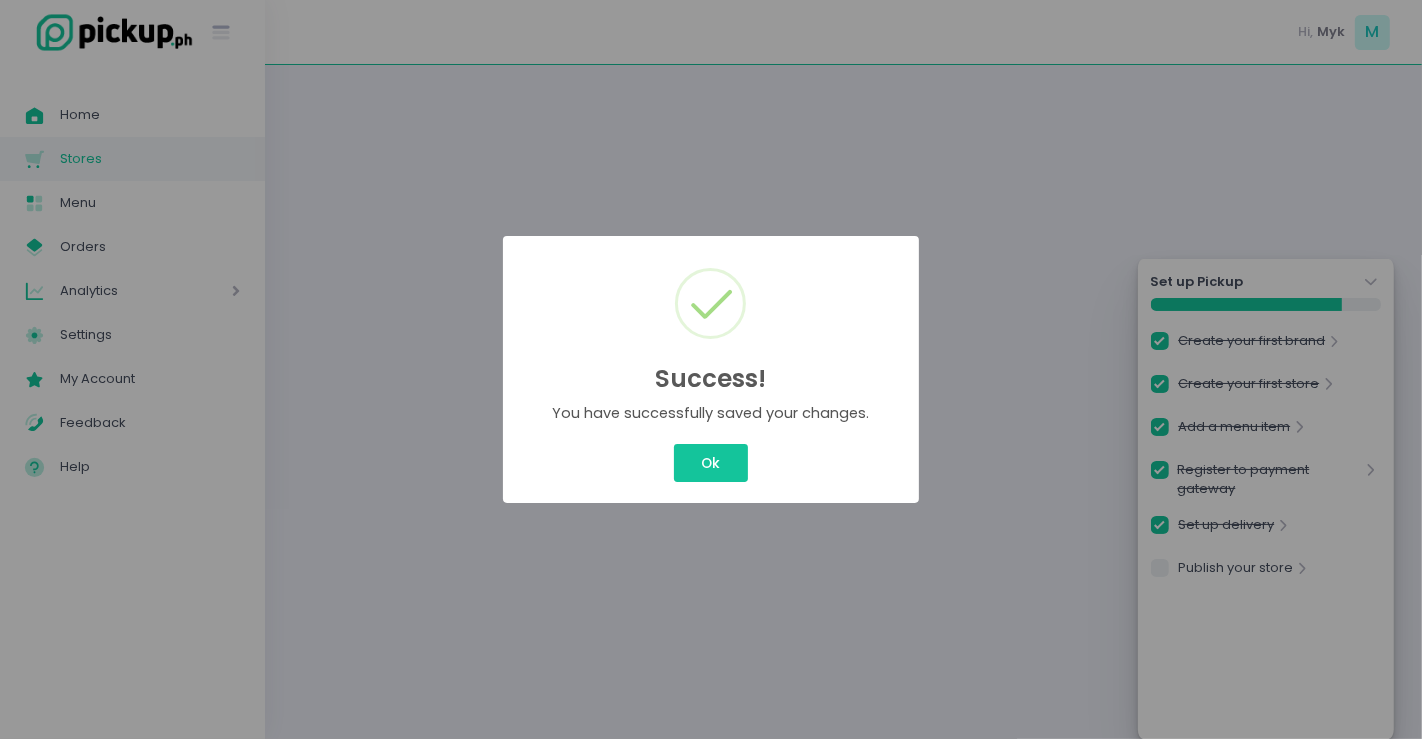 select on "normal" 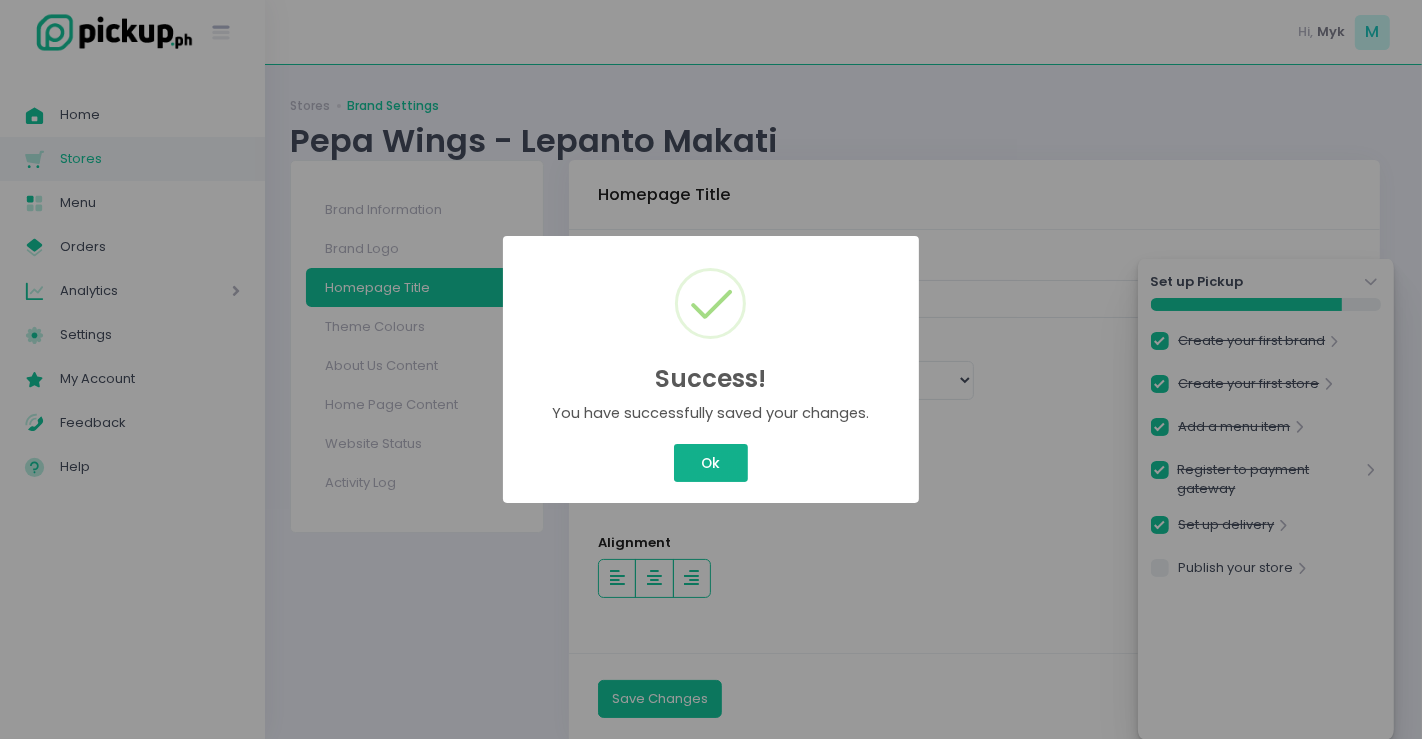 click on "Ok" at bounding box center [711, 463] 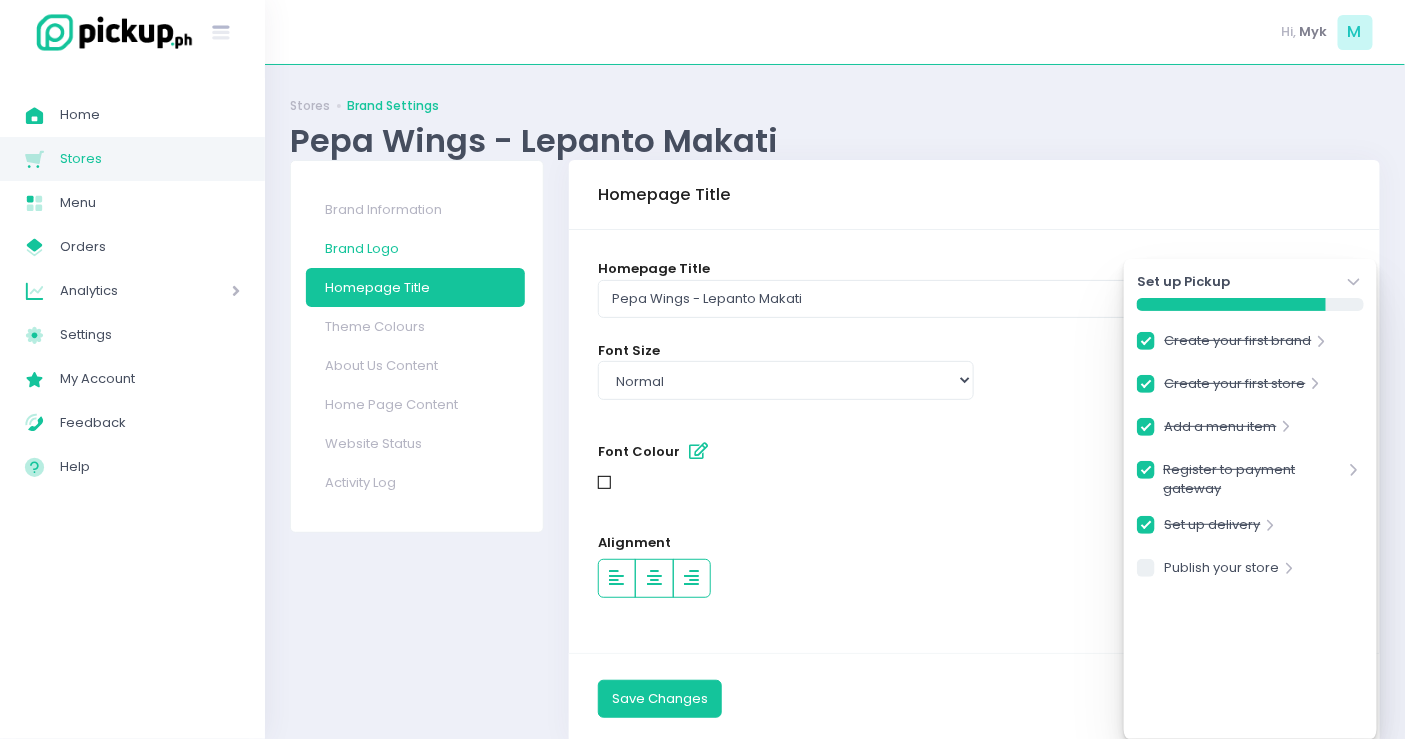 click on "Brand Logo" at bounding box center (415, 248) 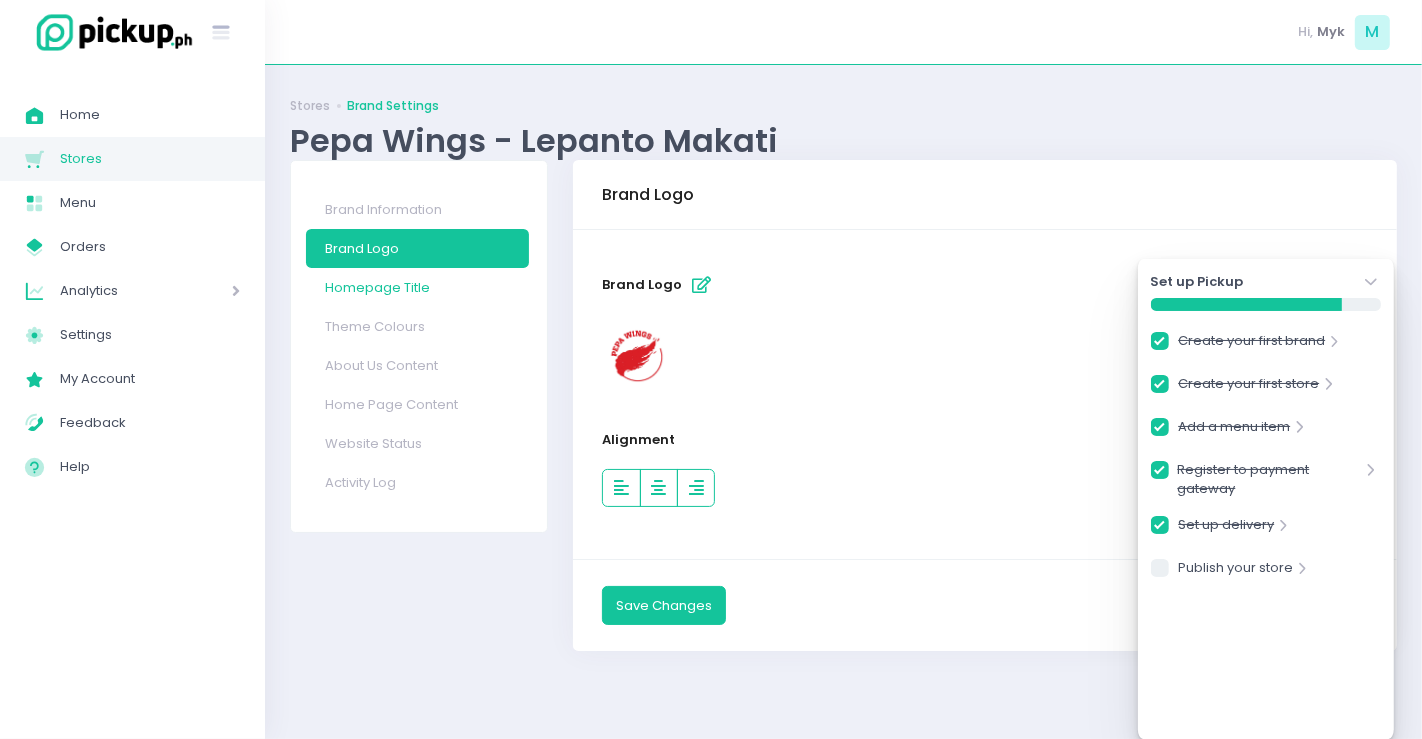 click on "Homepage Title" at bounding box center (418, 287) 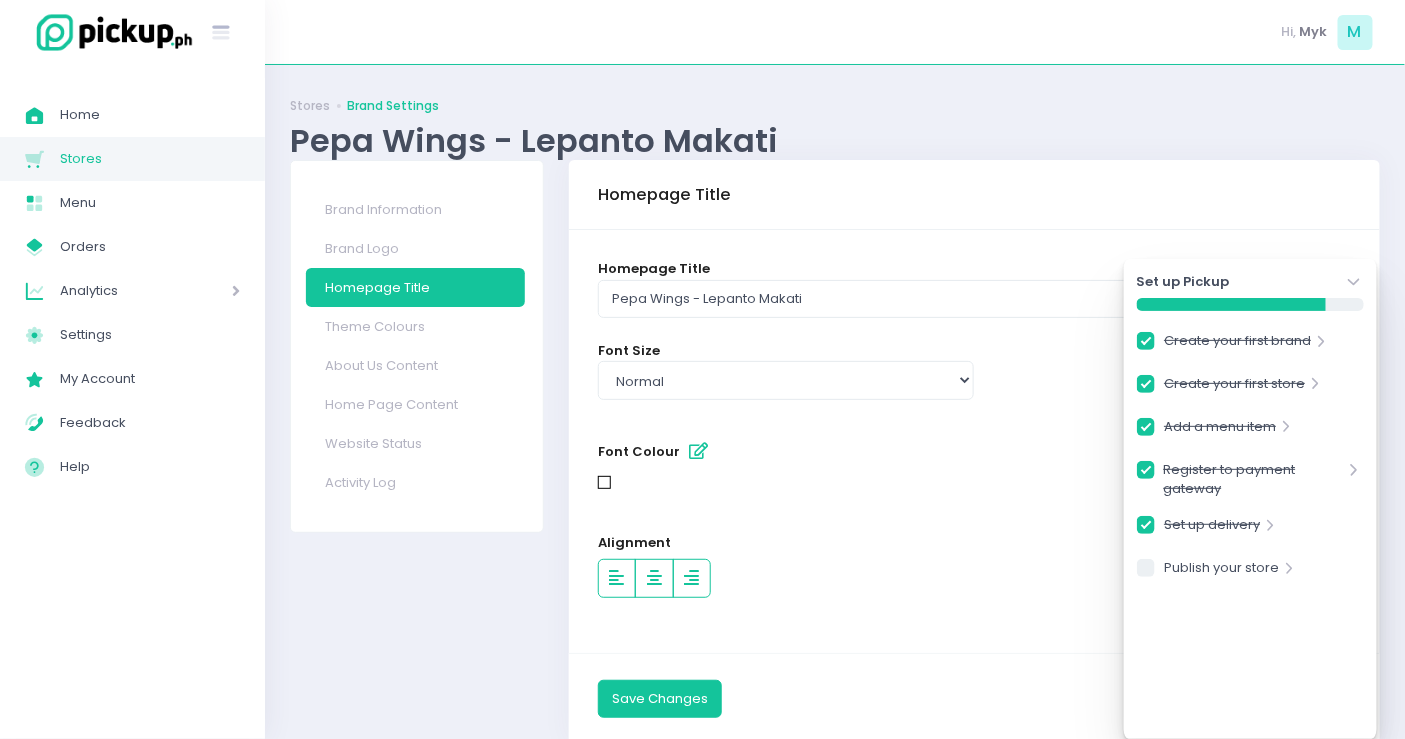 click on "Font Colour" at bounding box center (699, 452) 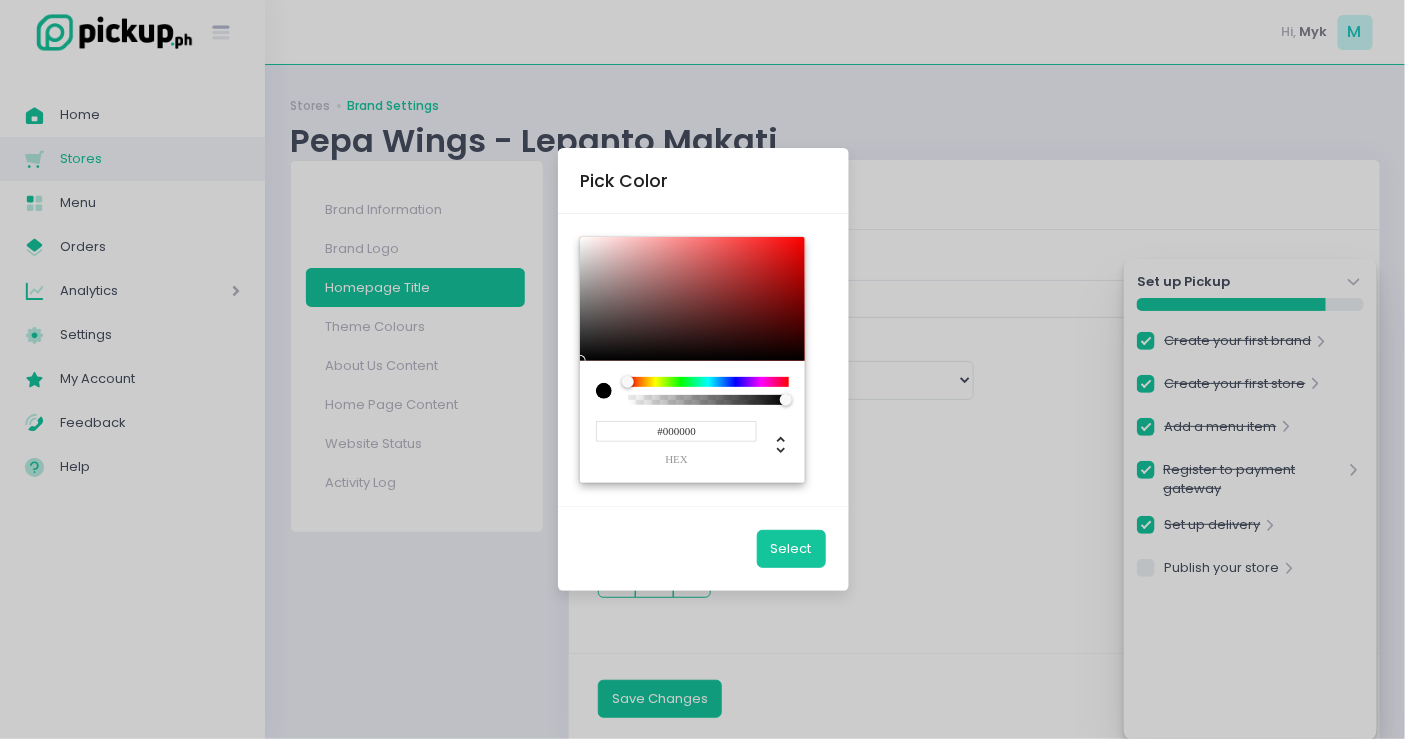 click on "Pick Color #000000 hex Select" at bounding box center [702, 369] 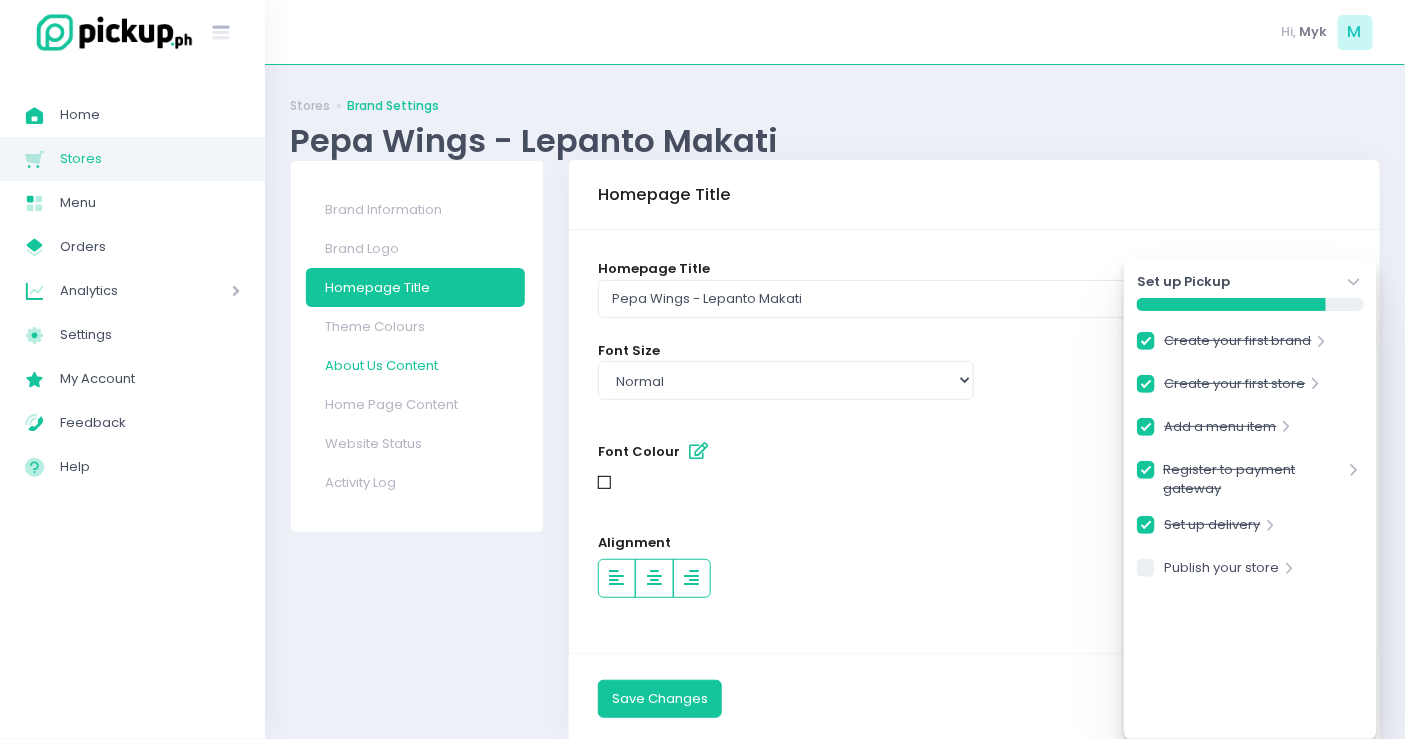 click on "About Us Content" at bounding box center (415, 365) 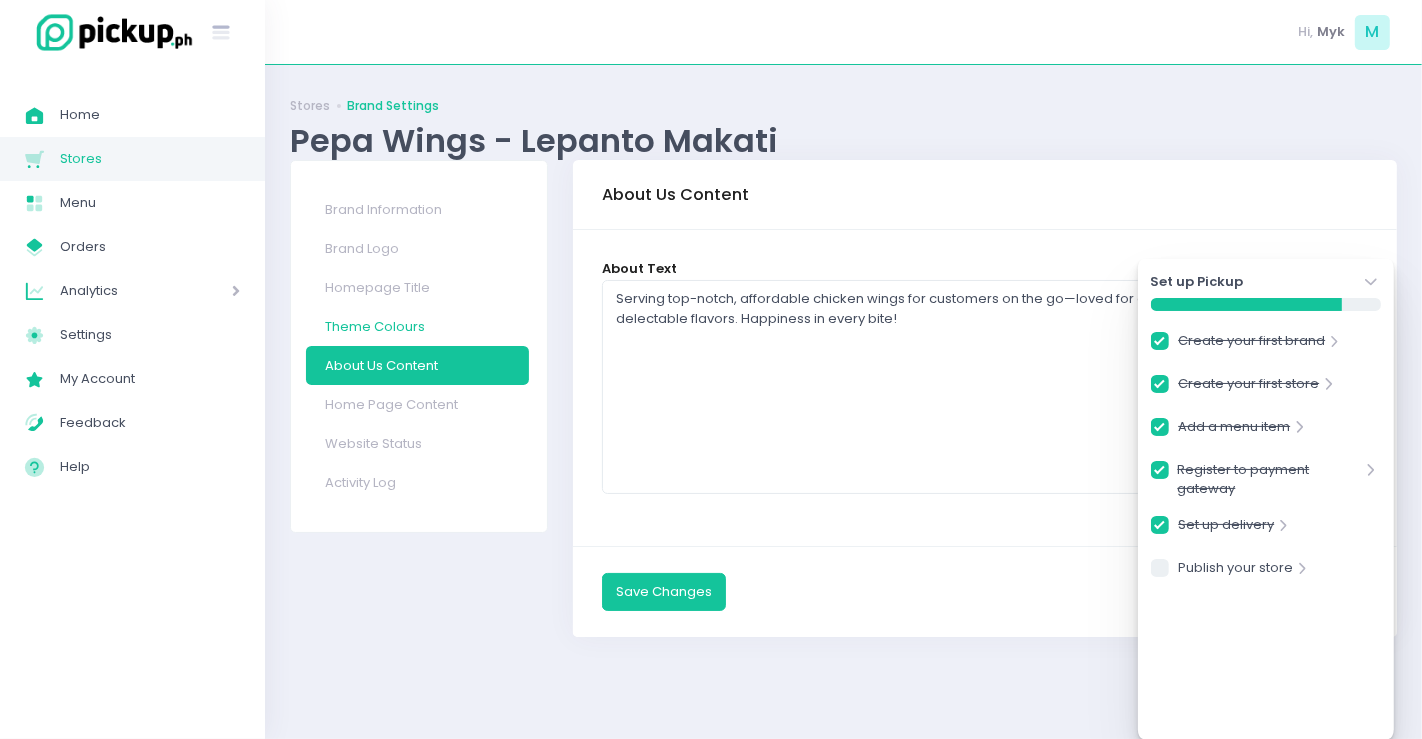 click on "Theme Colours" at bounding box center [418, 326] 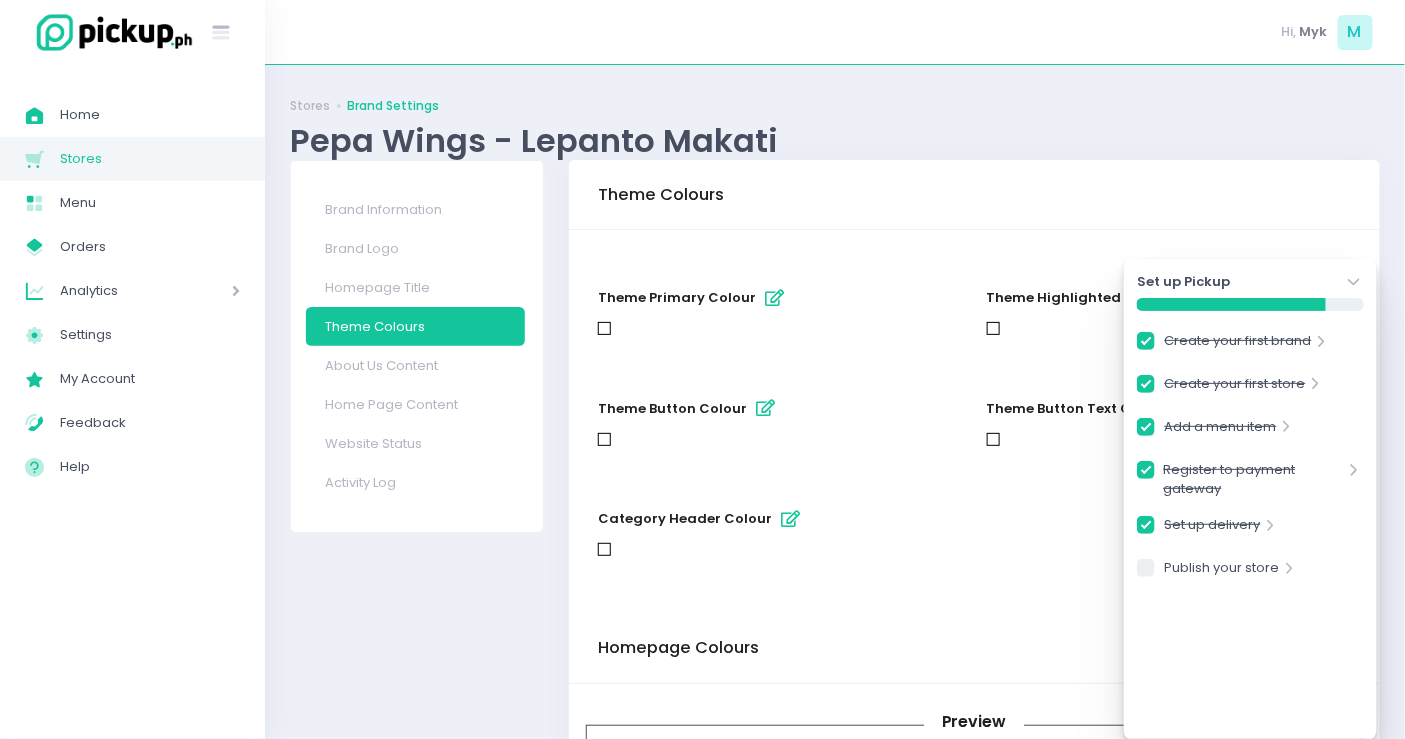 click on "Stores" at bounding box center (150, 159) 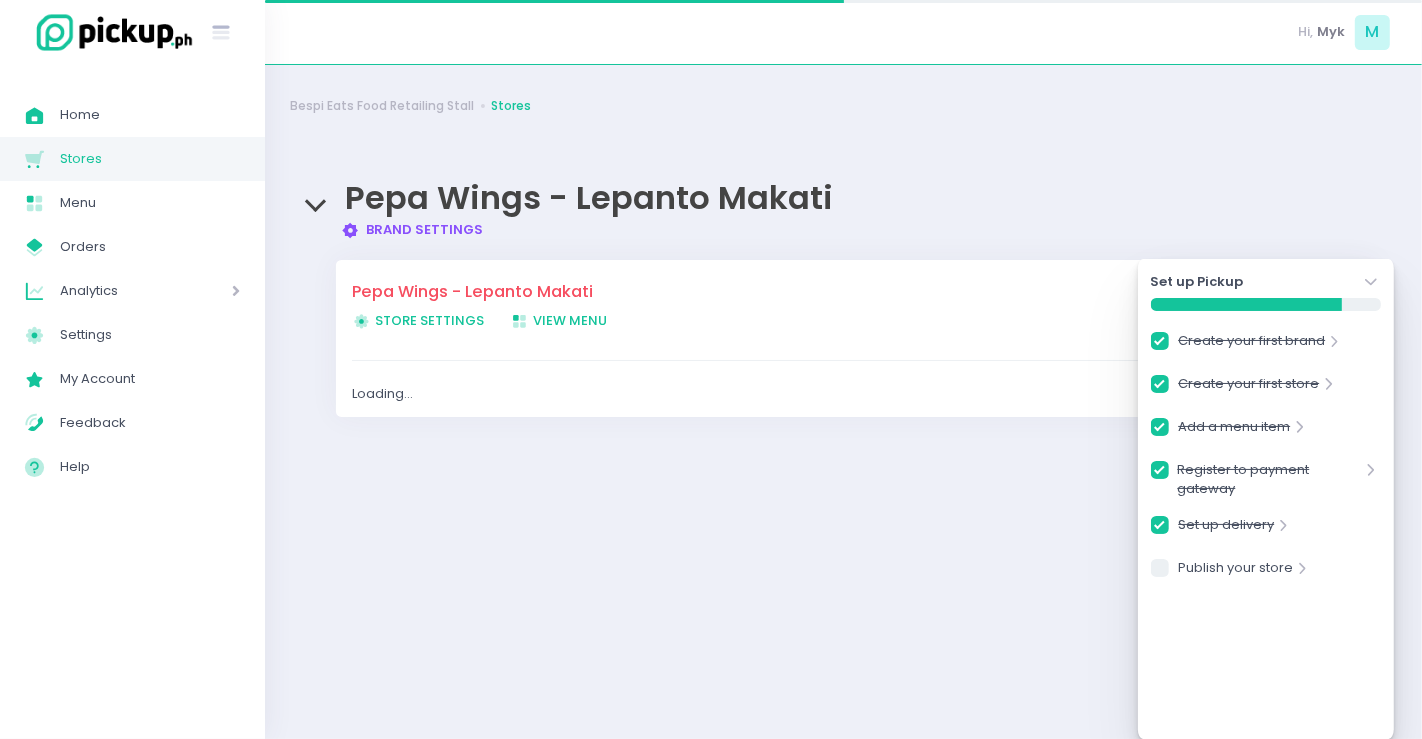 checkbox on "true" 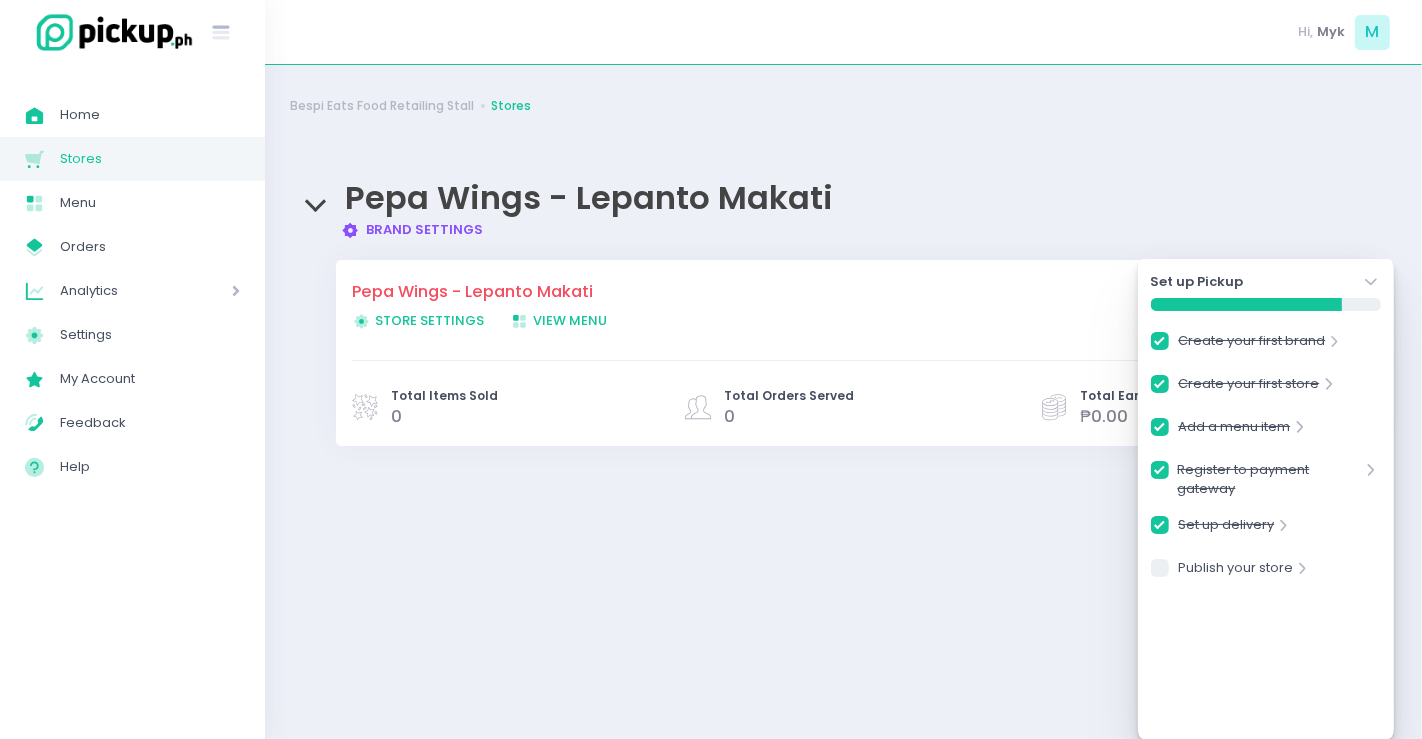 click on "Store Settings Created with Sketch. Store Settings" at bounding box center [418, 320] 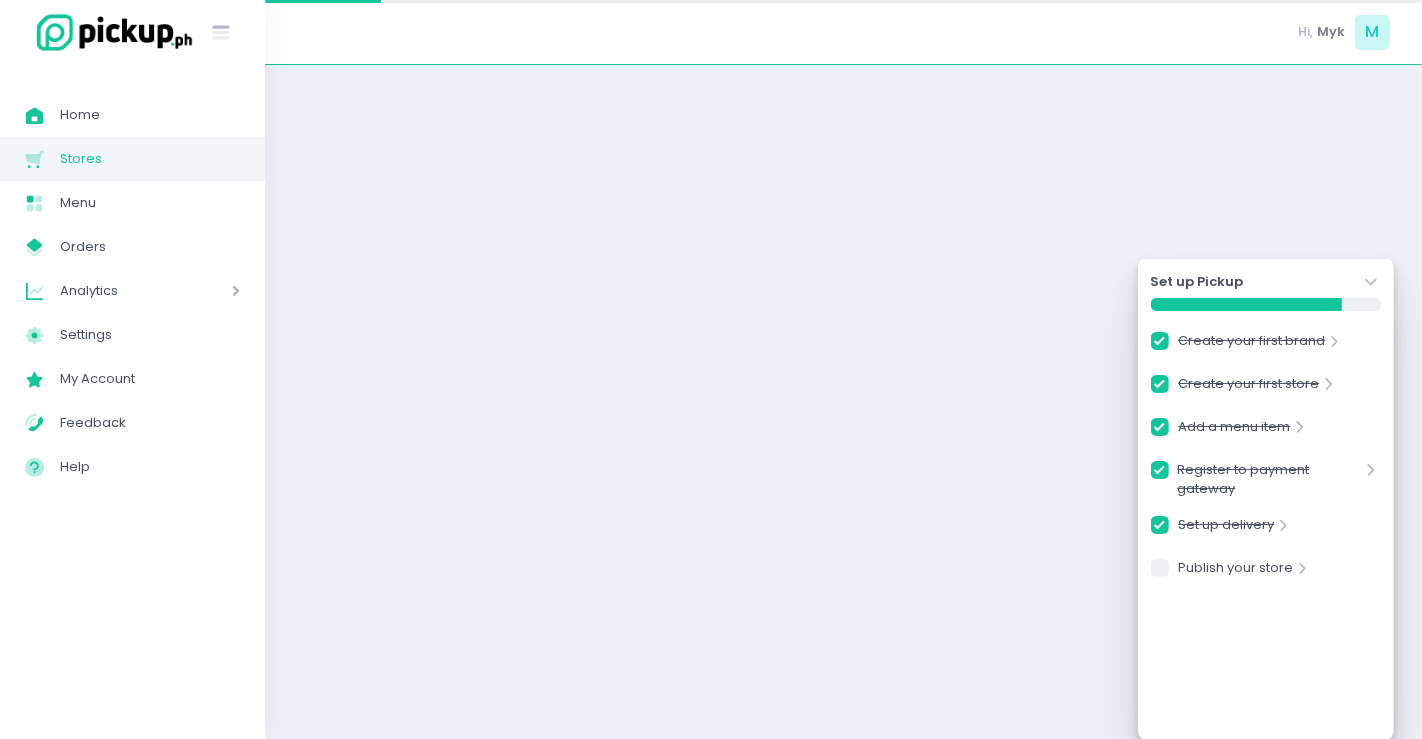checkbox on "true" 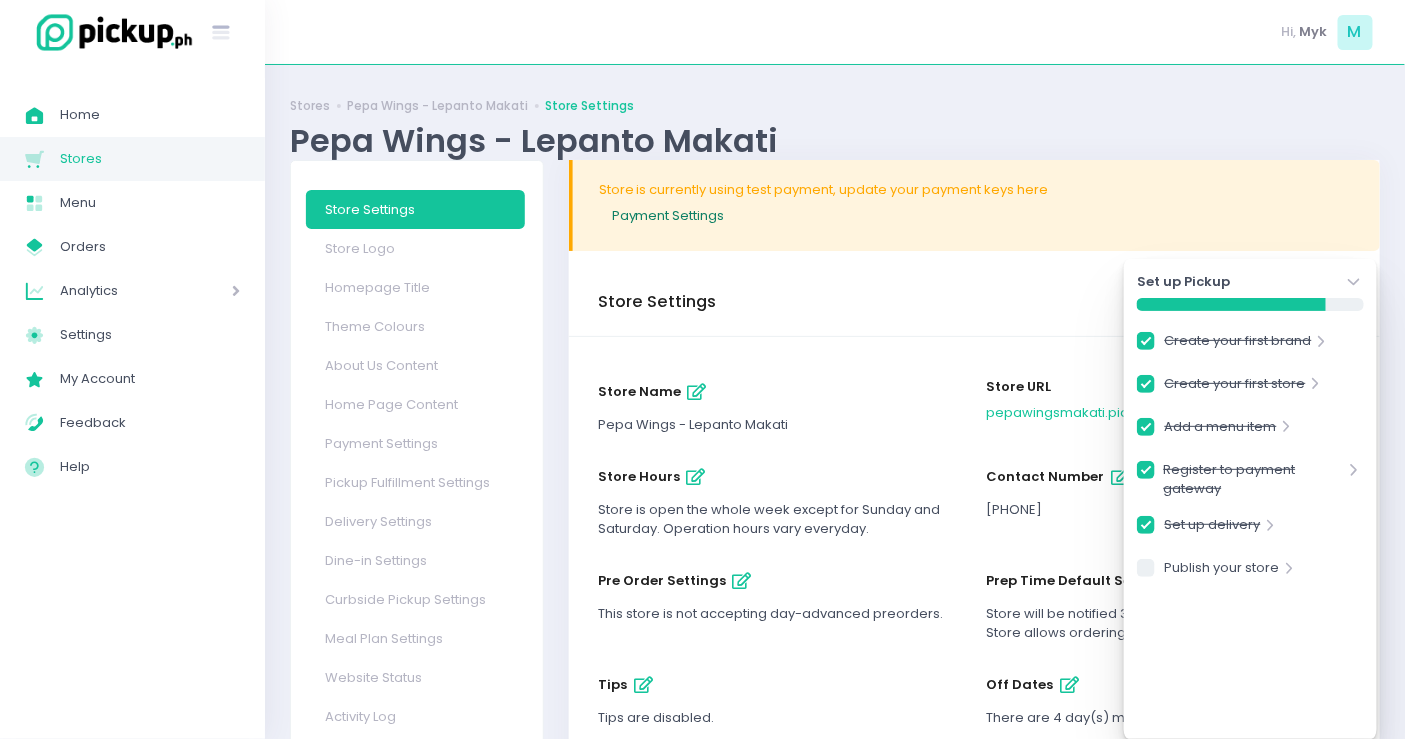 click on "Payment Settings" at bounding box center [976, 215] 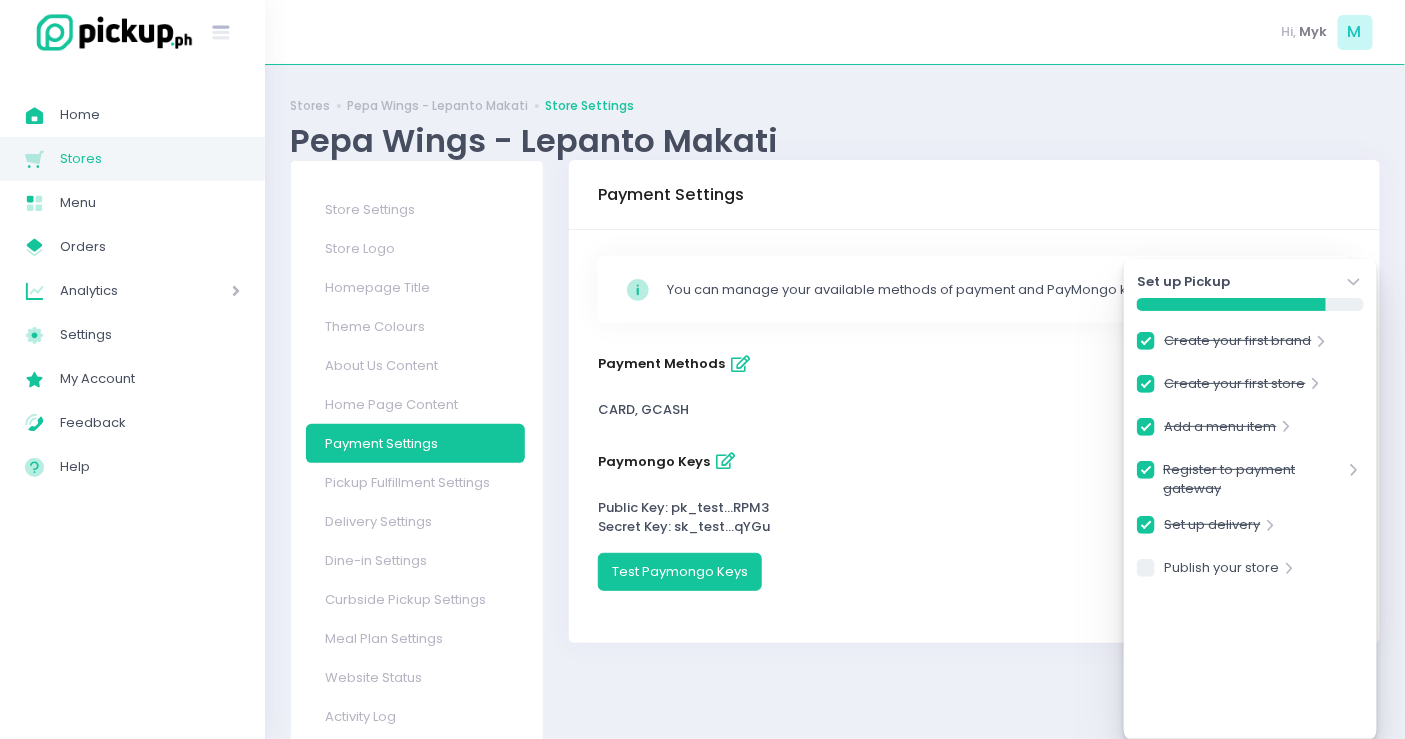 click on "Set up Pickup Stockholm-icons / Navigation / Angle-down Created with Sketch." at bounding box center [1250, 282] 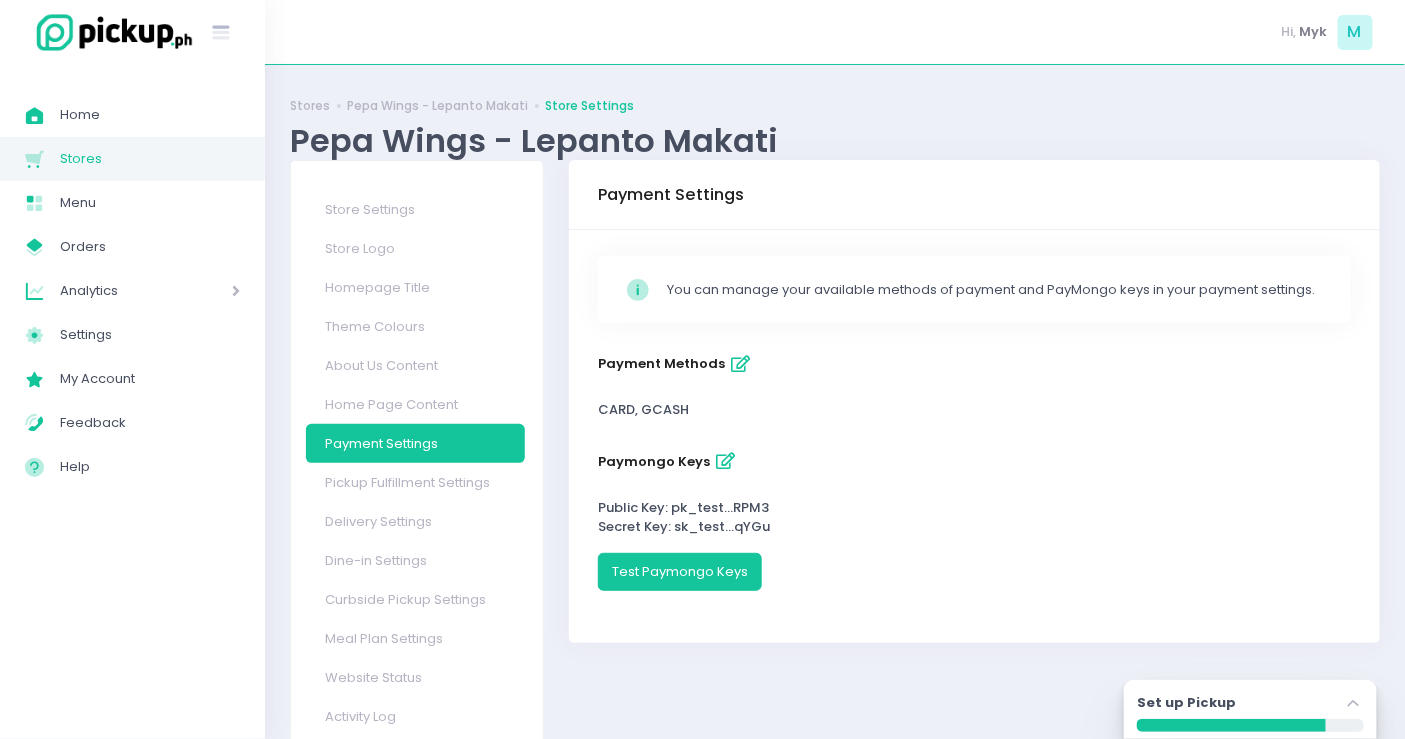 click on "Pickup Fulfillment Settings" at bounding box center (415, 482) 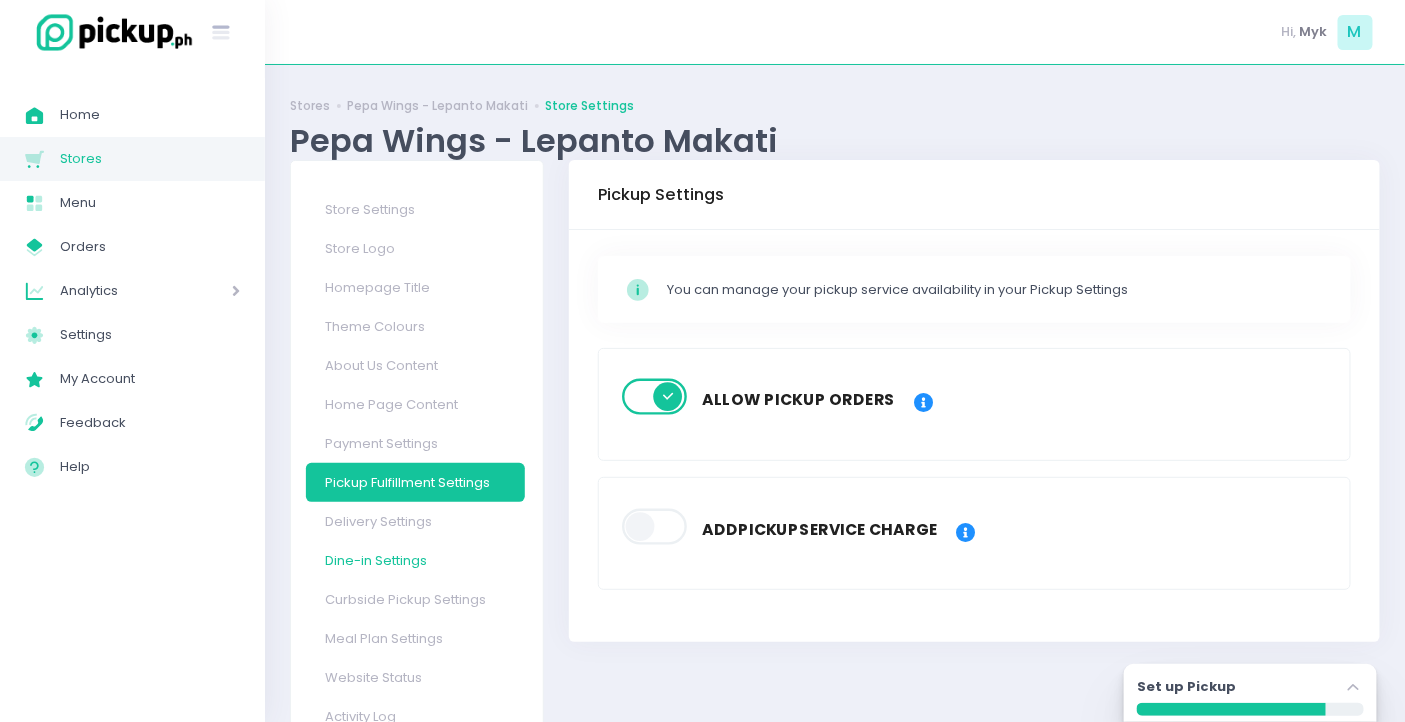 scroll, scrollTop: 68, scrollLeft: 0, axis: vertical 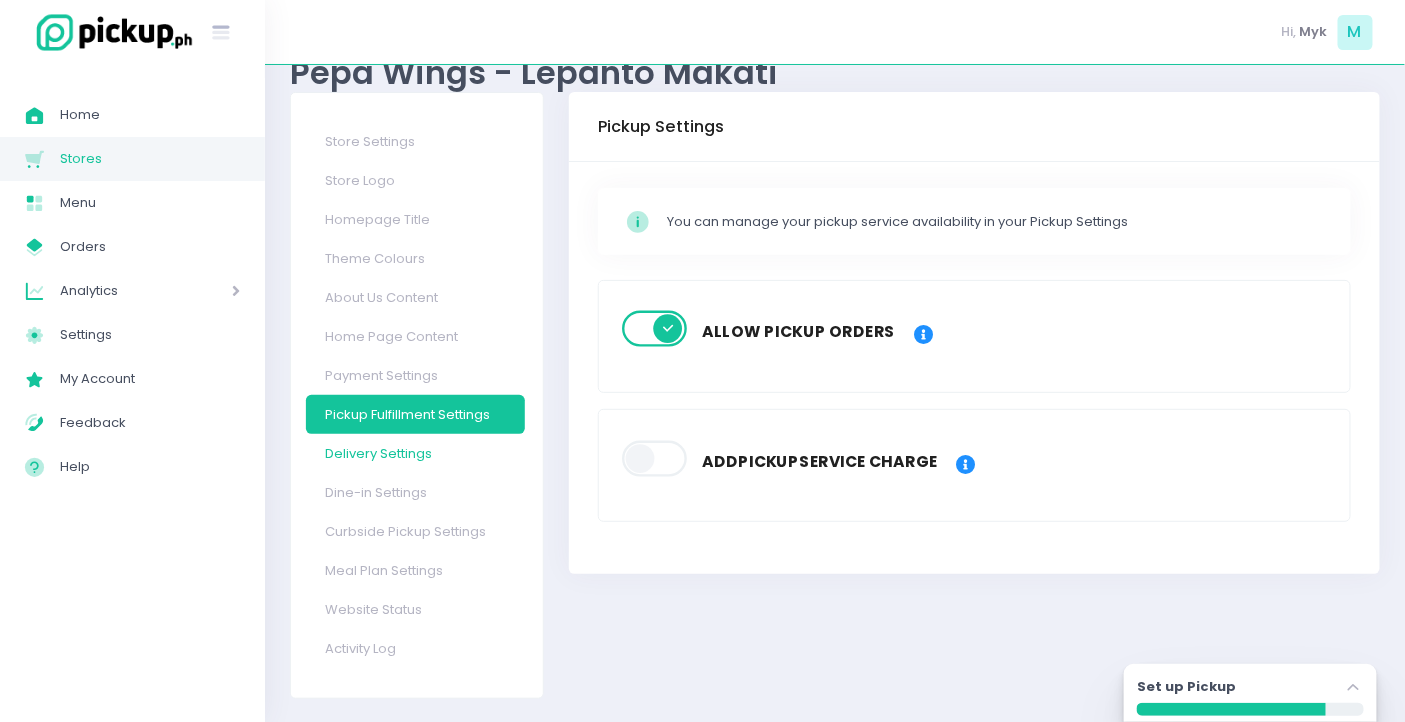 click on "Delivery Settings" at bounding box center [415, 453] 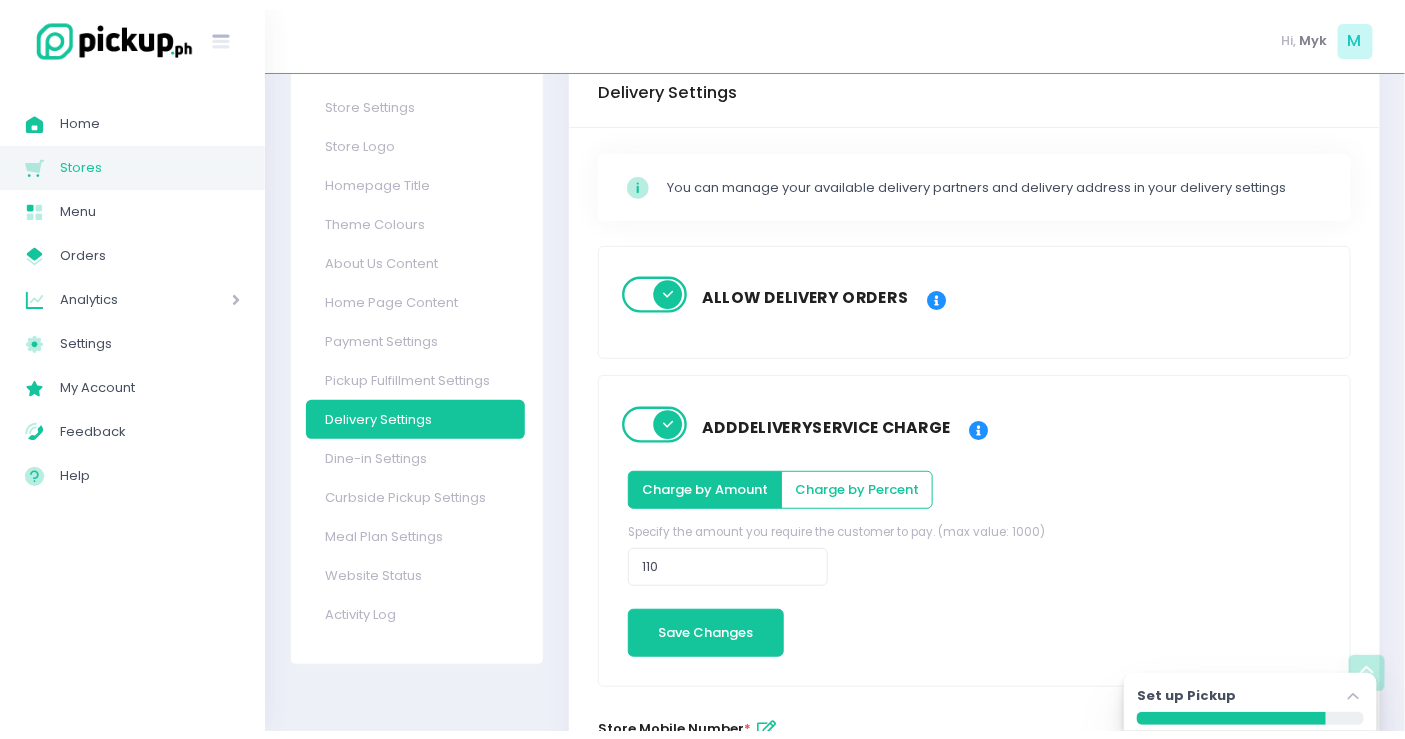 scroll, scrollTop: 0, scrollLeft: 0, axis: both 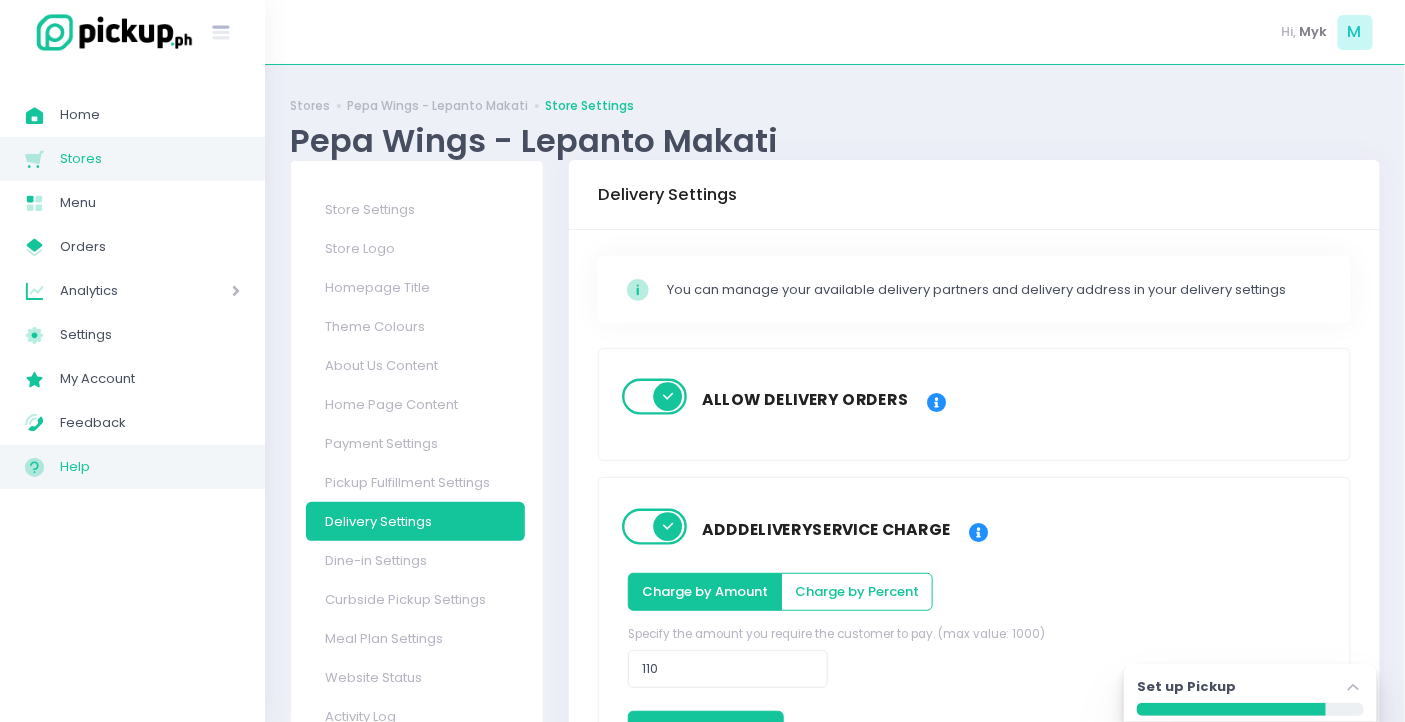 click on "Help" at bounding box center (150, 467) 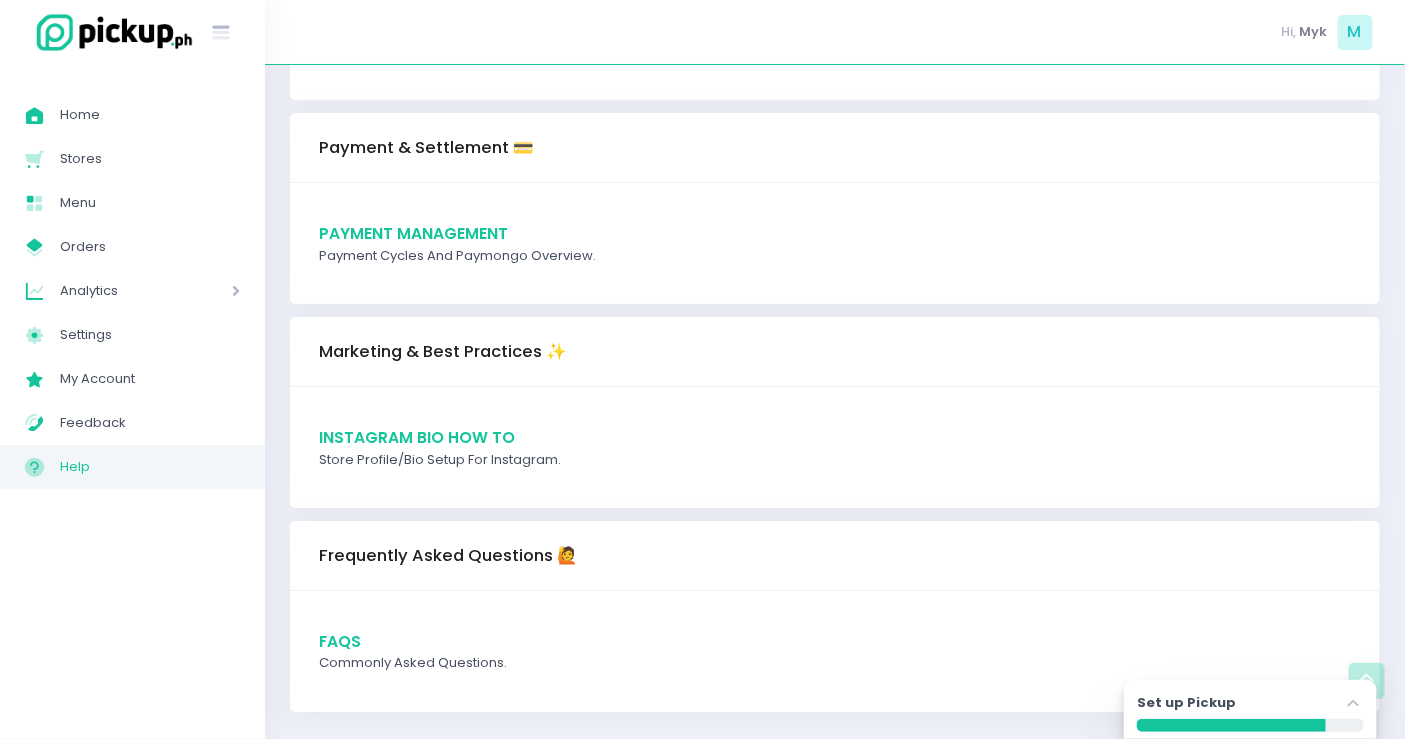 scroll, scrollTop: 2121, scrollLeft: 0, axis: vertical 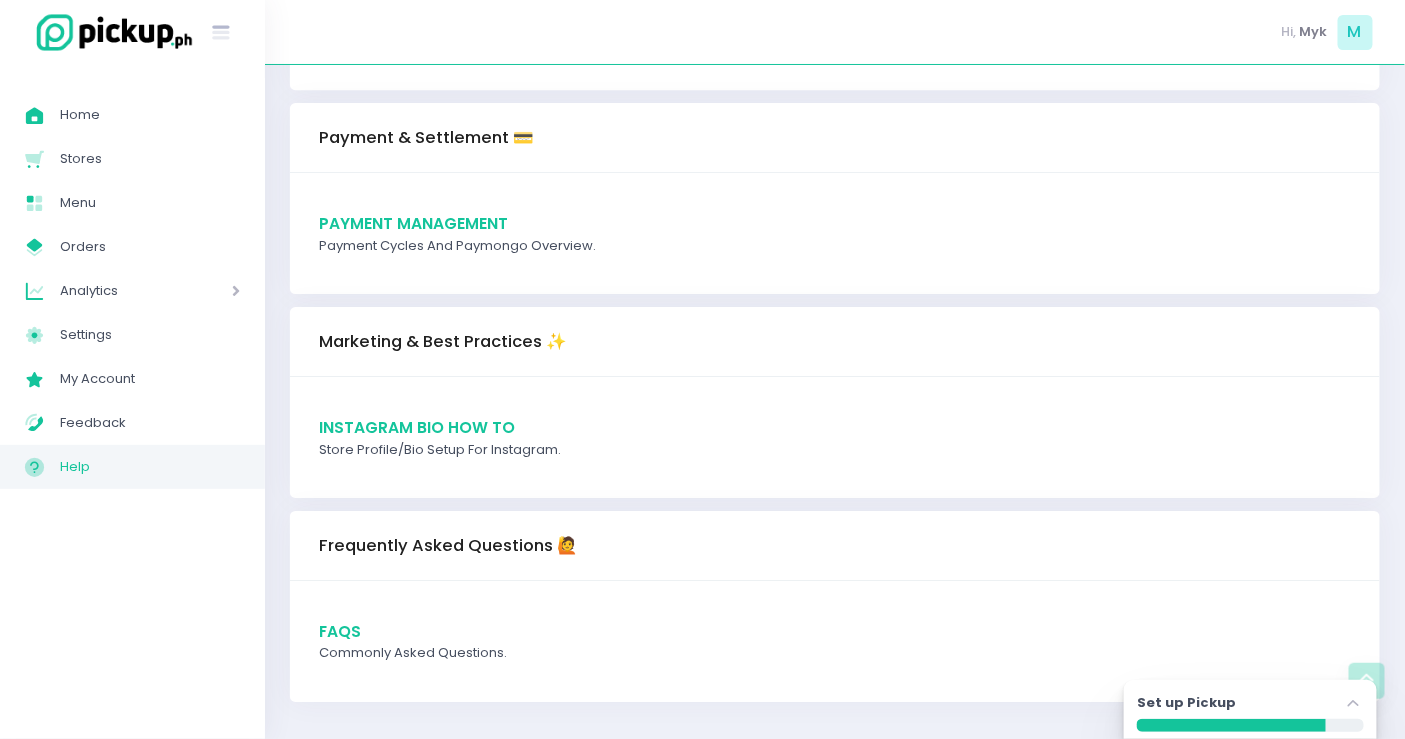 click on "FAQs" at bounding box center (340, 631) 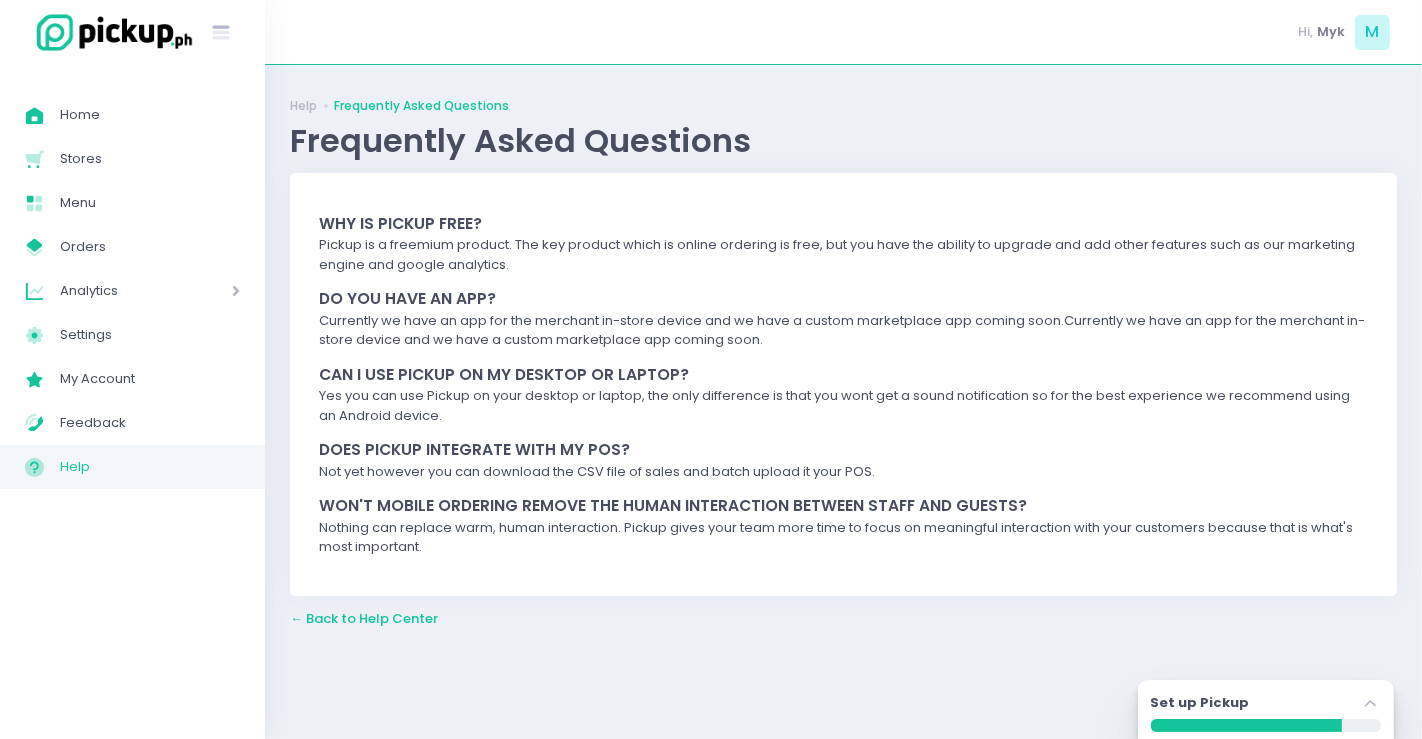 click on "← Back to Help Center" at bounding box center [364, 618] 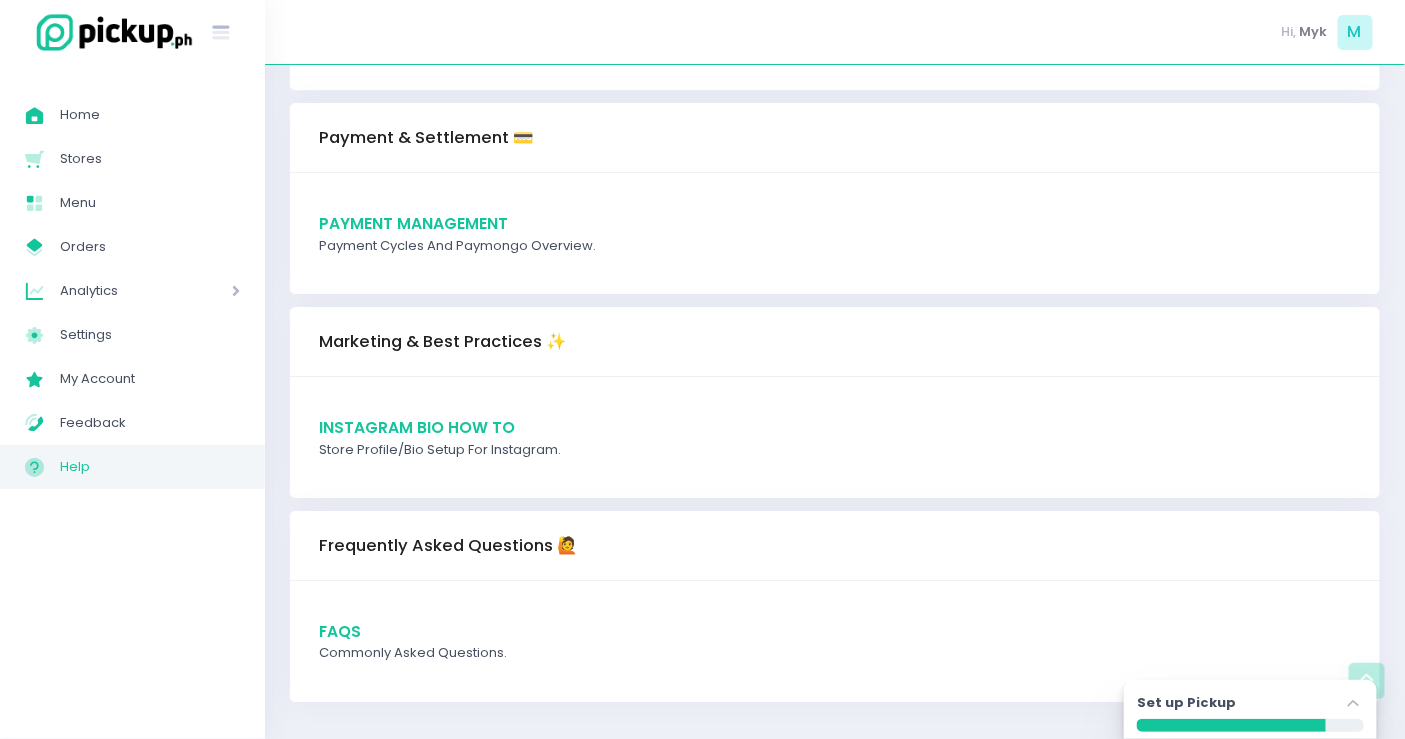 scroll, scrollTop: 2010, scrollLeft: 0, axis: vertical 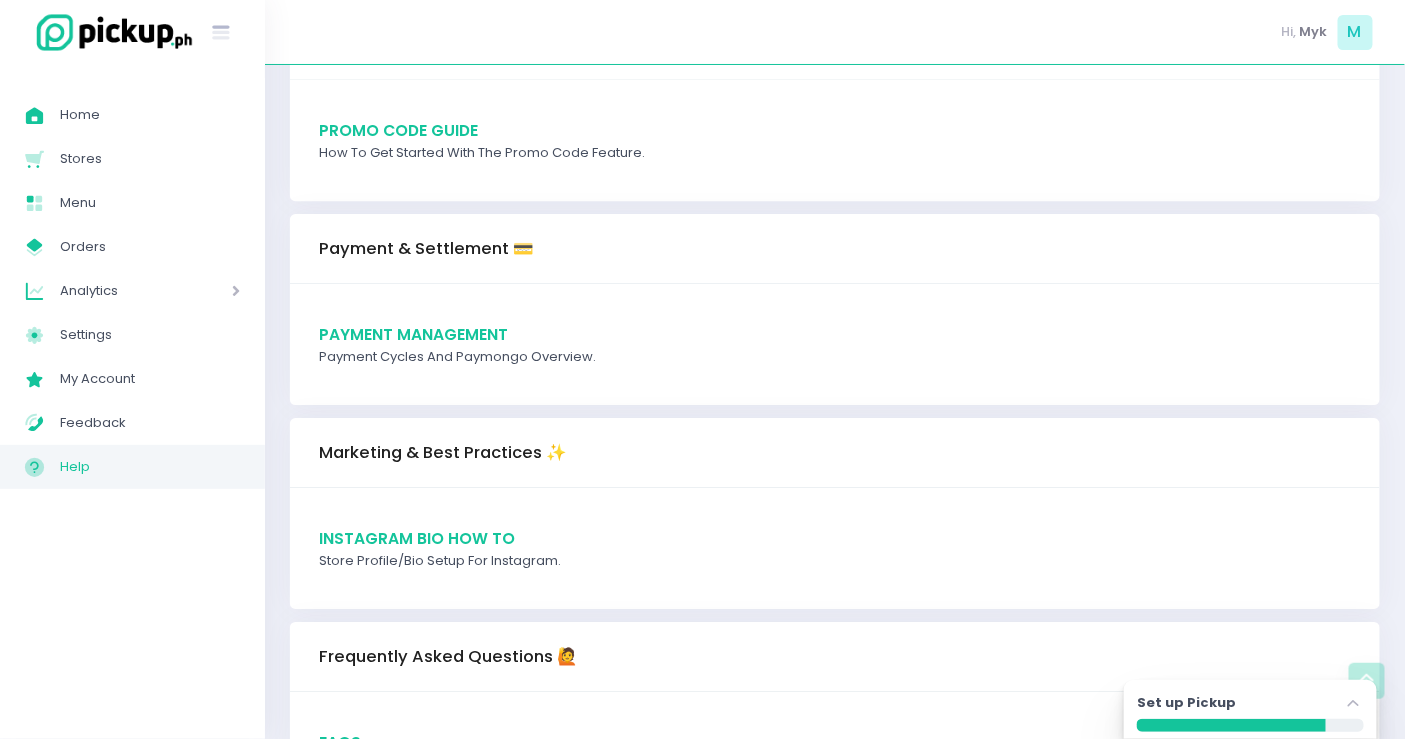 click on "Payment Management" at bounding box center [413, 334] 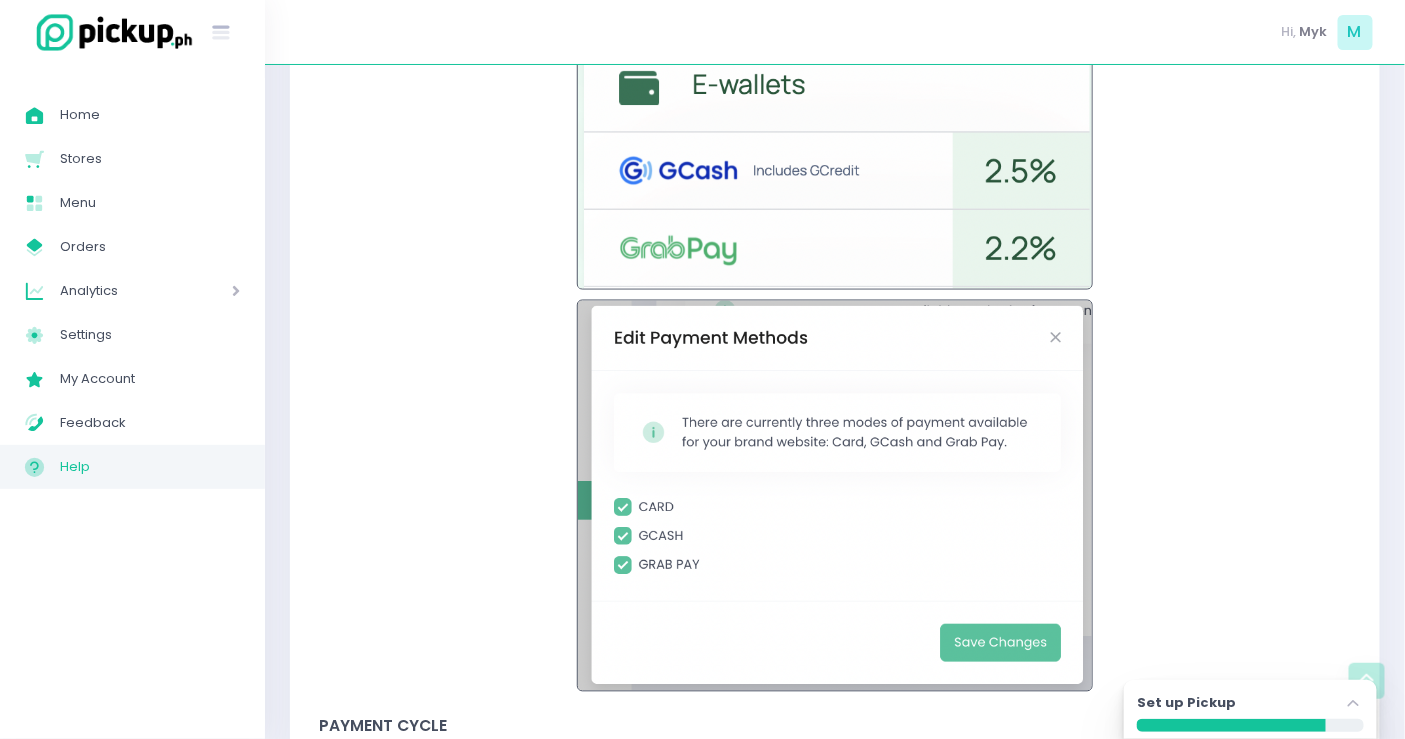 scroll, scrollTop: 1135, scrollLeft: 0, axis: vertical 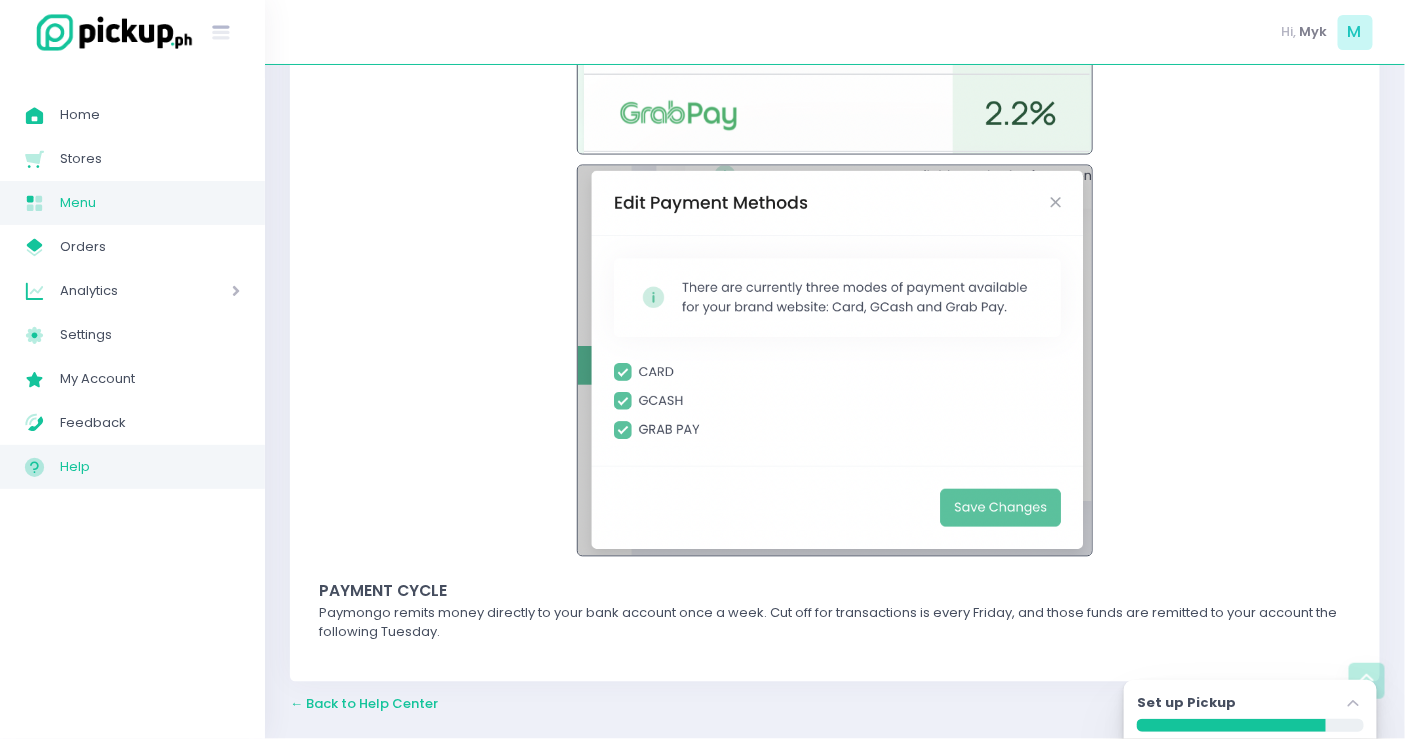 click on "Menu" at bounding box center [150, 203] 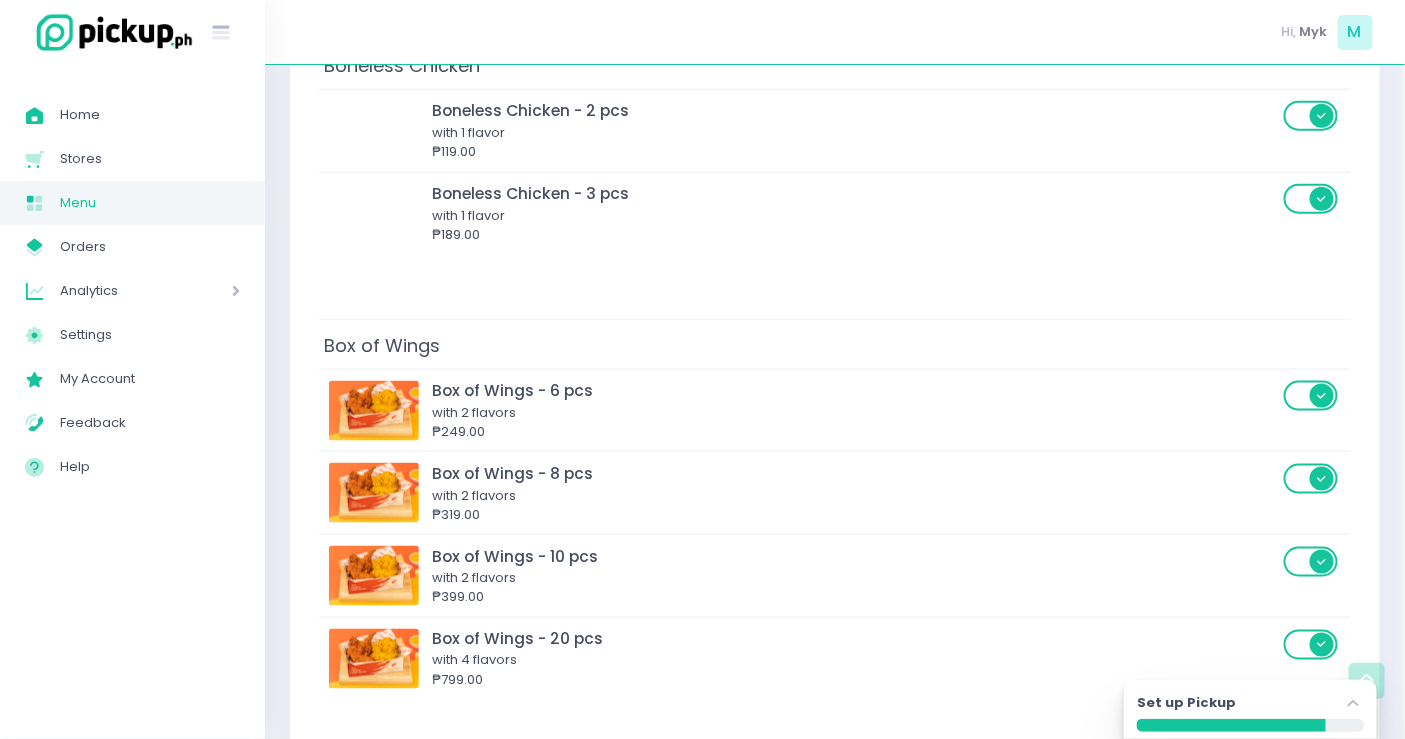 scroll, scrollTop: 1666, scrollLeft: 0, axis: vertical 